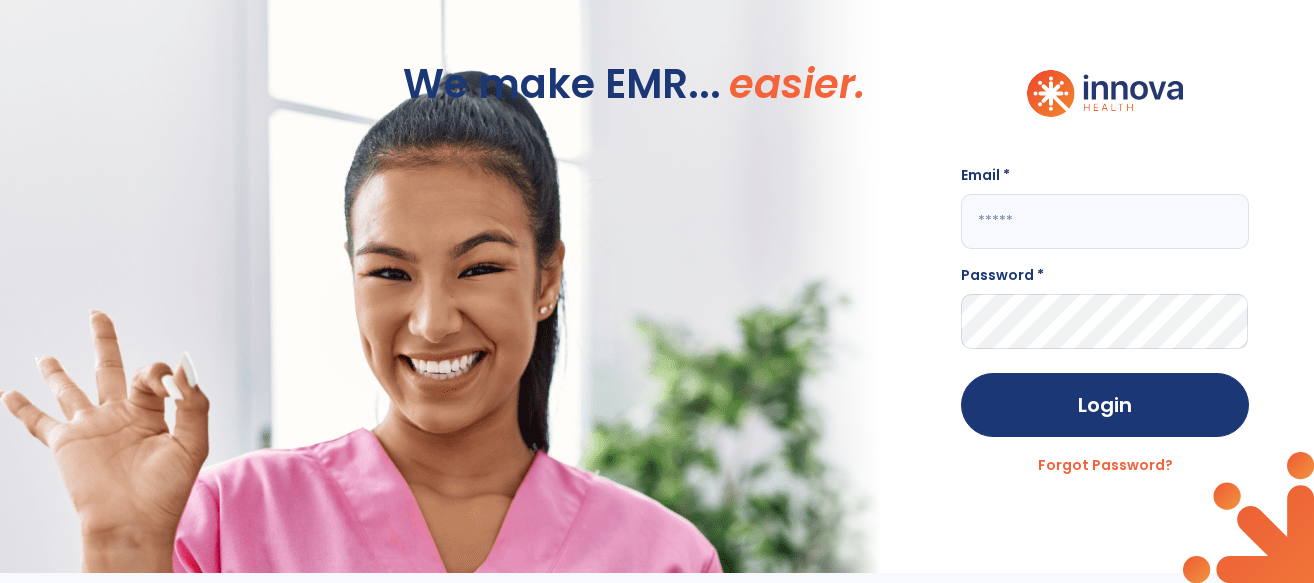 scroll, scrollTop: 0, scrollLeft: 0, axis: both 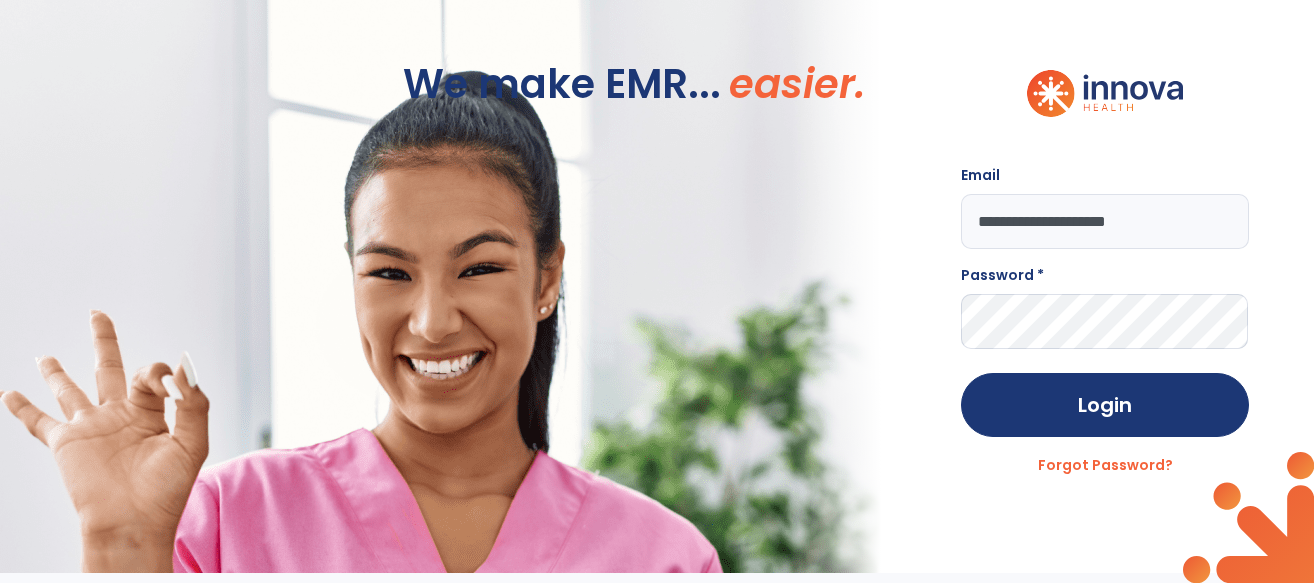 type on "**********" 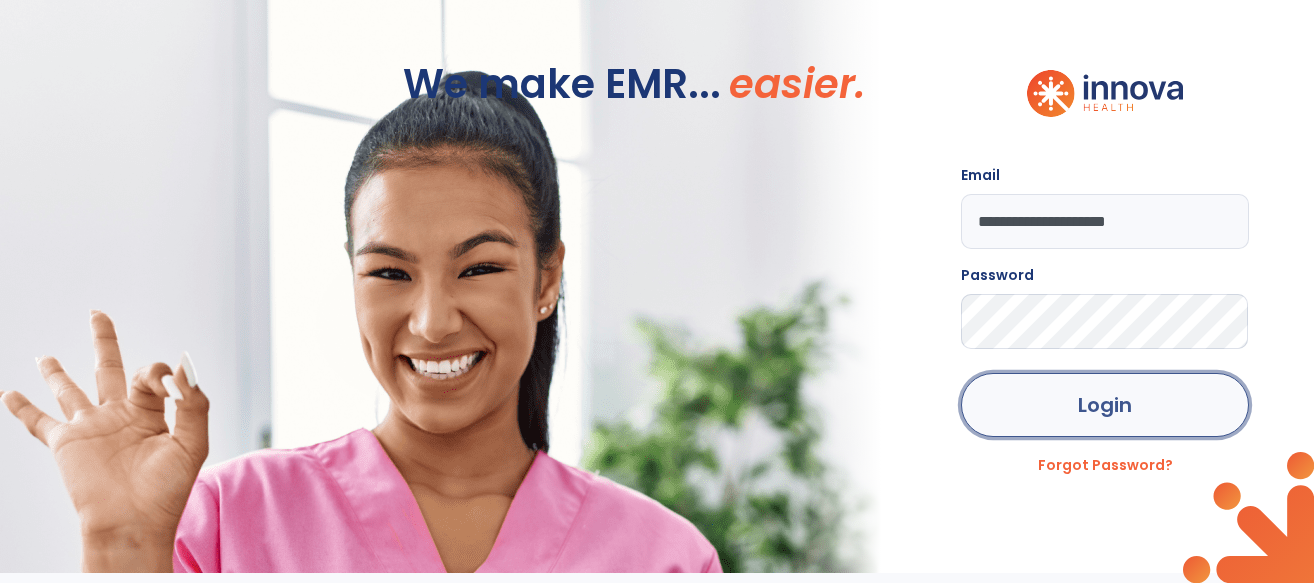click on "Login" 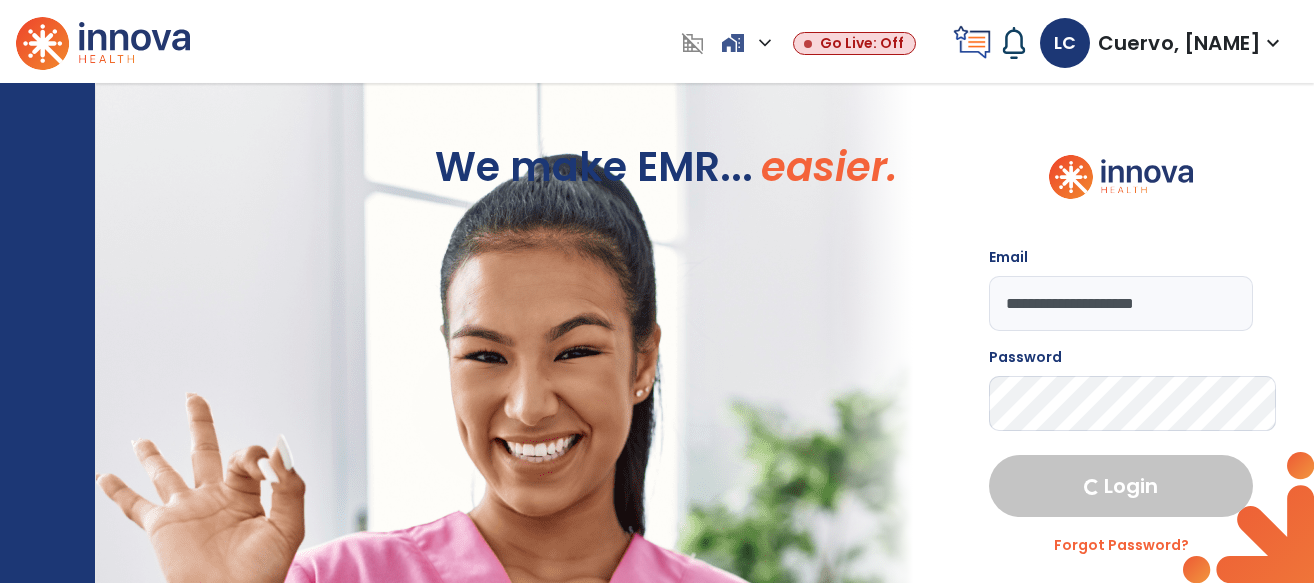 select on "****" 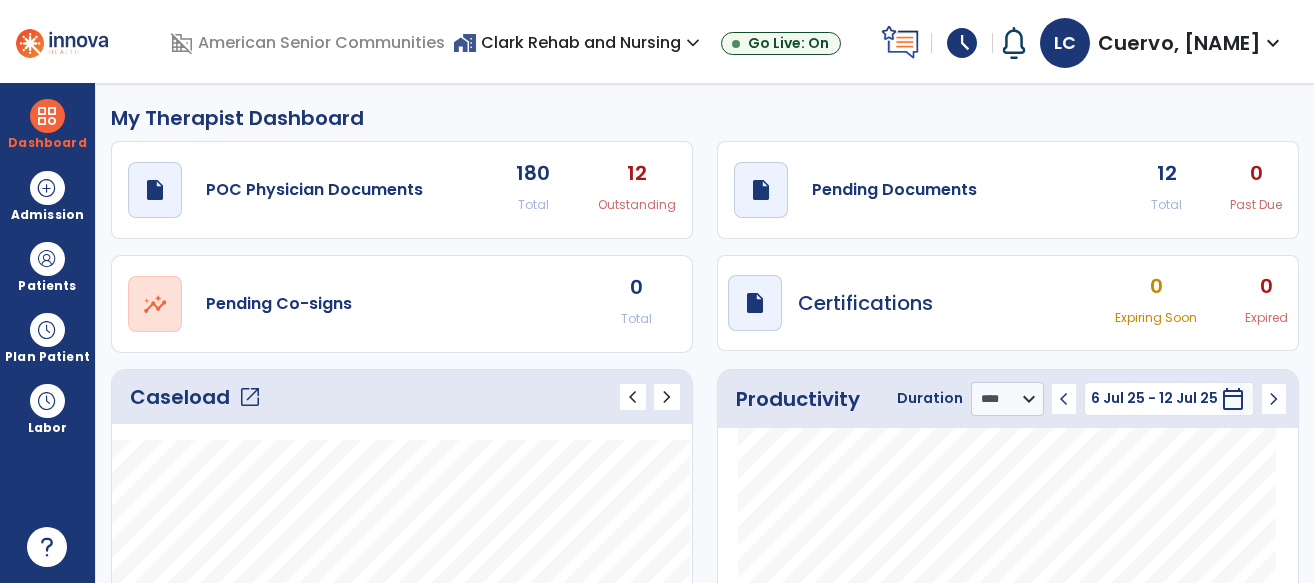 click on "open_in_new" 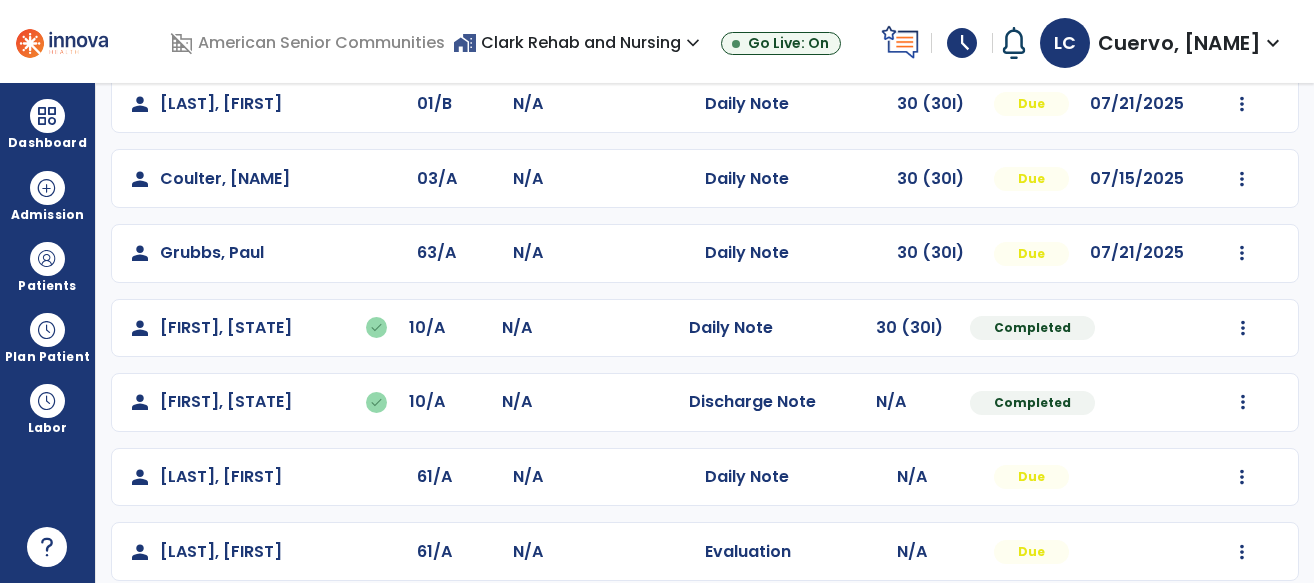 scroll, scrollTop: 826, scrollLeft: 0, axis: vertical 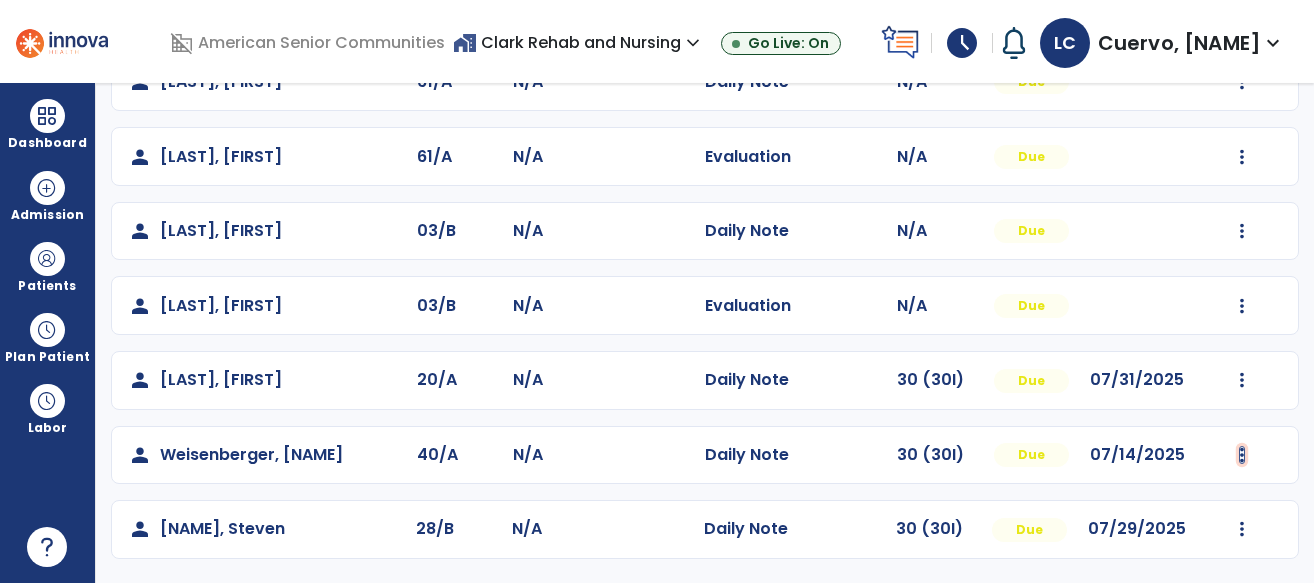 click at bounding box center (1242, -440) 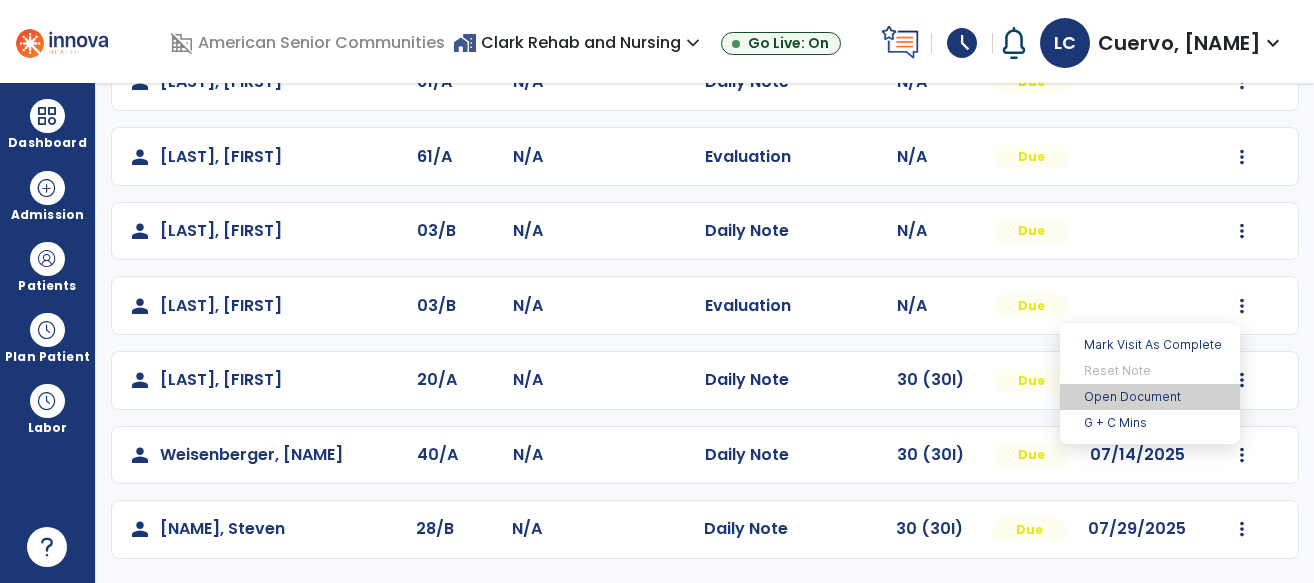 click on "Open Document" at bounding box center [1150, 397] 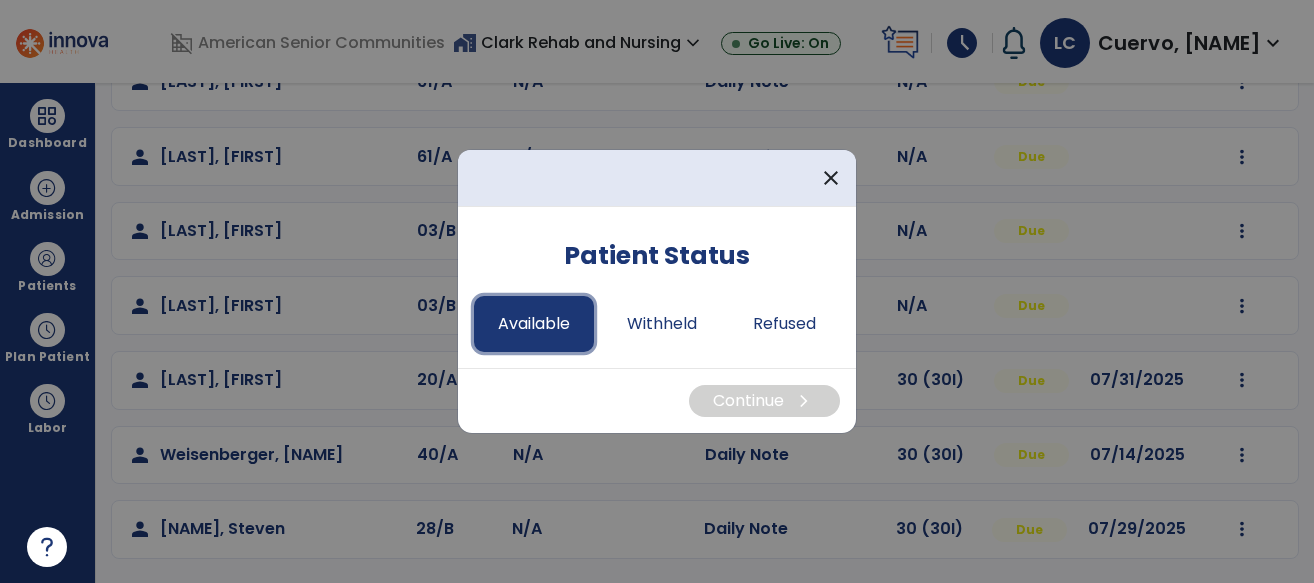 click on "Available" at bounding box center (534, 324) 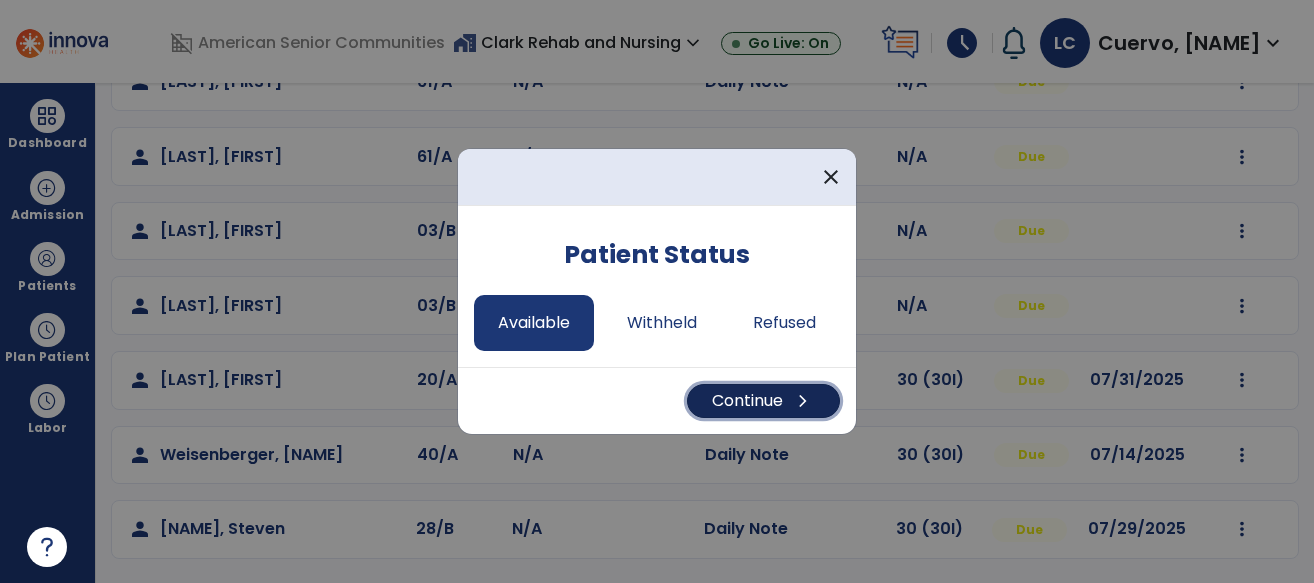 click on "Continue   chevron_right" at bounding box center (763, 401) 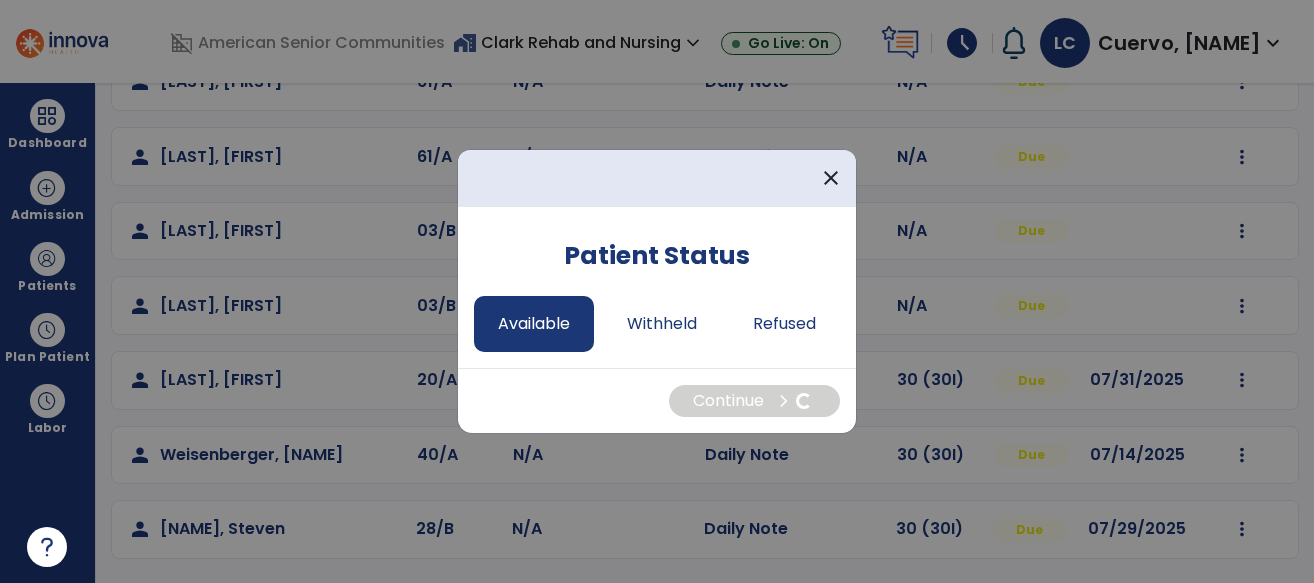 select on "*" 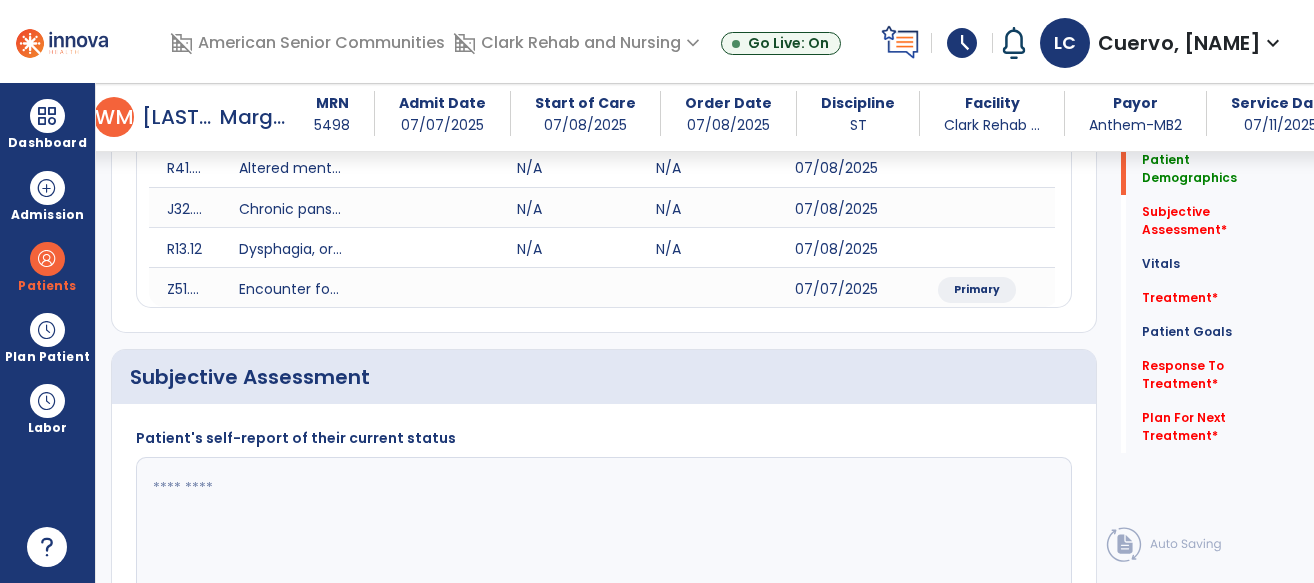 scroll, scrollTop: 404, scrollLeft: 0, axis: vertical 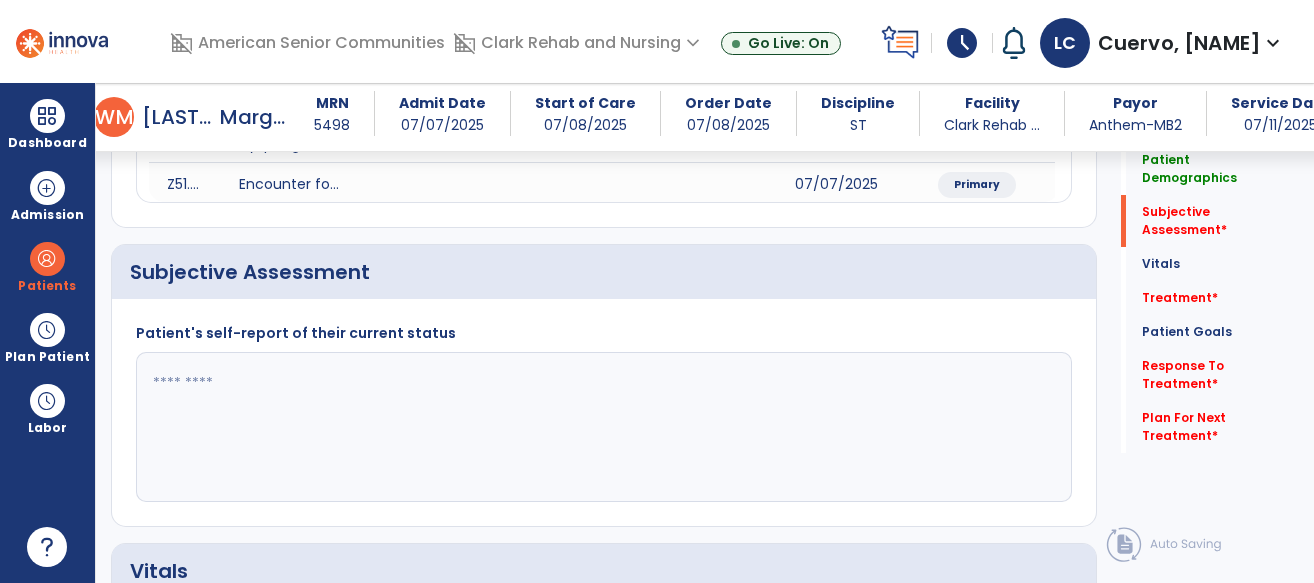 click 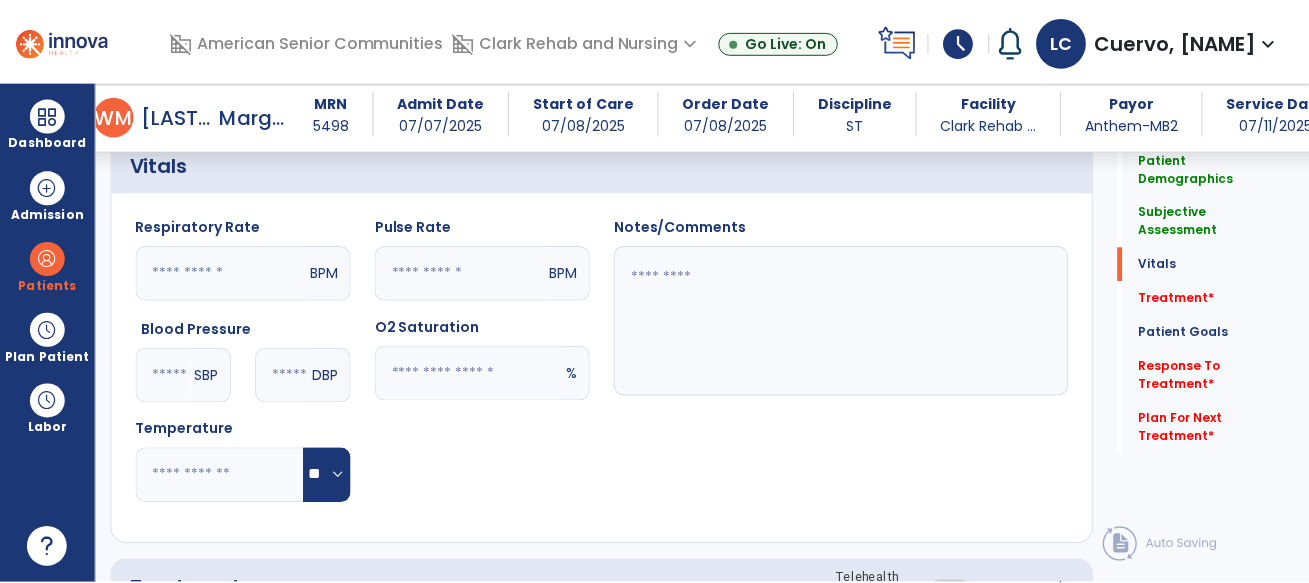 scroll, scrollTop: 976, scrollLeft: 0, axis: vertical 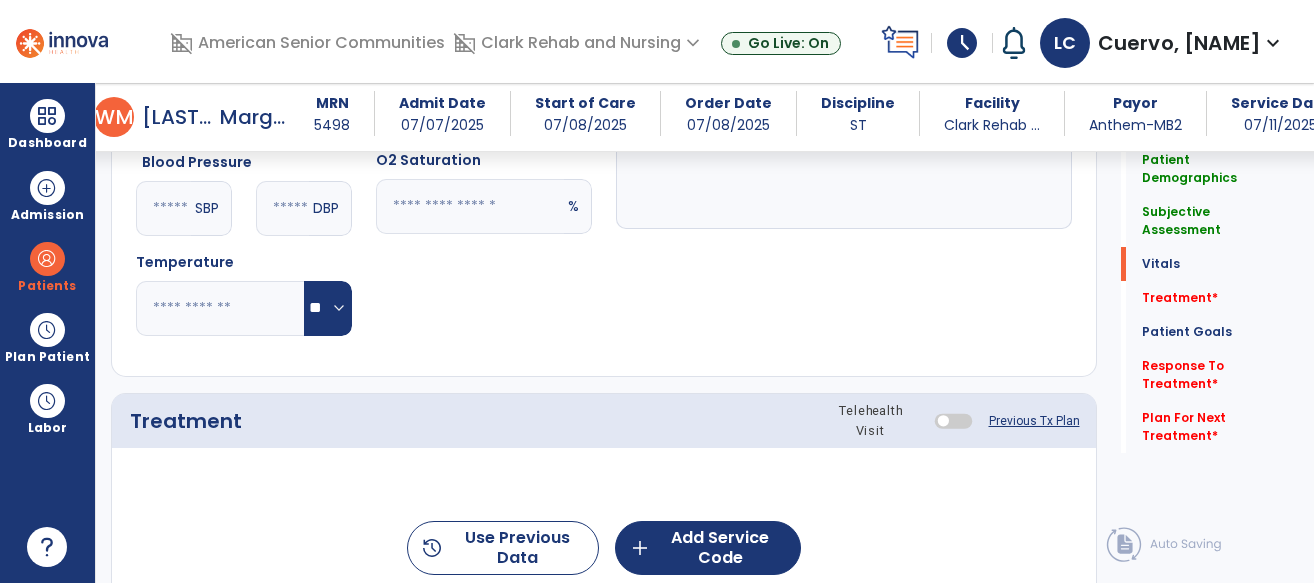 type on "**********" 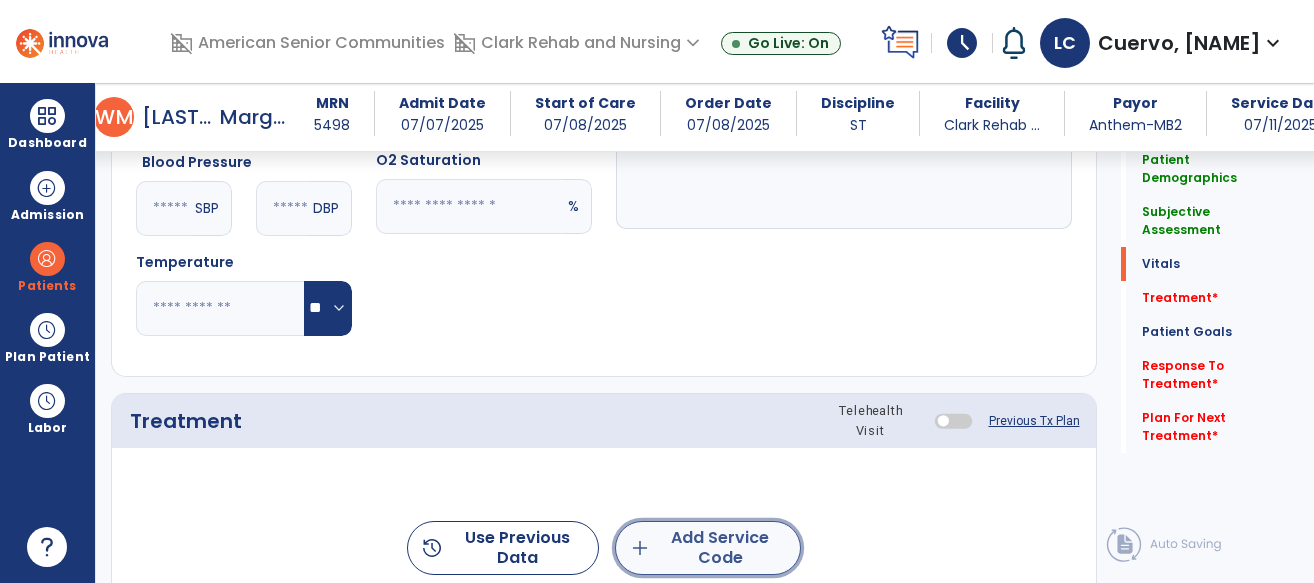 click on "add  Add Service Code" 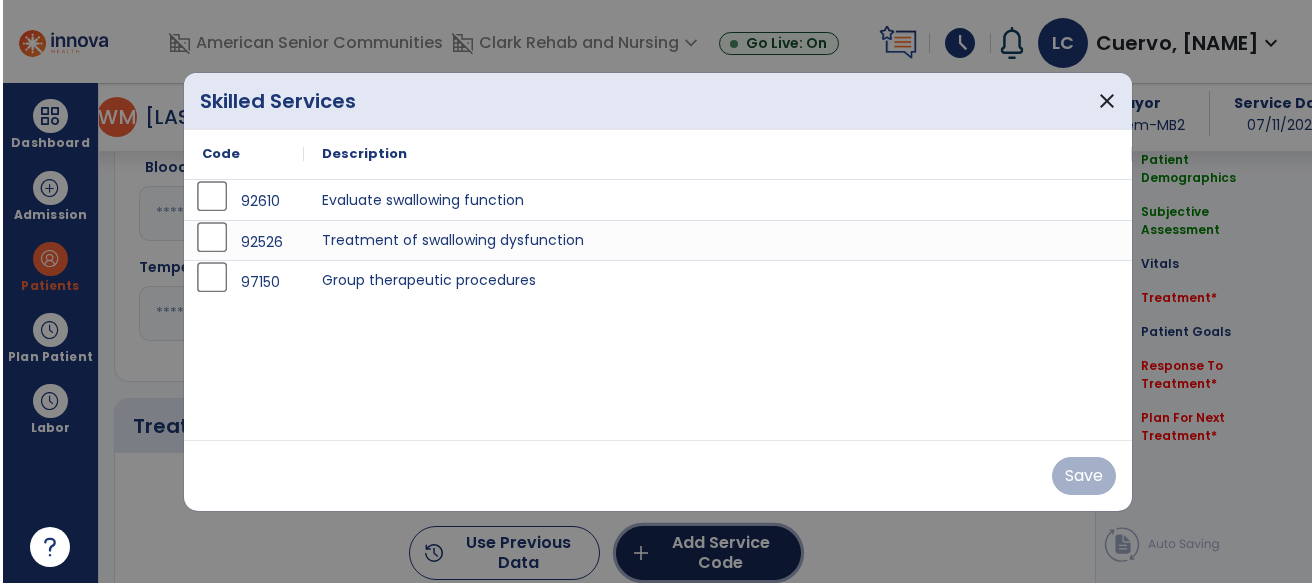 scroll, scrollTop: 976, scrollLeft: 0, axis: vertical 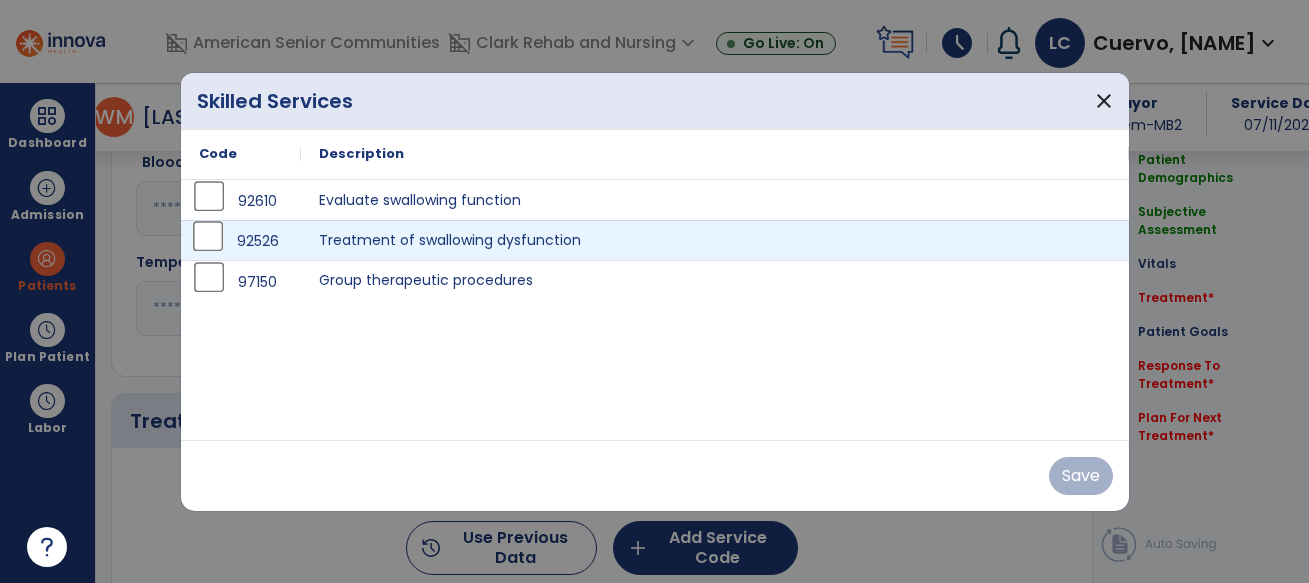 click on "92526" at bounding box center [241, 240] 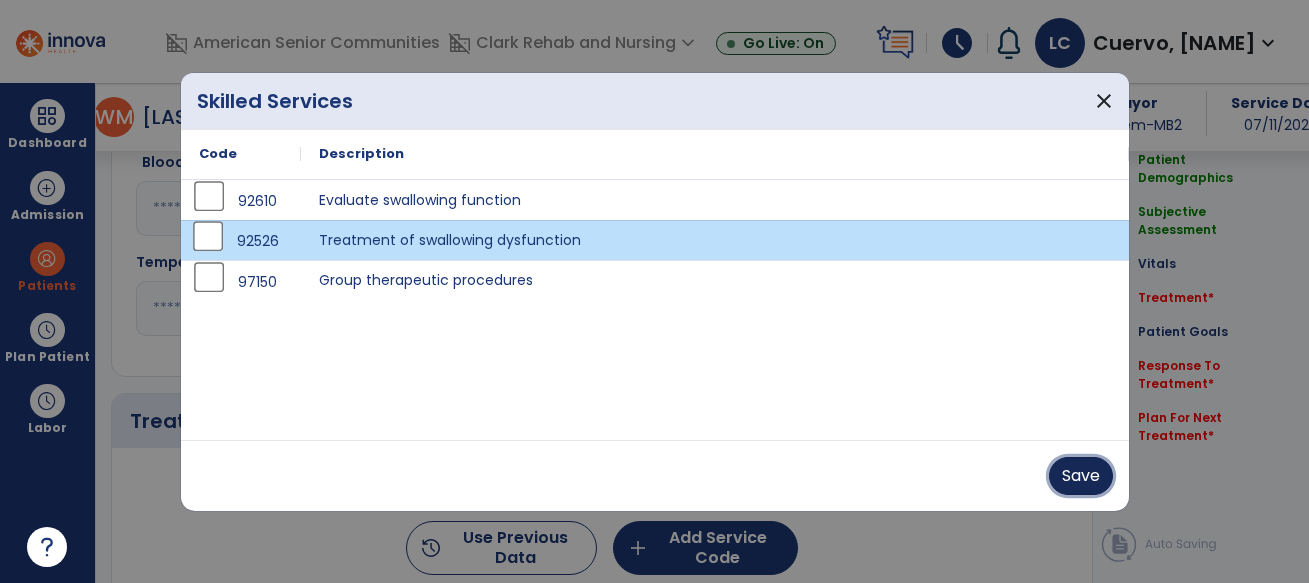 click on "Save" at bounding box center [1081, 476] 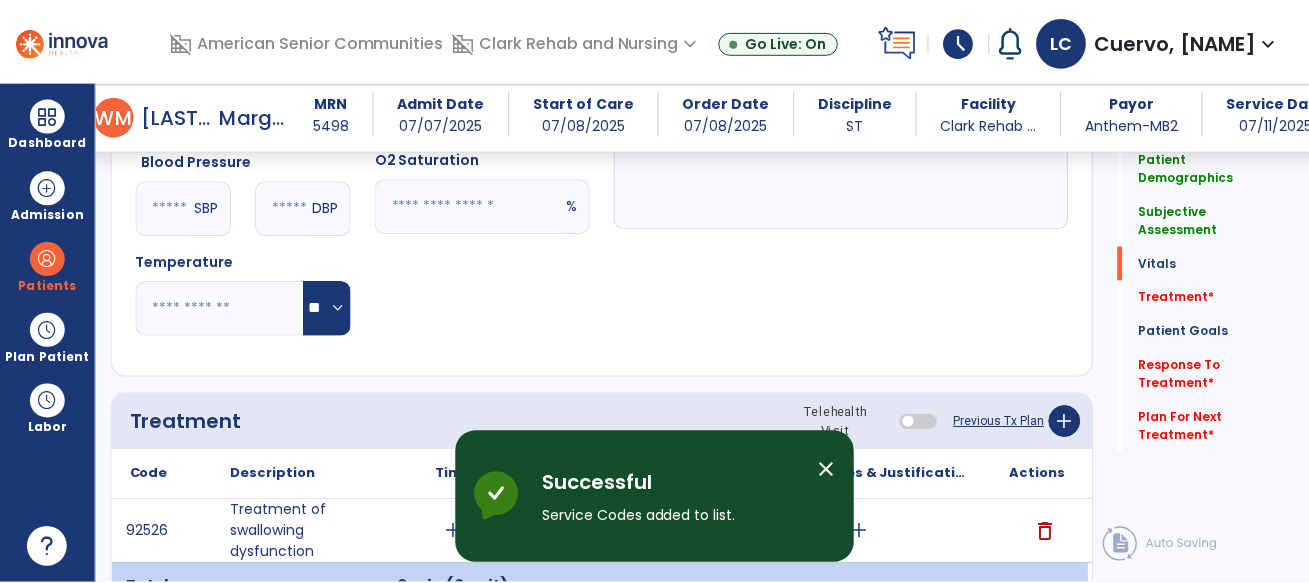 scroll, scrollTop: 1253, scrollLeft: 0, axis: vertical 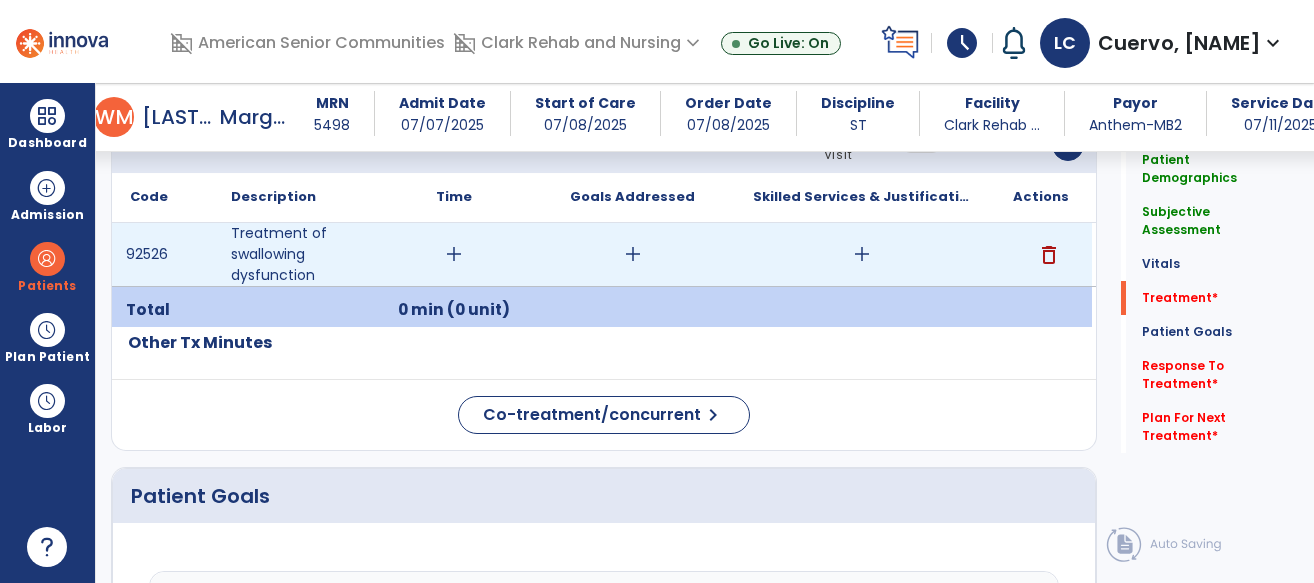 click on "add" at bounding box center (454, 254) 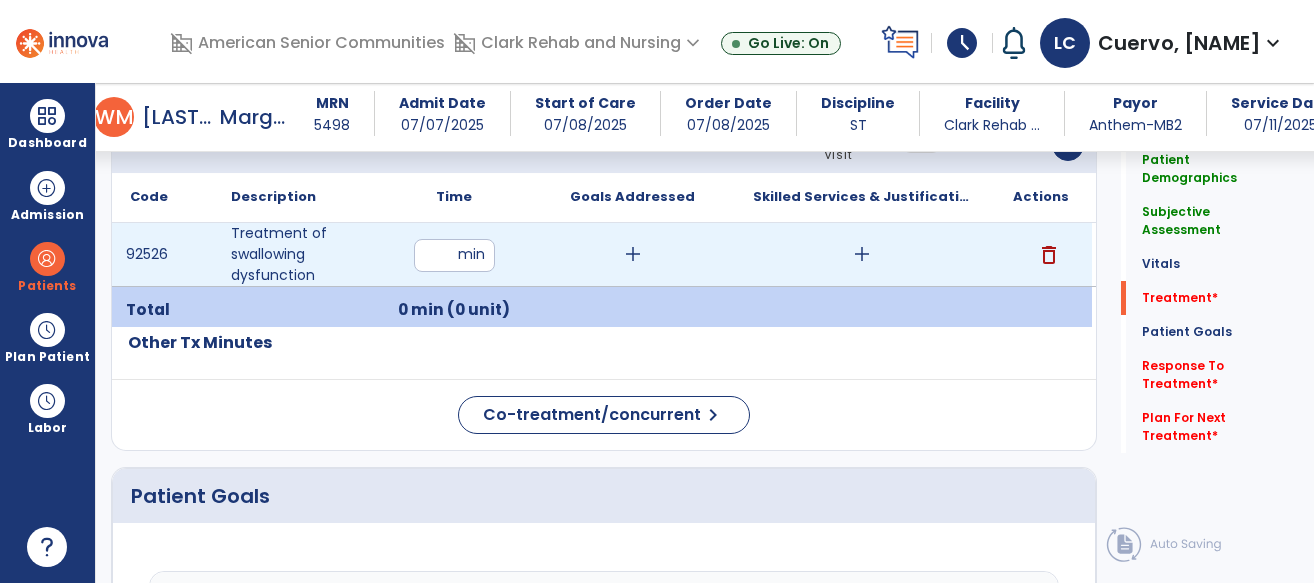 type on "**" 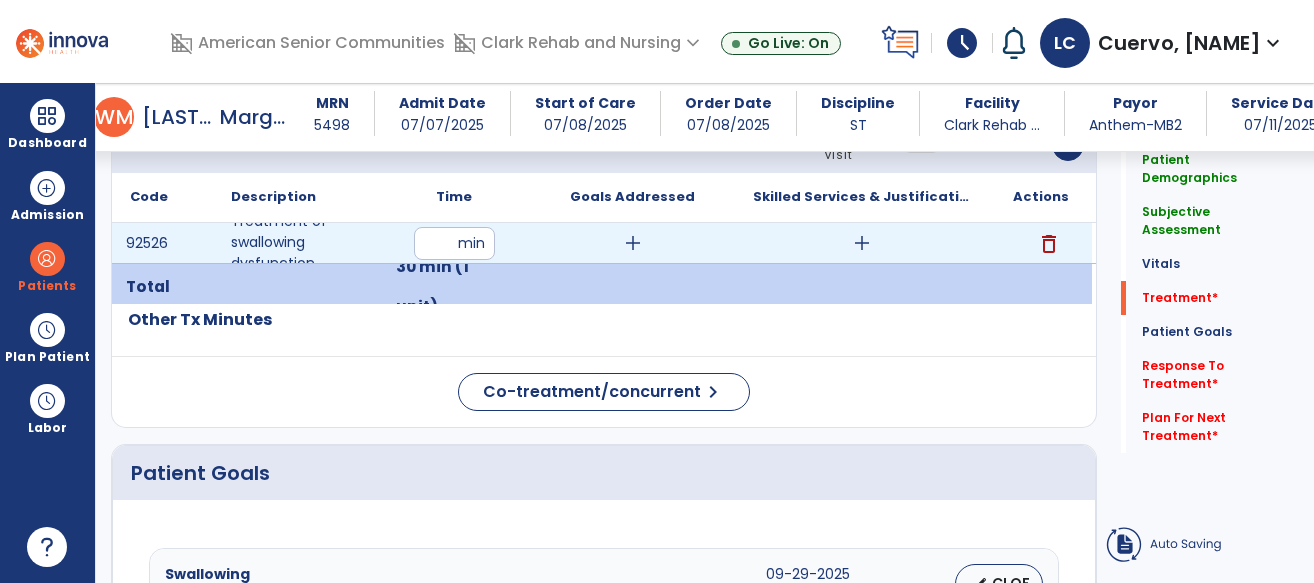 click on "add" at bounding box center [862, 243] 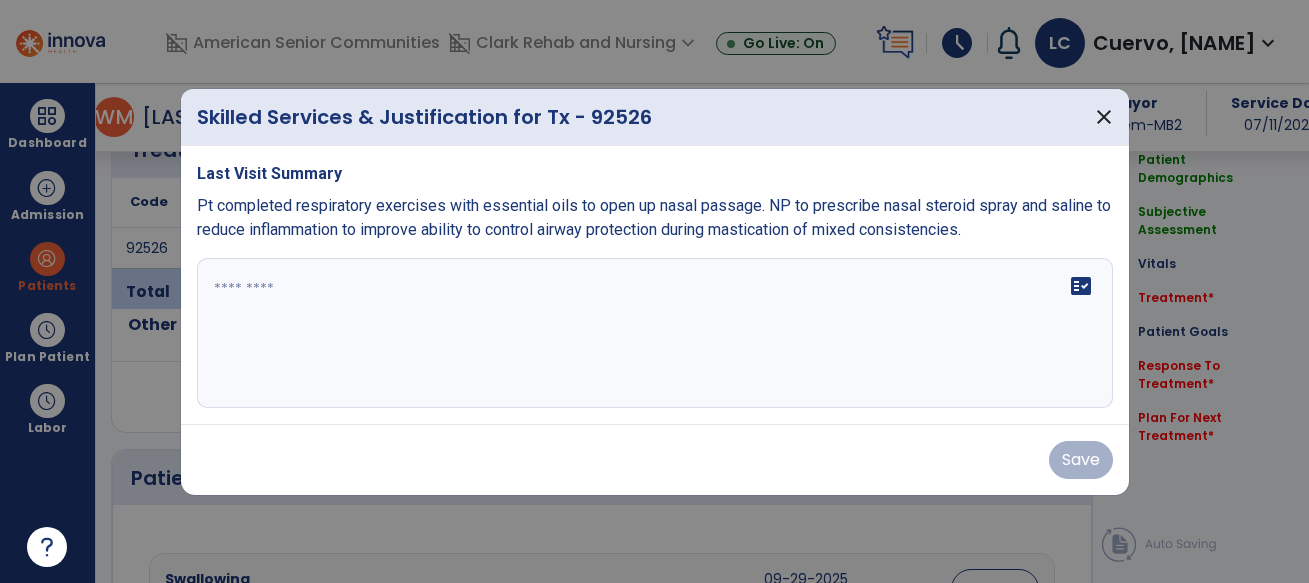 click at bounding box center [655, 333] 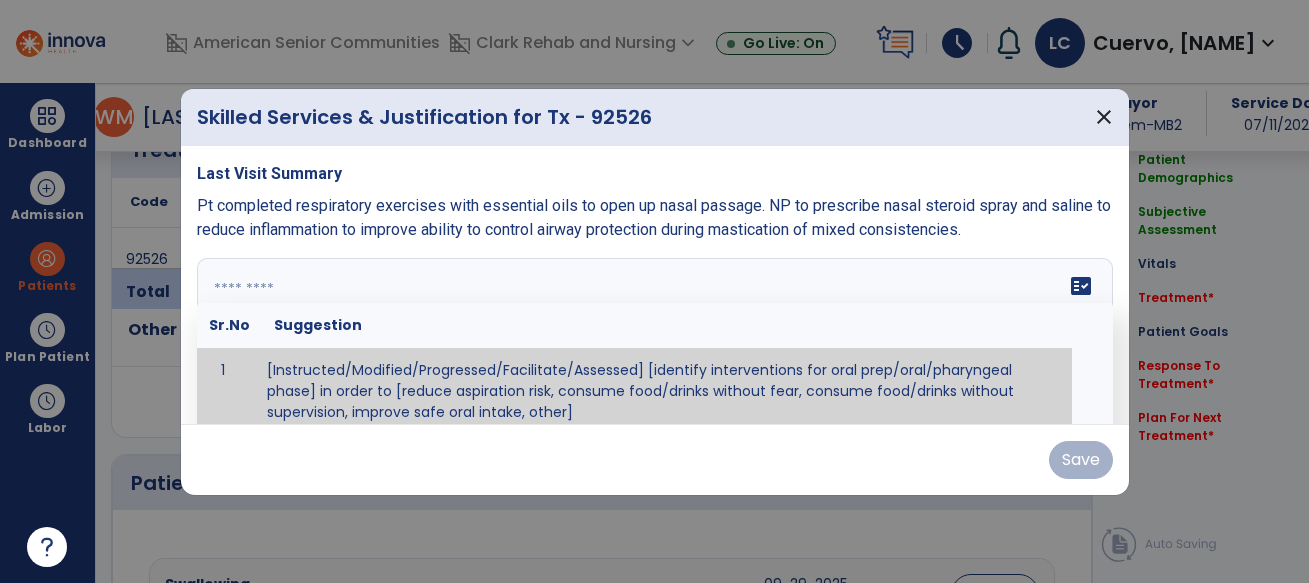 scroll, scrollTop: 1253, scrollLeft: 0, axis: vertical 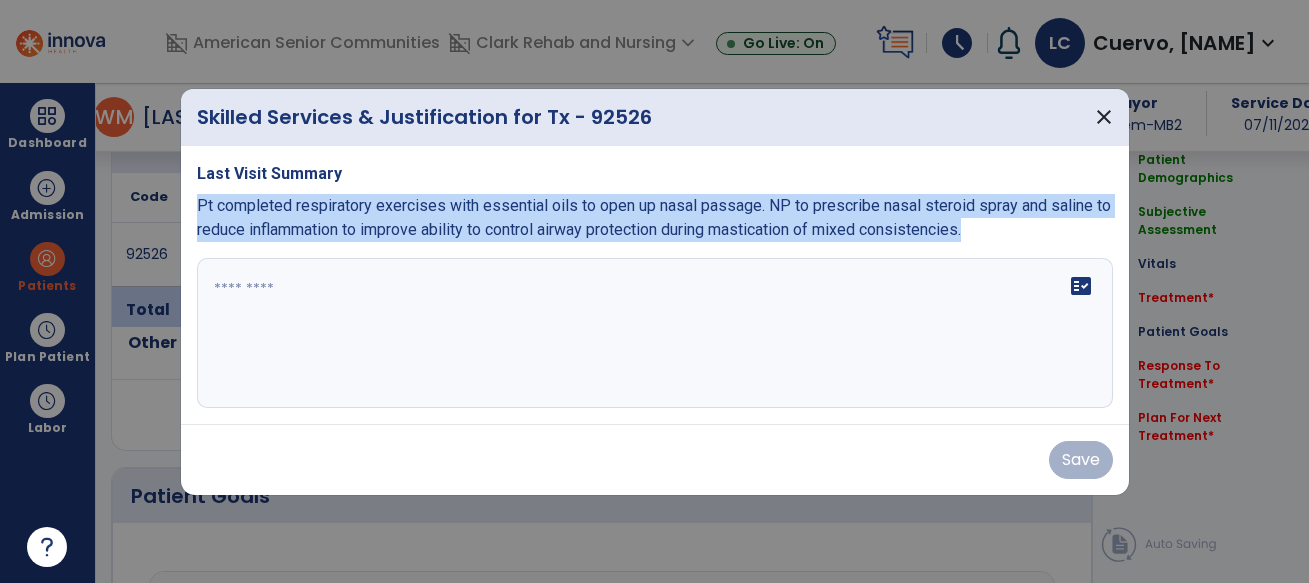 drag, startPoint x: 196, startPoint y: 195, endPoint x: 1021, endPoint y: 233, distance: 825.8747 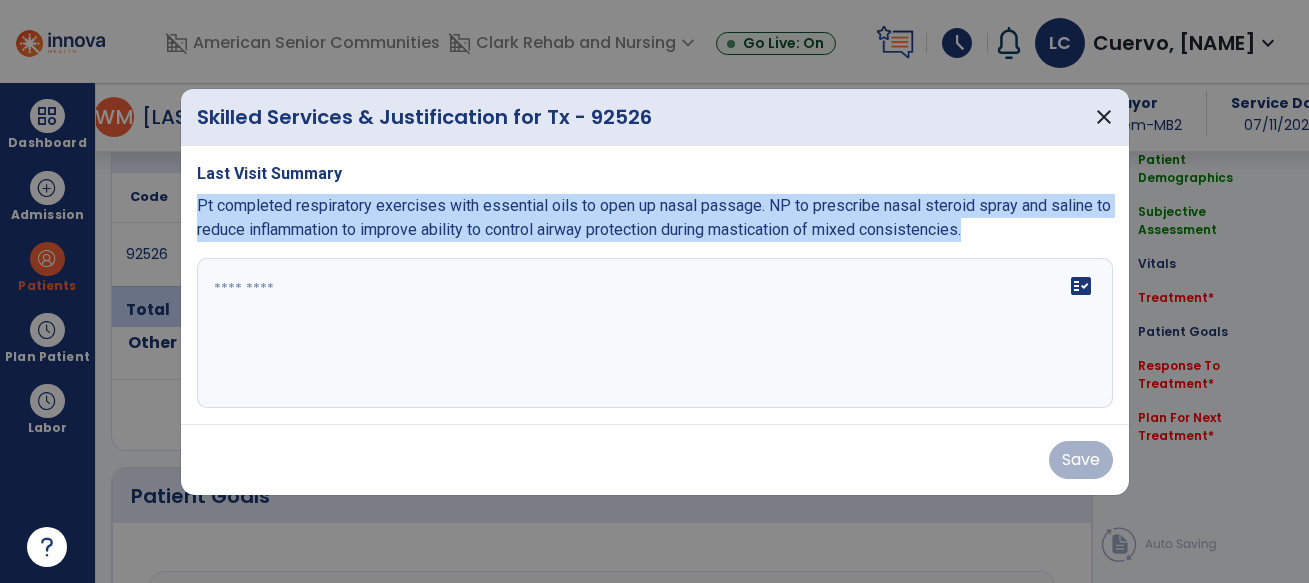click on "Pt completed respiratory exercises with essential oils to open up nasal passage. NP to prescribe nasal steroid spray and saline to reduce inflammation to improve ability to control airway protection during mastication of mixed consistencies." at bounding box center [655, 218] 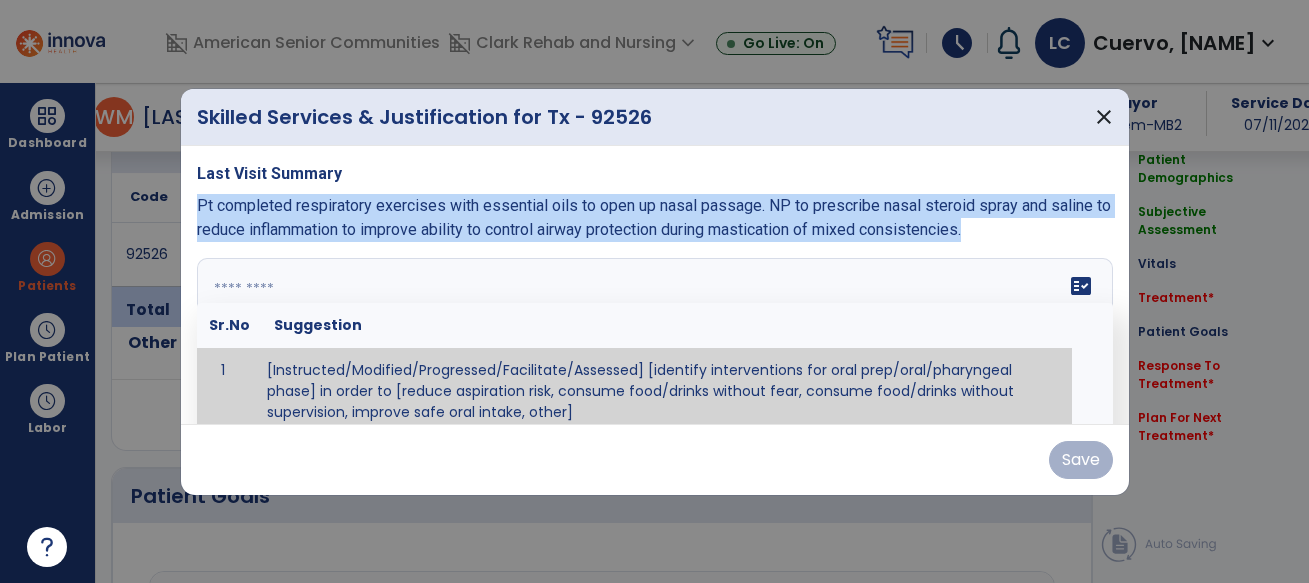 click on "fact_check  Sr.No Suggestion 1 [Instructed/Modified/Progressed/Facilitate/Assessed] [identify interventions for oral prep/oral/pharyngeal phase] in order to [reduce aspiration risk, consume food/drinks without fear, consume food/drinks without supervision, improve safe oral intake, other] 2 [Instructed/Modified/Progressed/Facilitate/Assessed] [identify compensatory methods such as alternating bites/sips, effortful swallow, other] in order to [reduce aspiration risk, consume food/drinks without fear, consume food/drinks without supervision, improve safe oral intake, other] 3 [Instructed/Modified/Progressed/Assessed] trials of [identify IDDSI Food/Drink Level or NDD Solid/Liquid Level] in order to [reduce aspiration risk, consume food/drinks without fear, consume food/drinks without supervision, improve safe oral intake, other] 4 5 Assessed swallow with administration of [identify test]" at bounding box center [655, 333] 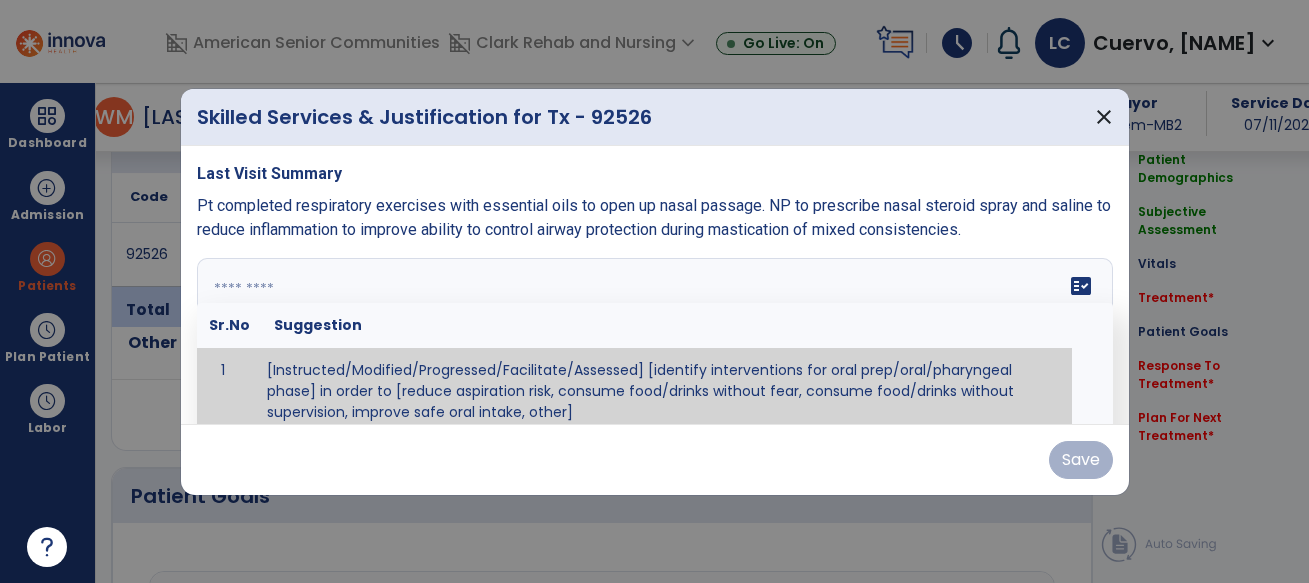 scroll, scrollTop: 12, scrollLeft: 0, axis: vertical 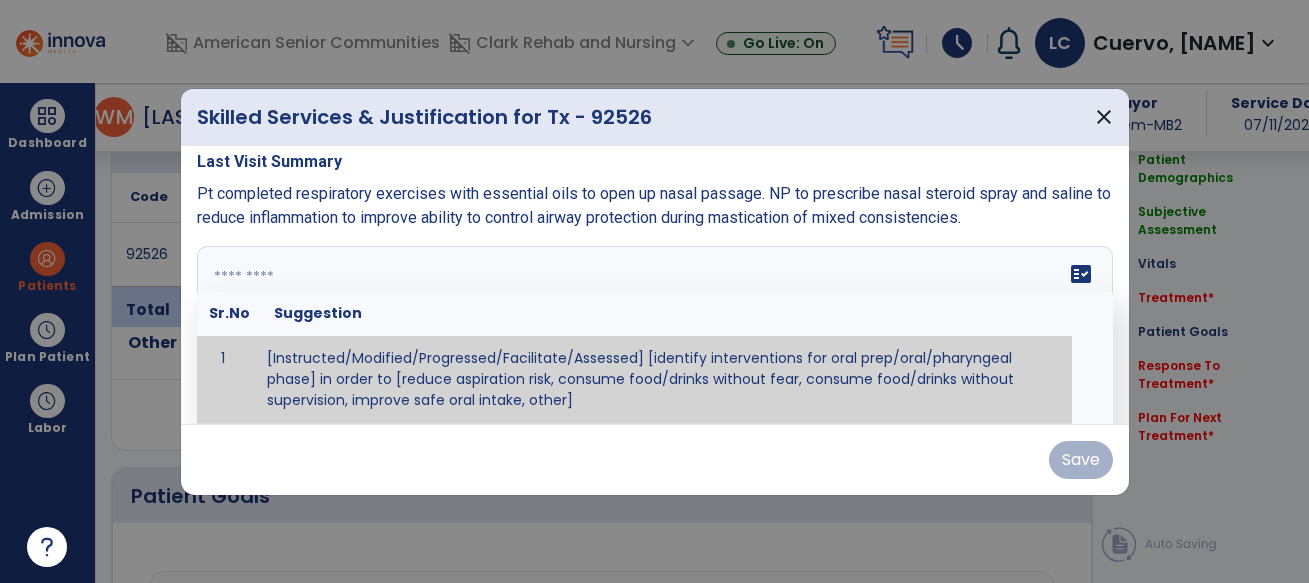 paste on "**********" 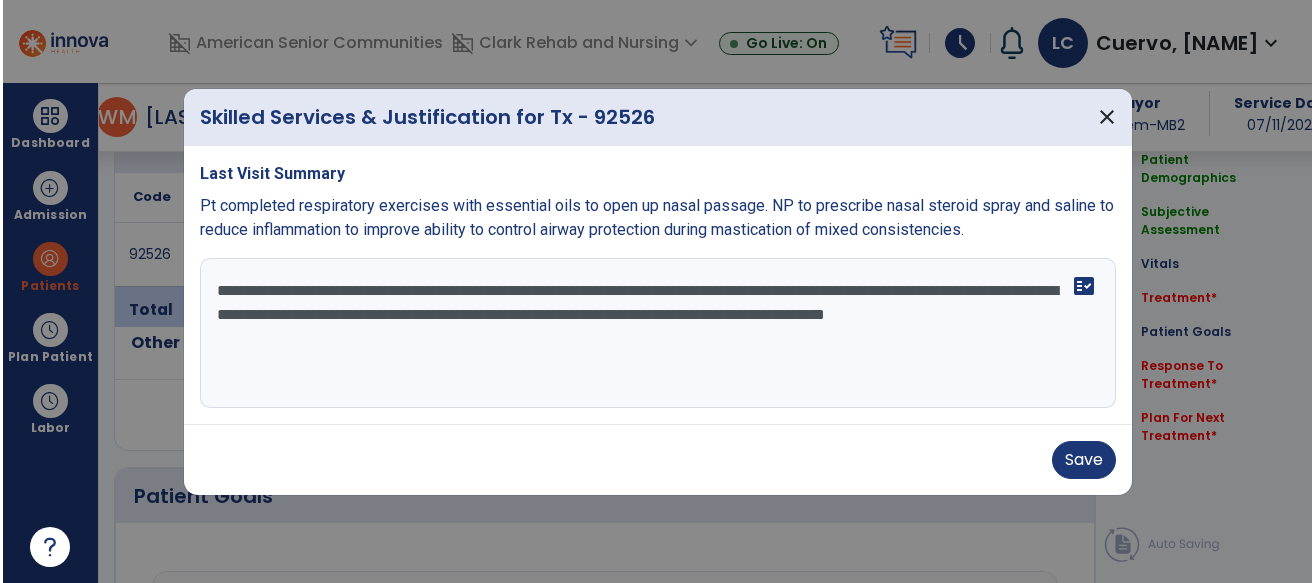 scroll, scrollTop: 0, scrollLeft: 0, axis: both 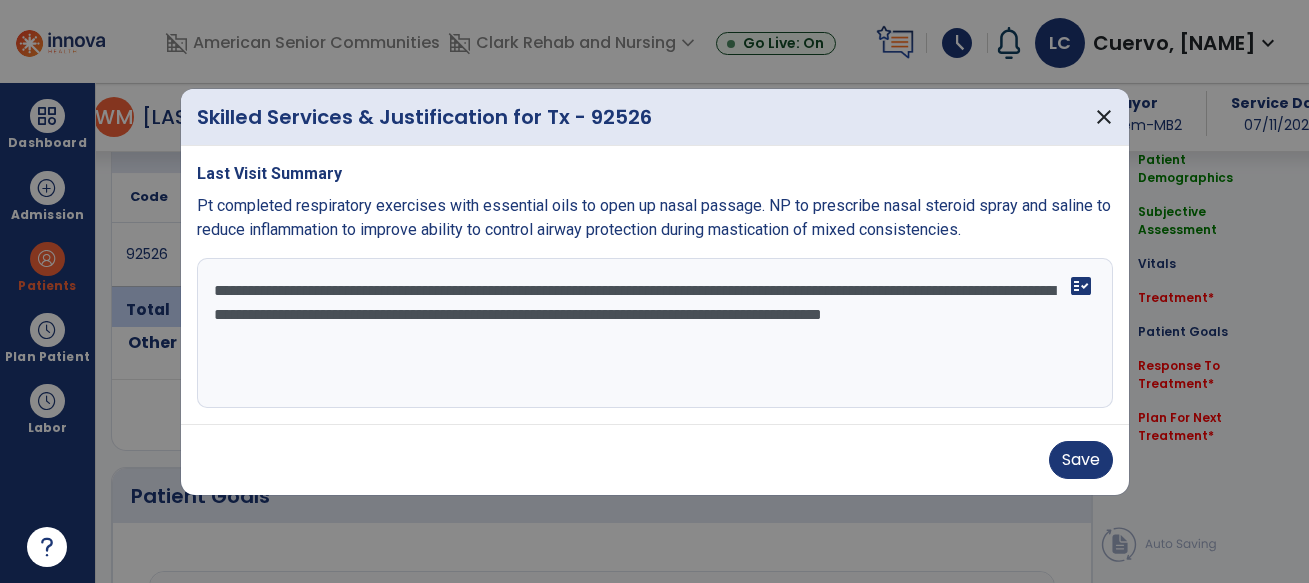 drag, startPoint x: 855, startPoint y: 292, endPoint x: 880, endPoint y: 329, distance: 44.65423 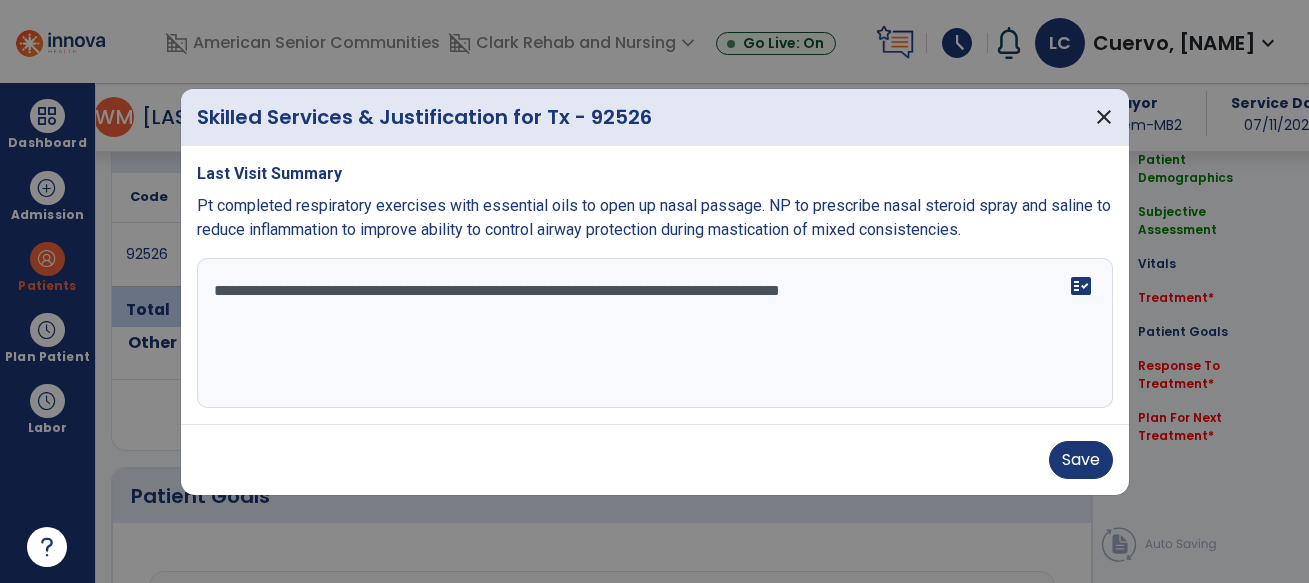 click on "**********" at bounding box center [655, 333] 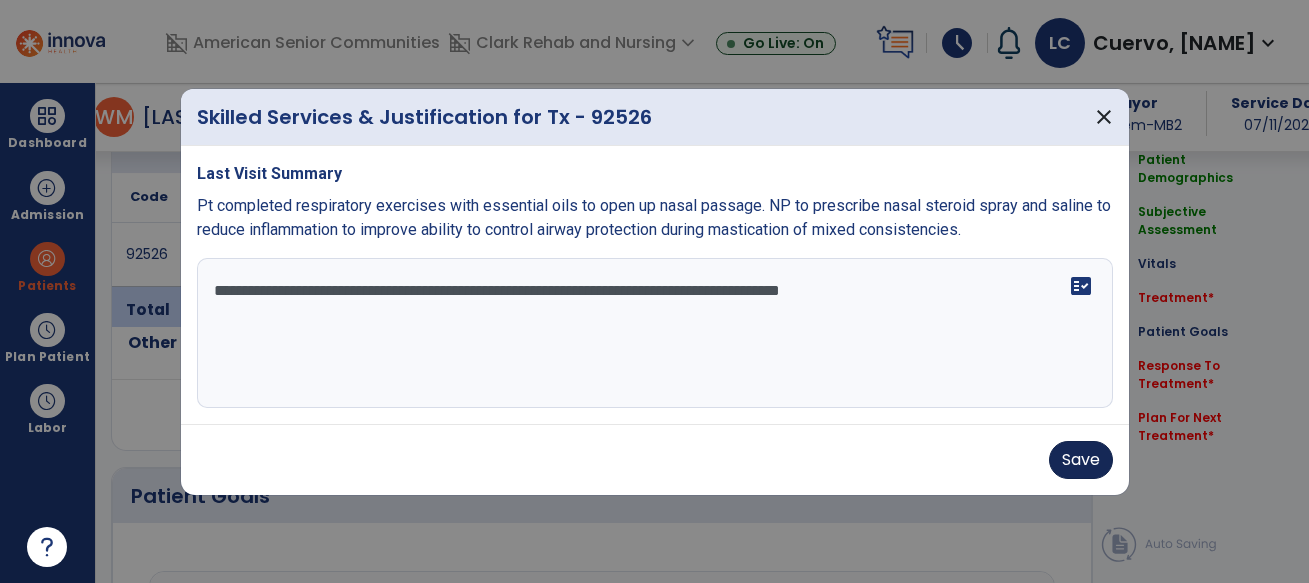 type on "**********" 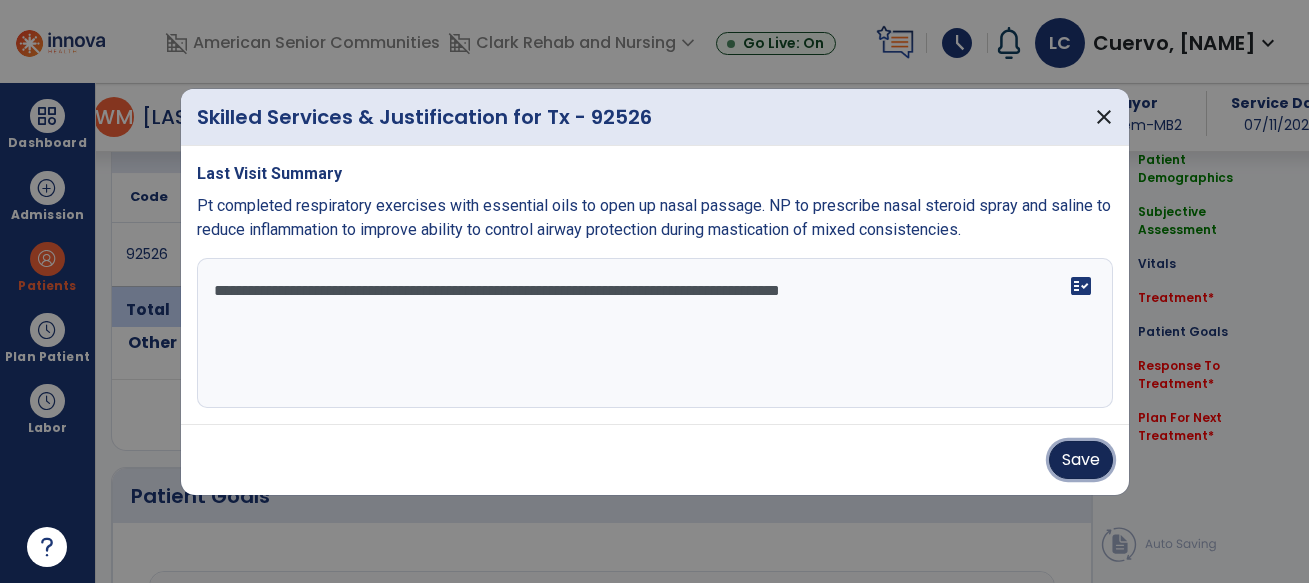 click on "Save" at bounding box center (1081, 460) 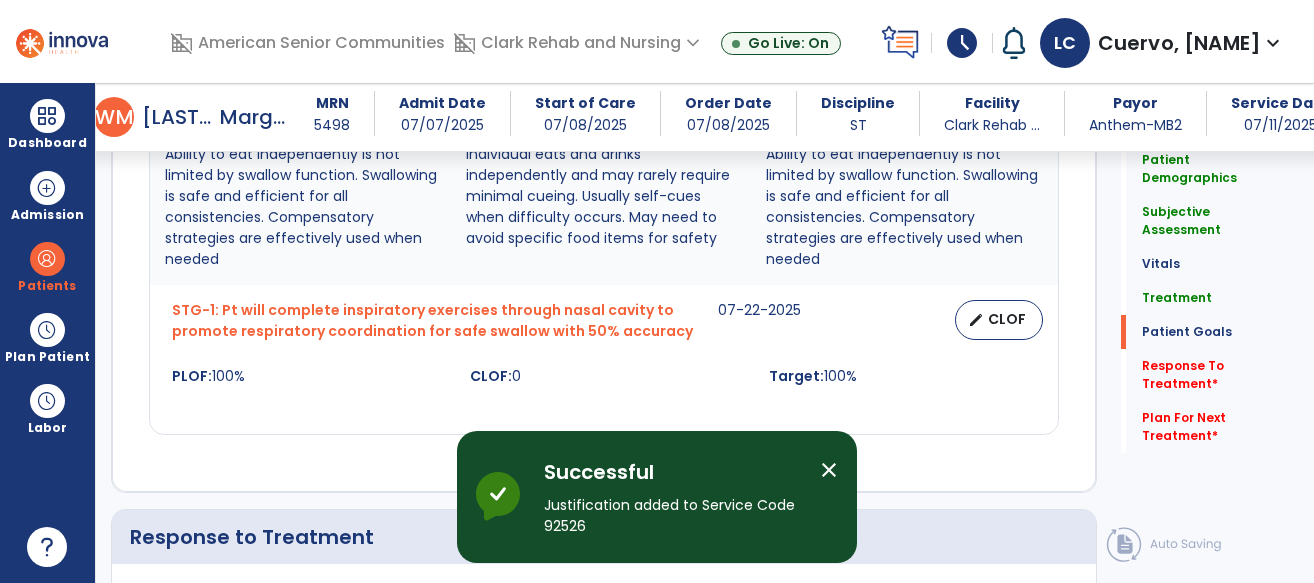scroll, scrollTop: 1787, scrollLeft: 0, axis: vertical 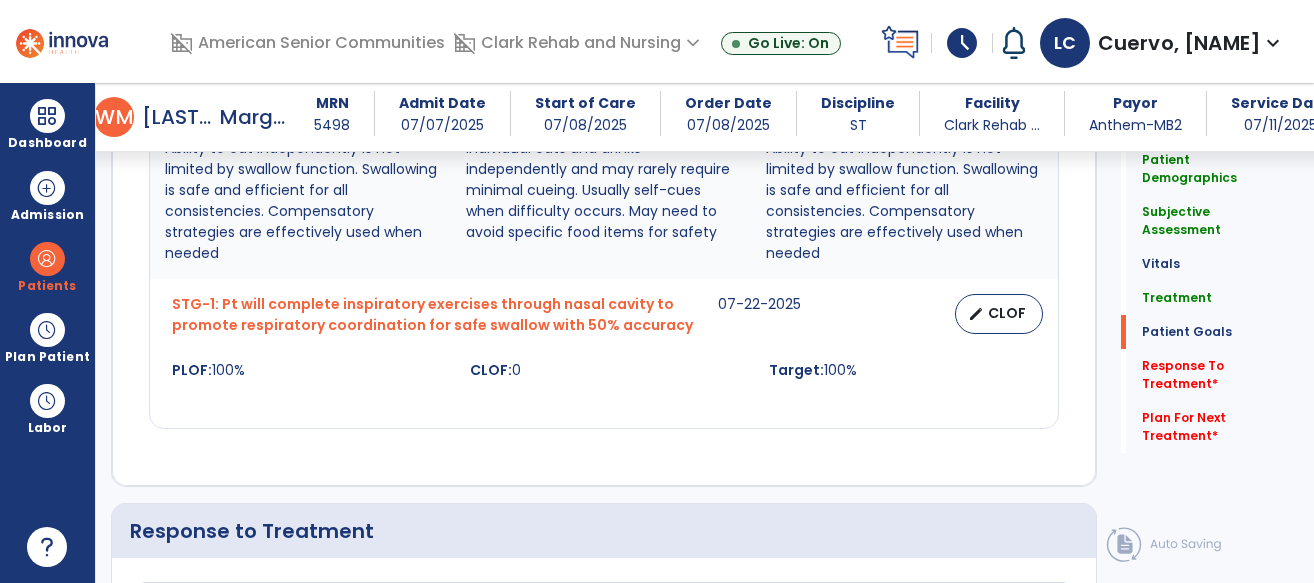 click on "CLOF:  0" at bounding box center [607, 370] 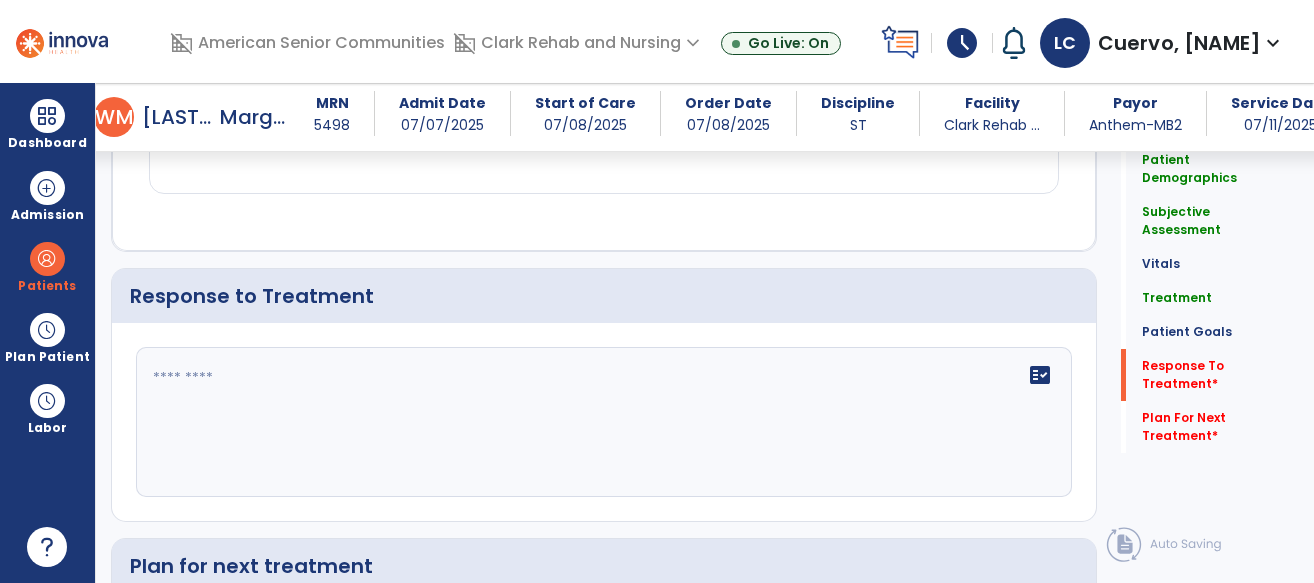 scroll, scrollTop: 1994, scrollLeft: 0, axis: vertical 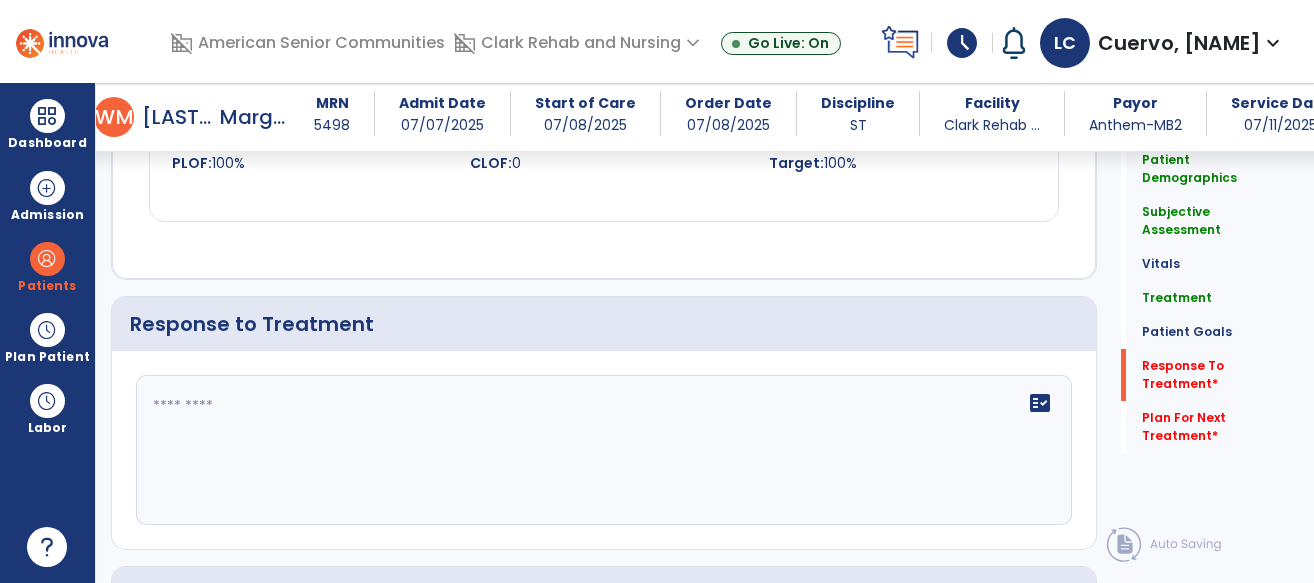 click 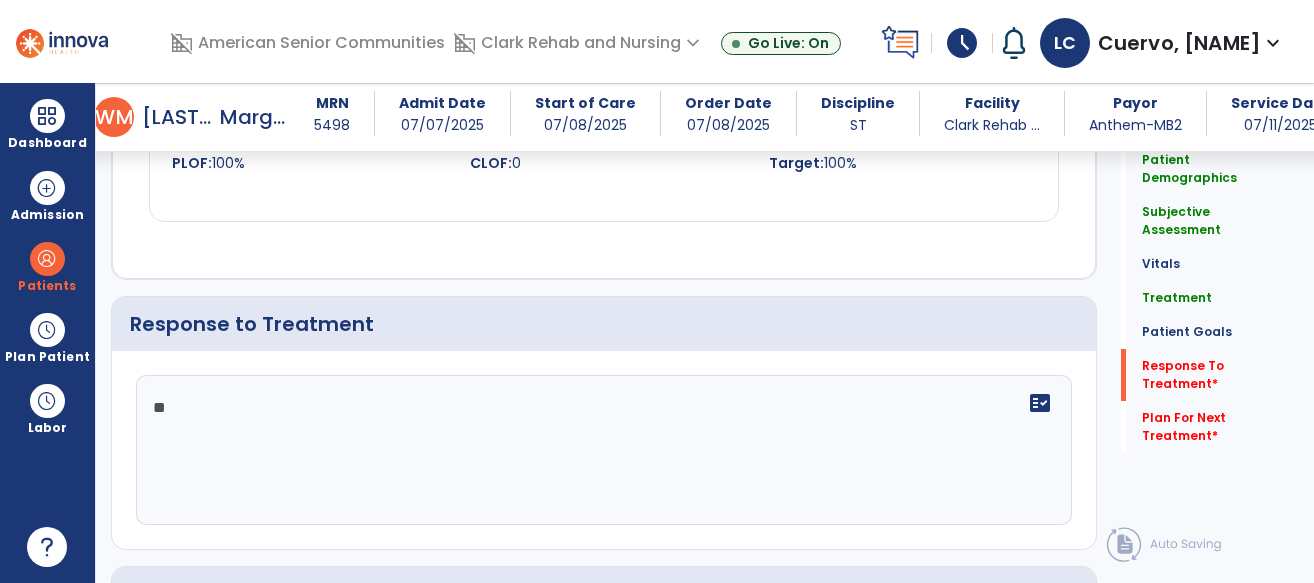type on "*" 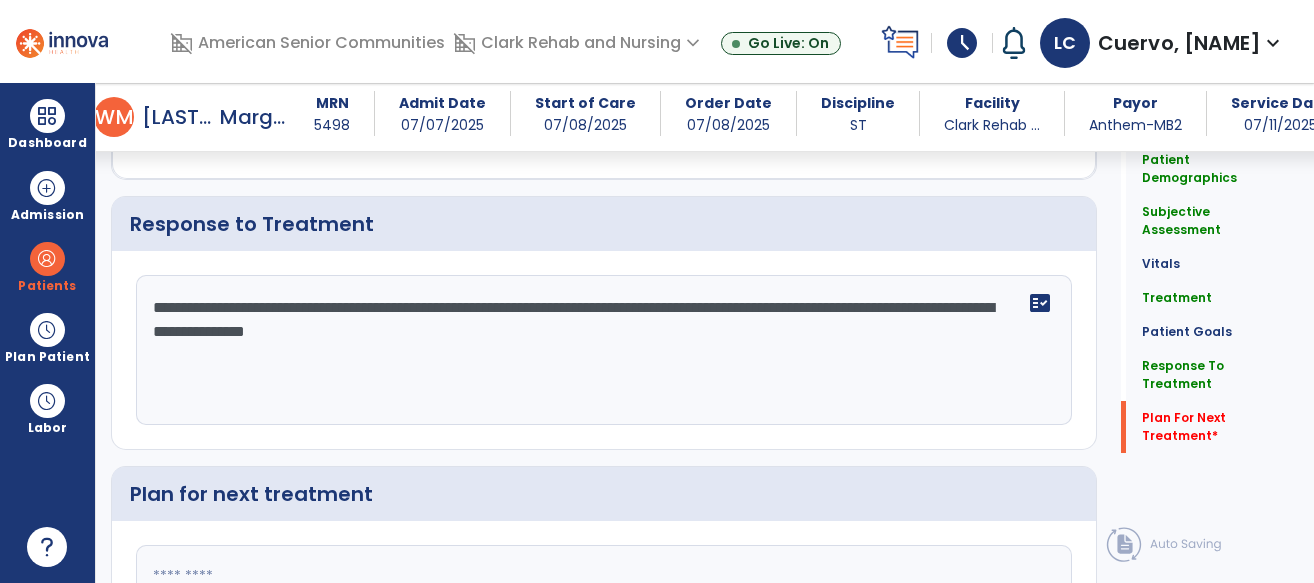 scroll, scrollTop: 2296, scrollLeft: 0, axis: vertical 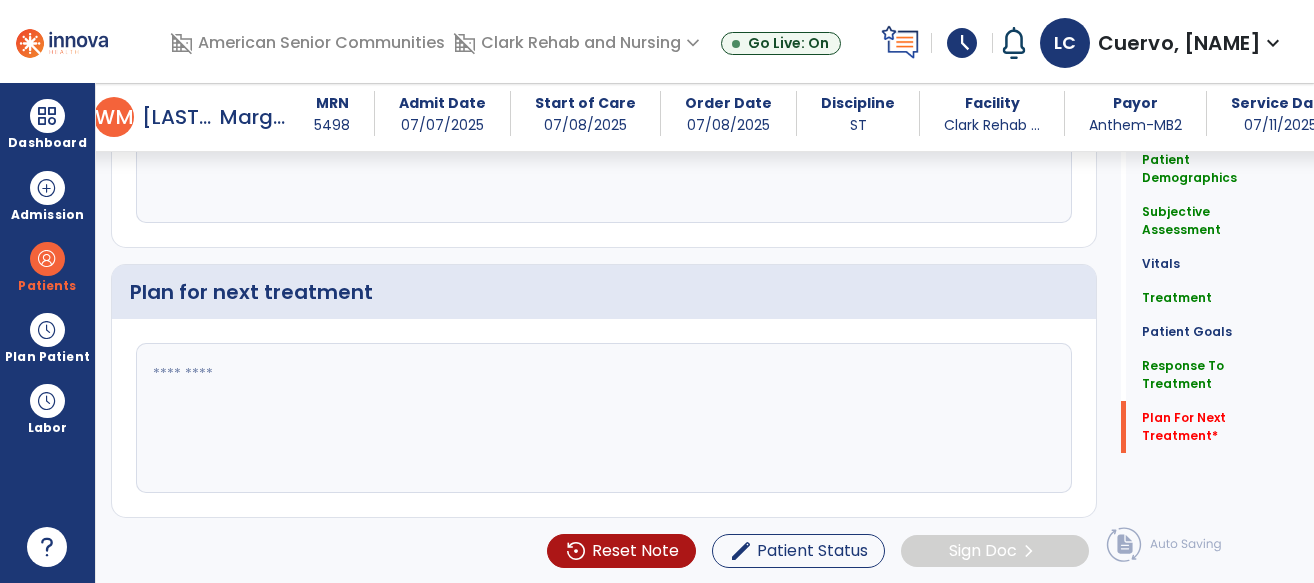 type on "**********" 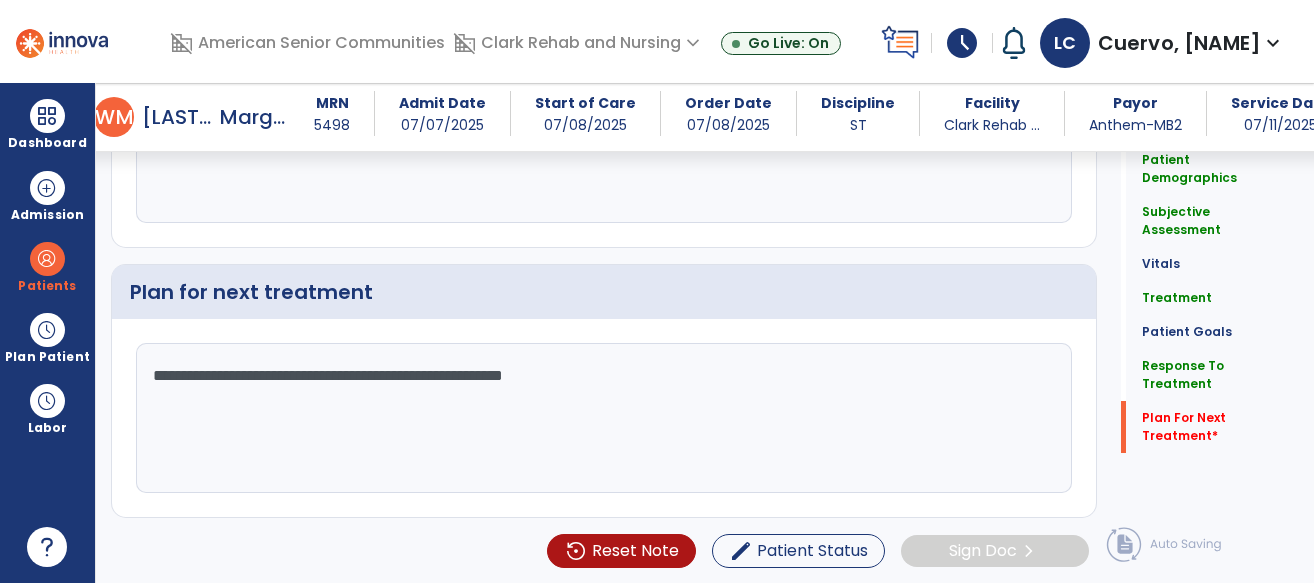 scroll, scrollTop: 2297, scrollLeft: 0, axis: vertical 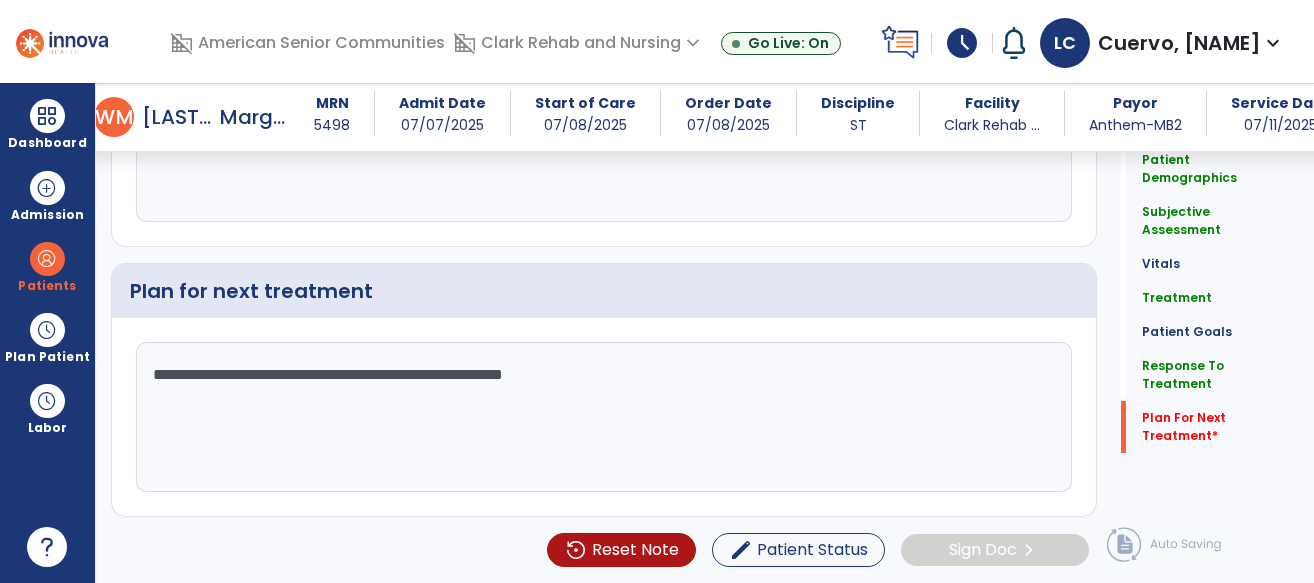 click on "**********" 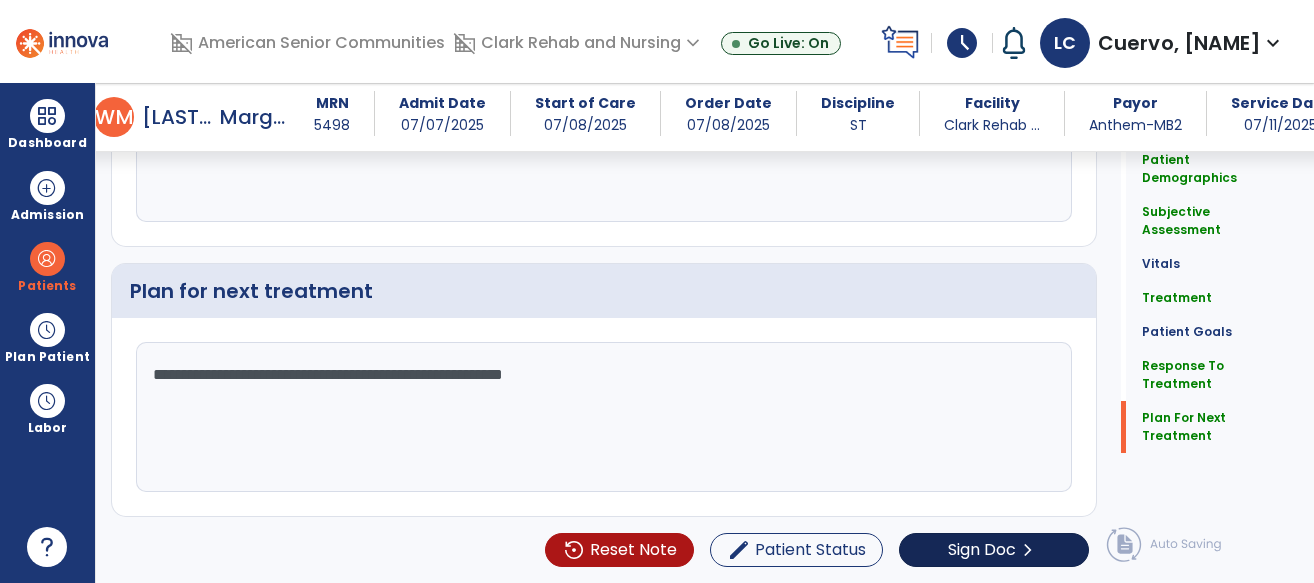 type on "**********" 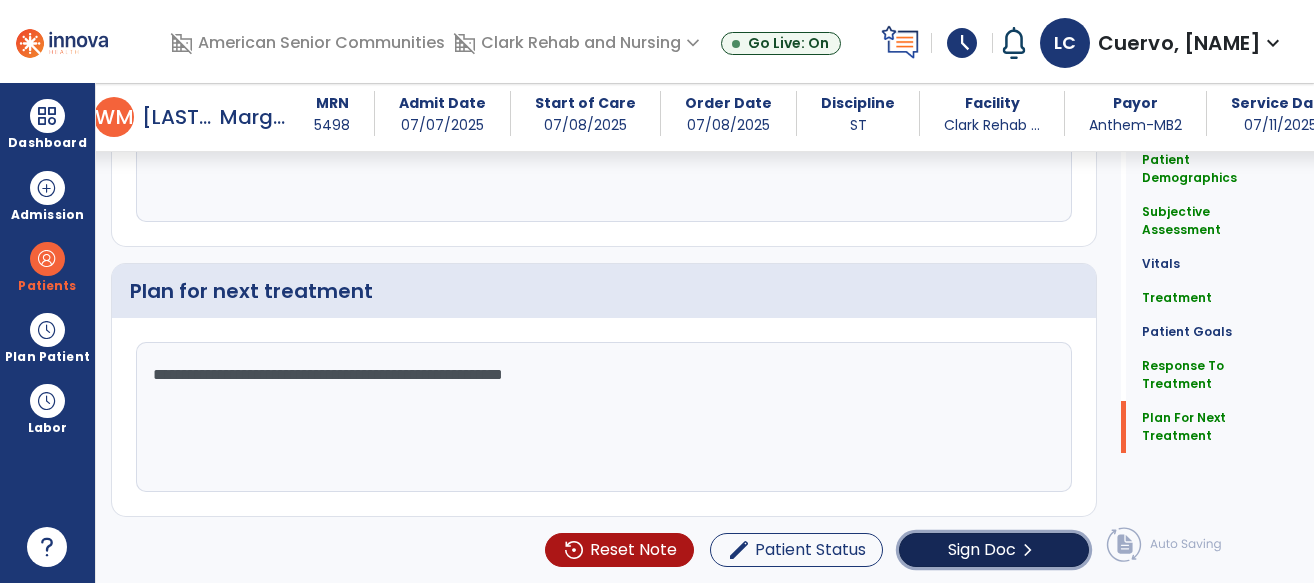 click on "Sign Doc" 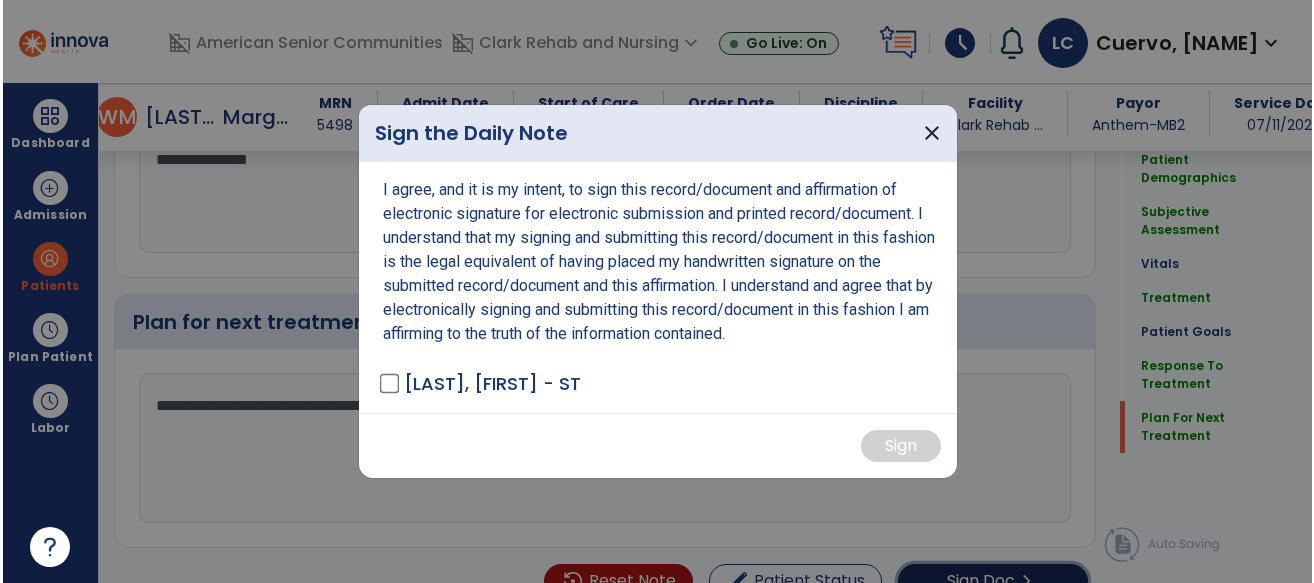 scroll, scrollTop: 2297, scrollLeft: 0, axis: vertical 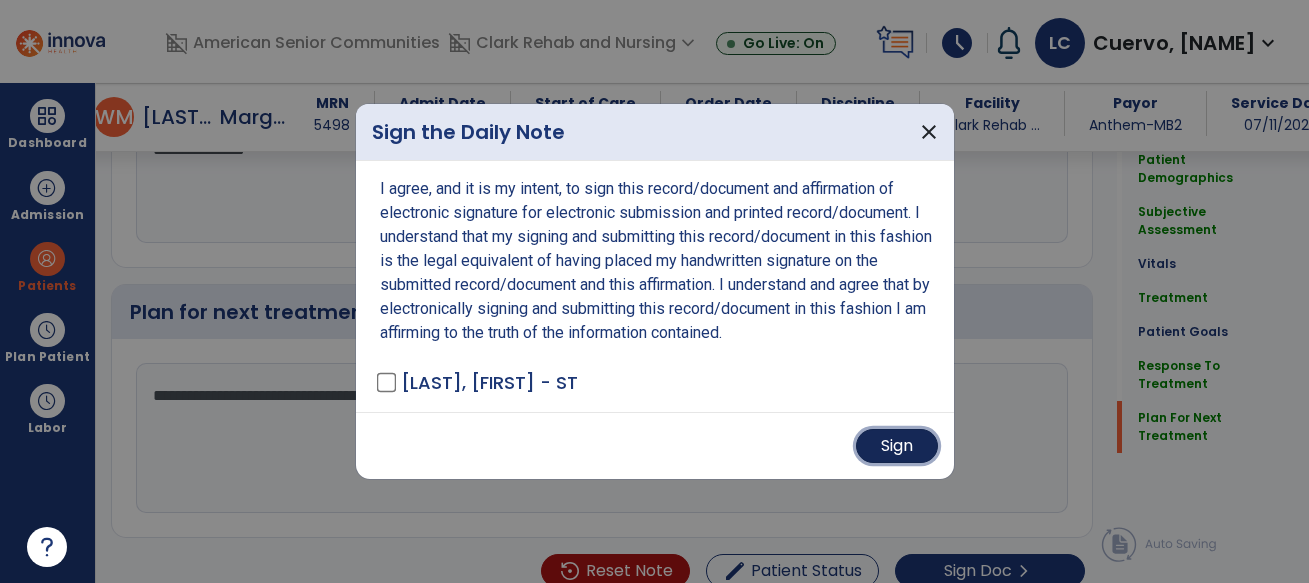 click on "Sign" at bounding box center (897, 446) 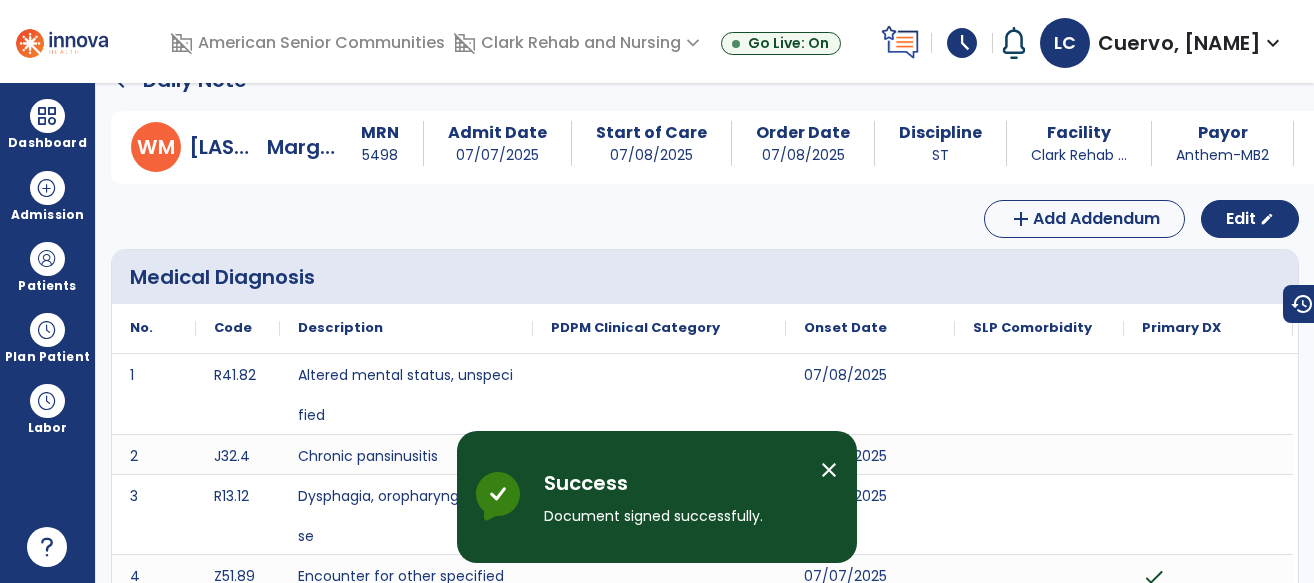 scroll, scrollTop: 0, scrollLeft: 0, axis: both 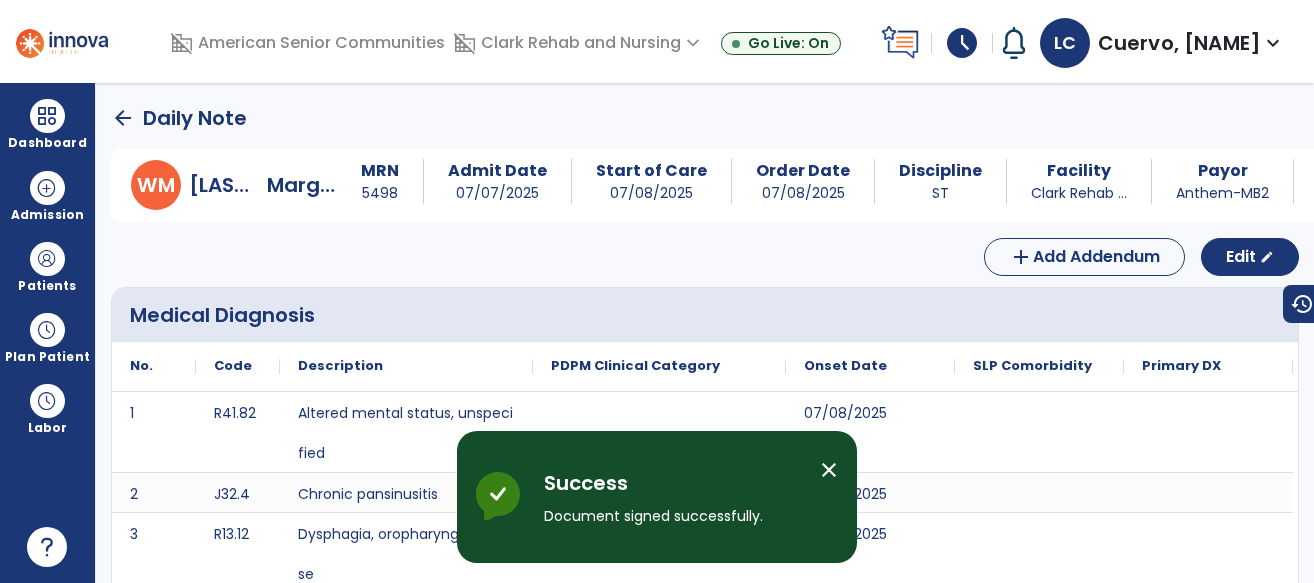 click on "arrow_back" 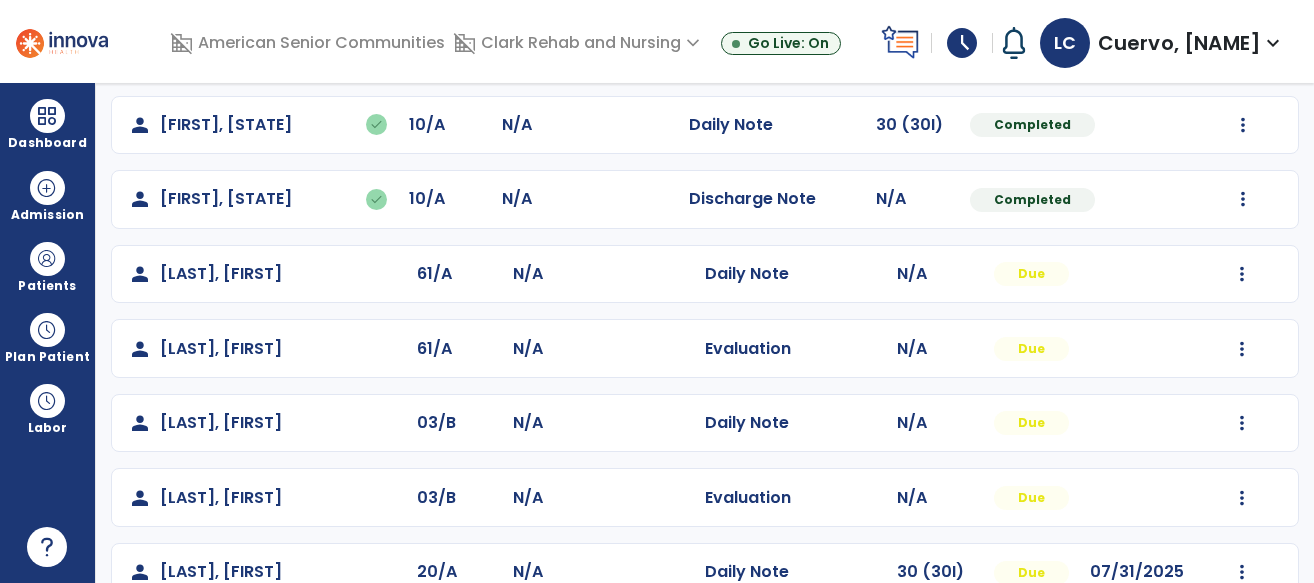 scroll, scrollTop: 849, scrollLeft: 0, axis: vertical 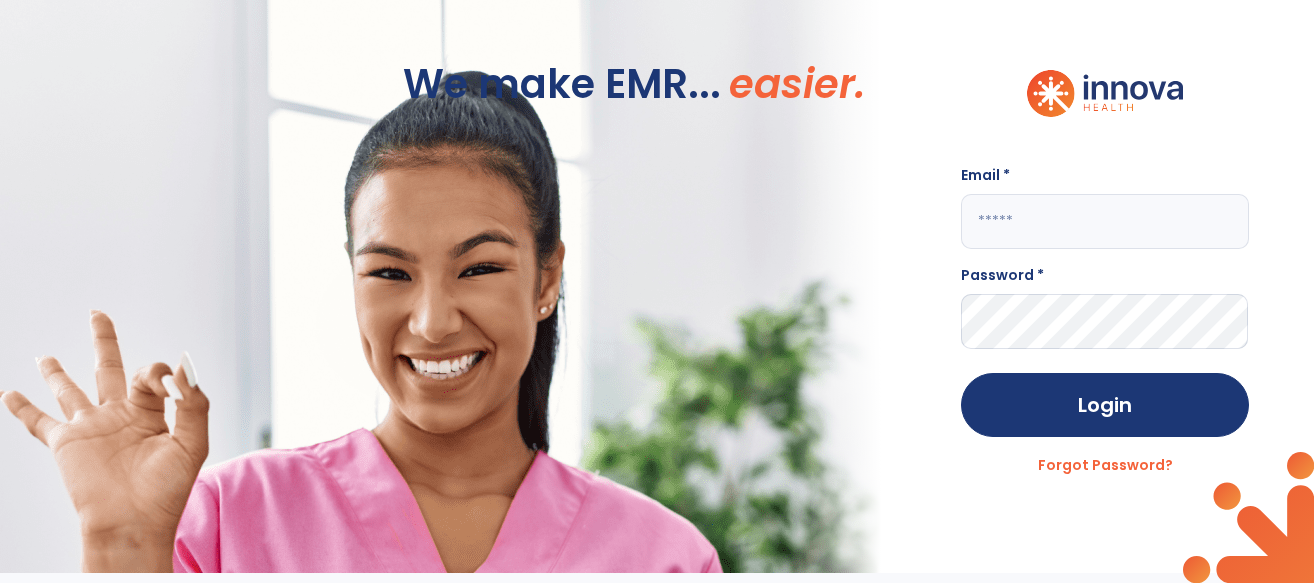 click 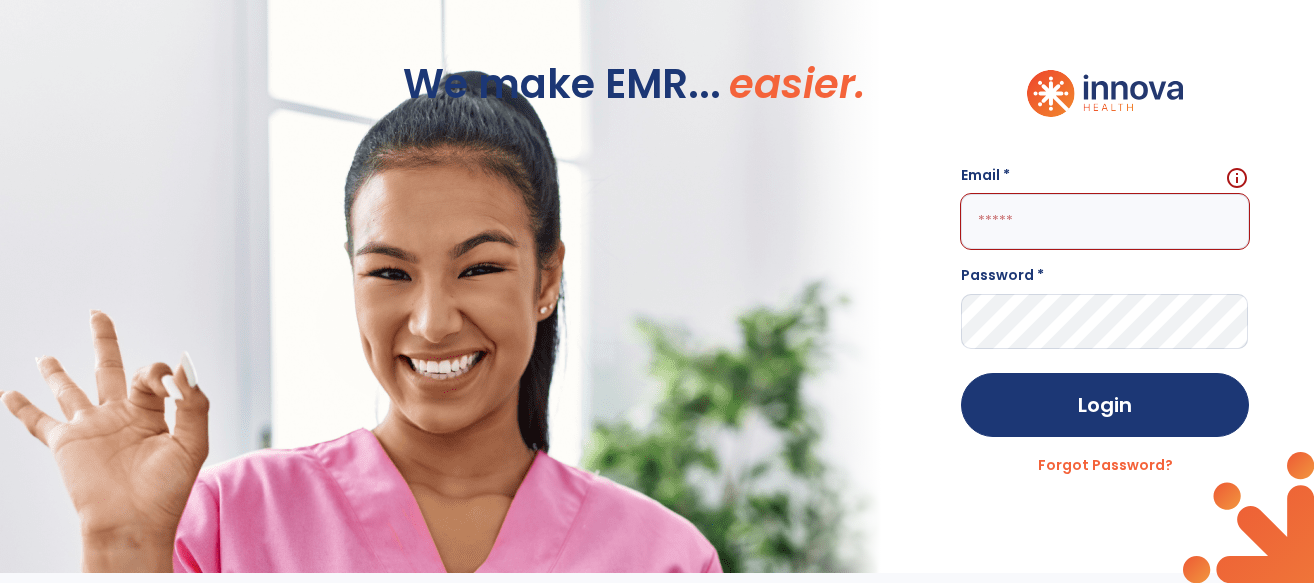 click 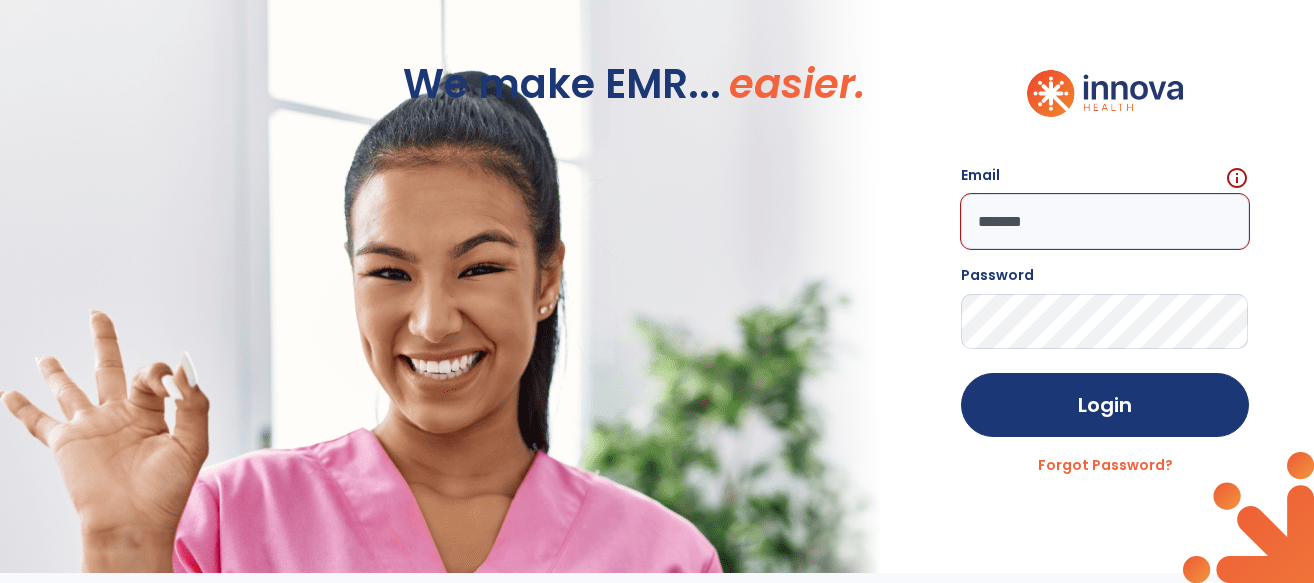 click on "We make EMR... easier. Email   info  ******* Password  Login Forgot Password?" 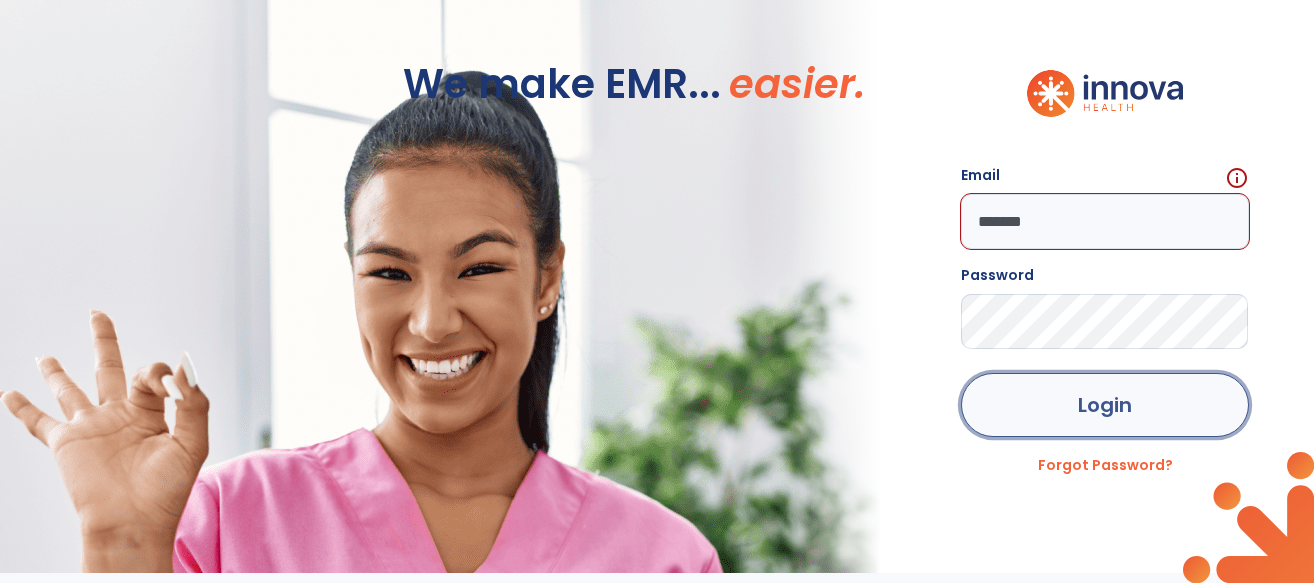 click on "Login" 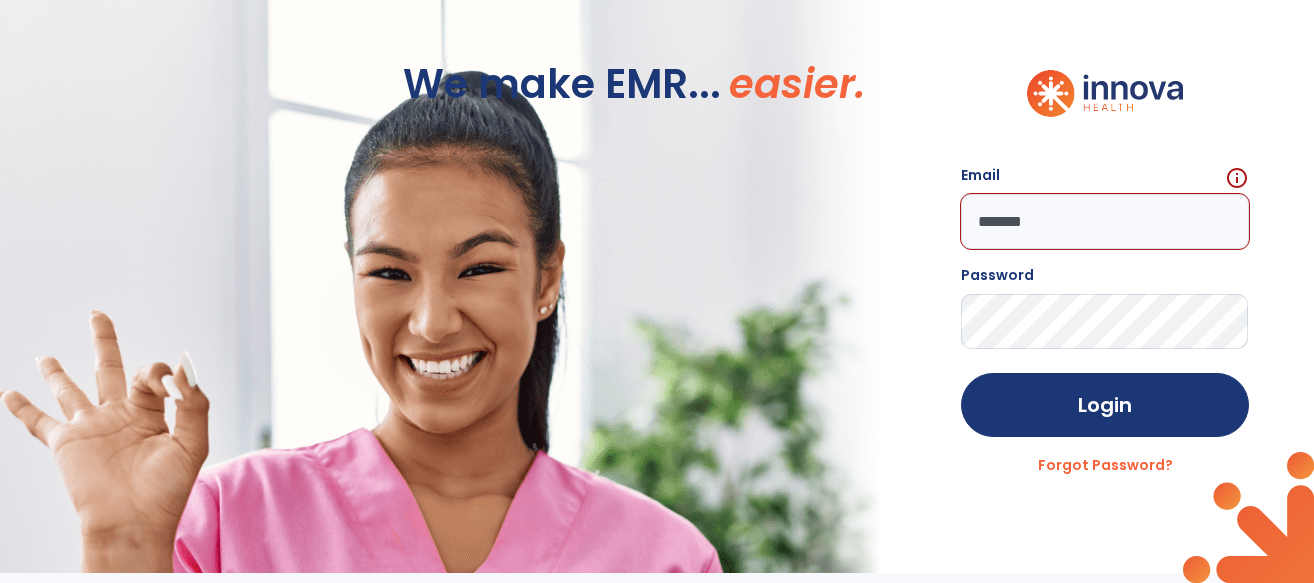 click on "We make EMR... easier. Email   info  ******* Password  Login Forgot Password?" 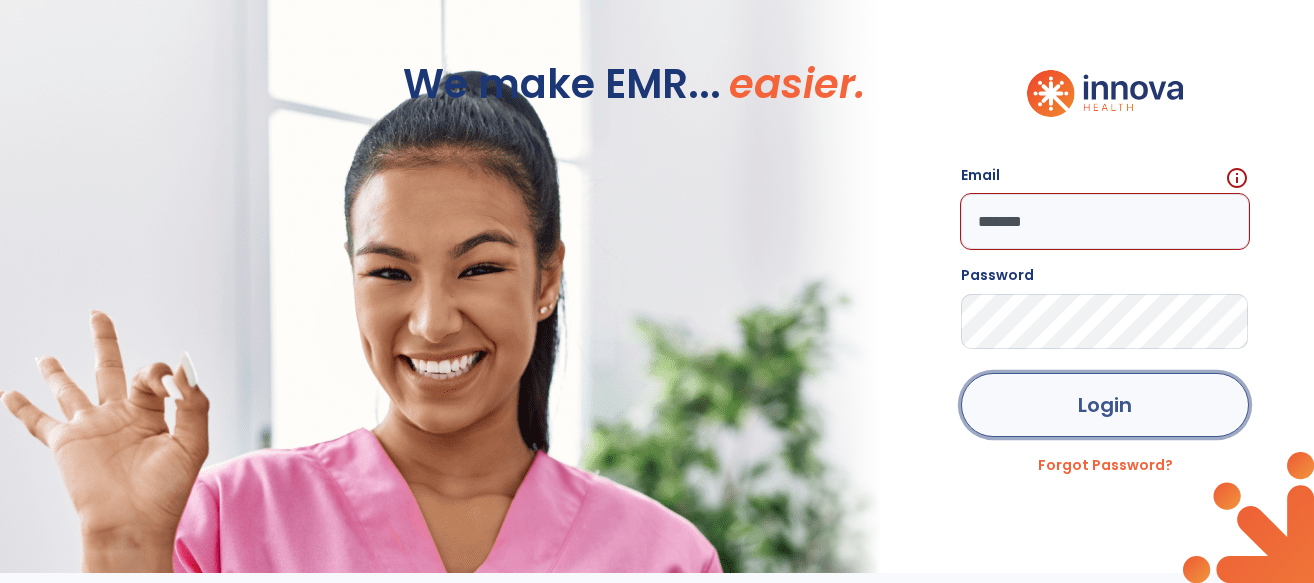 click on "Login" 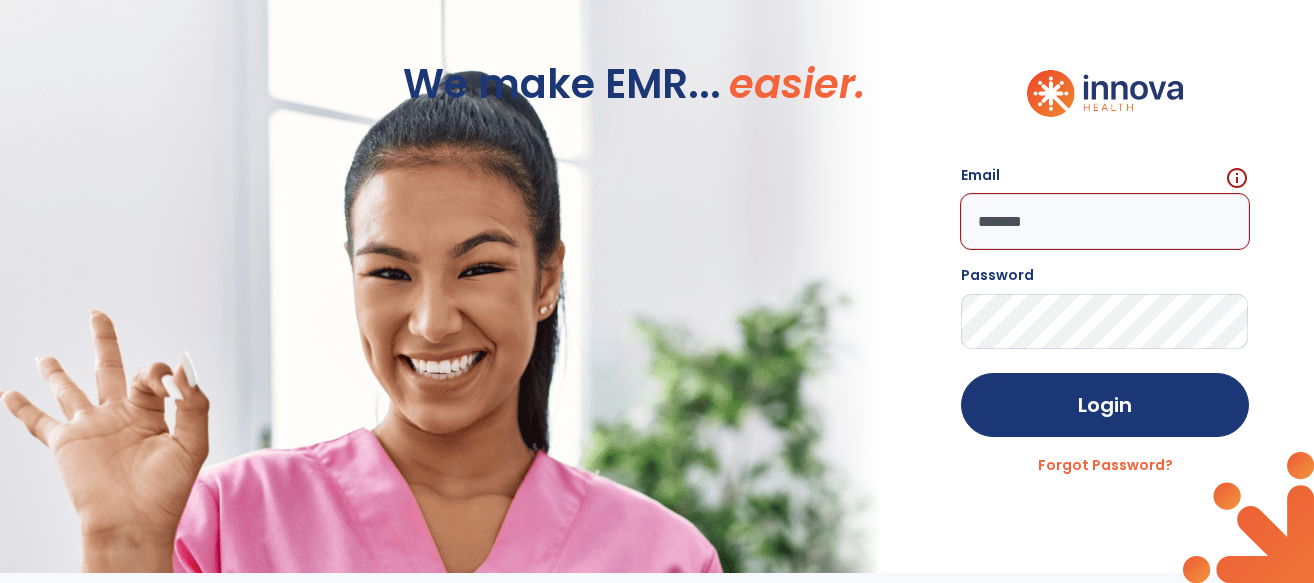 click on "We make EMR... easier. Email   info  ******* Password  Login Forgot Password?" 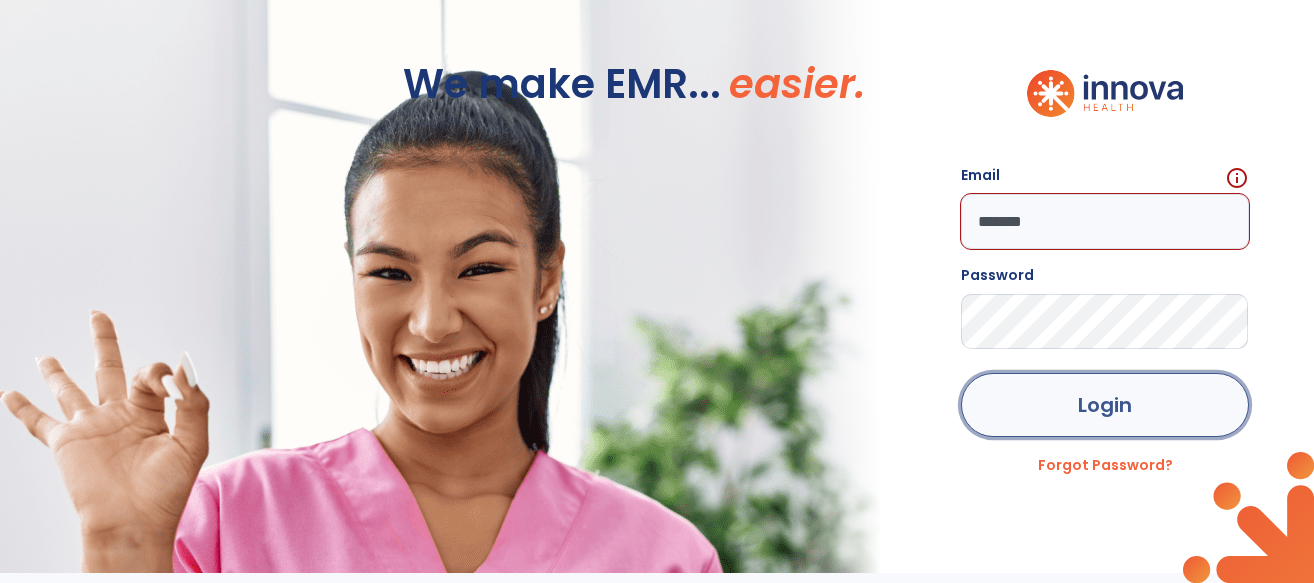 click on "Login" 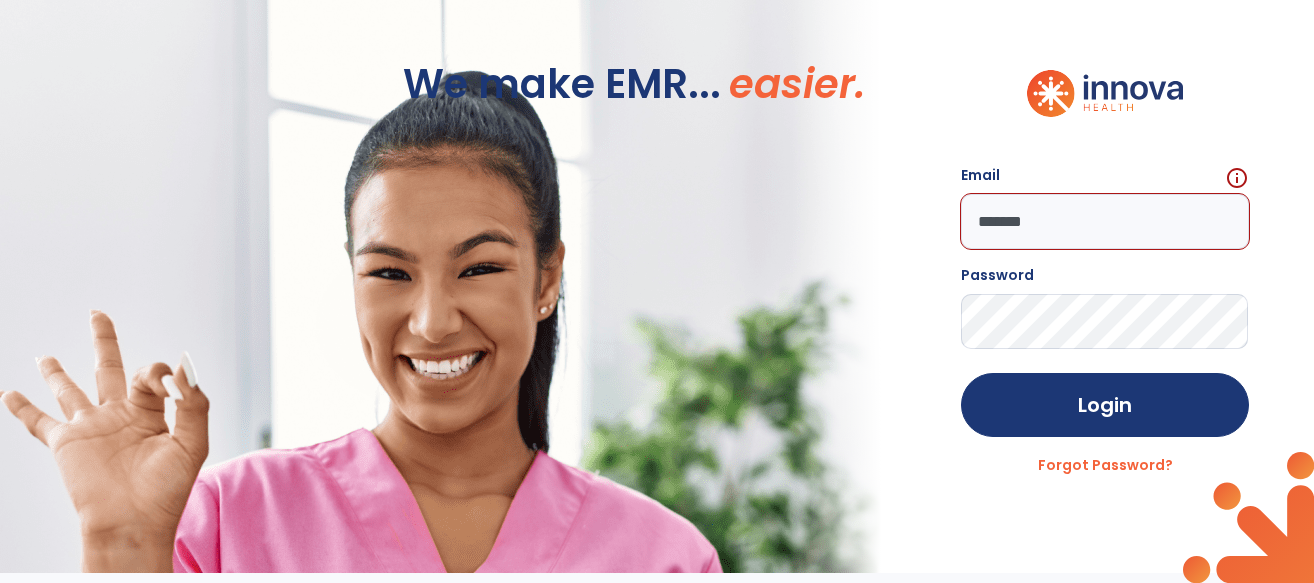 drag, startPoint x: 1078, startPoint y: 212, endPoint x: 1089, endPoint y: 200, distance: 16.27882 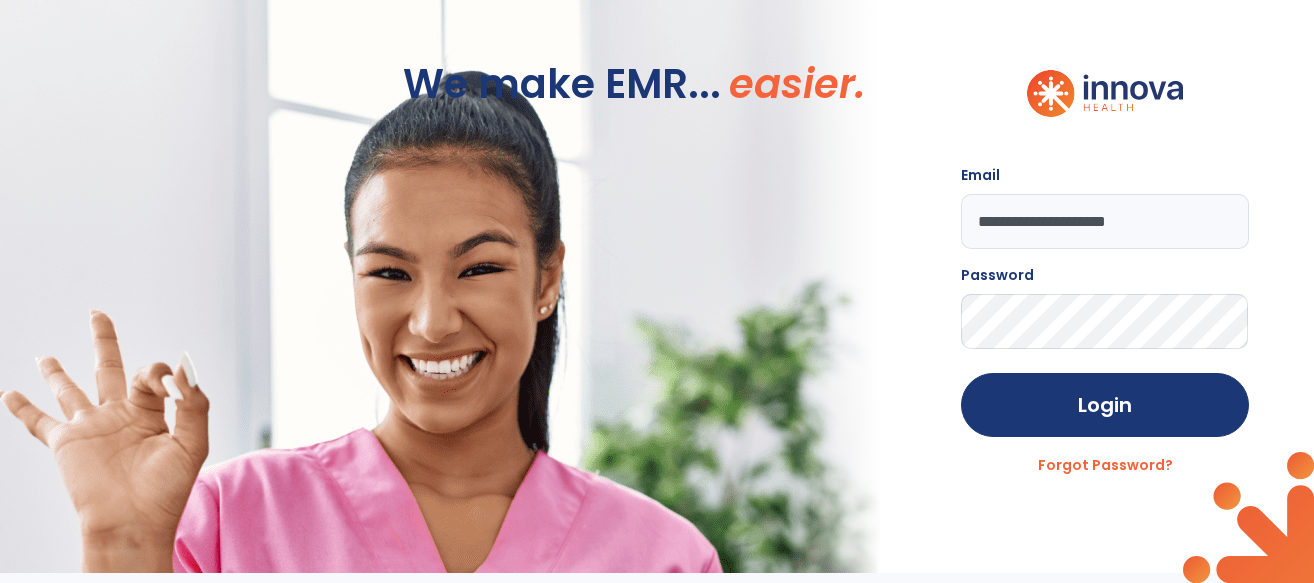 type on "**********" 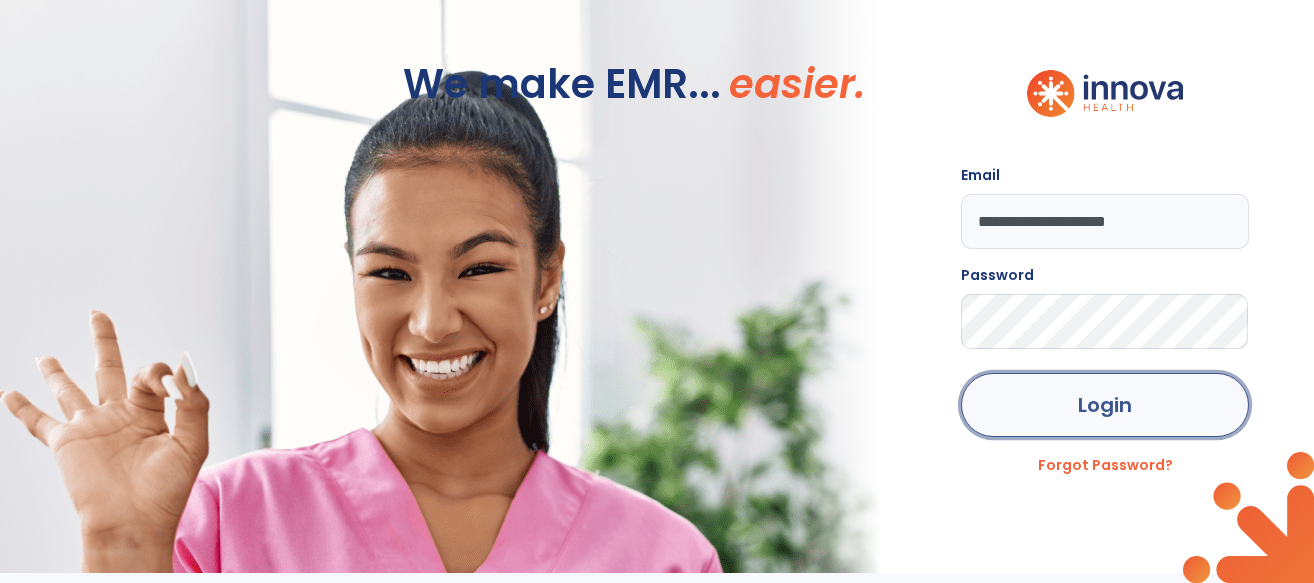 click on "Login" 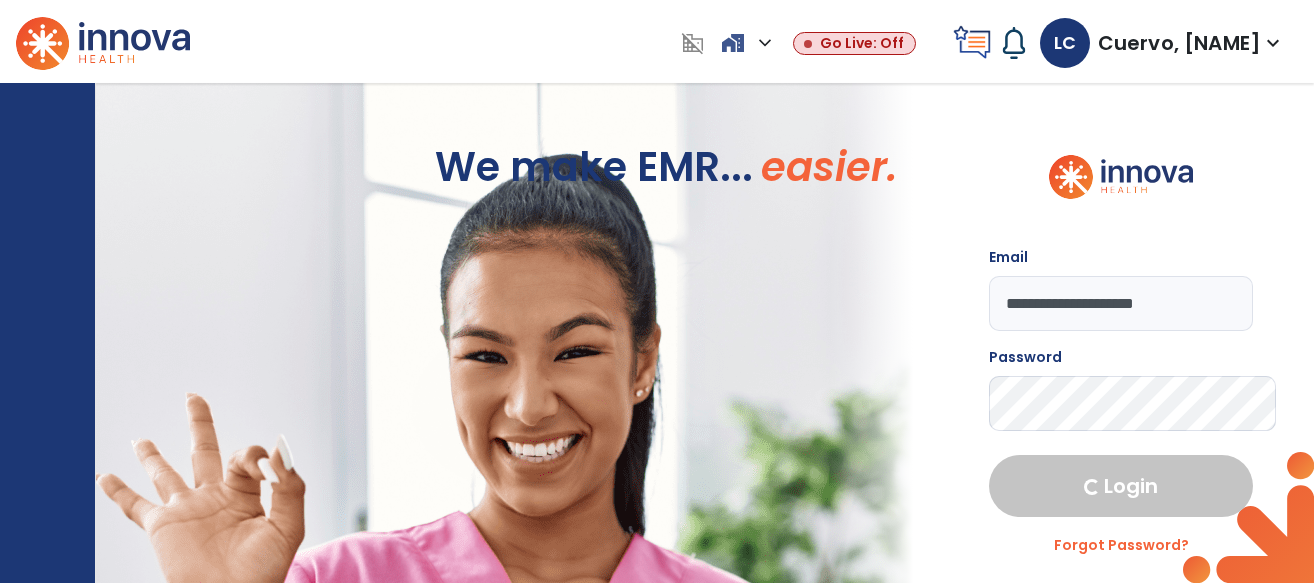 select on "****" 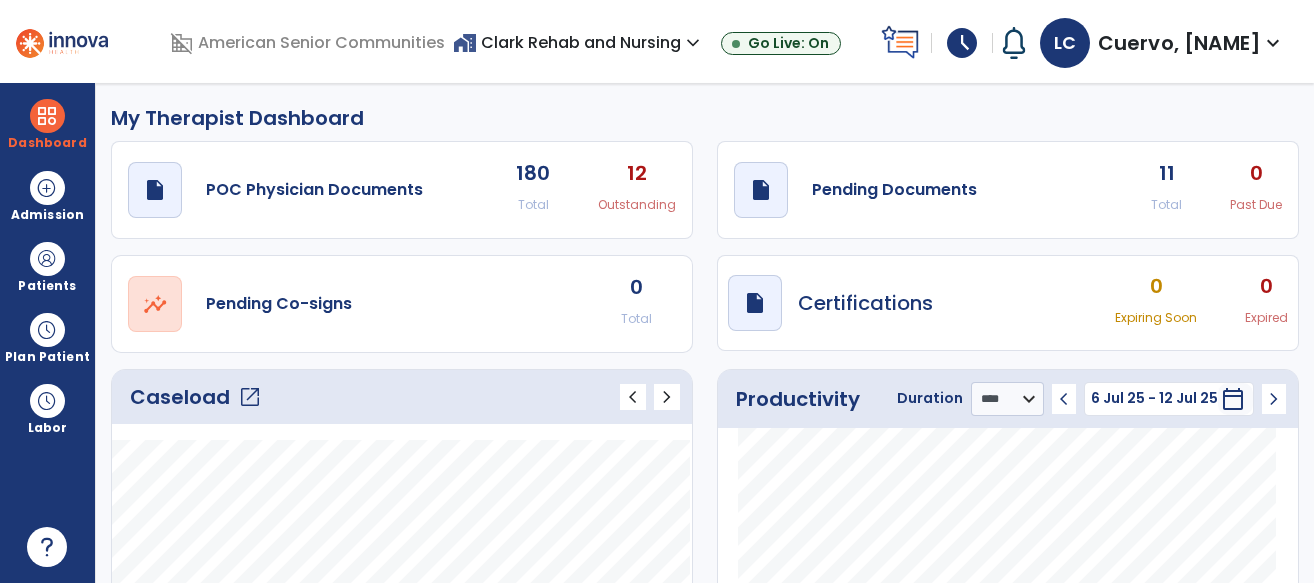 click on "open_in_new" 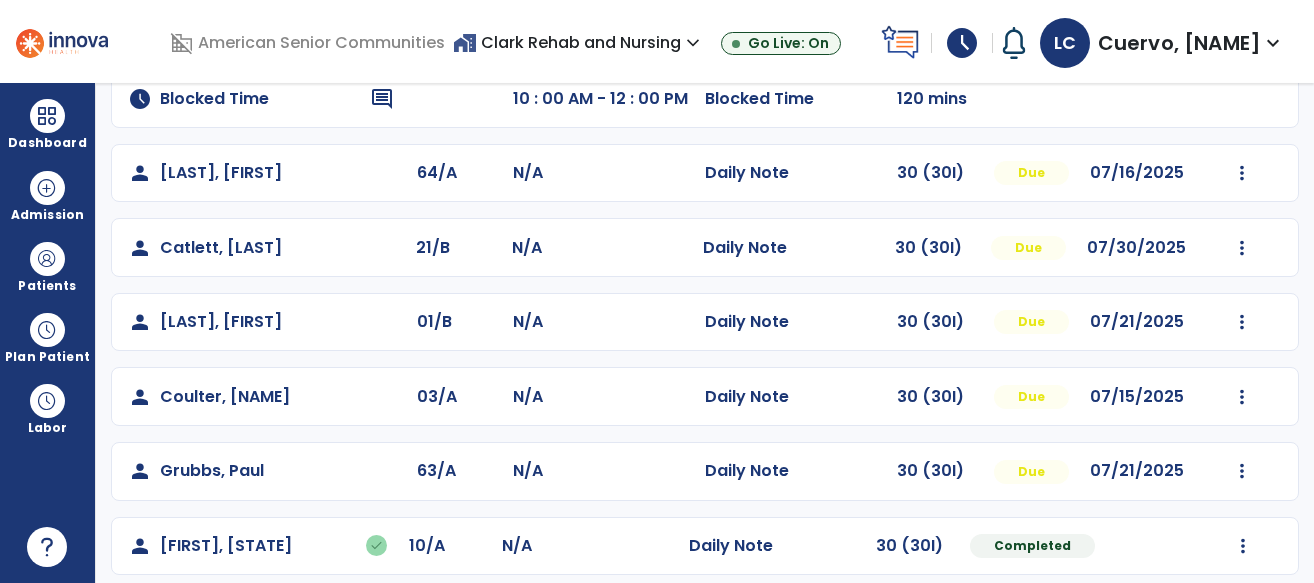 scroll, scrollTop: 178, scrollLeft: 0, axis: vertical 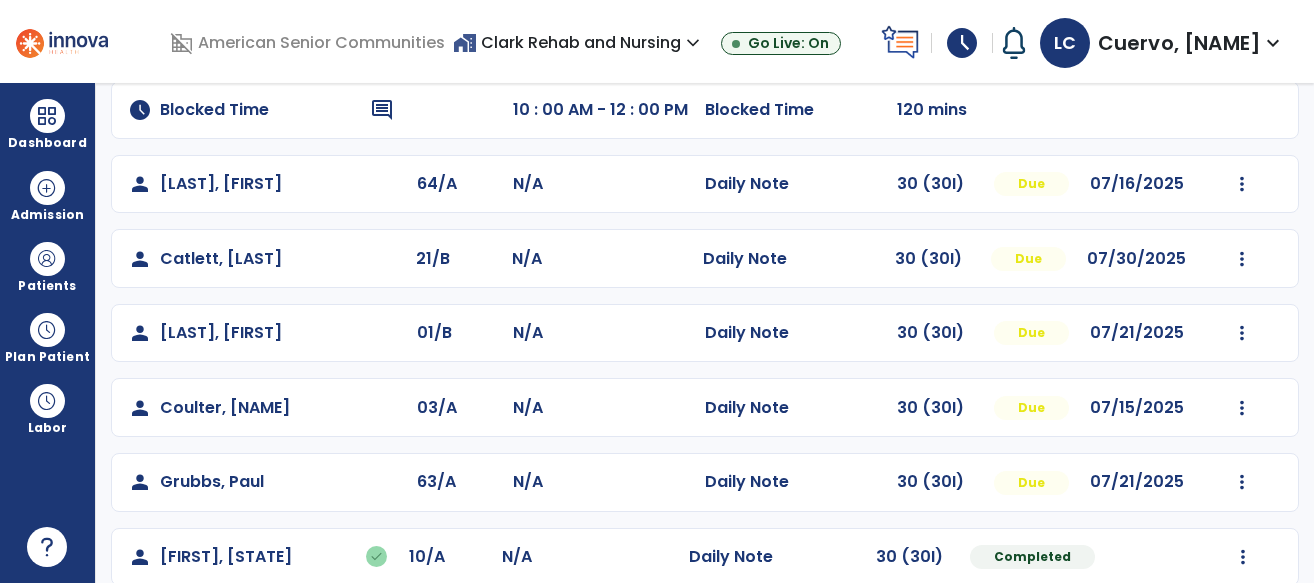 click on "Mark Visit As Complete   Reset Note   Open Document   G + C Mins" 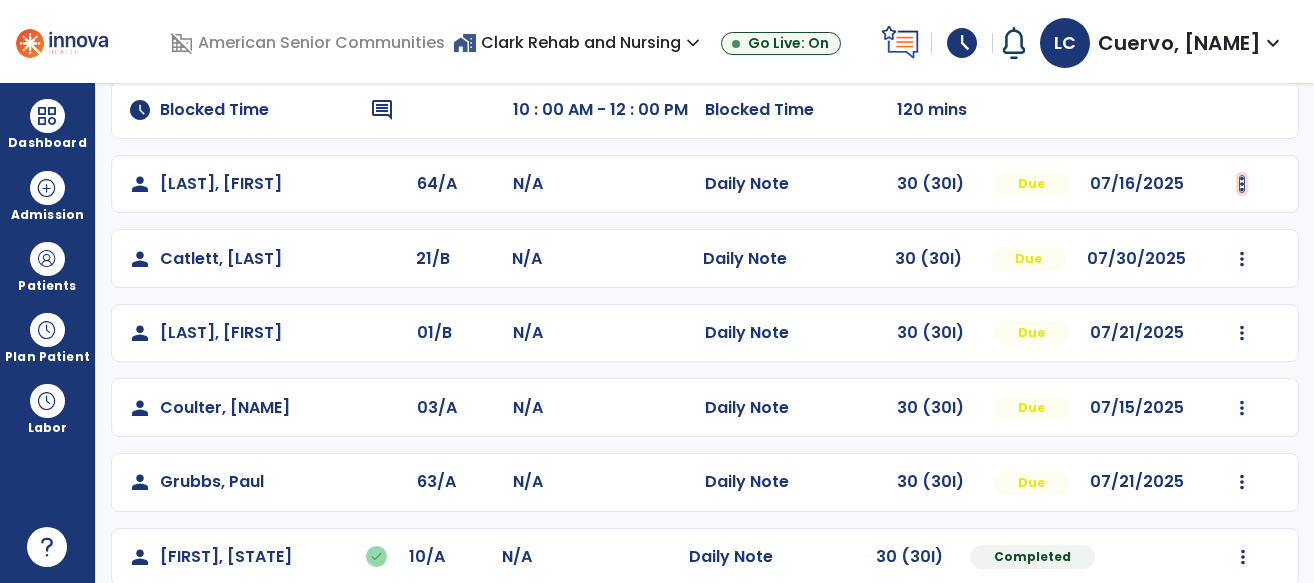 click at bounding box center [1242, 184] 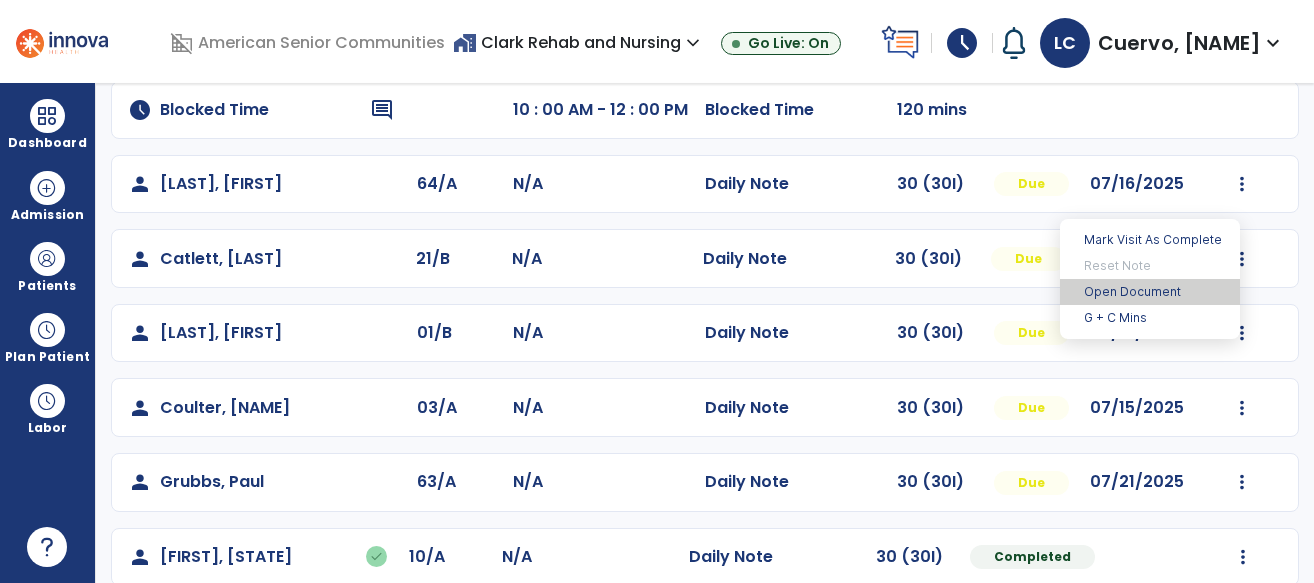 click on "Open Document" at bounding box center (1150, 292) 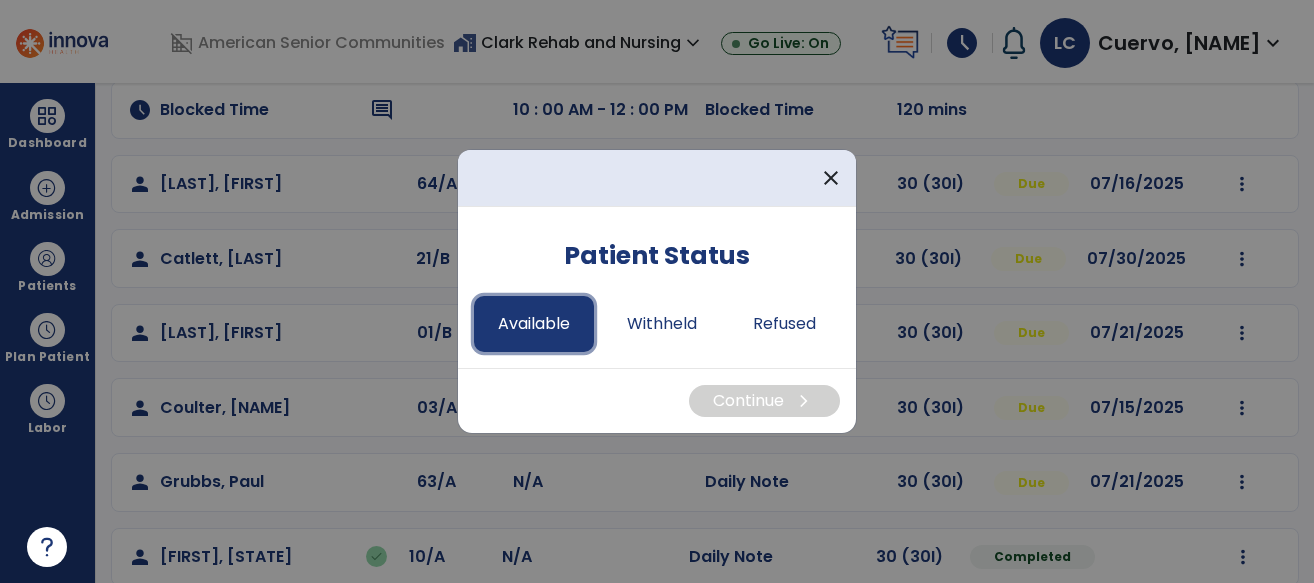 click on "Available" at bounding box center (534, 324) 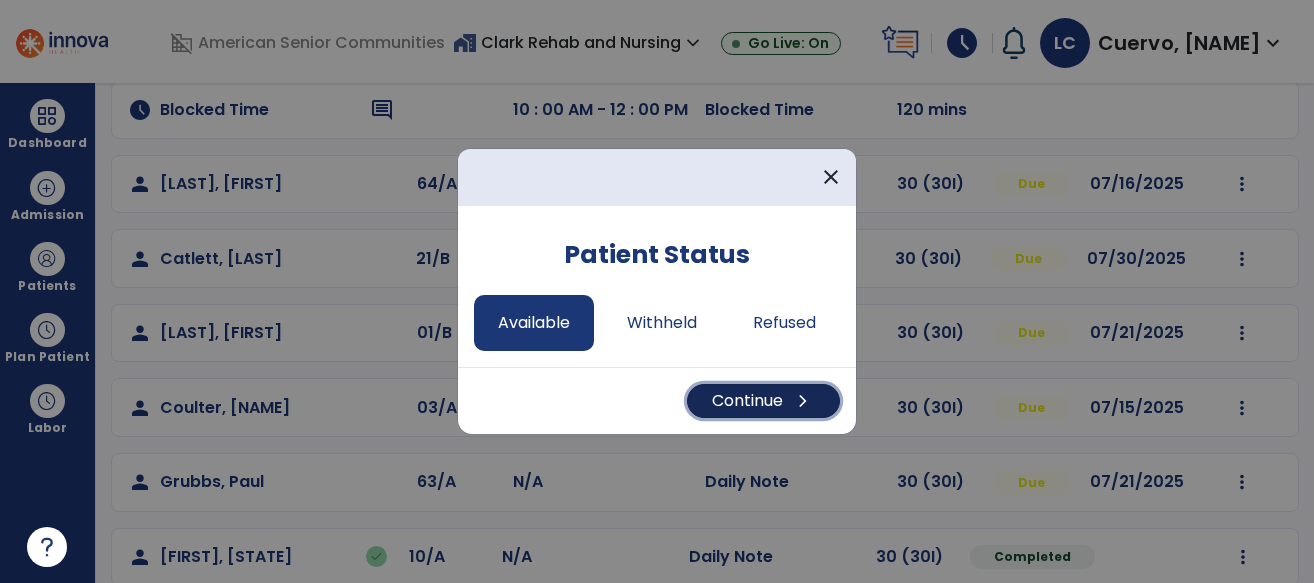 click on "Continue   chevron_right" at bounding box center (763, 401) 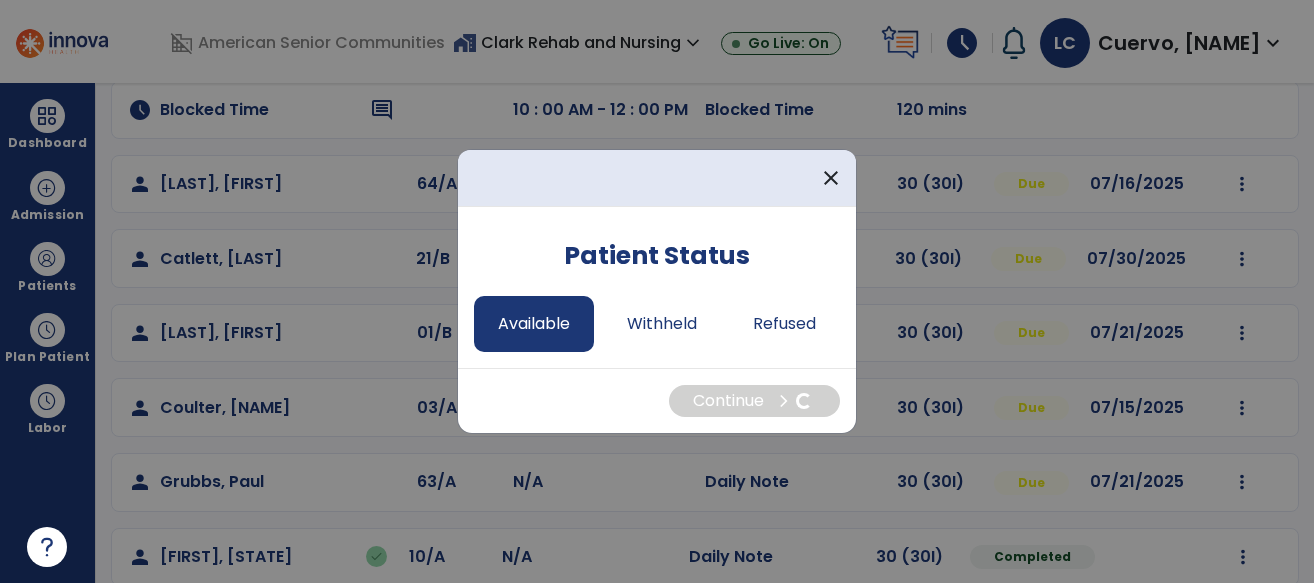 select on "*" 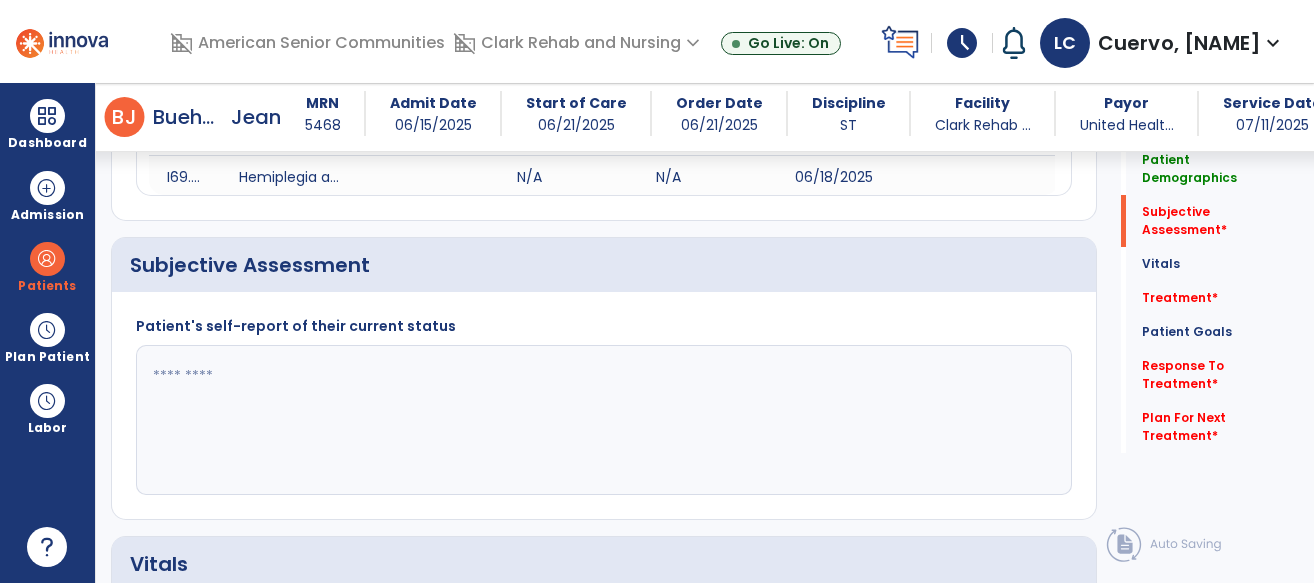 scroll, scrollTop: 480, scrollLeft: 0, axis: vertical 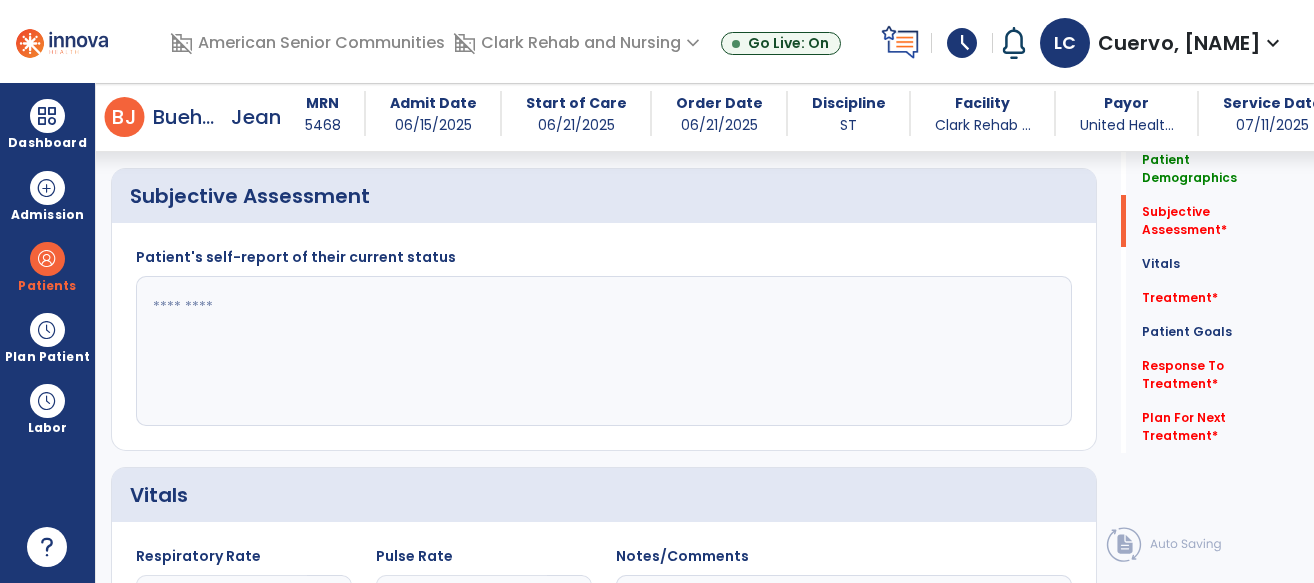 click on "Patient's self-report of their current status" 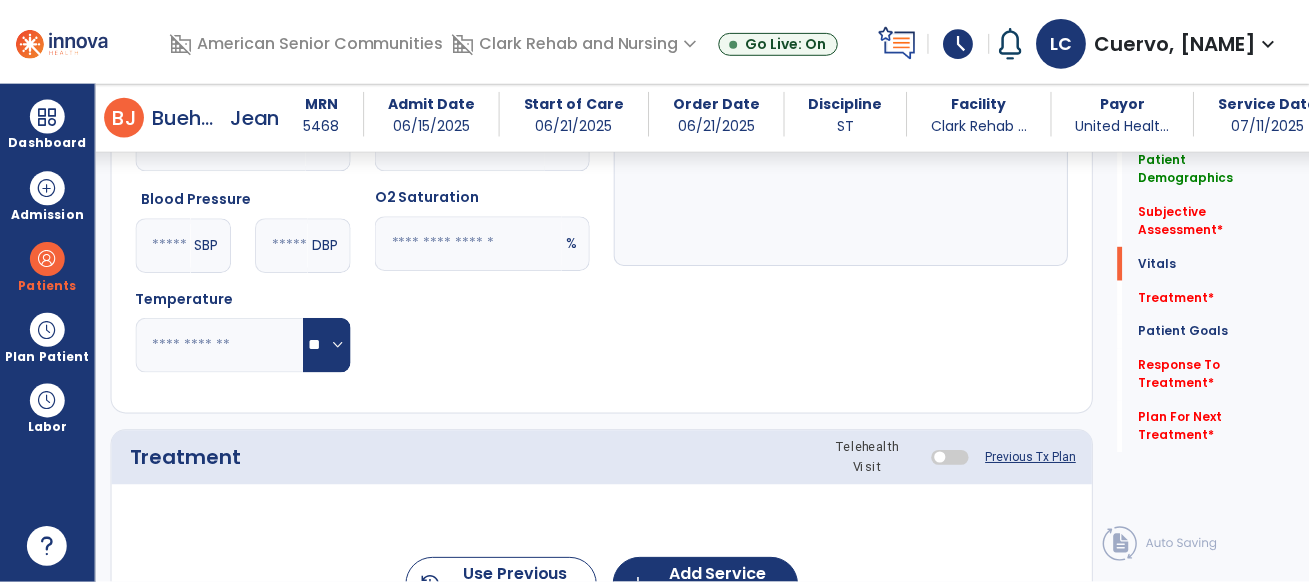 scroll, scrollTop: 1180, scrollLeft: 0, axis: vertical 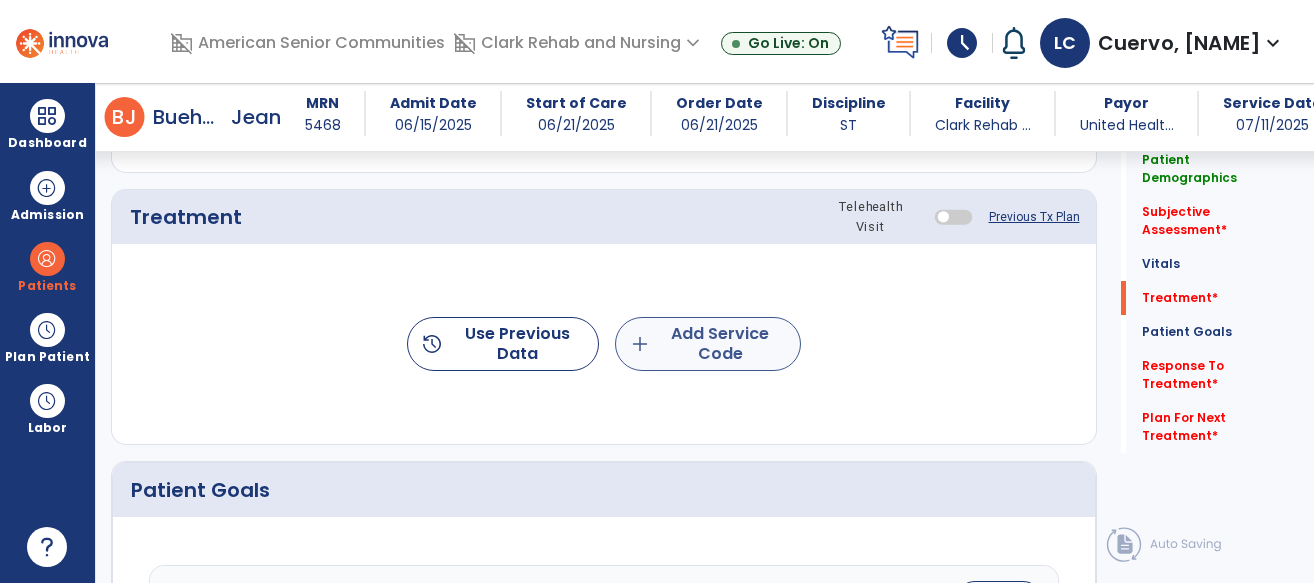 type on "**********" 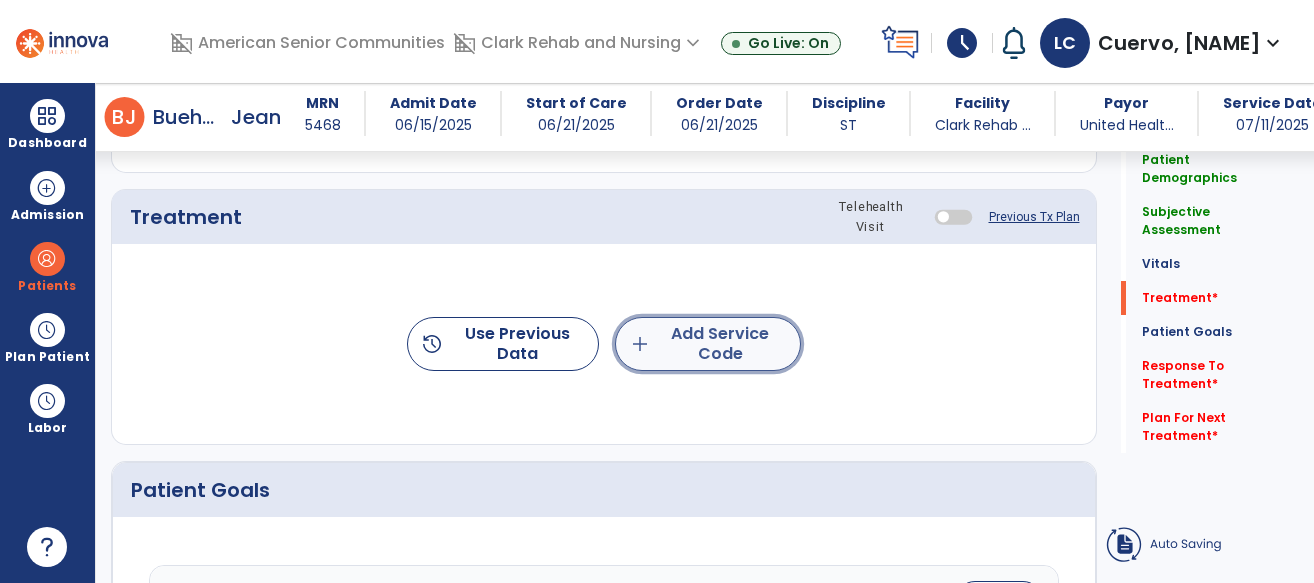 click on "add  Add Service Code" 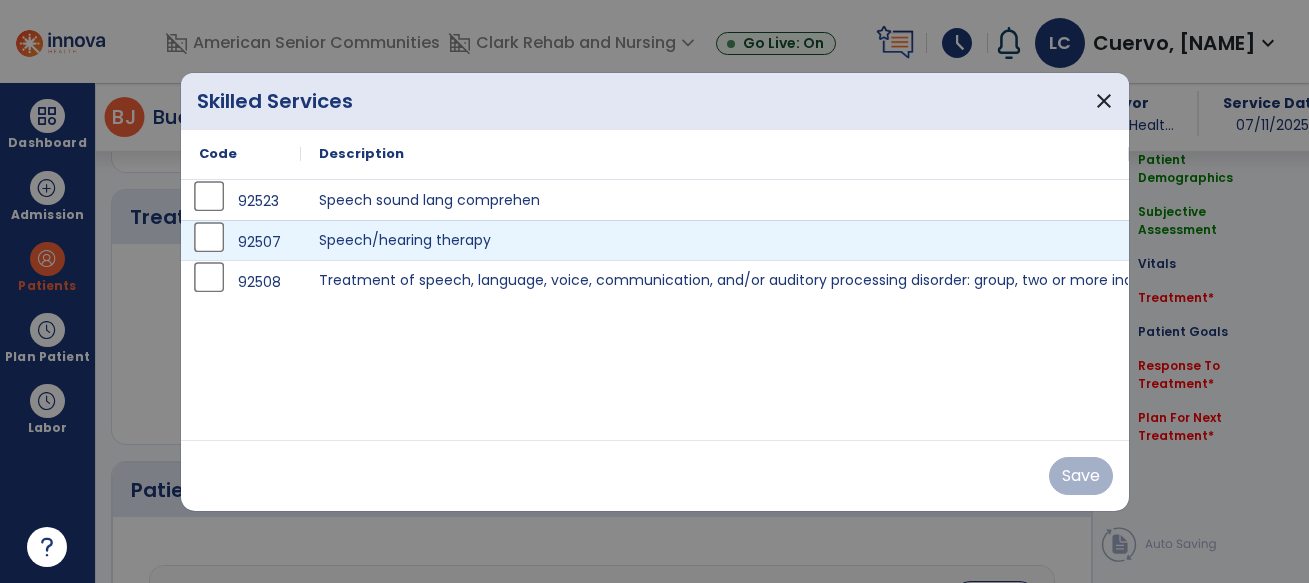 scroll, scrollTop: 1180, scrollLeft: 0, axis: vertical 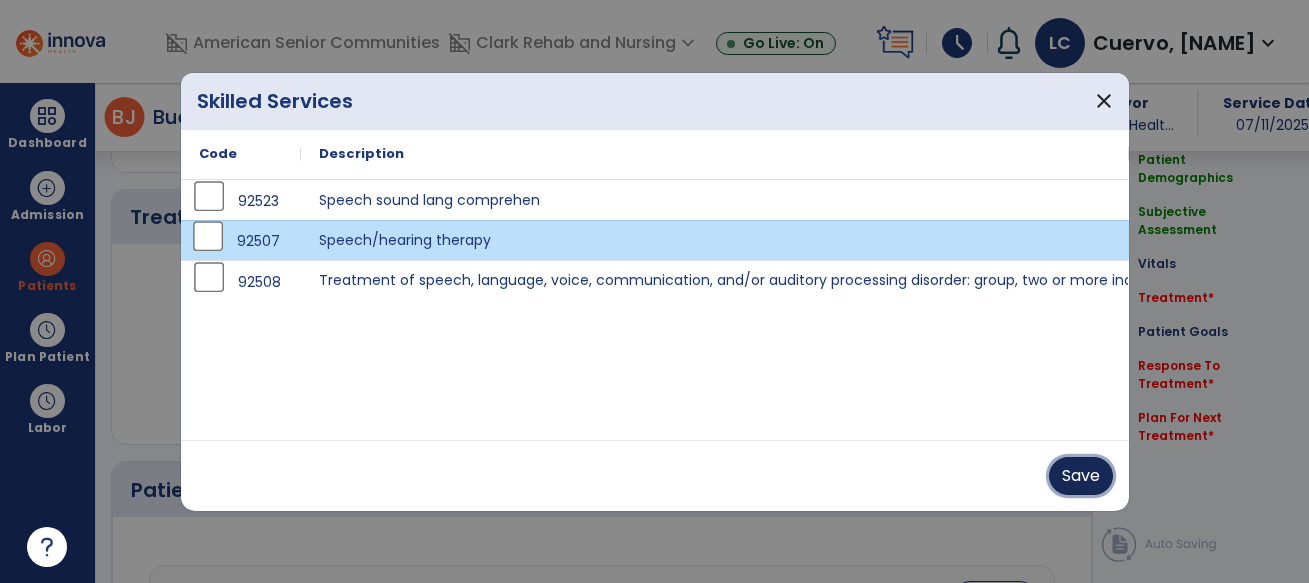 click on "Save" at bounding box center [1081, 476] 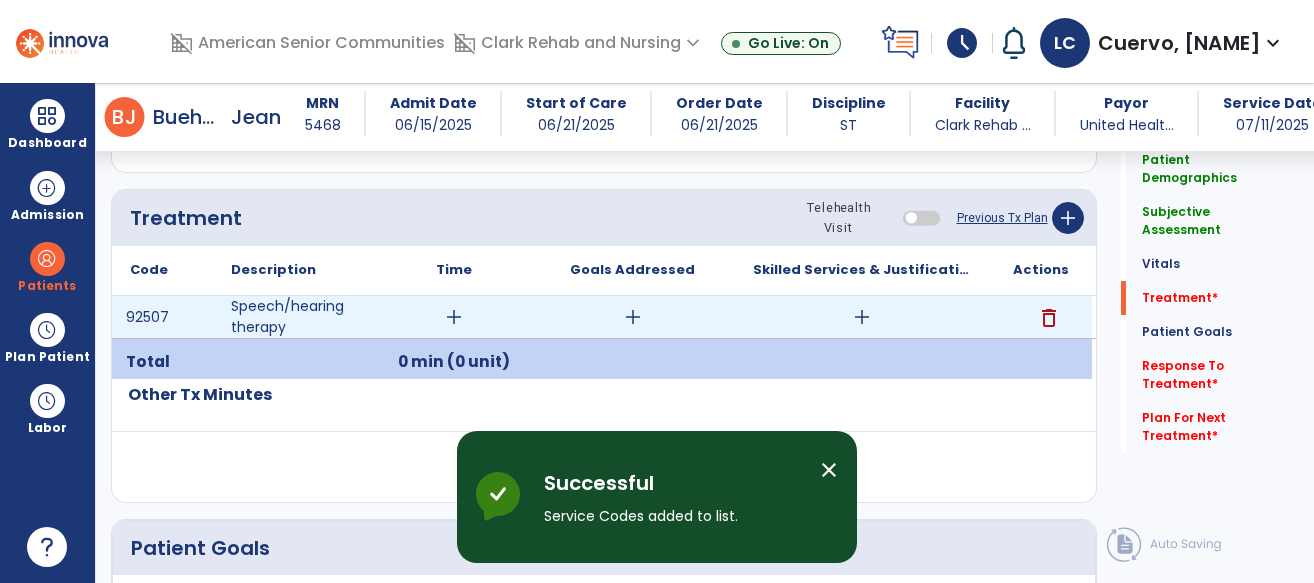 click on "add" at bounding box center [454, 317] 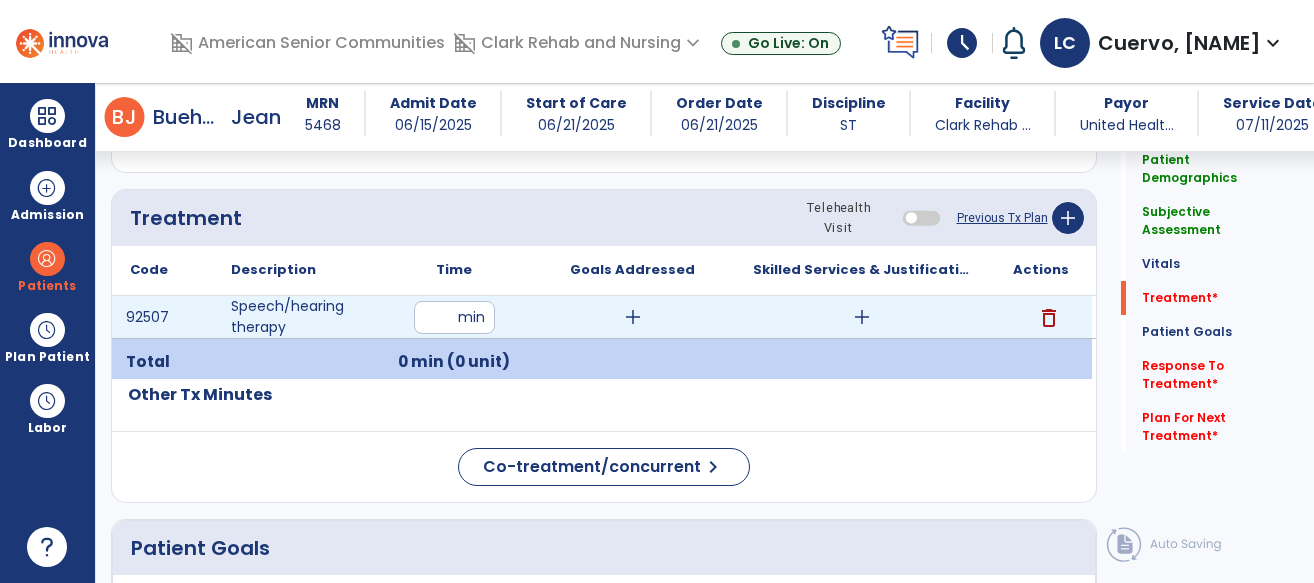 type on "**" 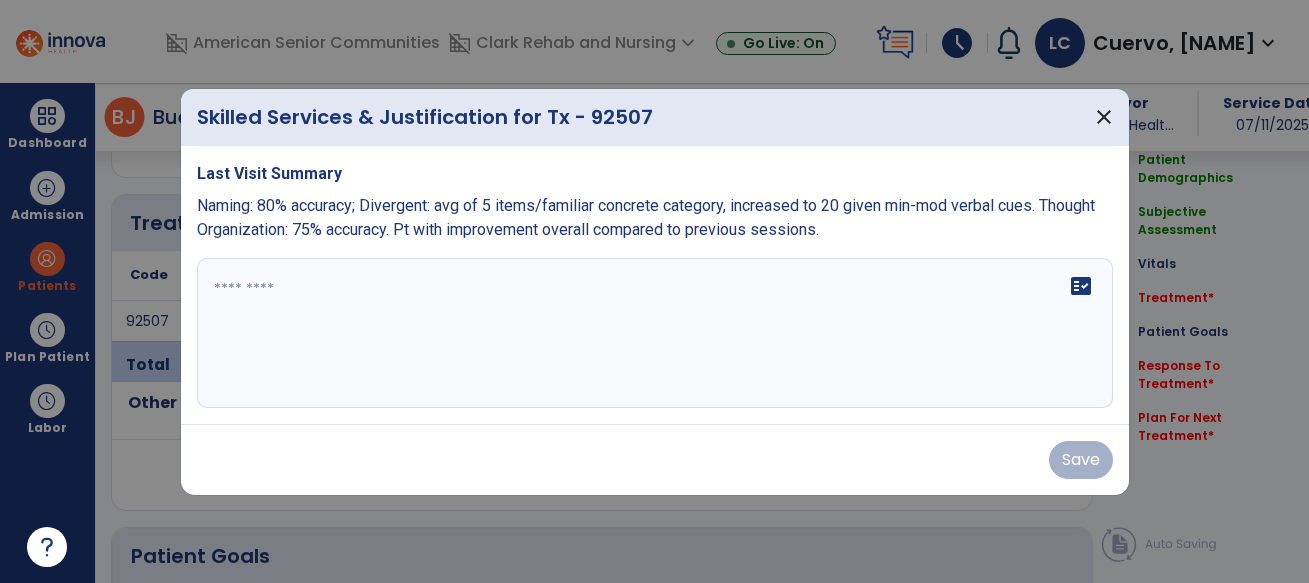 click on "fact_check" at bounding box center (655, 333) 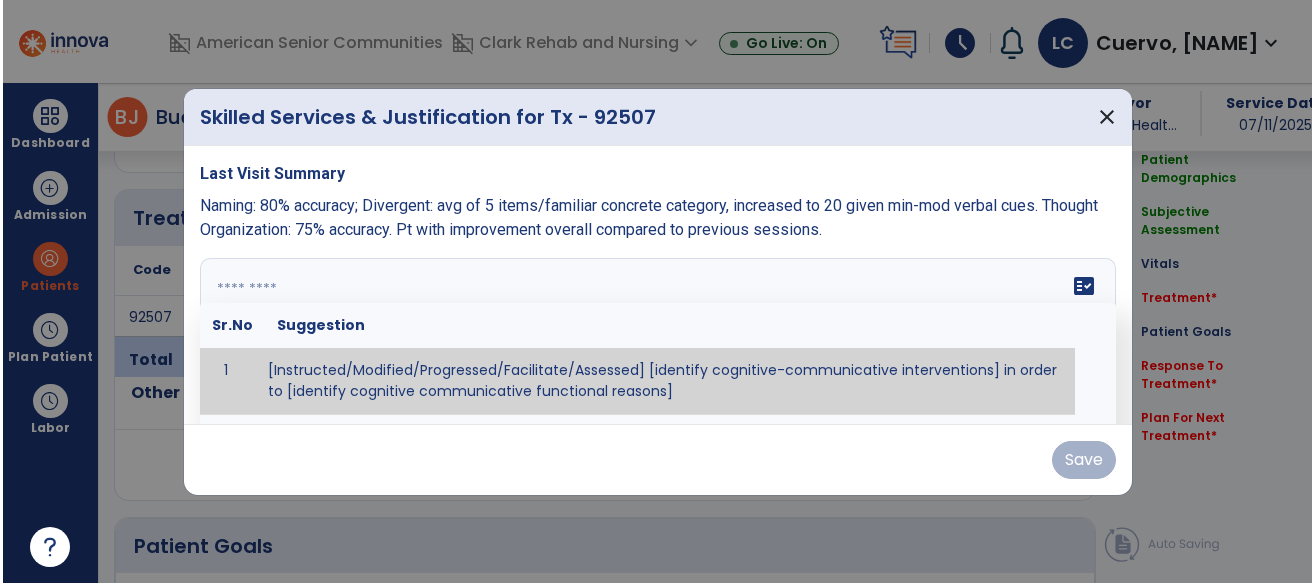 scroll, scrollTop: 1180, scrollLeft: 0, axis: vertical 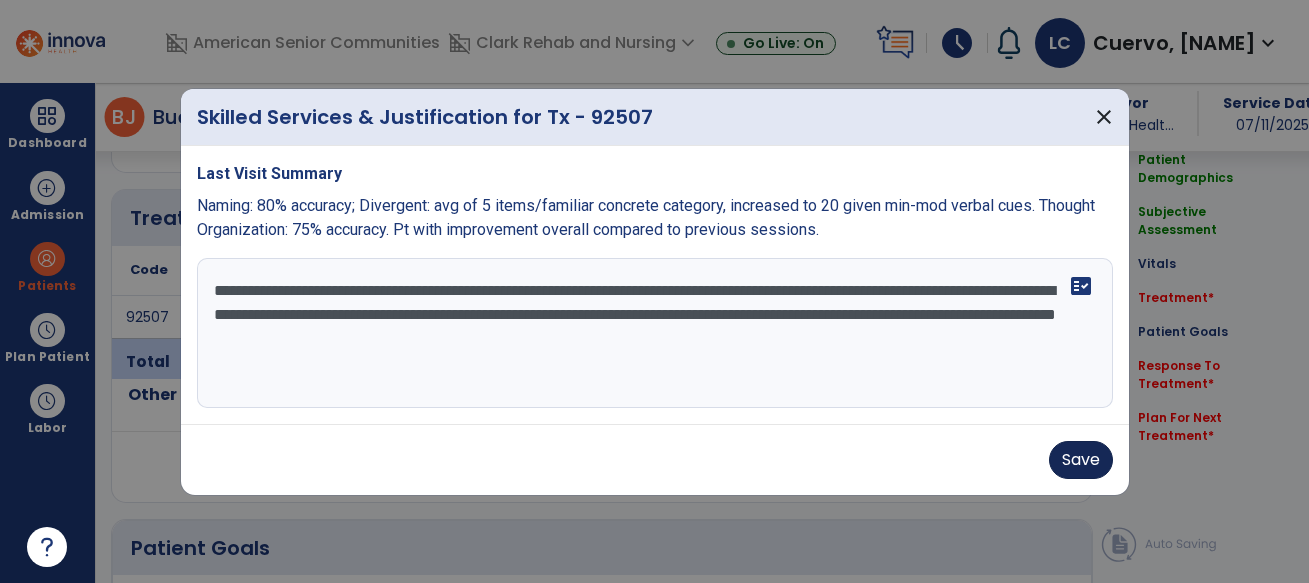 type on "**********" 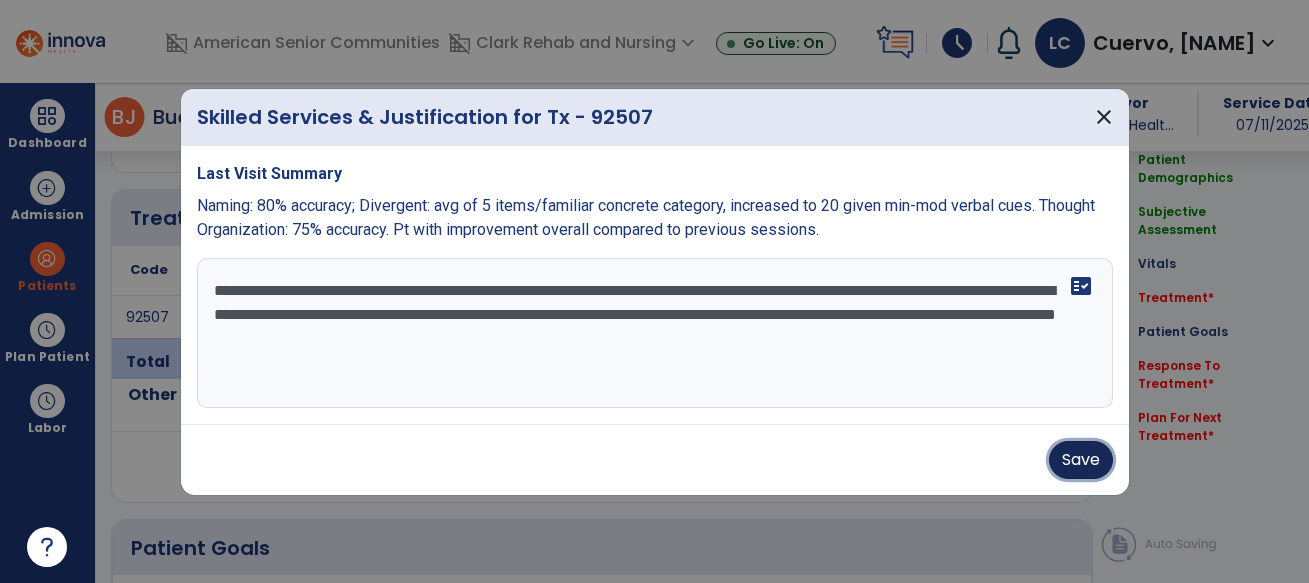 click on "Save" at bounding box center [1081, 460] 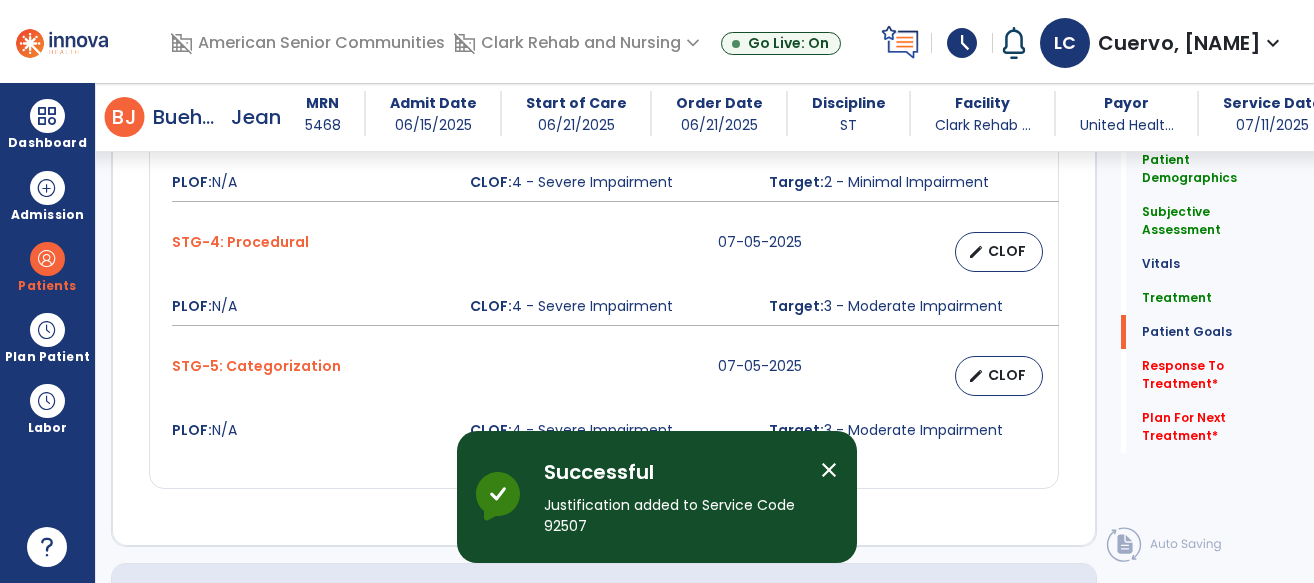 scroll, scrollTop: 3107, scrollLeft: 0, axis: vertical 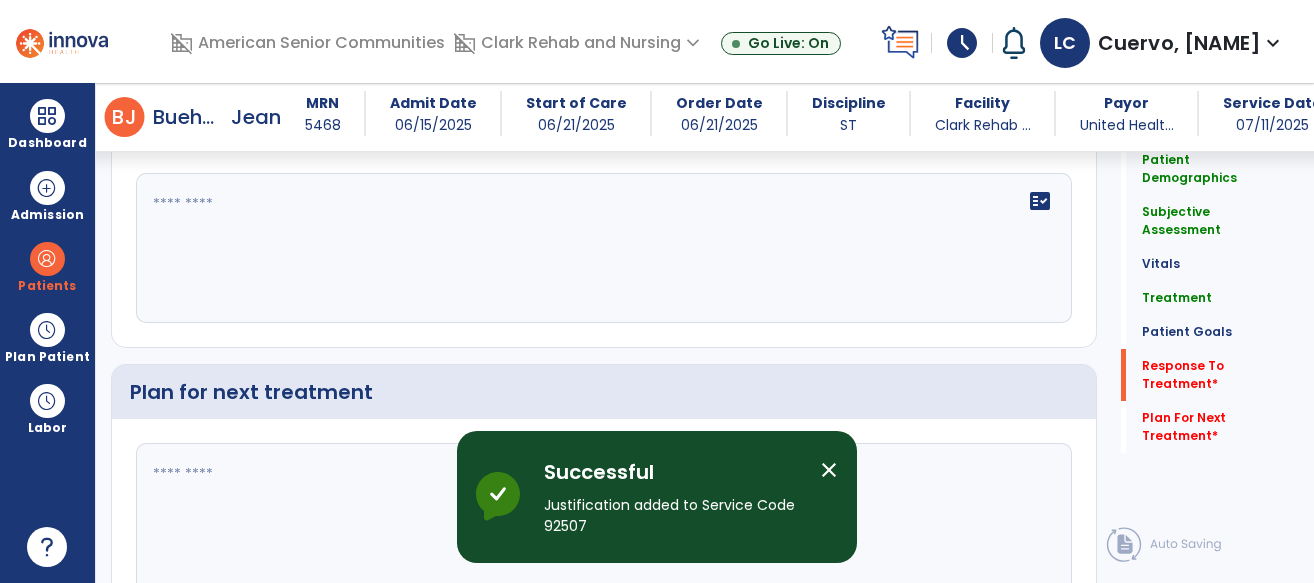 click on "fact_check" 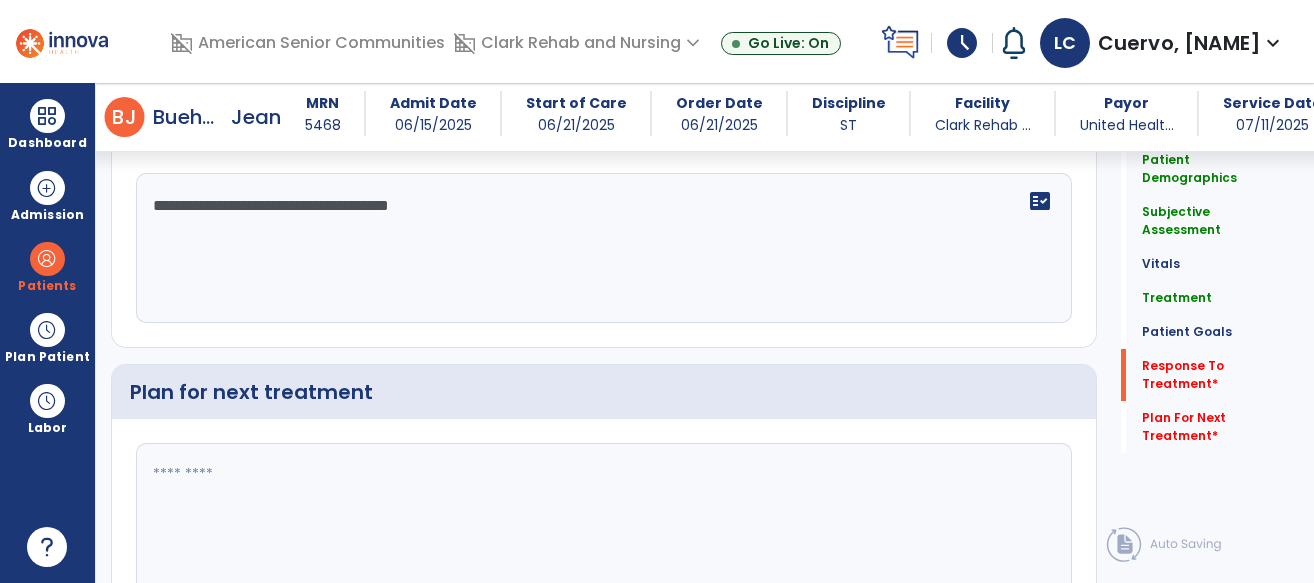type on "**********" 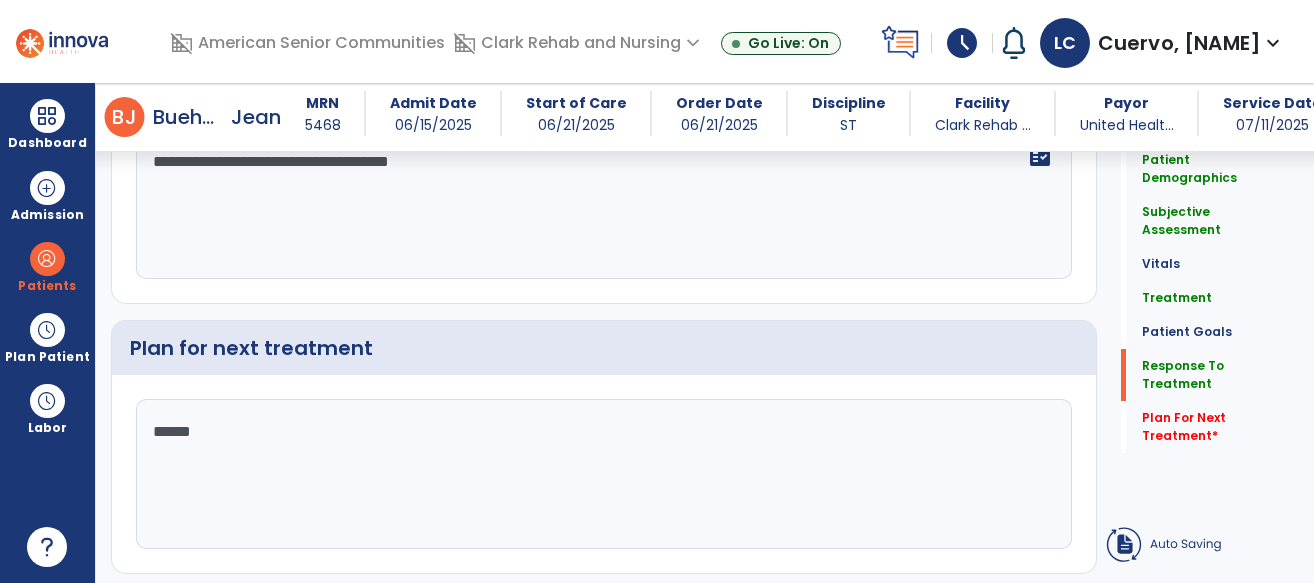 type on "*******" 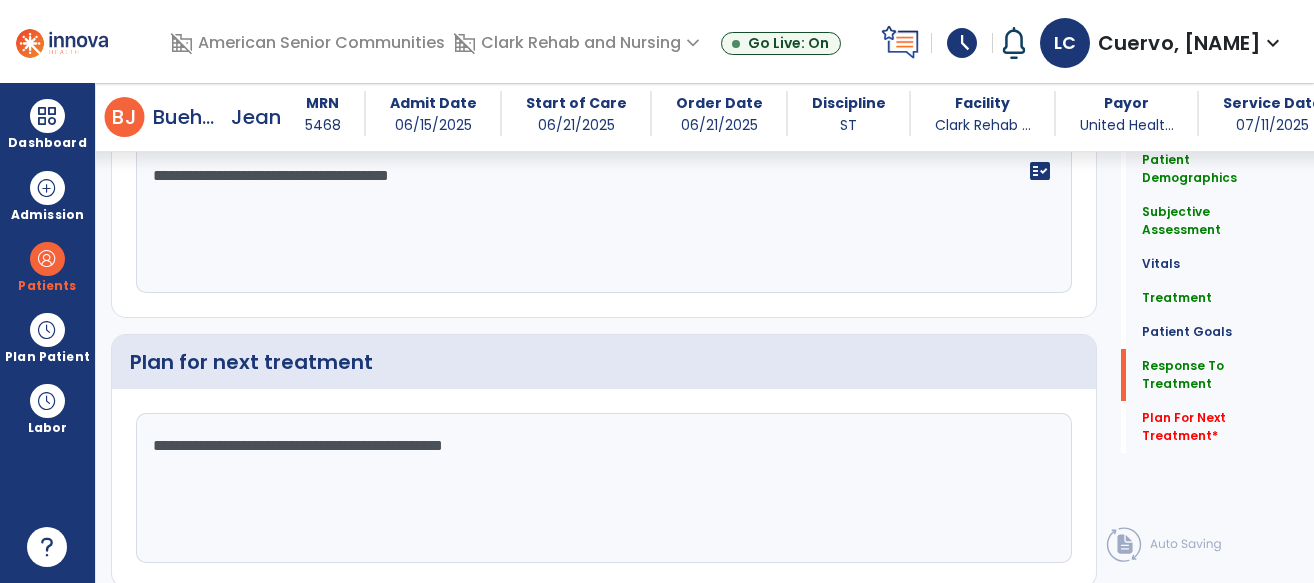 scroll, scrollTop: 3208, scrollLeft: 0, axis: vertical 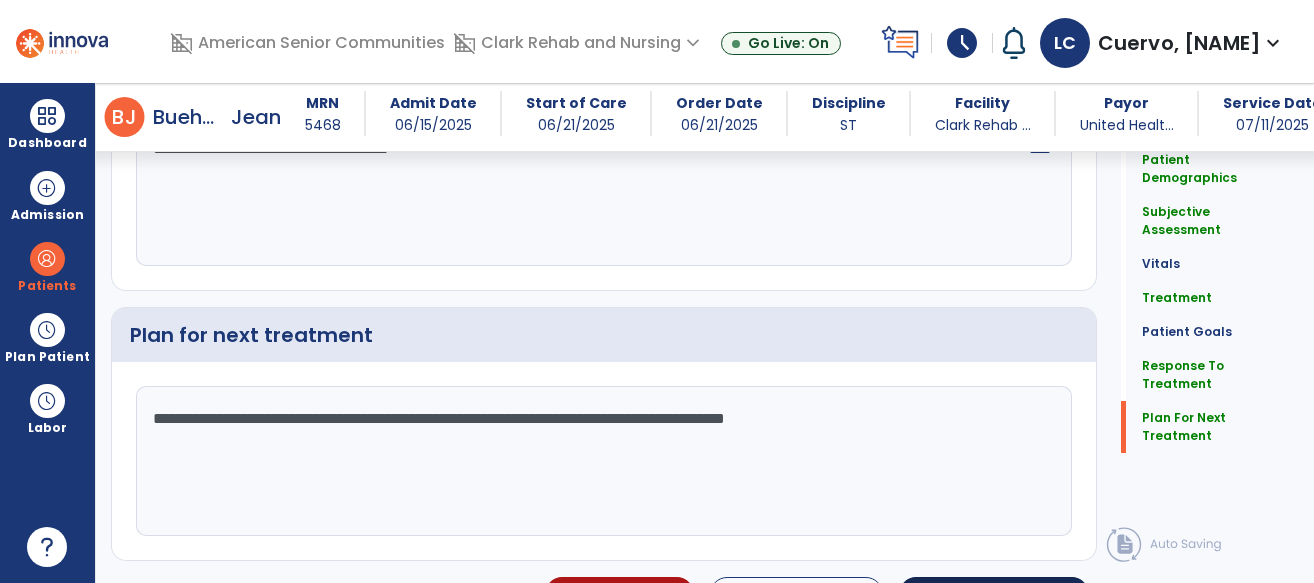 type on "**********" 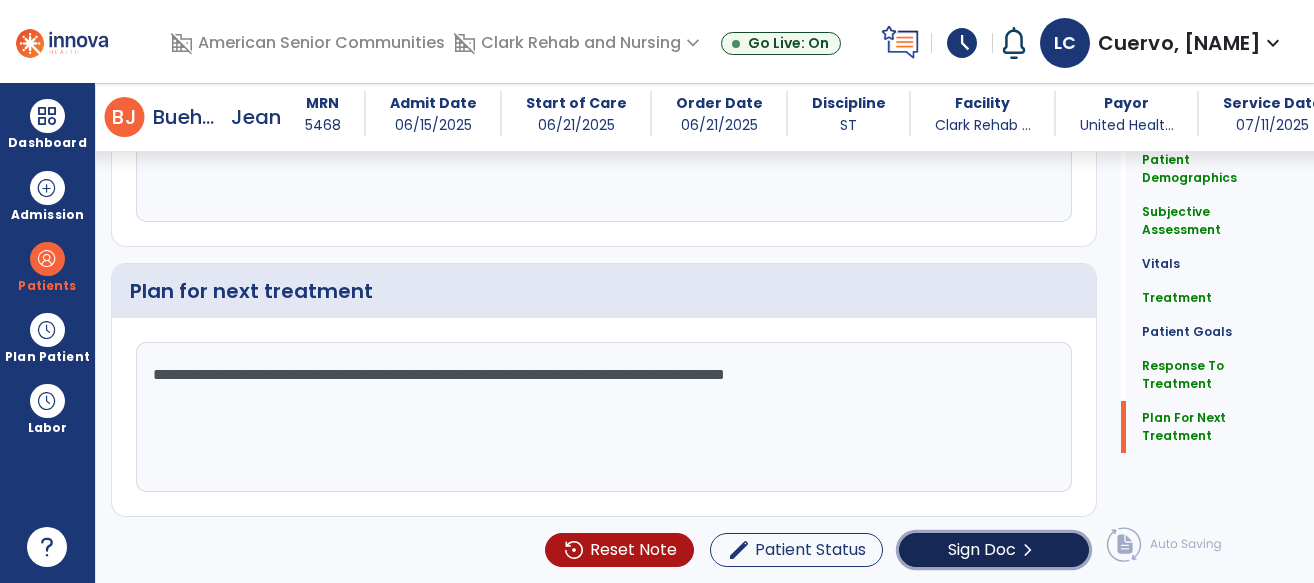 click on "Sign Doc" 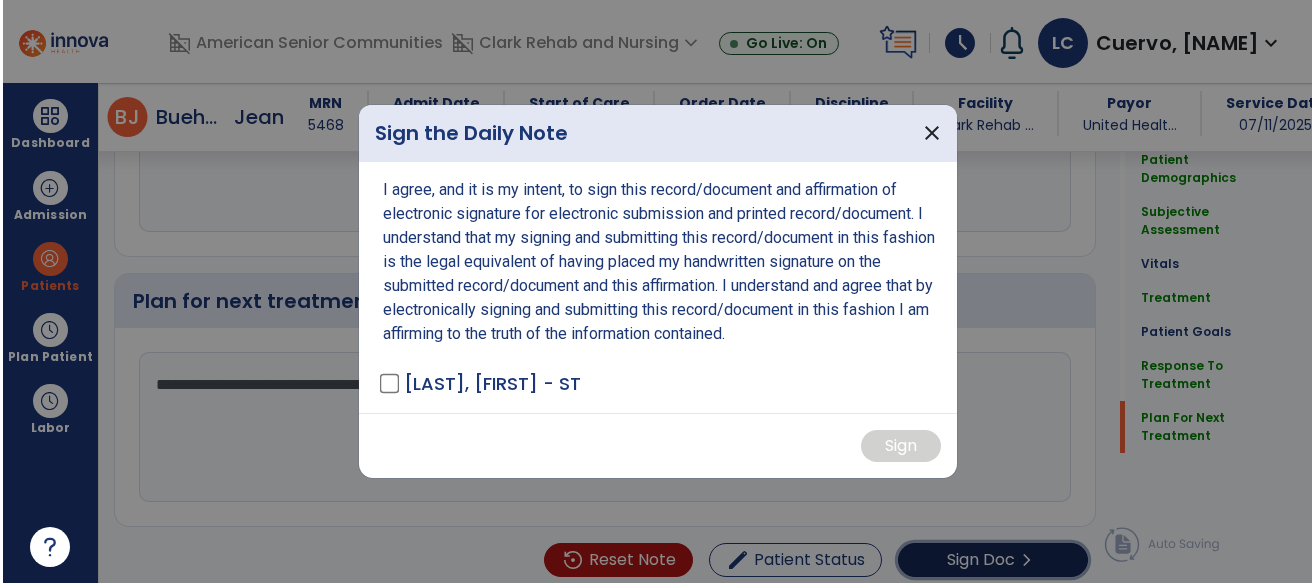 scroll, scrollTop: 3208, scrollLeft: 0, axis: vertical 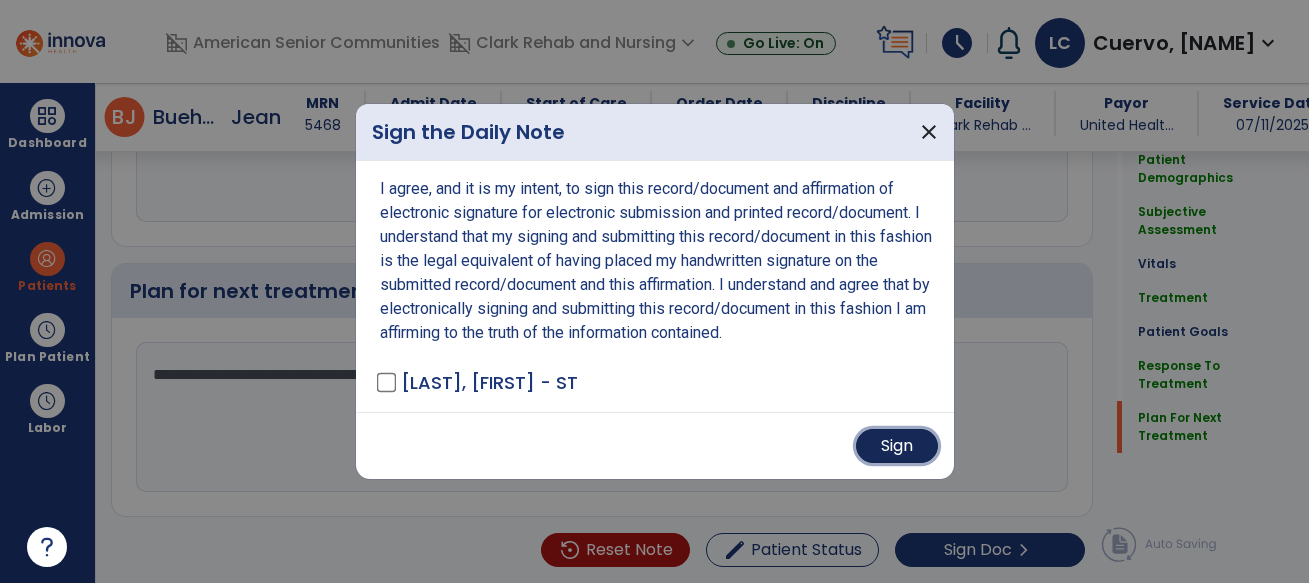 click on "Sign" at bounding box center (897, 446) 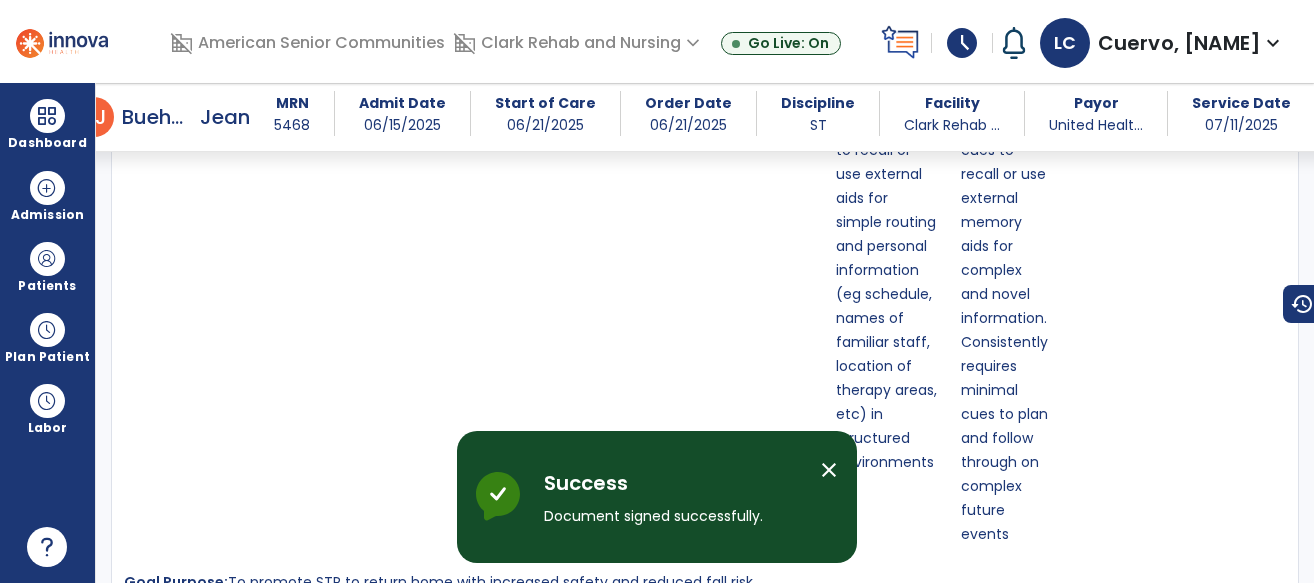 scroll, scrollTop: 0, scrollLeft: 0, axis: both 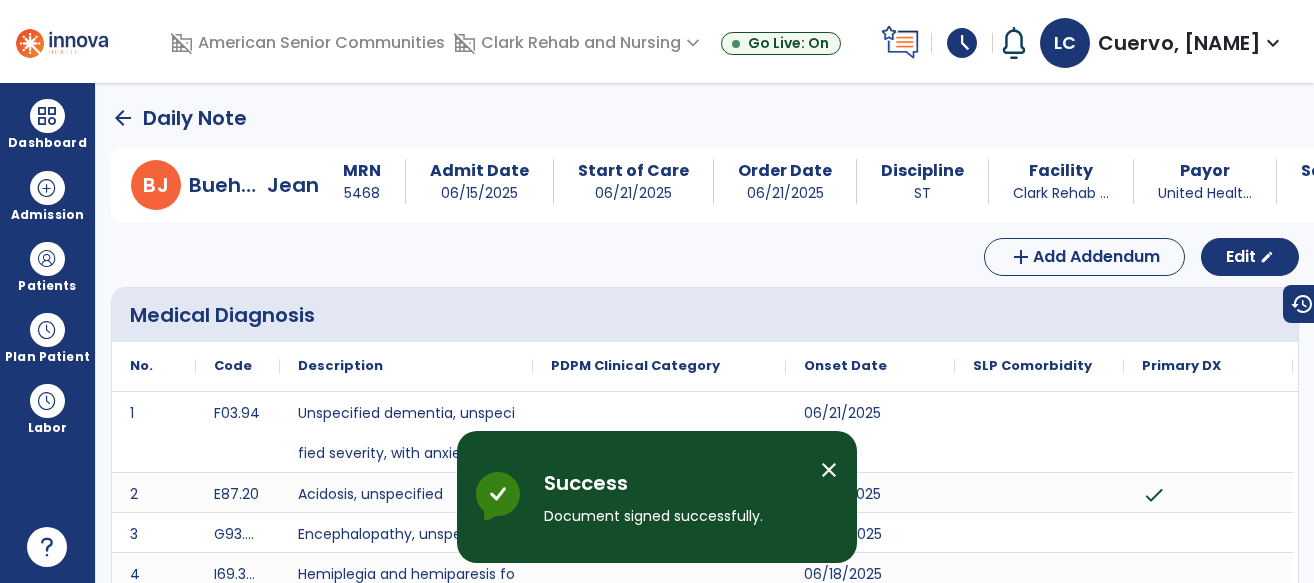 click on "arrow_back" 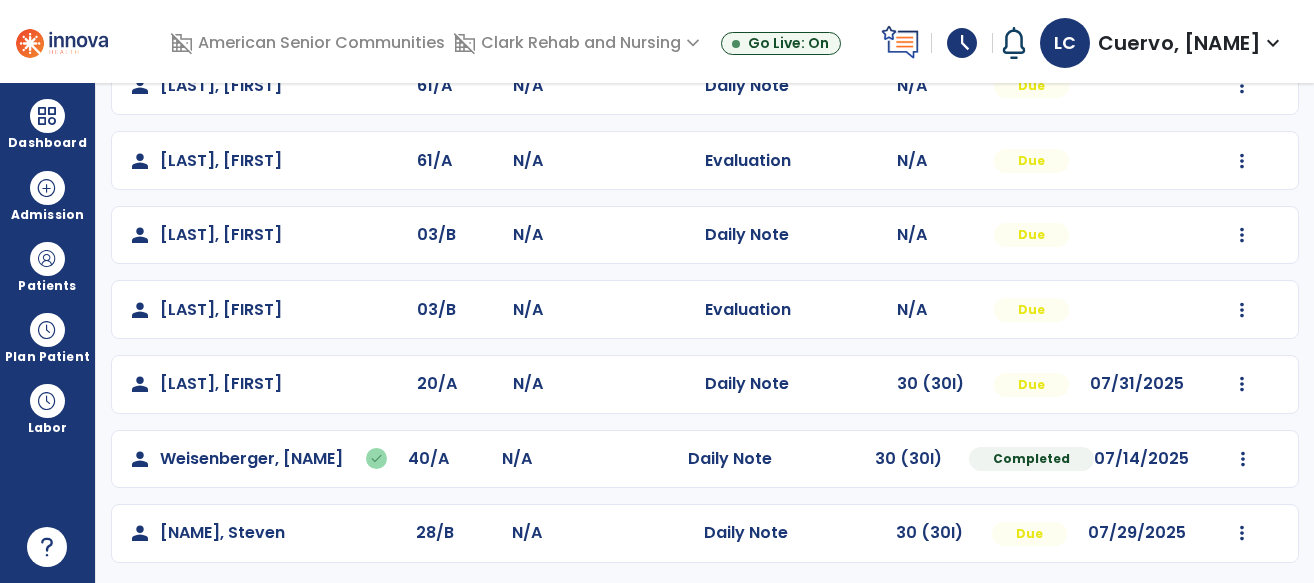 scroll, scrollTop: 849, scrollLeft: 0, axis: vertical 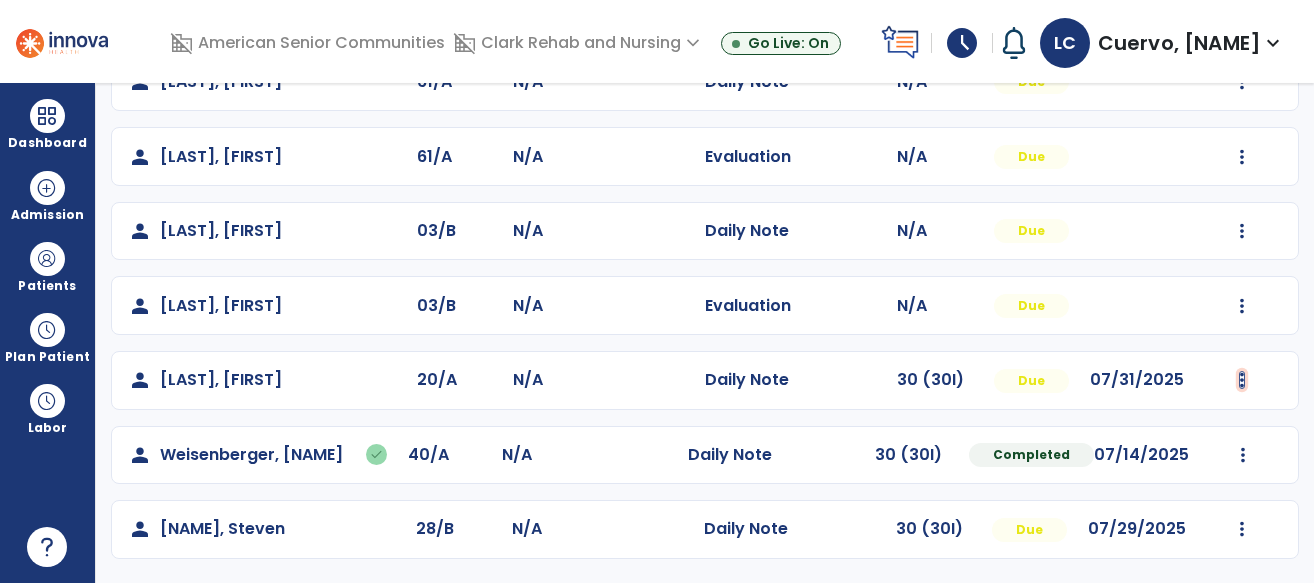 click at bounding box center (1243, -440) 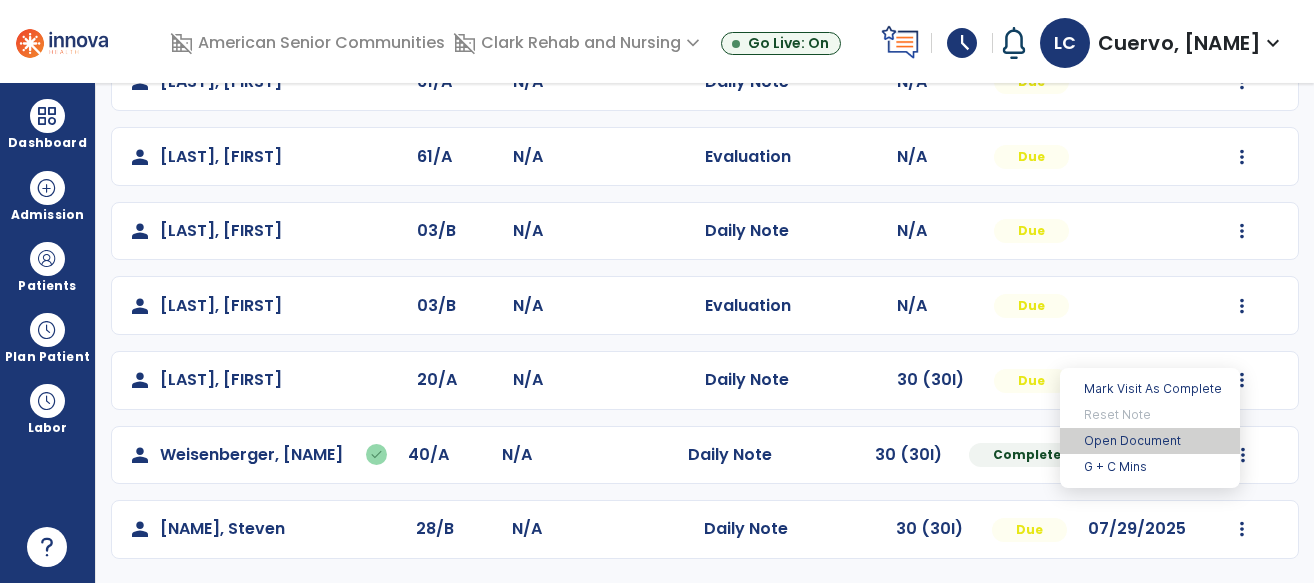 click on "Open Document" at bounding box center [1150, 441] 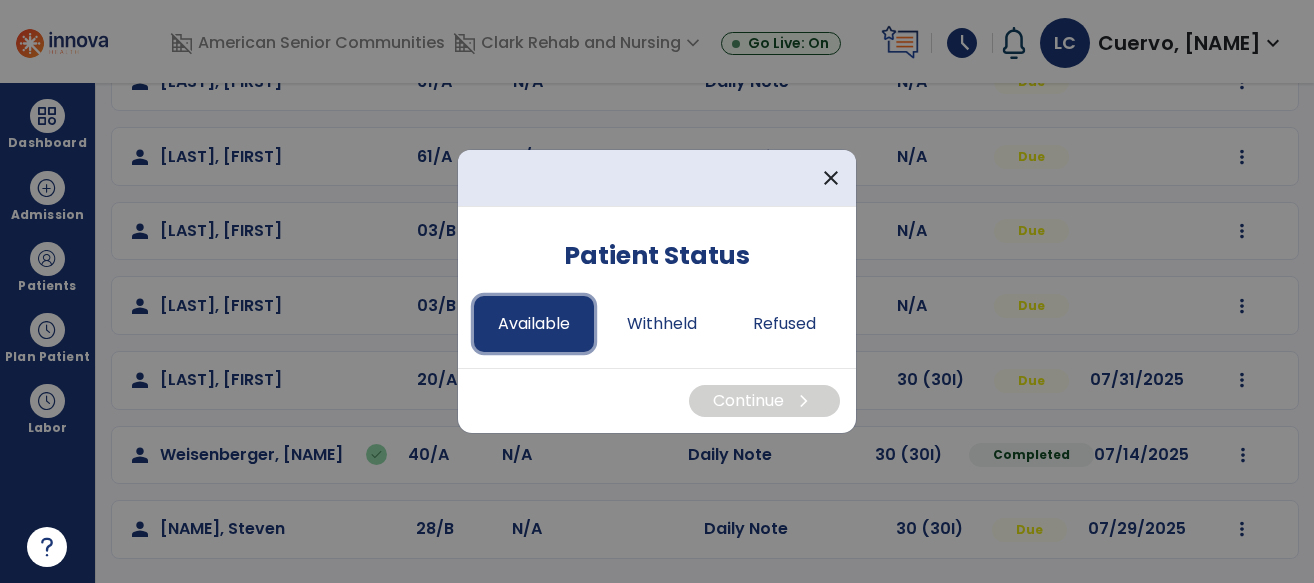 click on "Available" at bounding box center [534, 324] 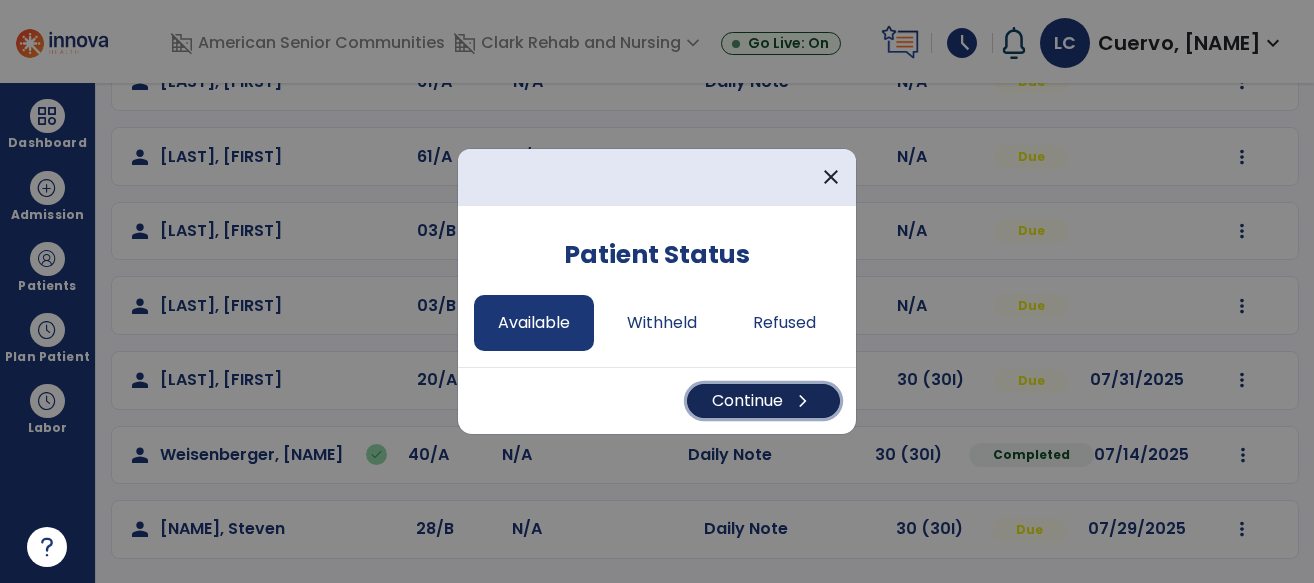 click on "Continue   chevron_right" at bounding box center (763, 401) 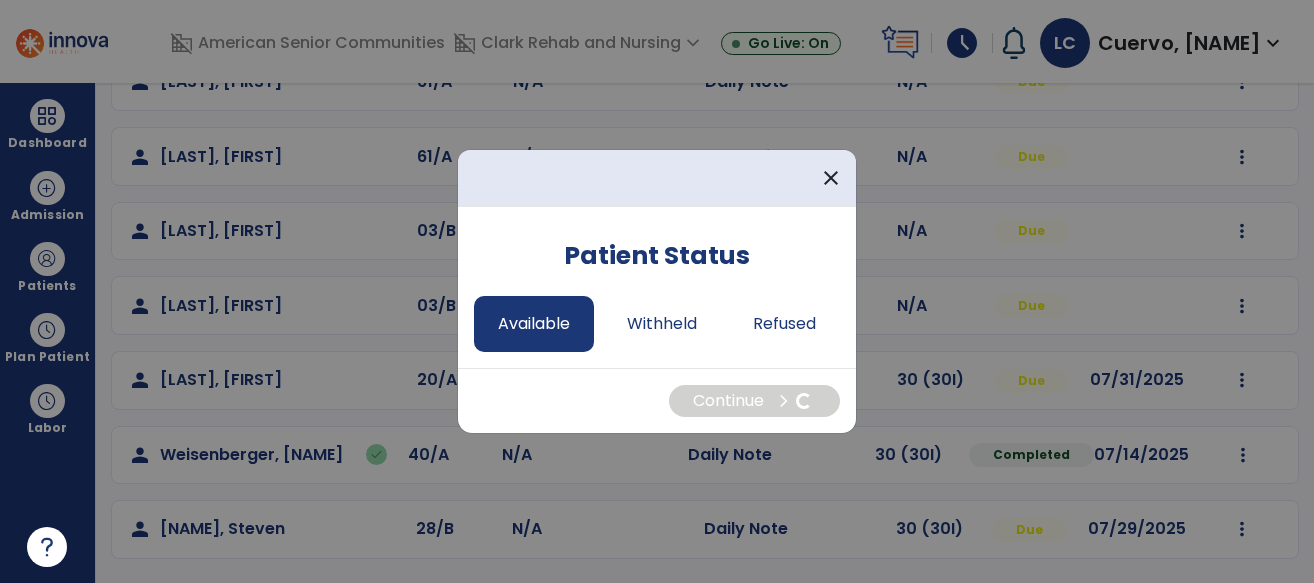 select on "*" 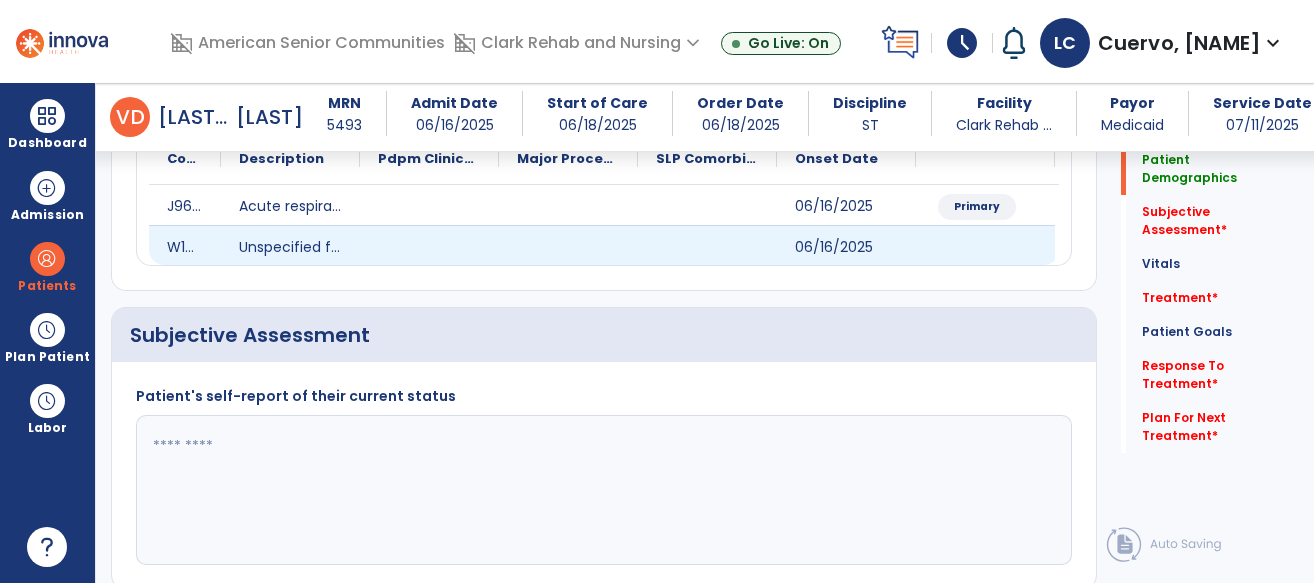 scroll, scrollTop: 268, scrollLeft: 0, axis: vertical 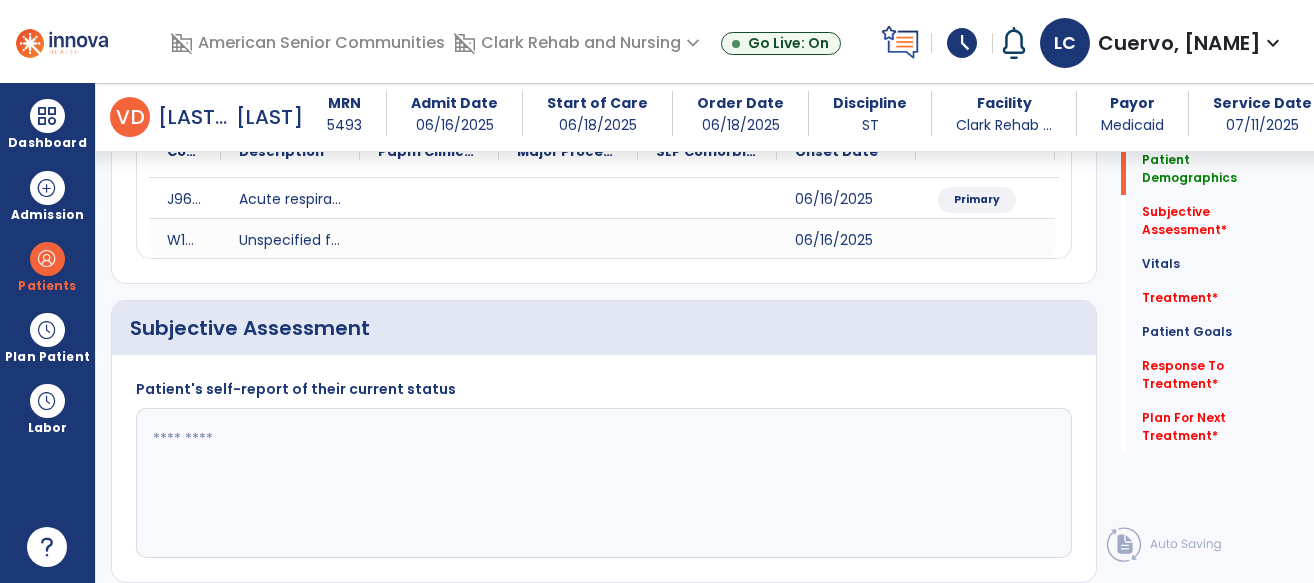 click 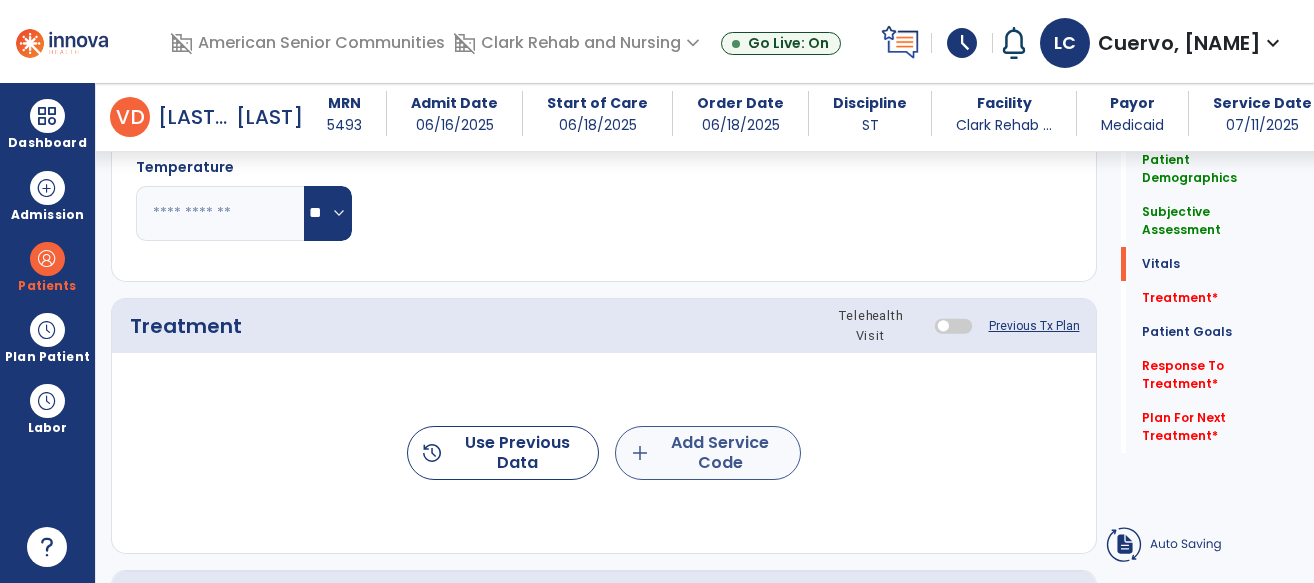 type on "**********" 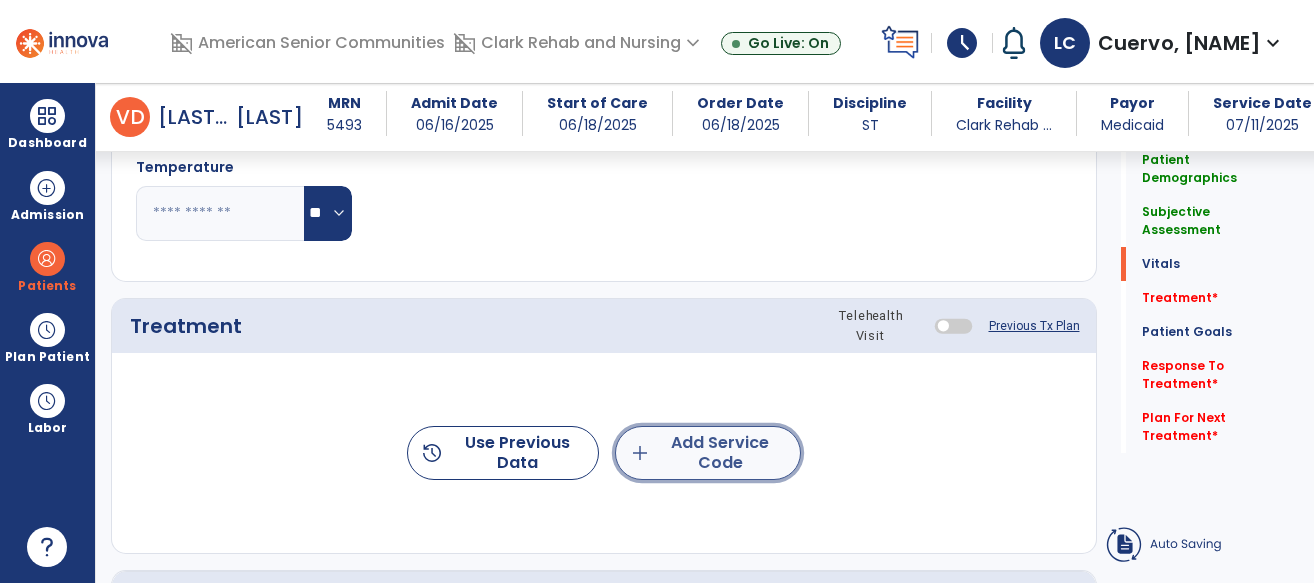 click on "add  Add Service Code" 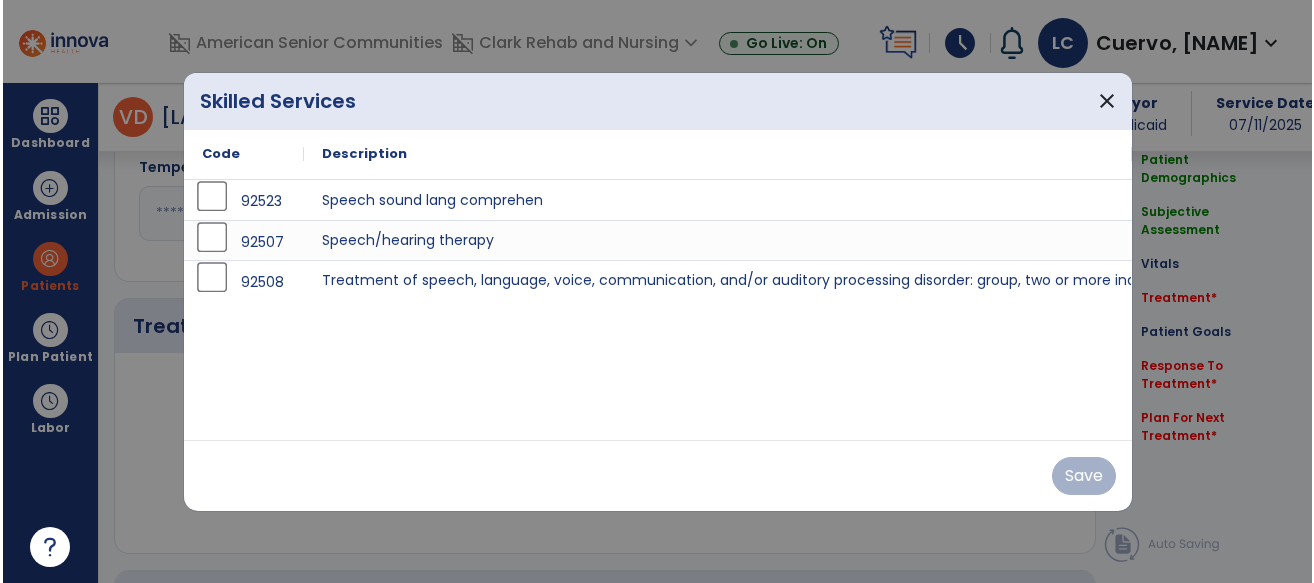 scroll, scrollTop: 991, scrollLeft: 0, axis: vertical 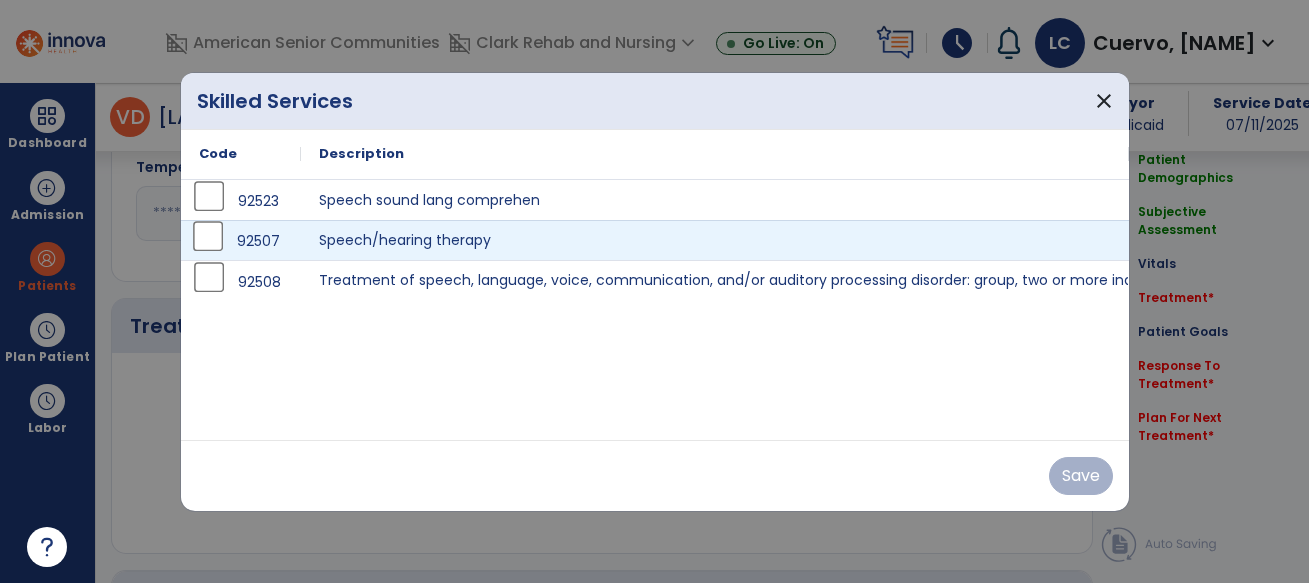 click on "92507" at bounding box center [241, 241] 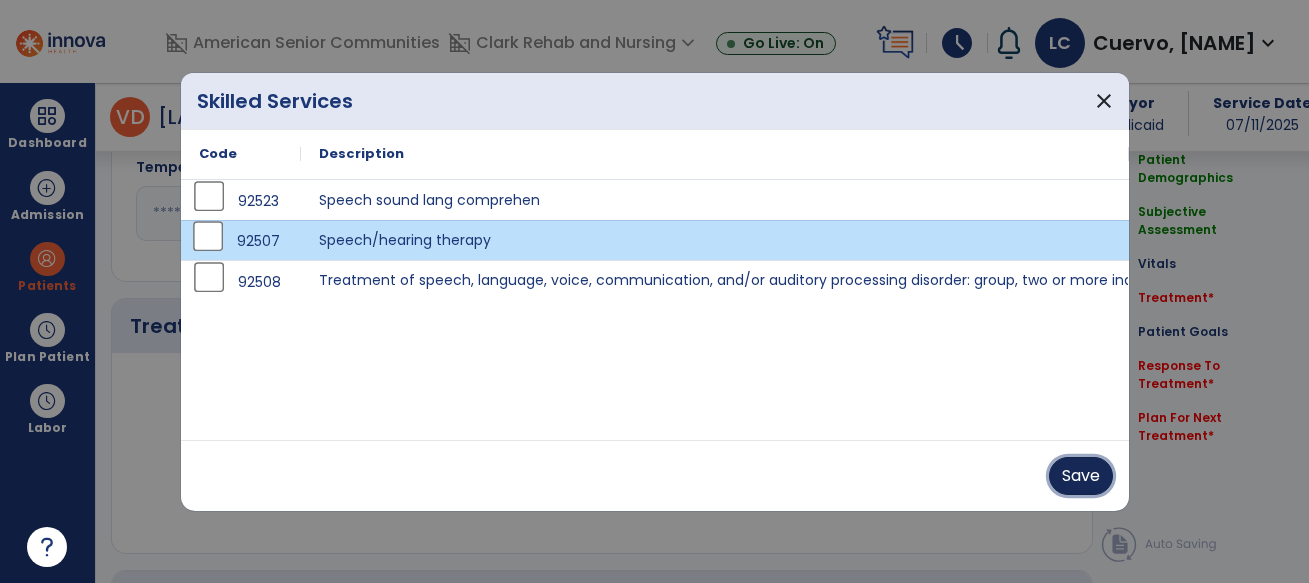 click on "Save" at bounding box center [1081, 476] 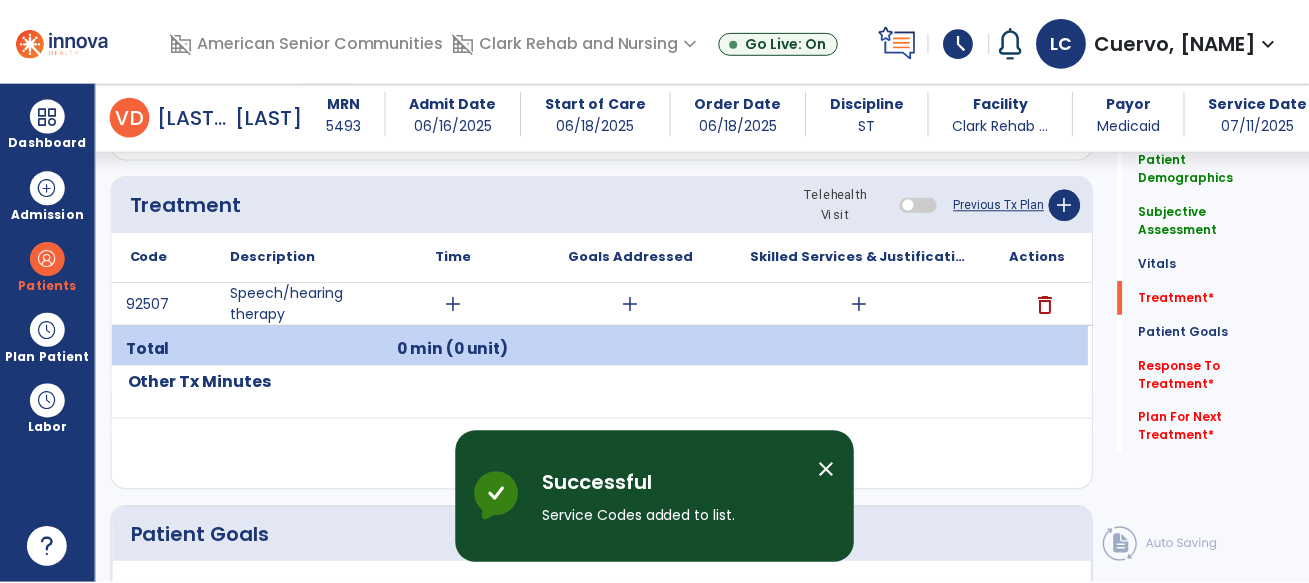scroll, scrollTop: 1114, scrollLeft: 0, axis: vertical 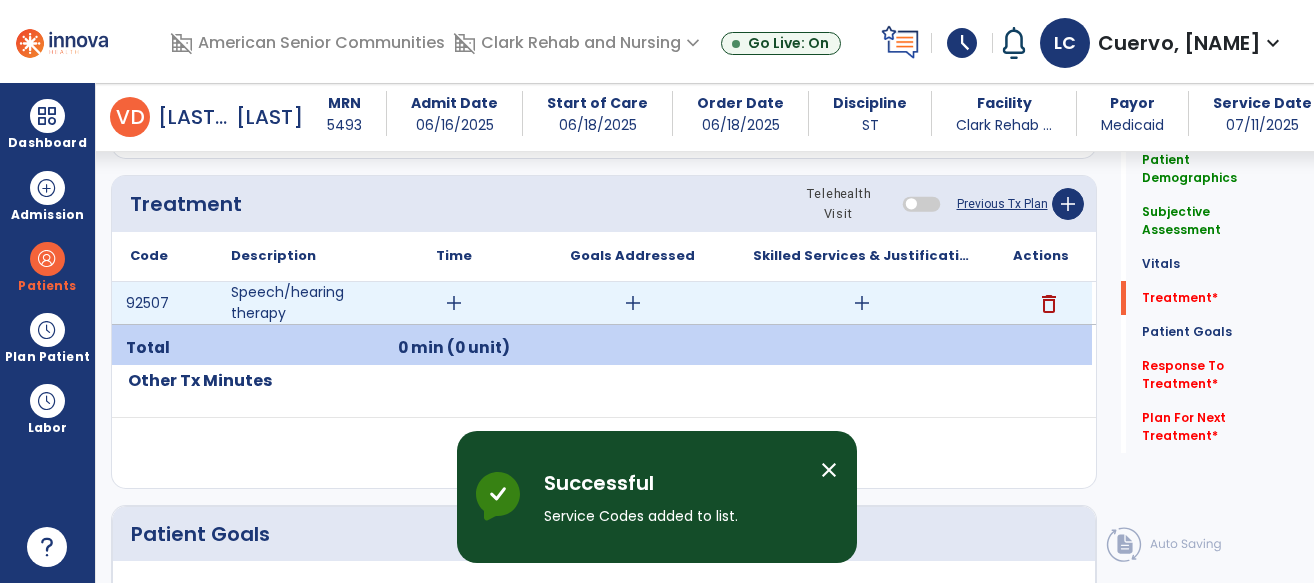 click on "add" at bounding box center [454, 303] 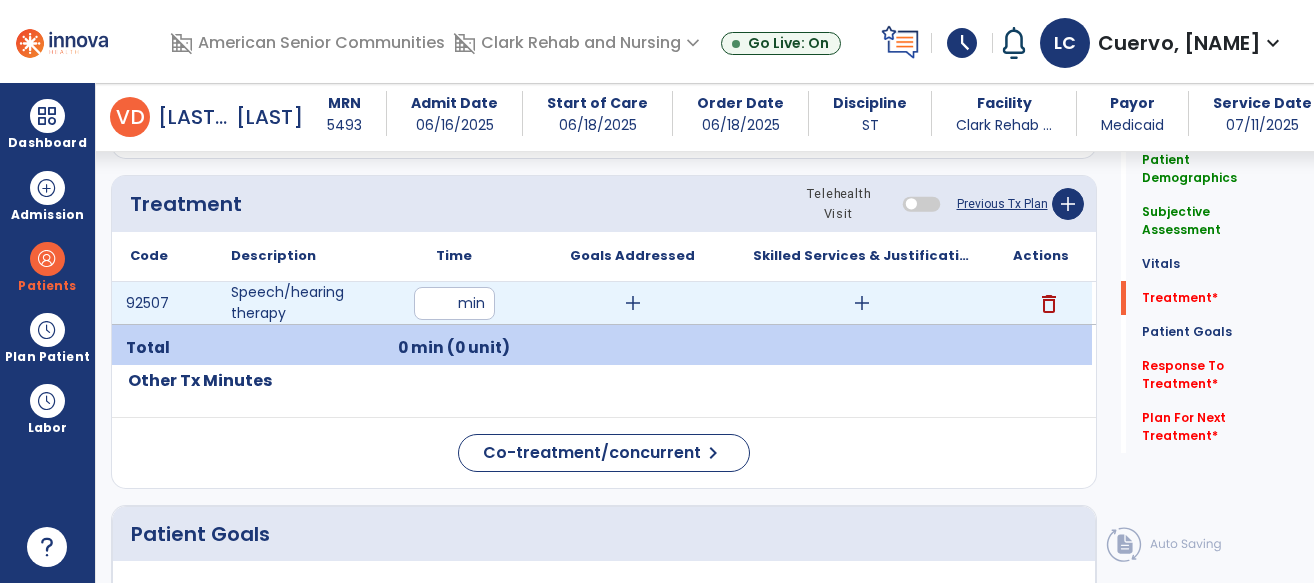 type on "**" 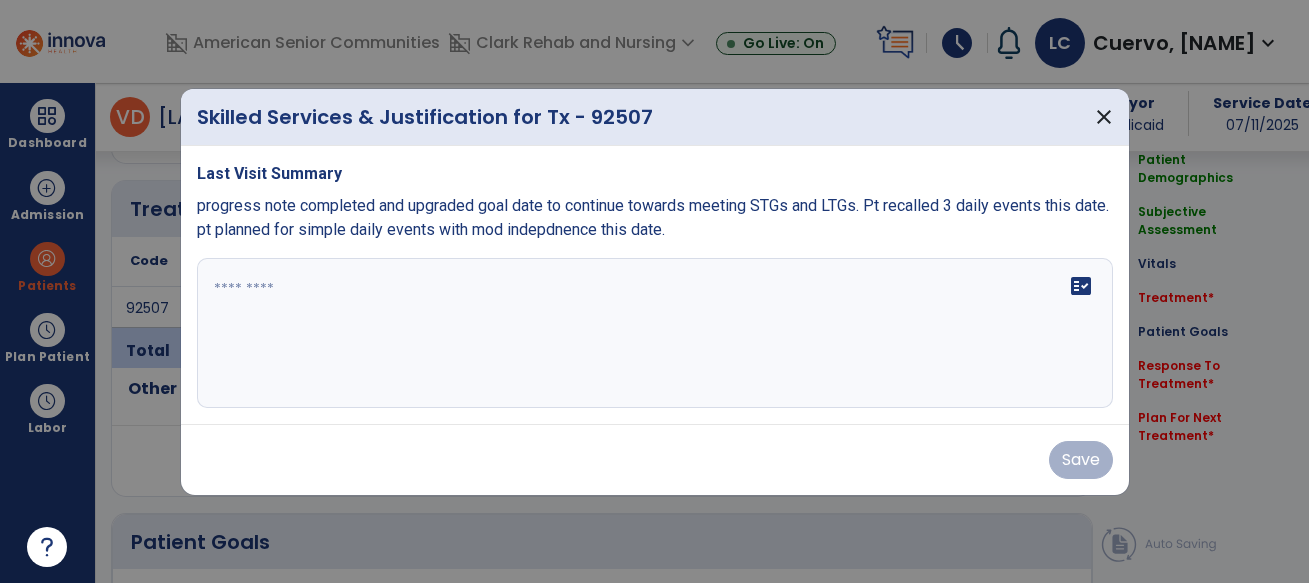 click at bounding box center (655, 333) 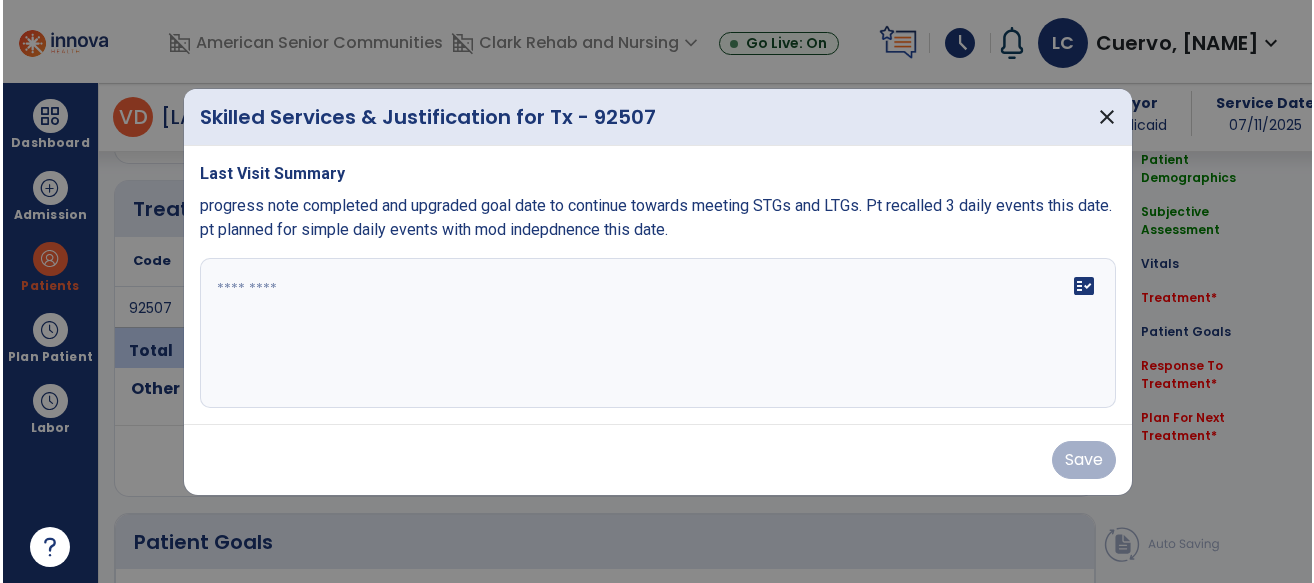 scroll, scrollTop: 1114, scrollLeft: 0, axis: vertical 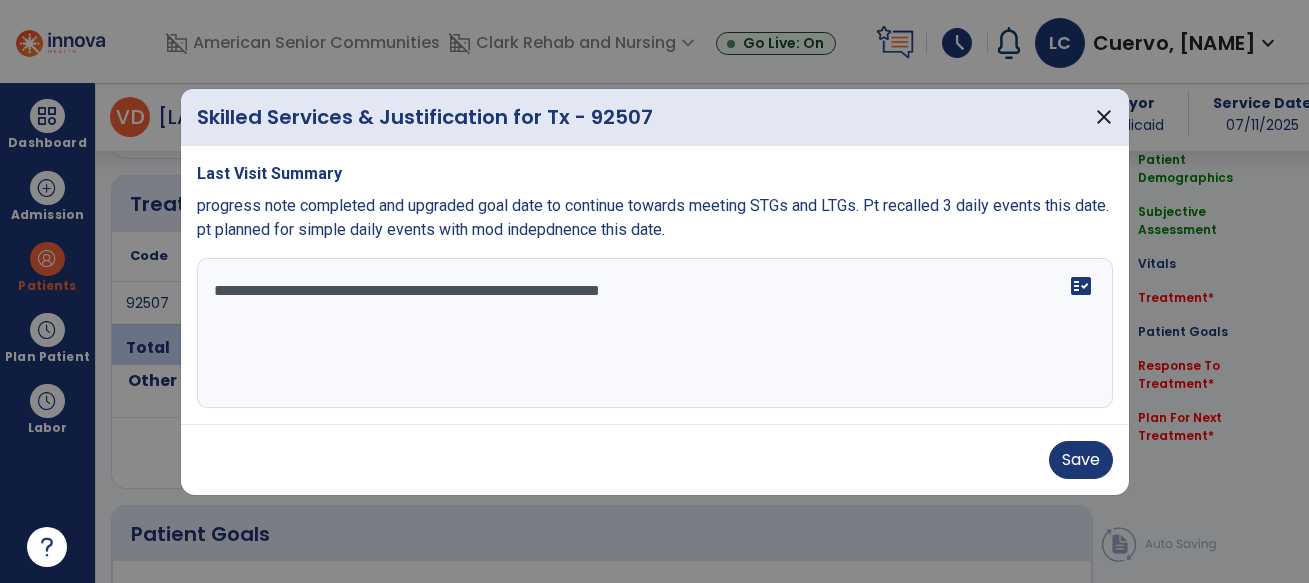 click on "**********" at bounding box center (655, 333) 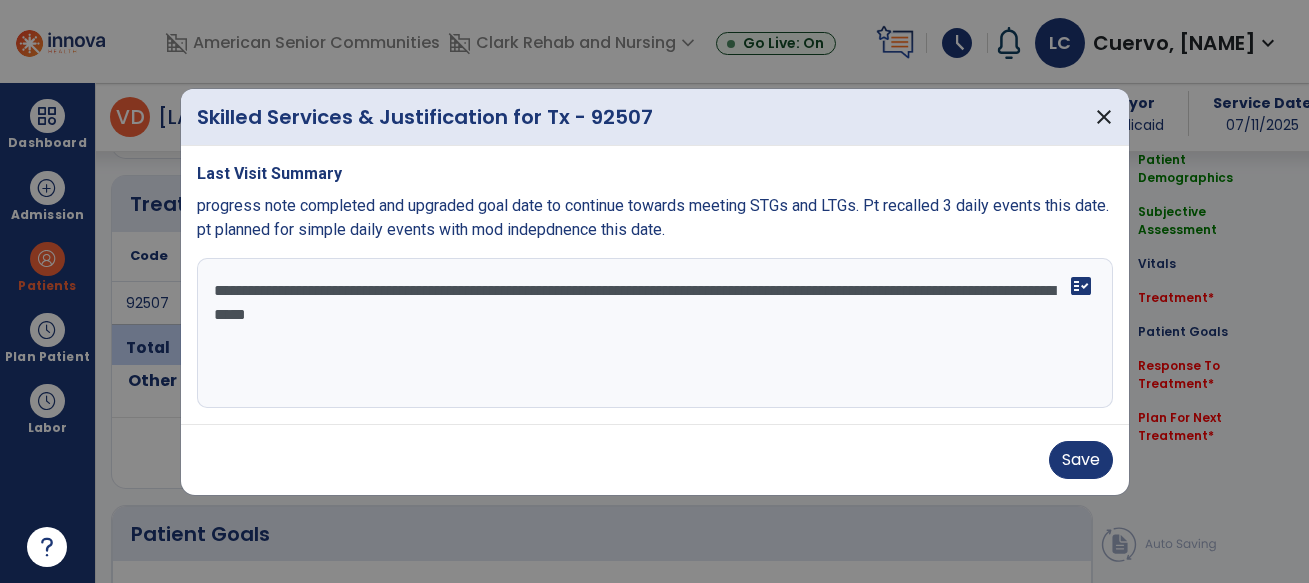 click on "**********" at bounding box center [655, 333] 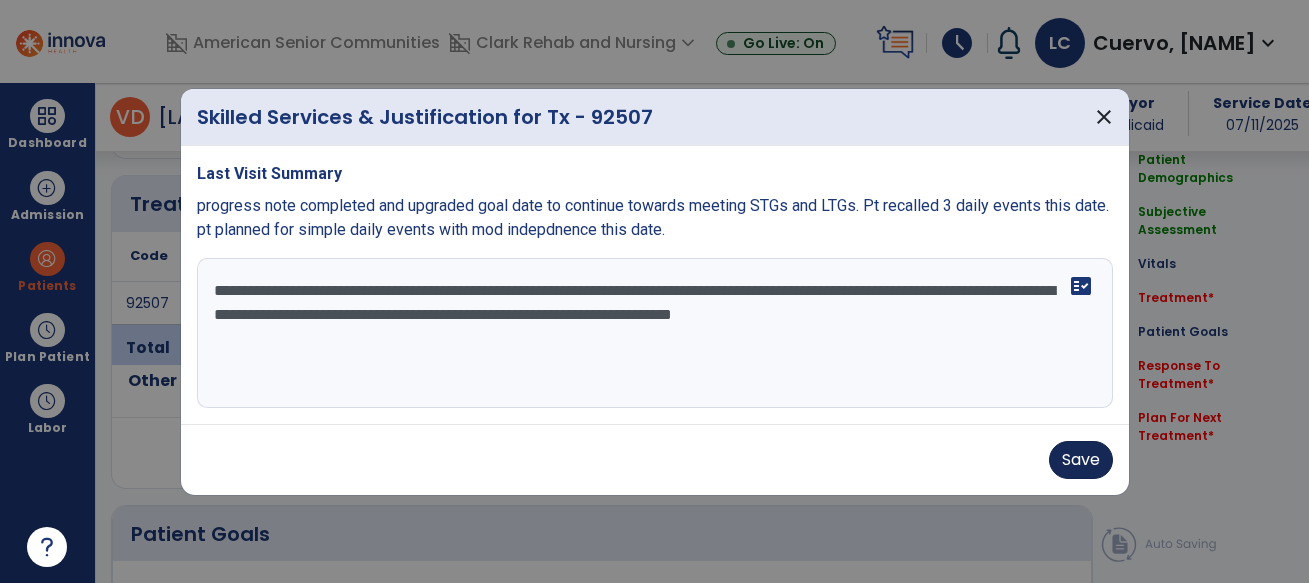 type on "**********" 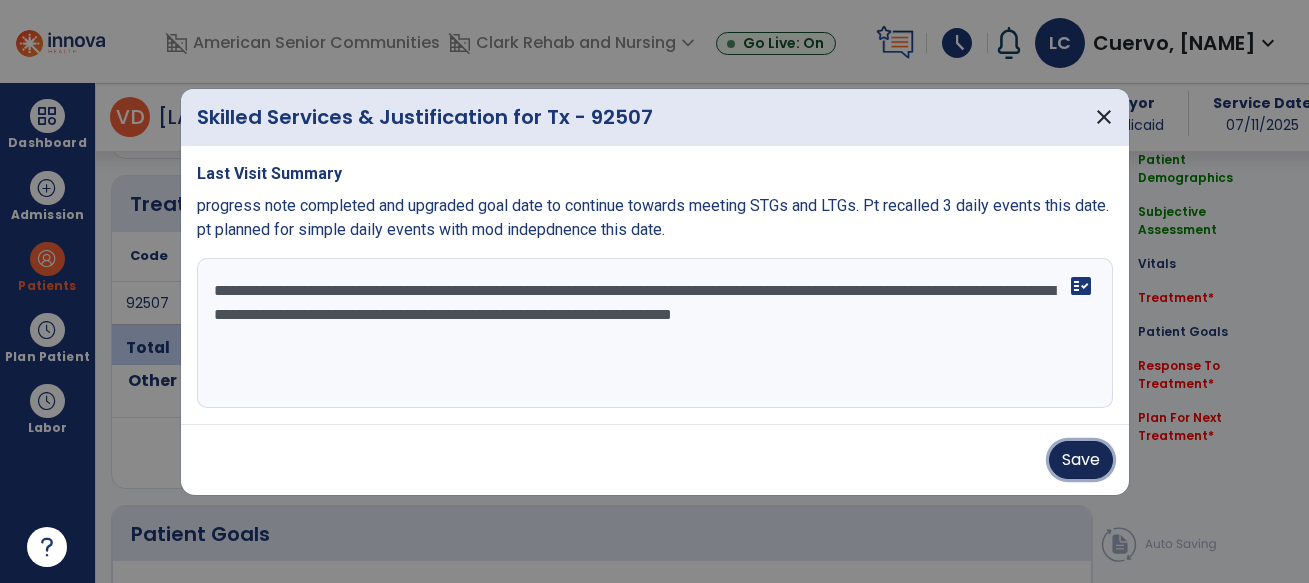 click on "Save" at bounding box center (1081, 460) 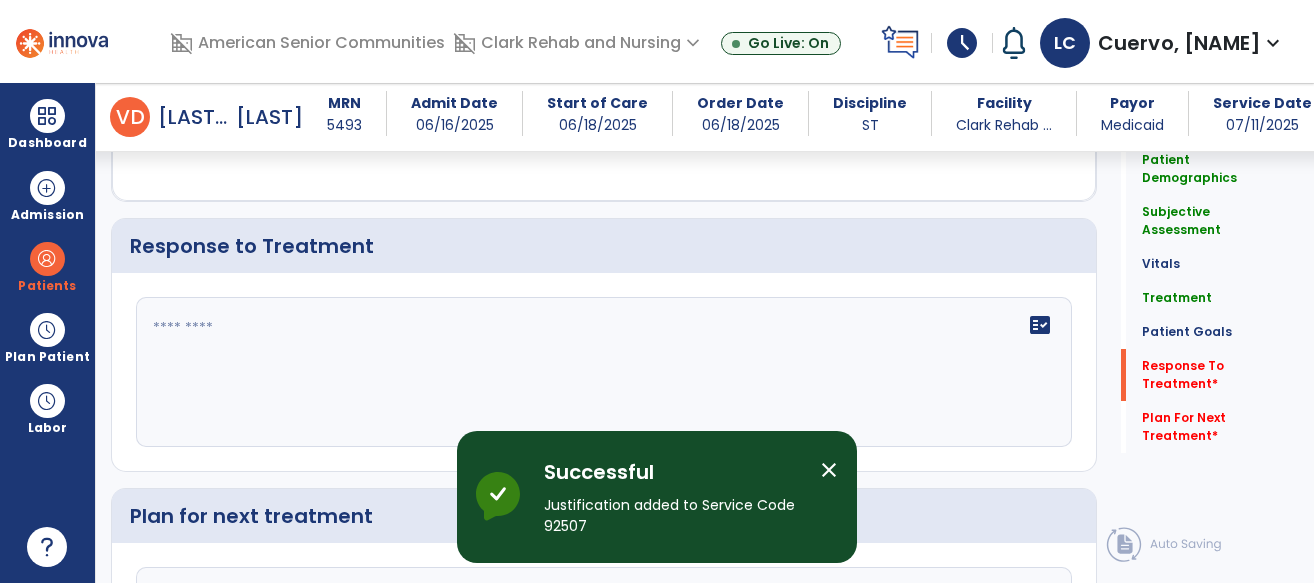 click on "fact_check" 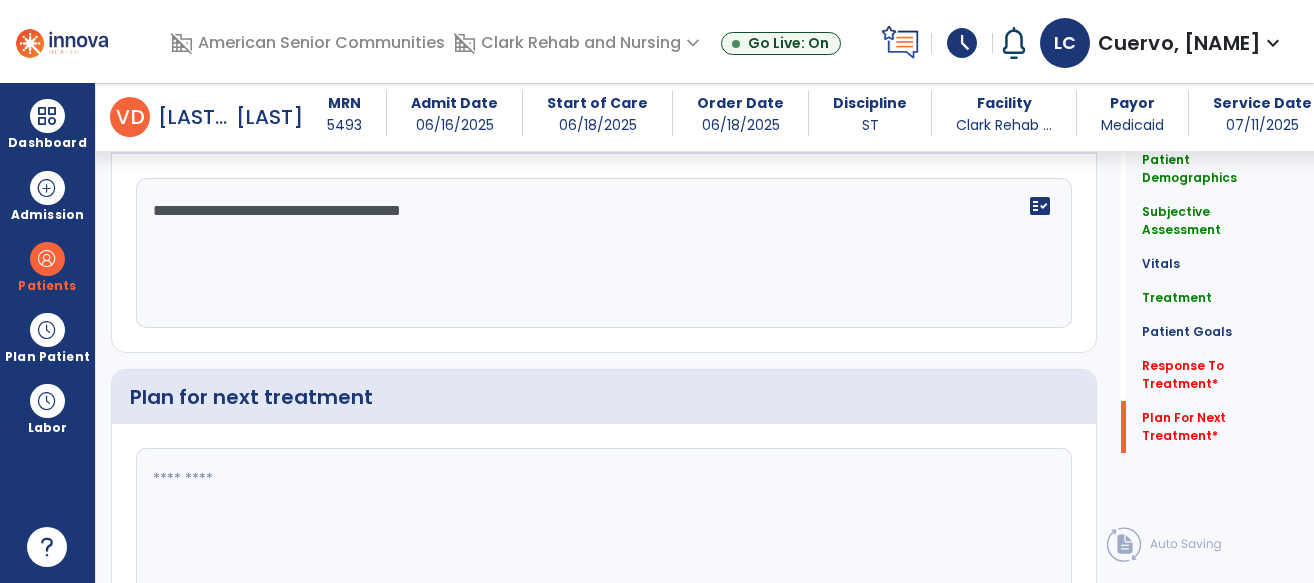 scroll, scrollTop: 2695, scrollLeft: 0, axis: vertical 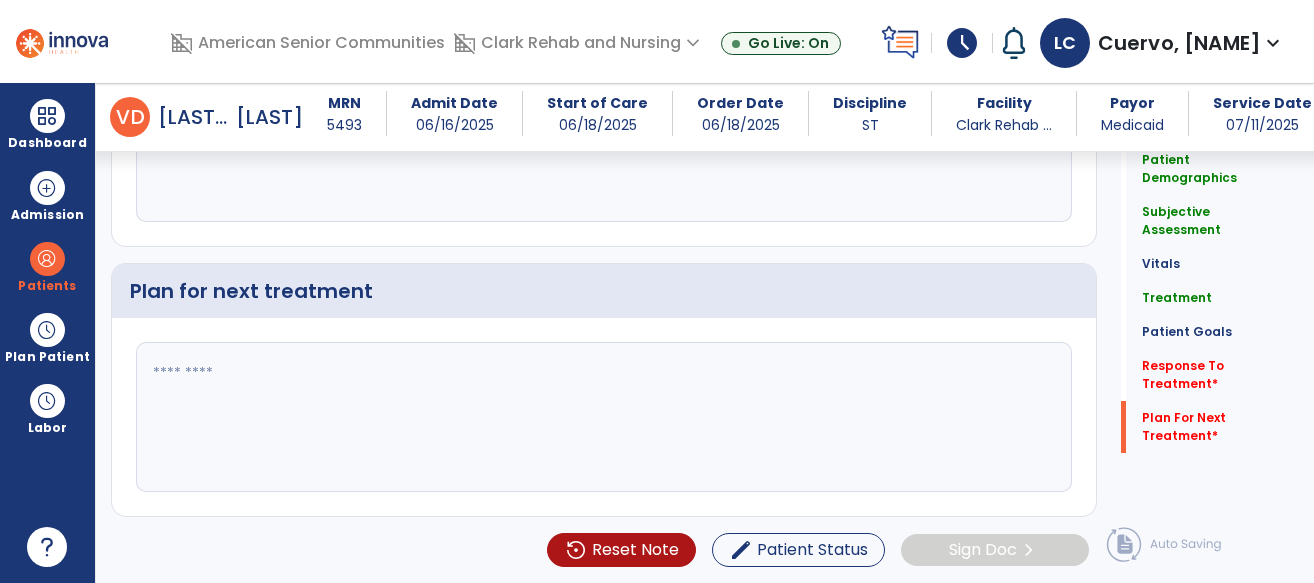 type on "**********" 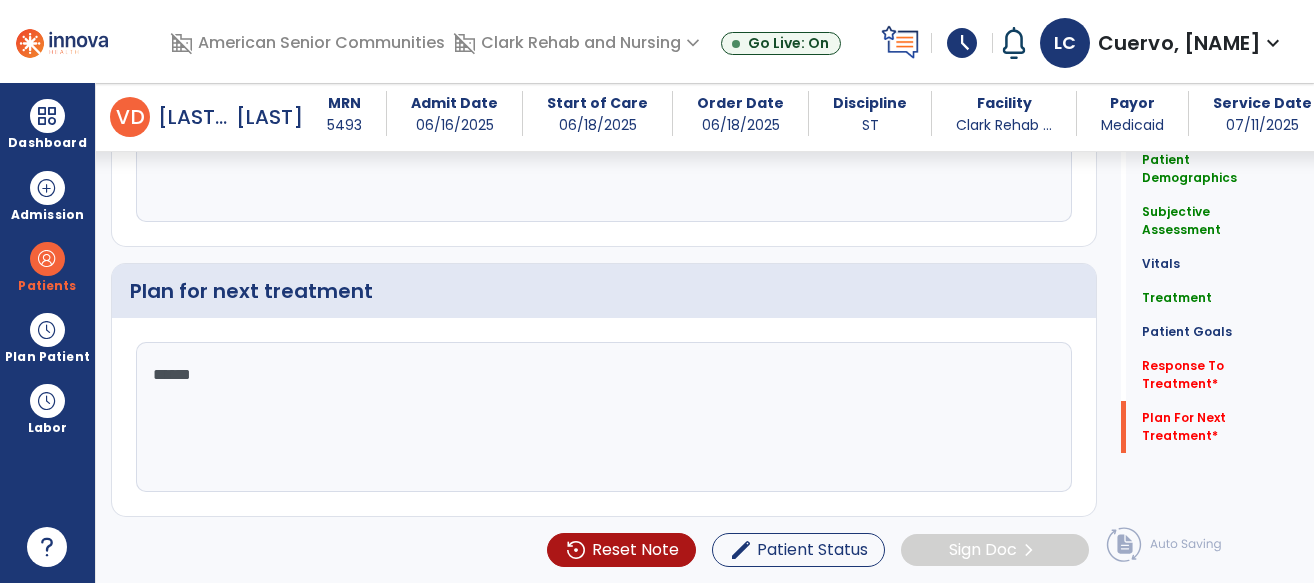 type on "*******" 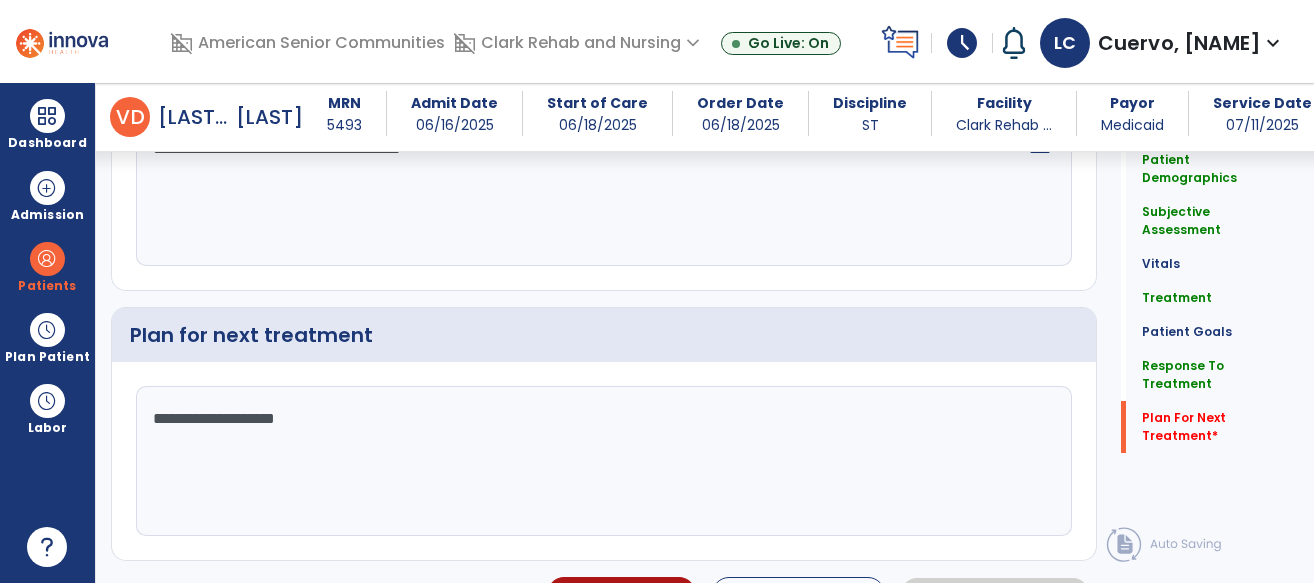 scroll, scrollTop: 2695, scrollLeft: 0, axis: vertical 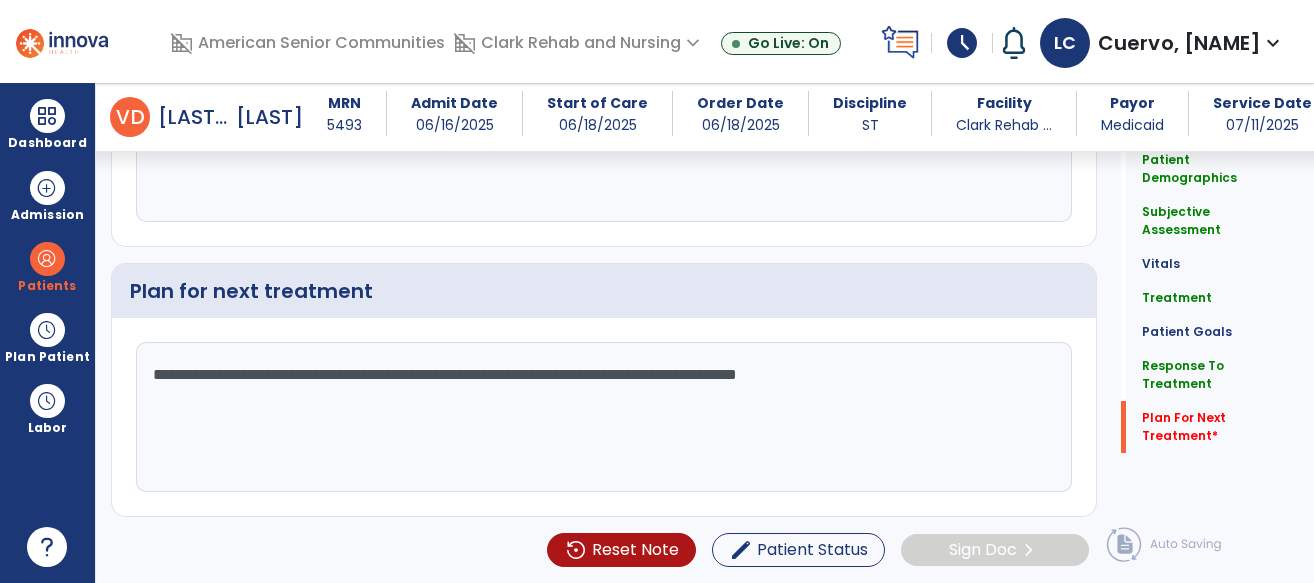 click on "**********" 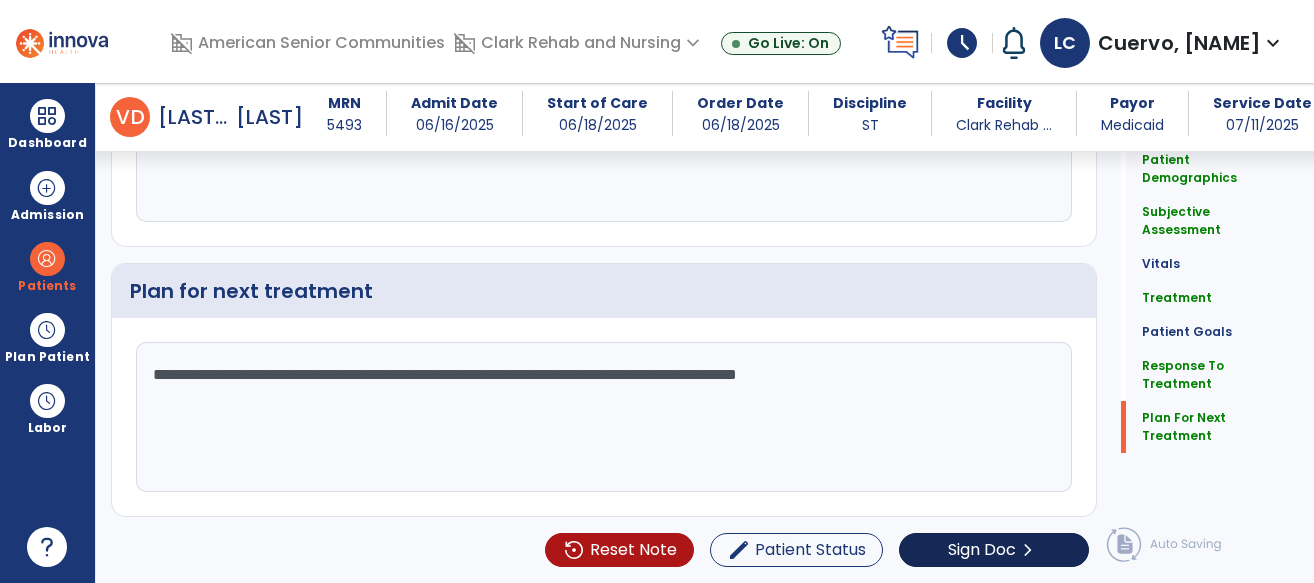 type on "**********" 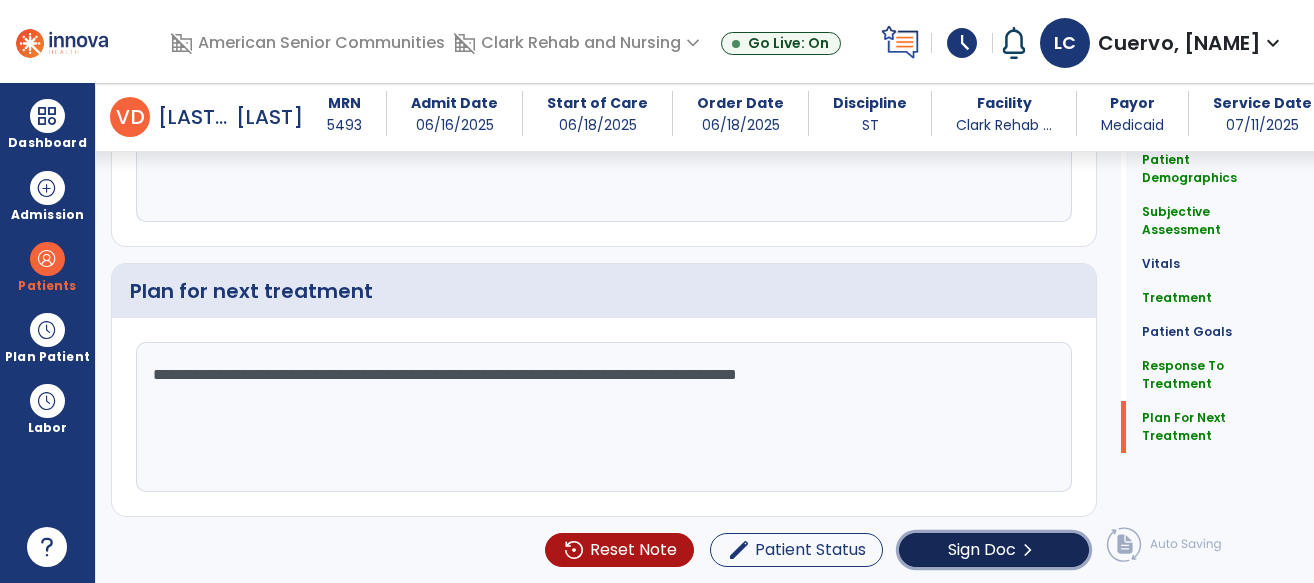 click on "Sign Doc" 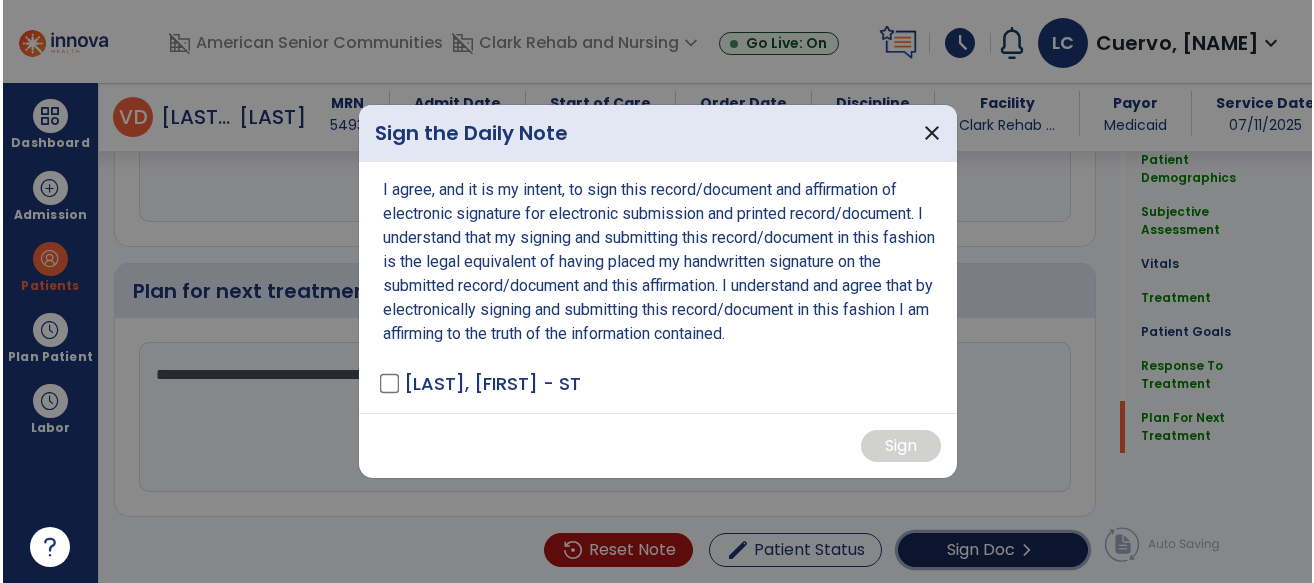 scroll, scrollTop: 2695, scrollLeft: 0, axis: vertical 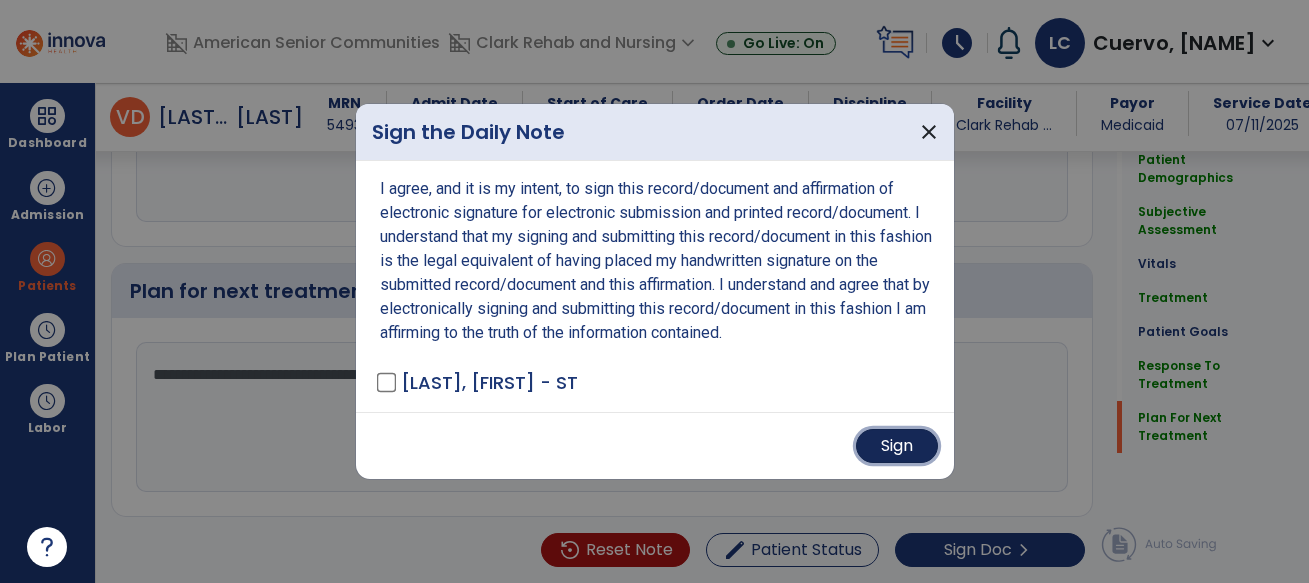 click on "Sign" at bounding box center [897, 446] 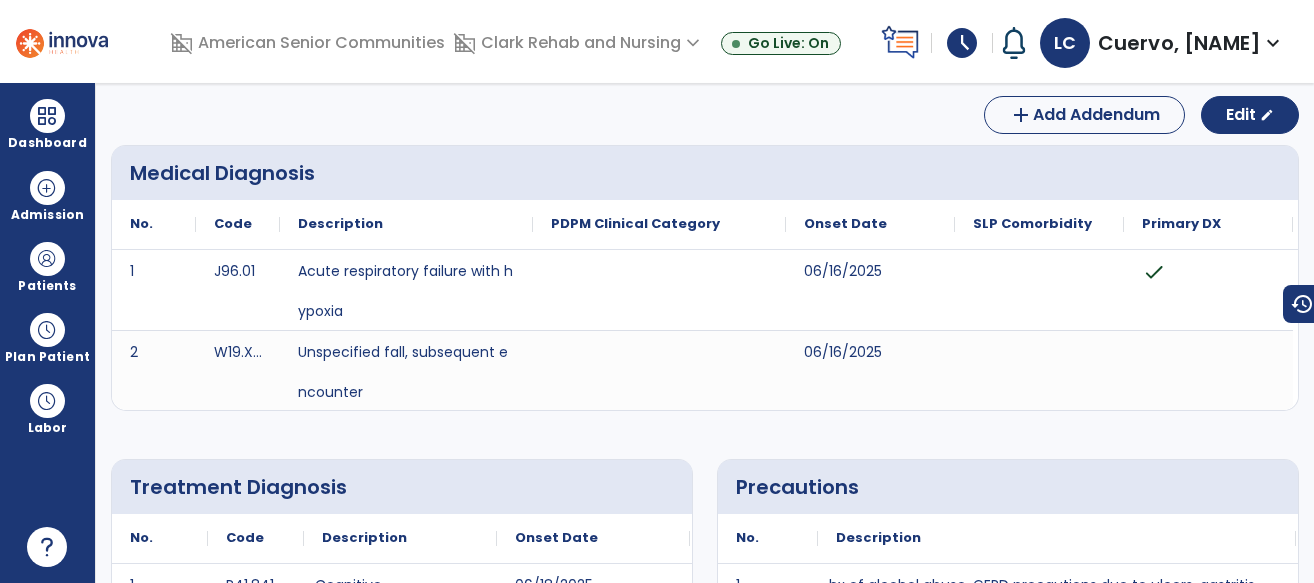 scroll, scrollTop: 0, scrollLeft: 0, axis: both 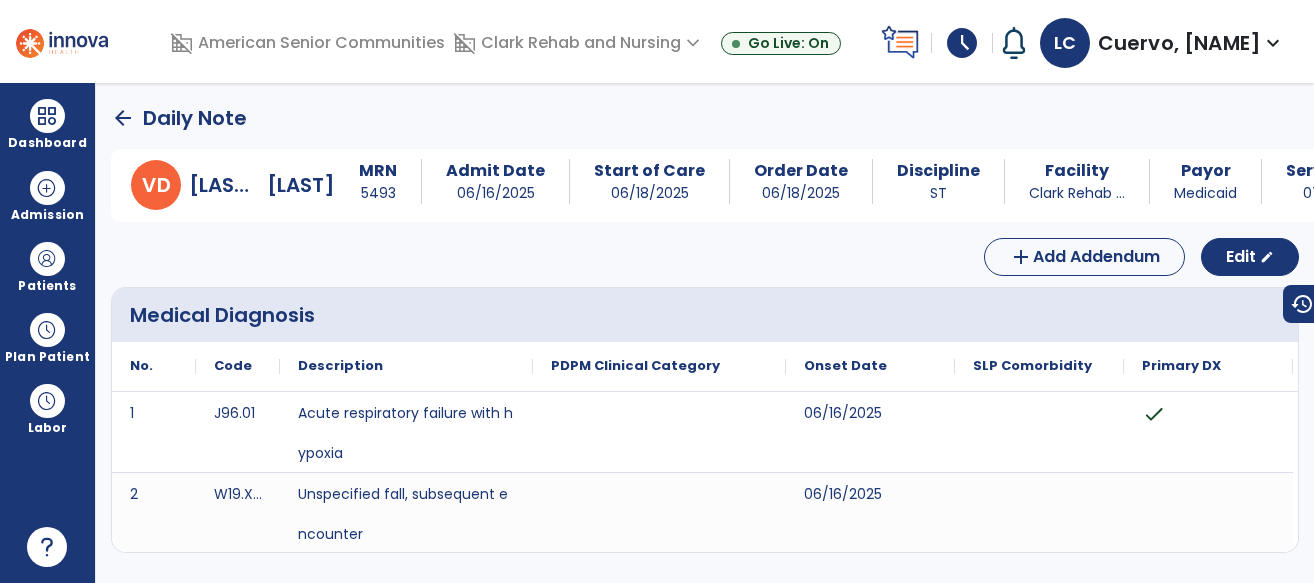 click on "arrow_back" 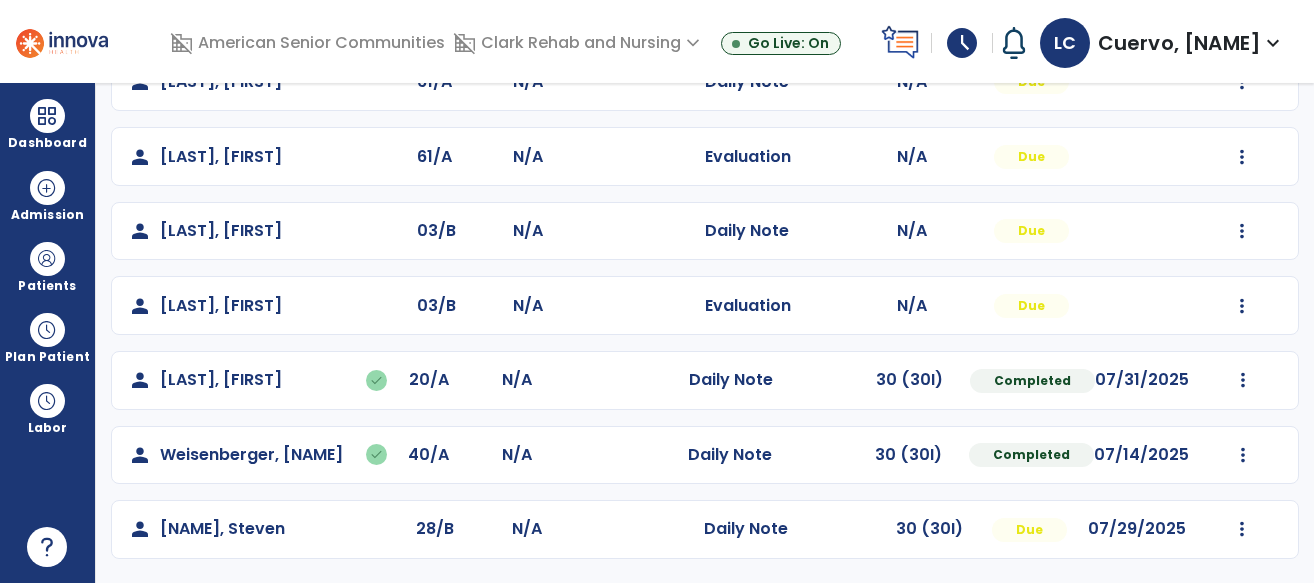 scroll, scrollTop: 849, scrollLeft: 0, axis: vertical 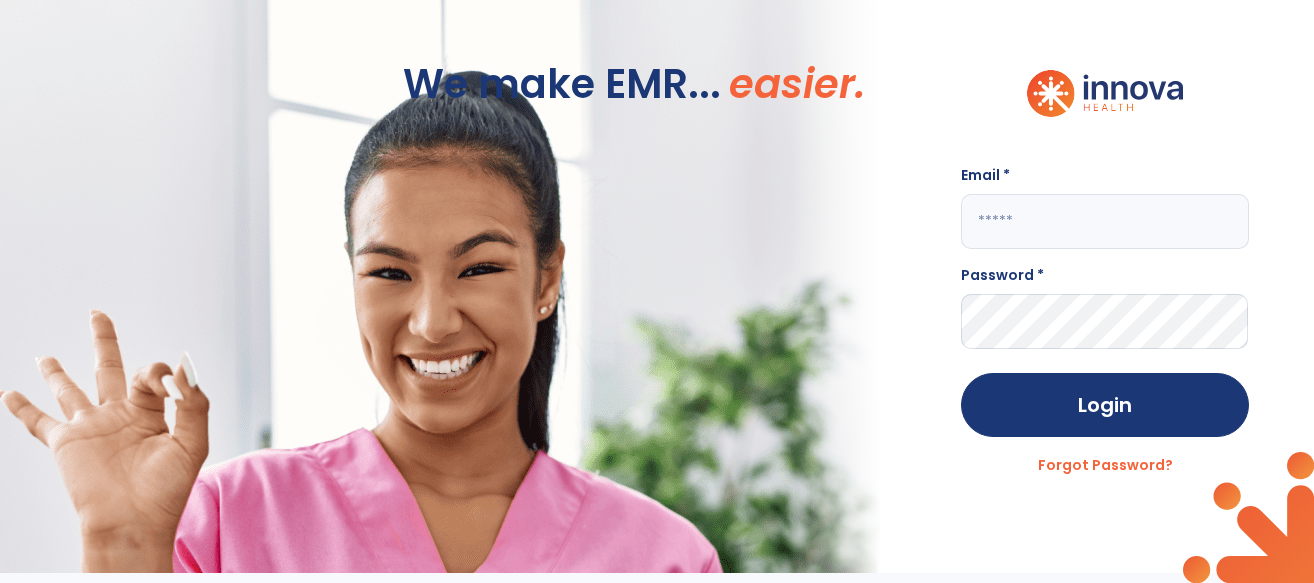 click 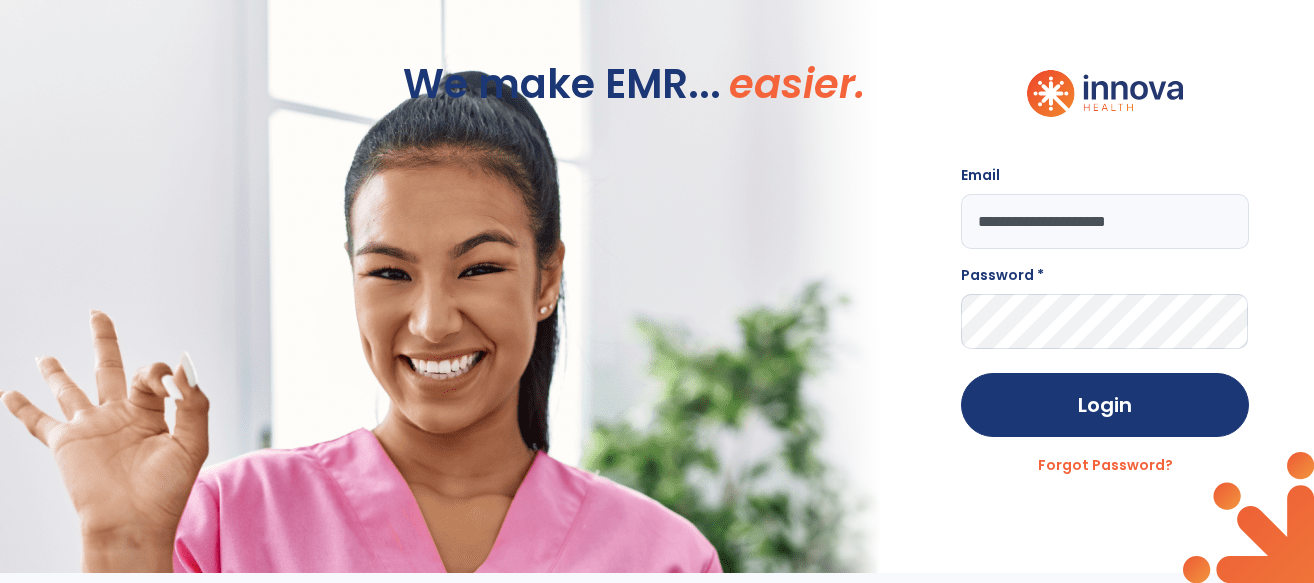 type on "**********" 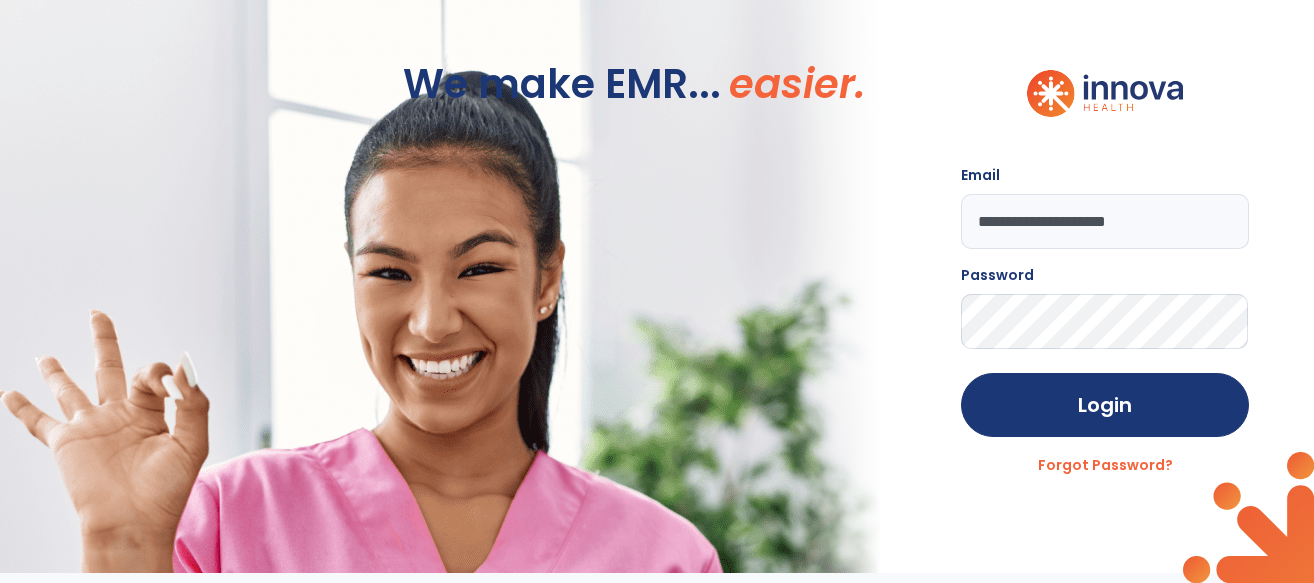 click on "Password" 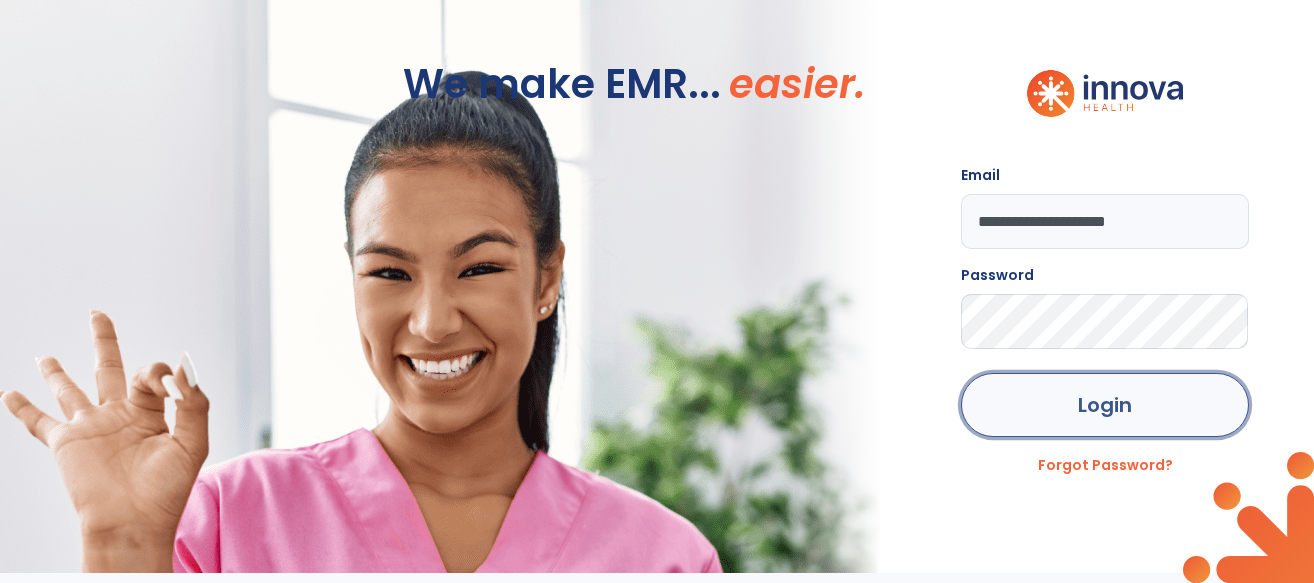 click on "Login" 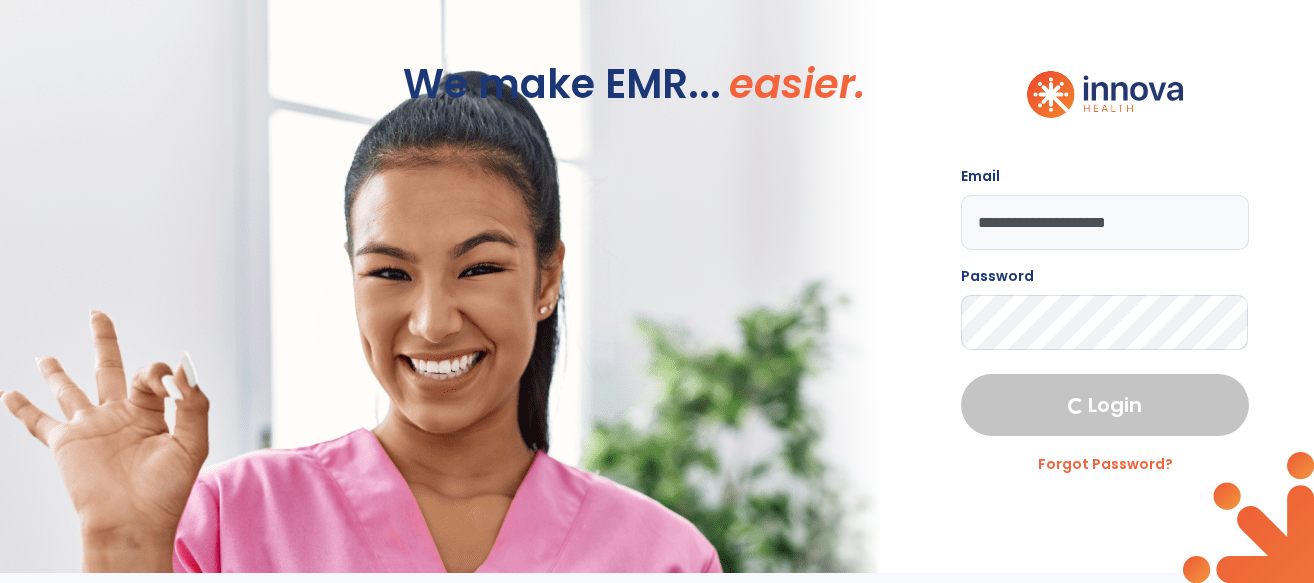 select on "****" 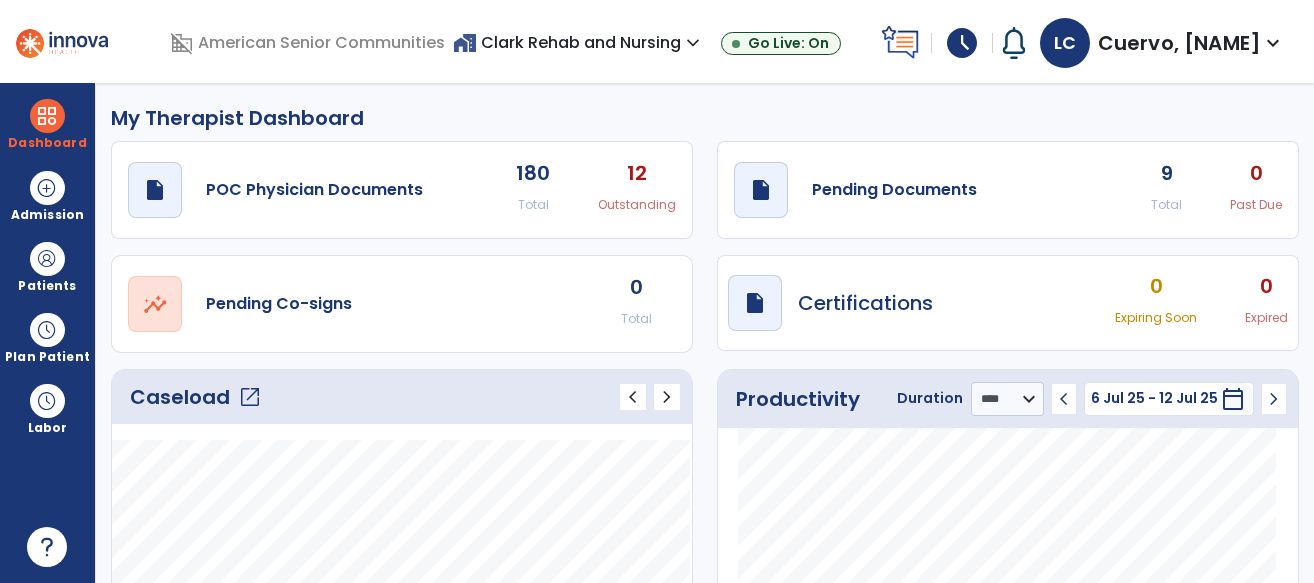 click on "open_in_new" 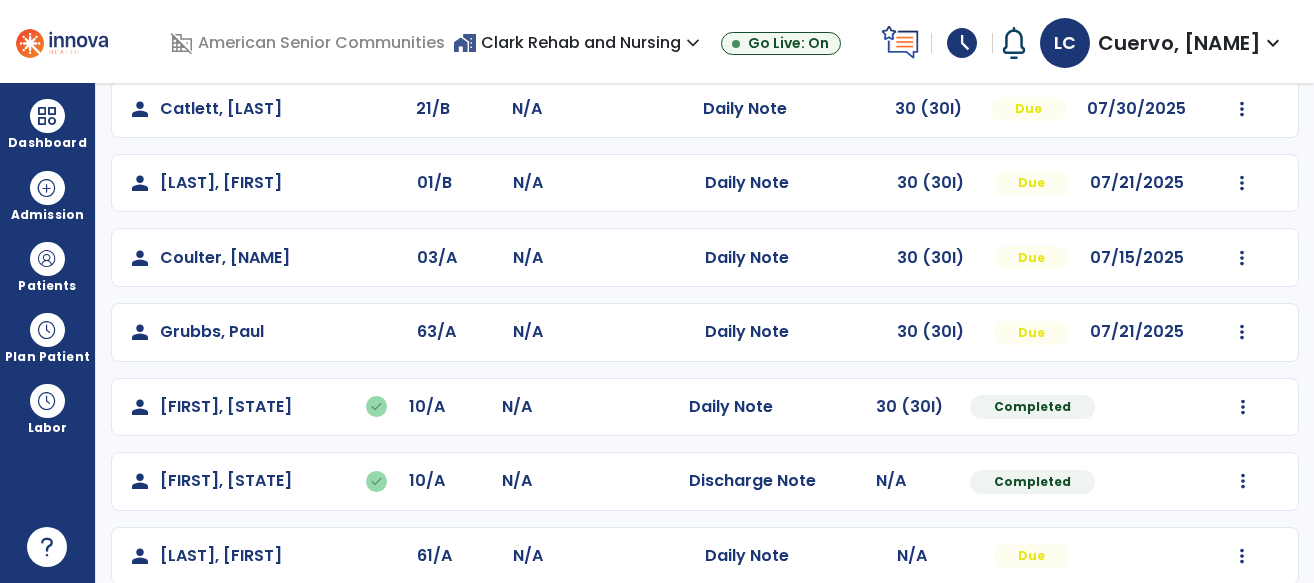 scroll, scrollTop: 321, scrollLeft: 0, axis: vertical 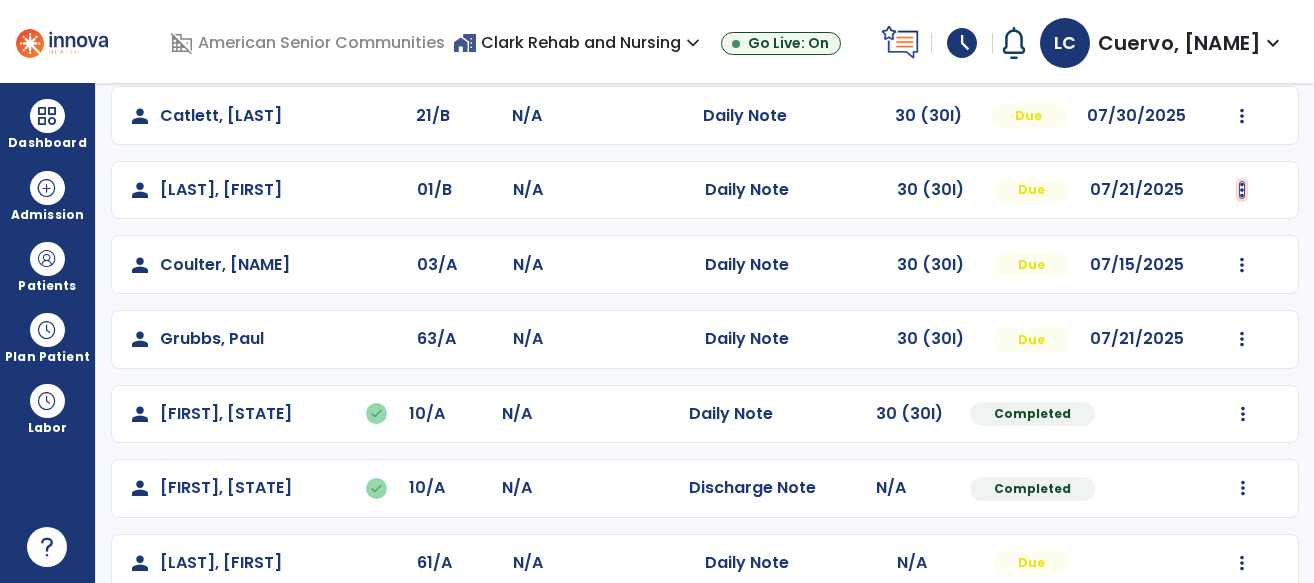 click at bounding box center [1243, 41] 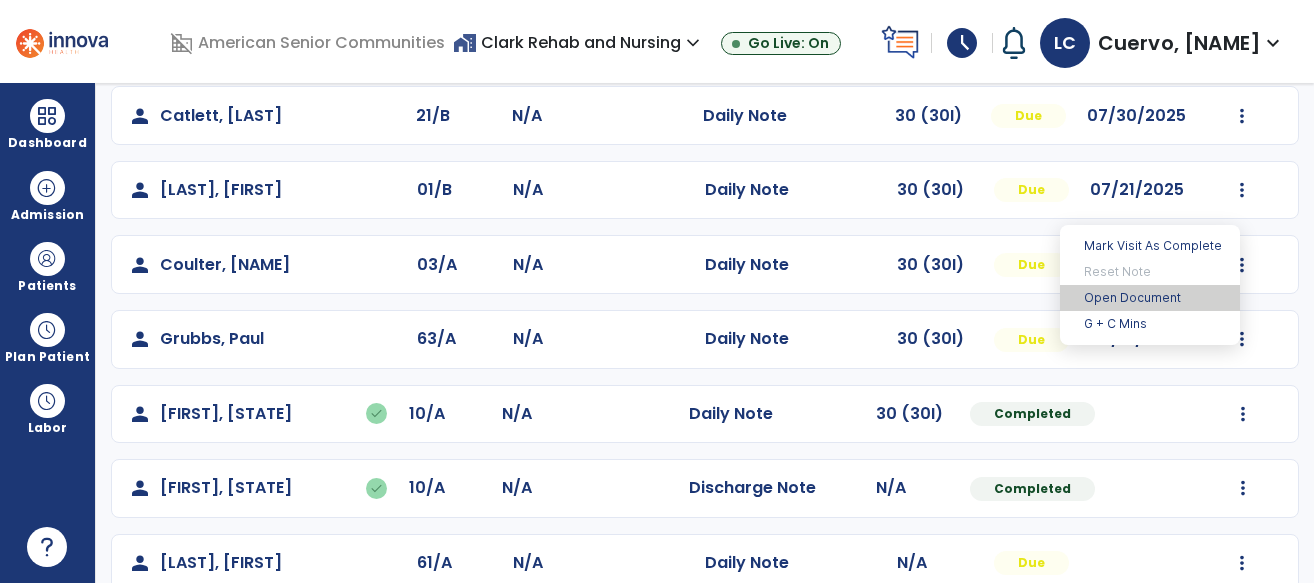 click on "Open Document" at bounding box center [1150, 298] 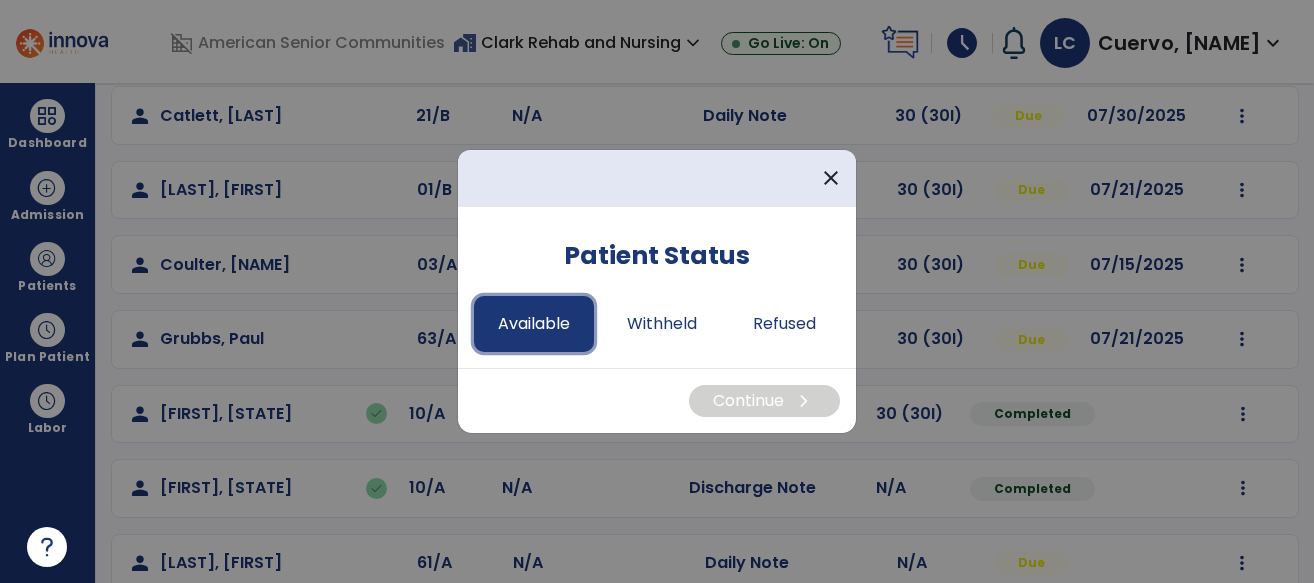 click on "Available" at bounding box center [534, 324] 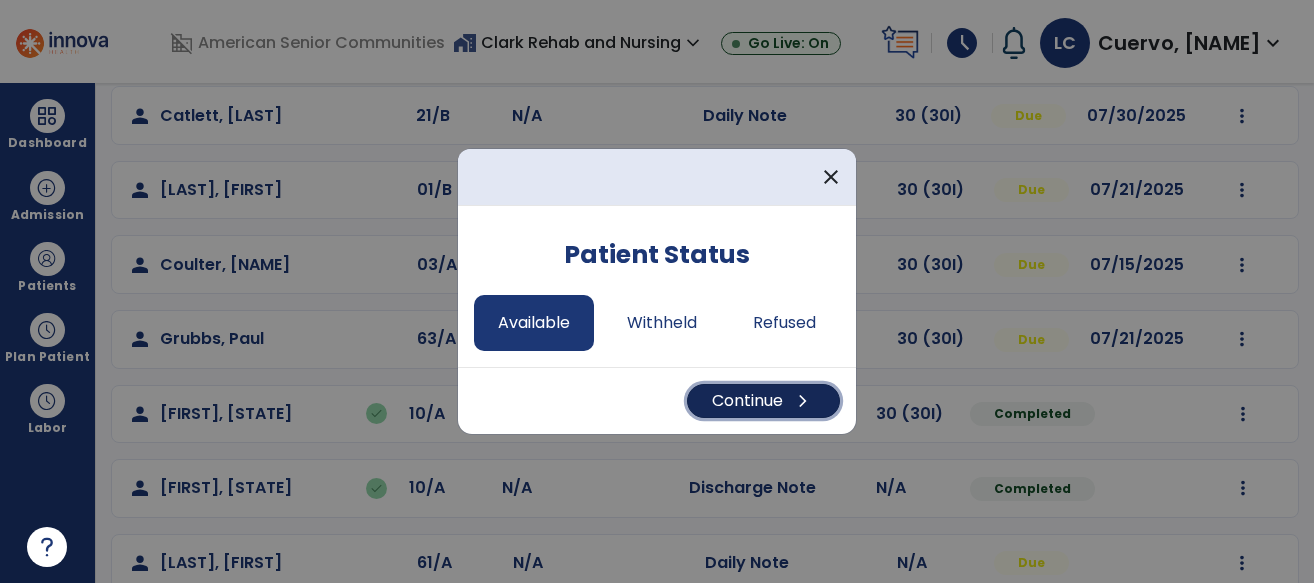 click on "Continue   chevron_right" at bounding box center [763, 401] 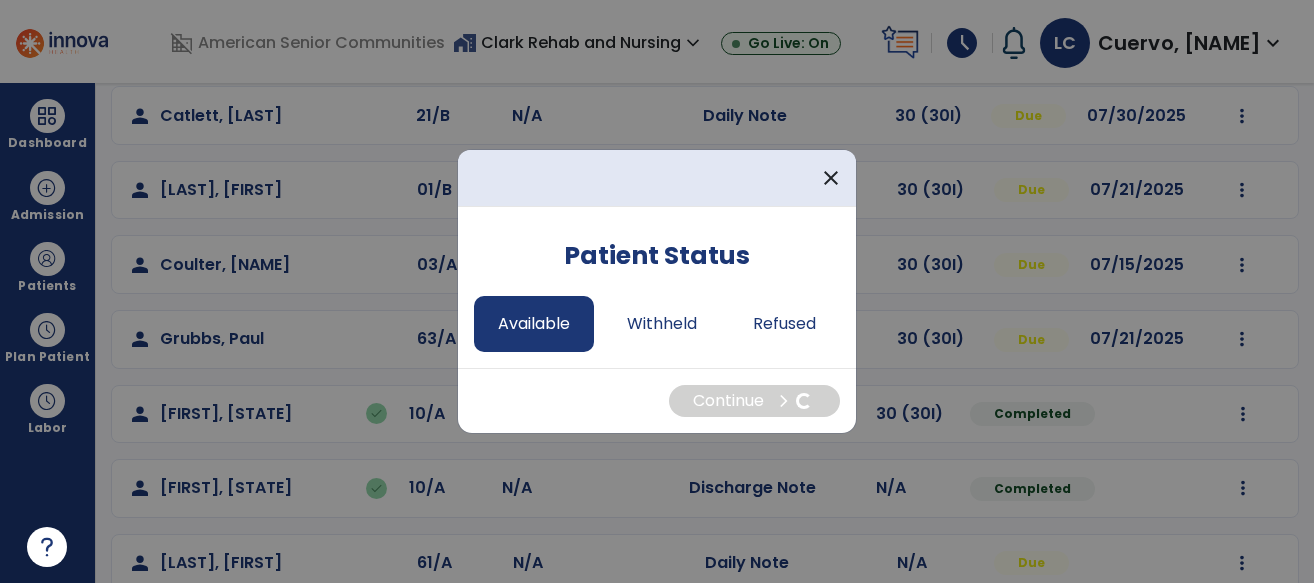 select on "*" 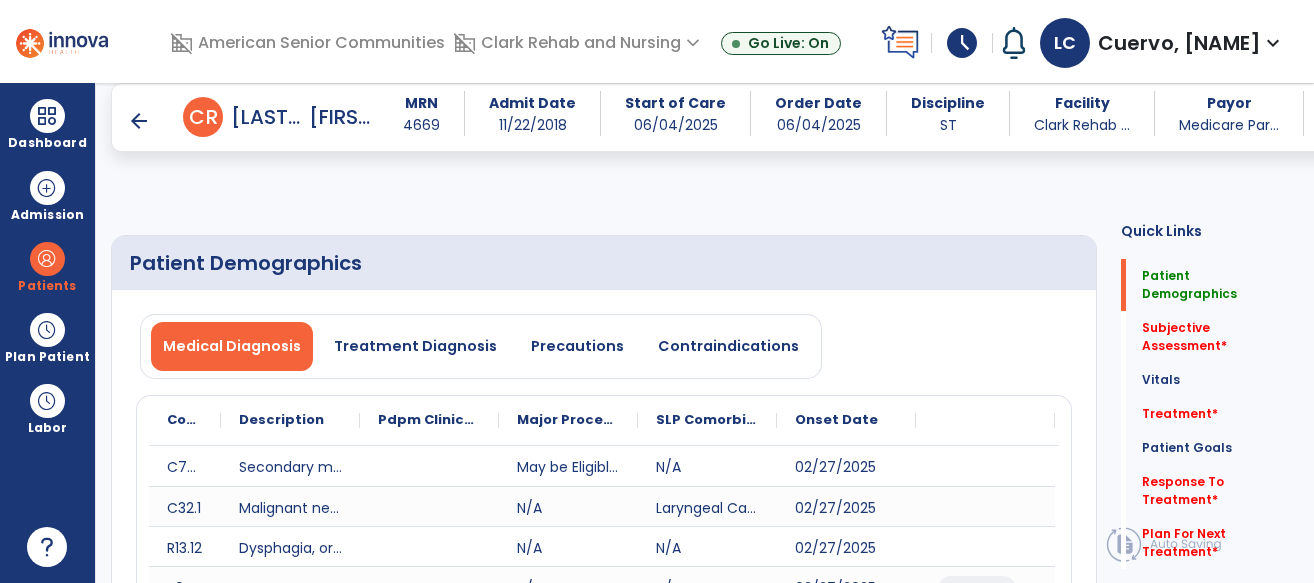 scroll, scrollTop: 405, scrollLeft: 0, axis: vertical 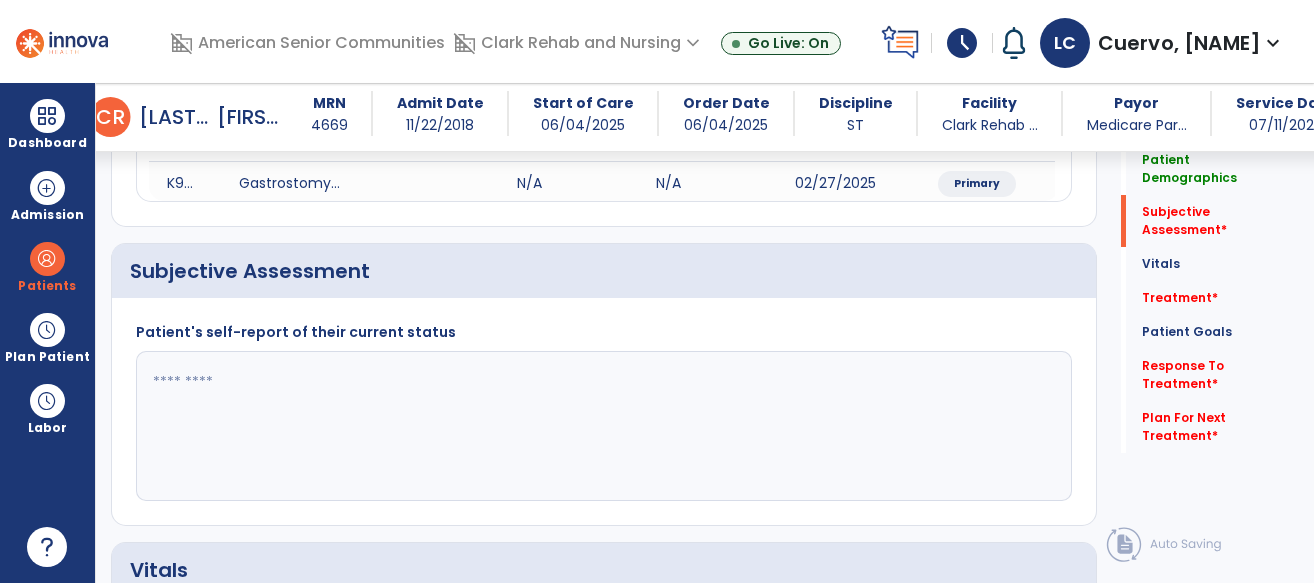 click 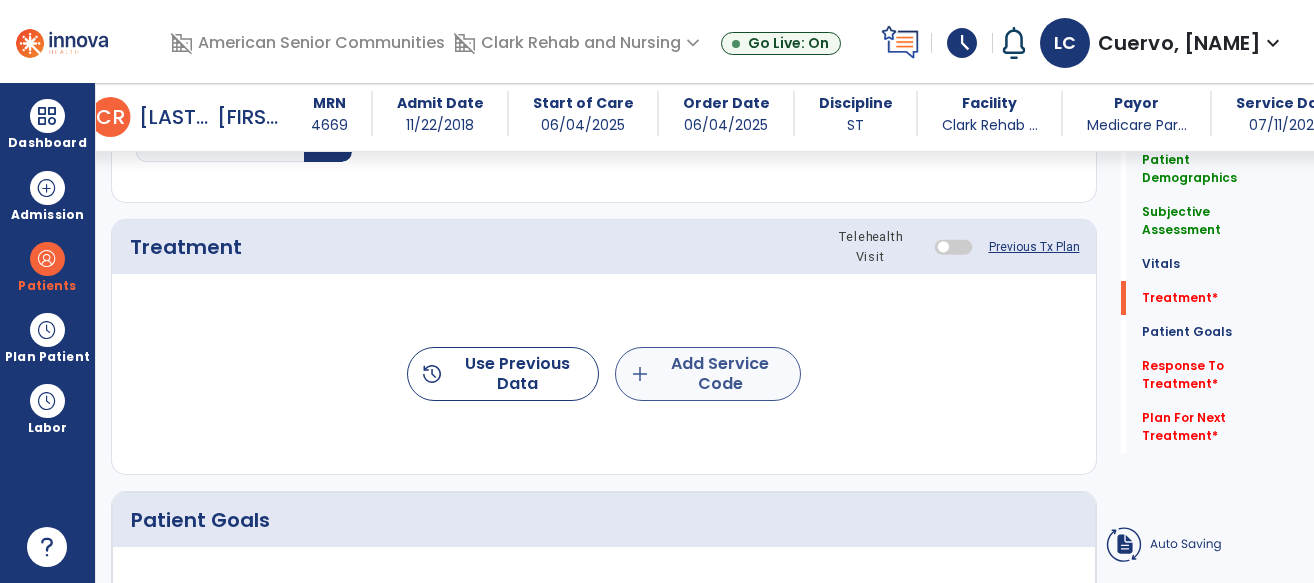 type on "**********" 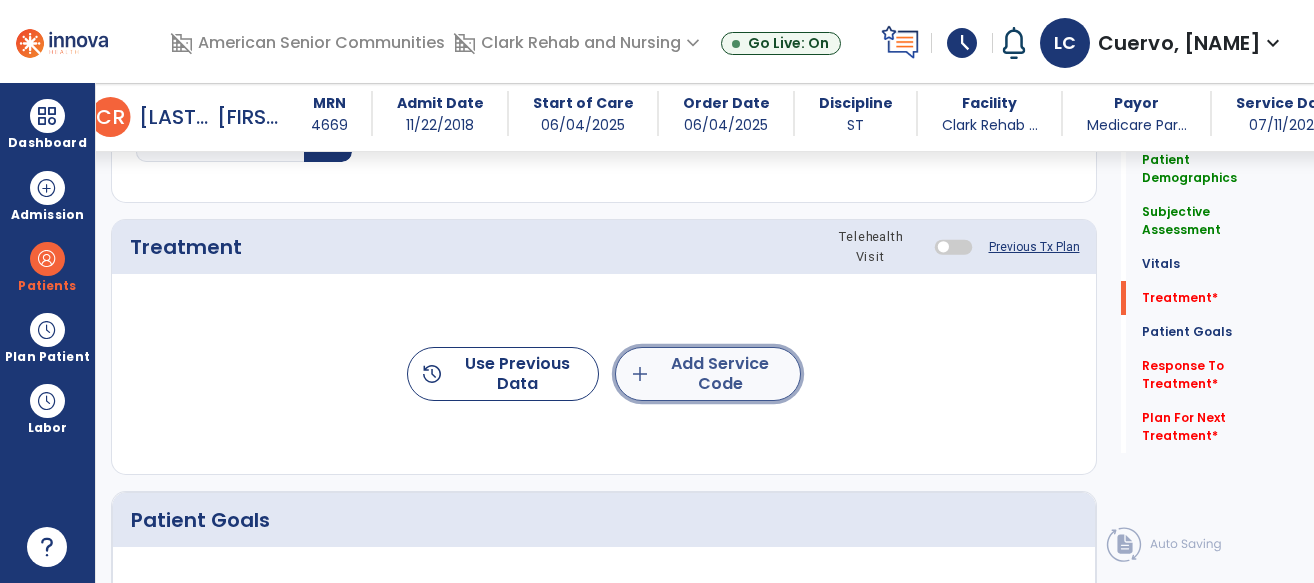 click on "add  Add Service Code" 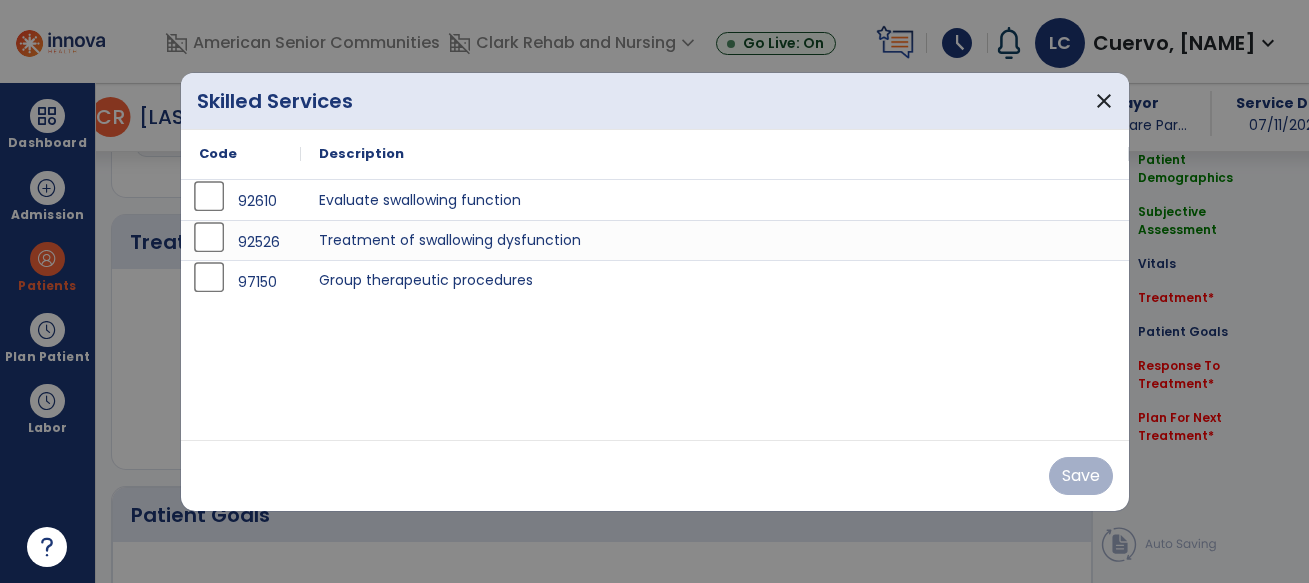scroll, scrollTop: 1150, scrollLeft: 0, axis: vertical 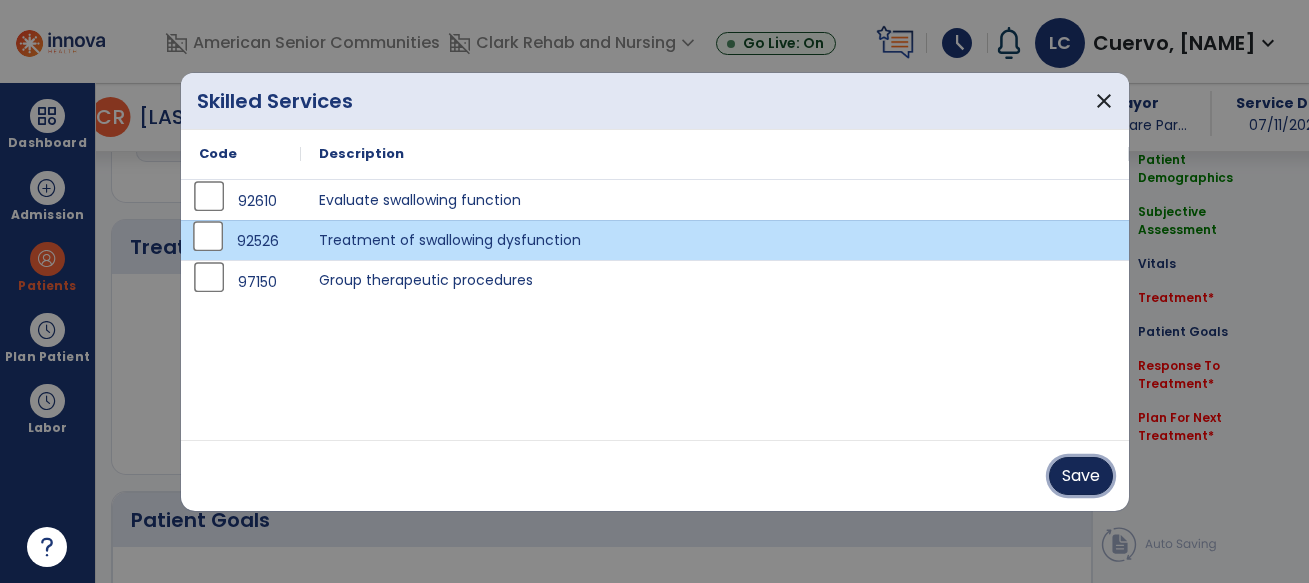 click on "Save" at bounding box center (1081, 476) 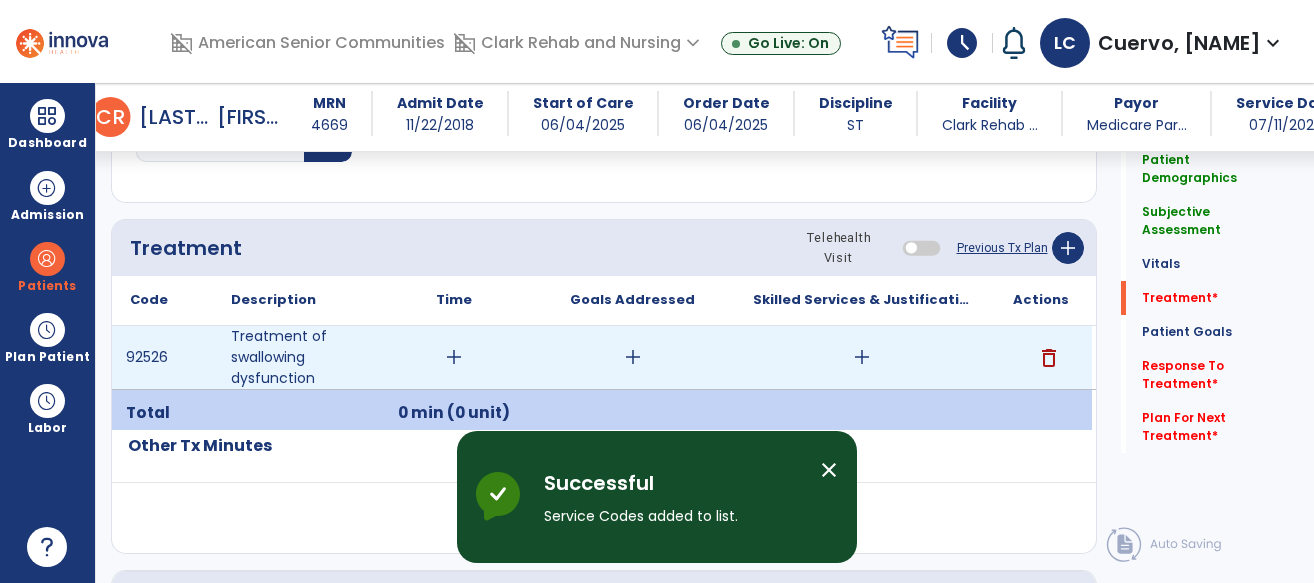 click on "add" at bounding box center [454, 357] 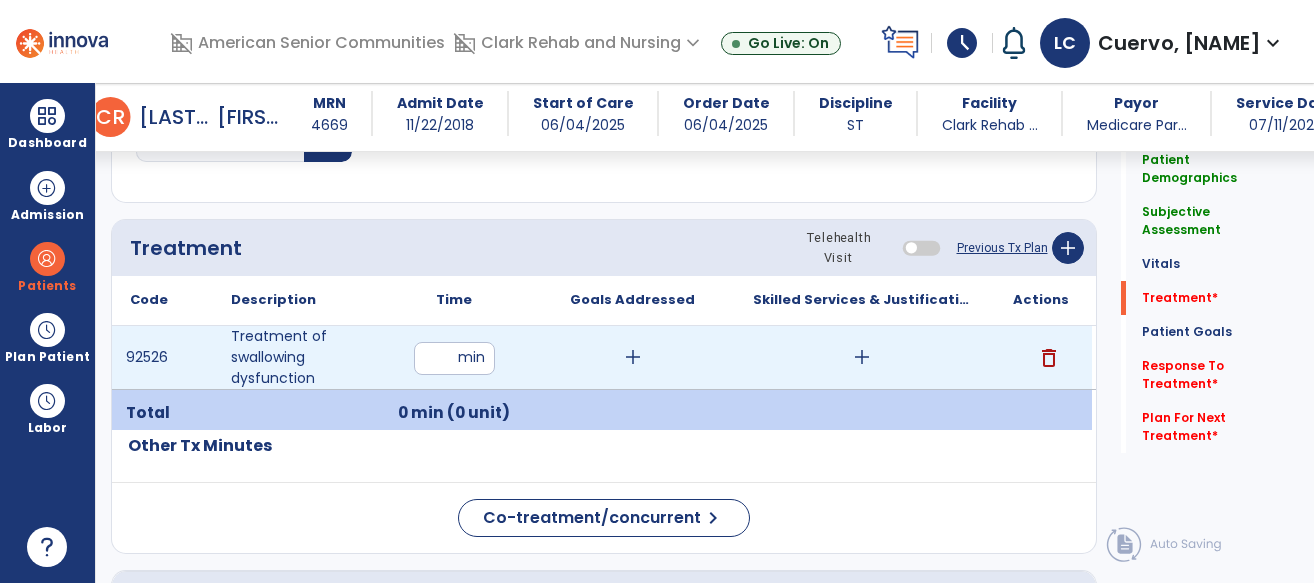 type on "**" 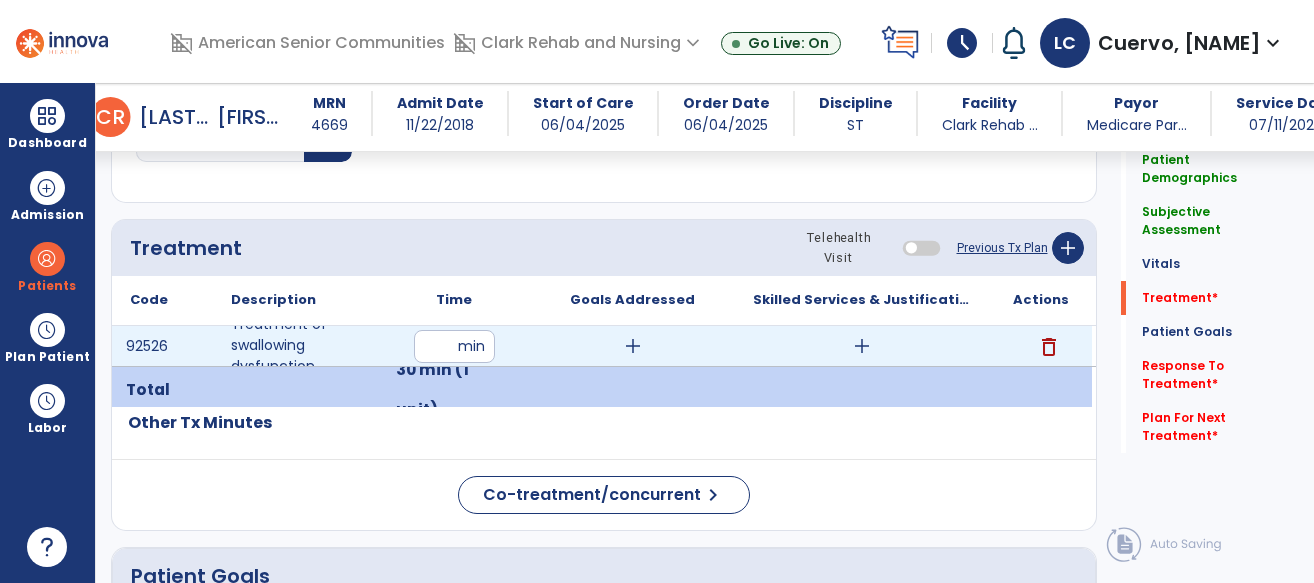 click on "add" at bounding box center (862, 346) 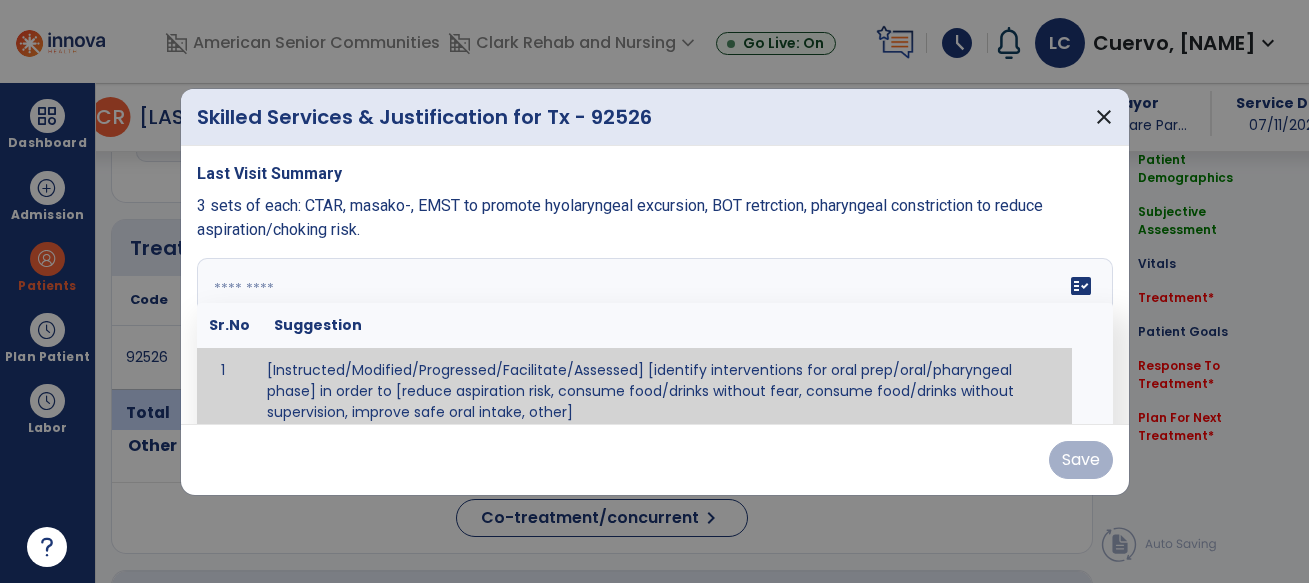 scroll, scrollTop: 1150, scrollLeft: 0, axis: vertical 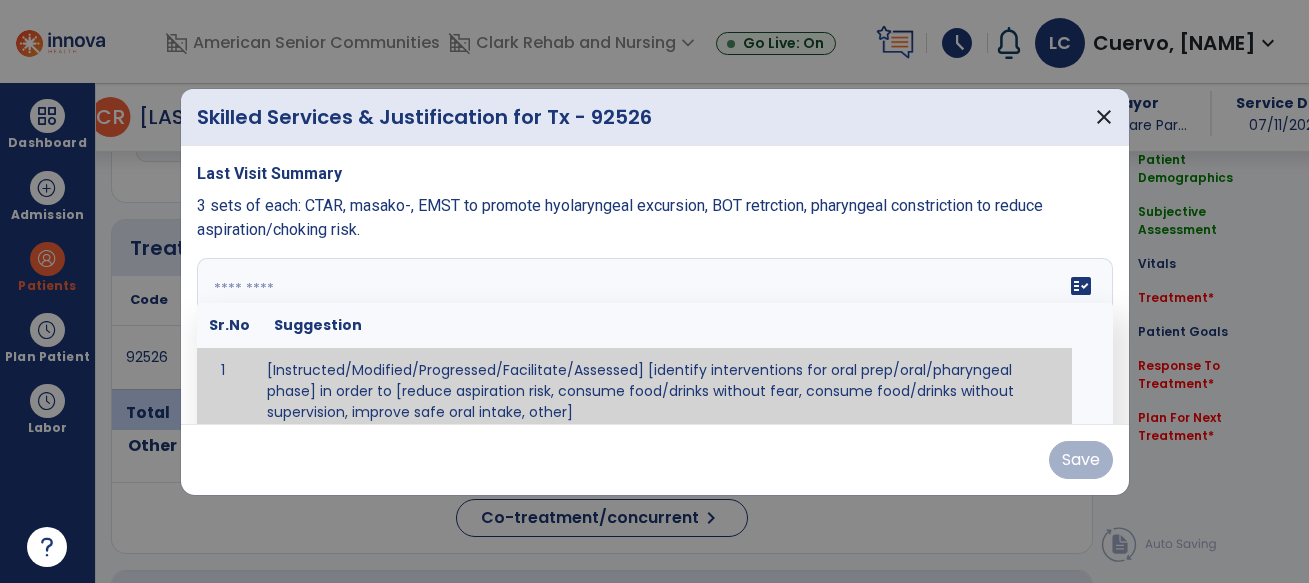 click on "fact_check  Sr.No Suggestion 1 [Instructed/Modified/Progressed/Facilitate/Assessed] [identify interventions for oral prep/oral/pharyngeal phase] in order to [reduce aspiration risk, consume food/drinks without fear, consume food/drinks without supervision, improve safe oral intake, other] 2 [Instructed/Modified/Progressed/Facilitate/Assessed] [identify compensatory methods such as alternating bites/sips, effortful swallow, other] in order to [reduce aspiration risk, consume food/drinks without fear, consume food/drinks without supervision, improve safe oral intake, other] 3 [Instructed/Modified/Progressed/Assessed] trials of [identify IDDSI Food/Drink Level or NDD Solid/Liquid Level] in order to [reduce aspiration risk, consume food/drinks without fear, consume food/drinks without supervision, improve safe oral intake, other] 4 5 Assessed swallow with administration of [identify test]" at bounding box center (655, 333) 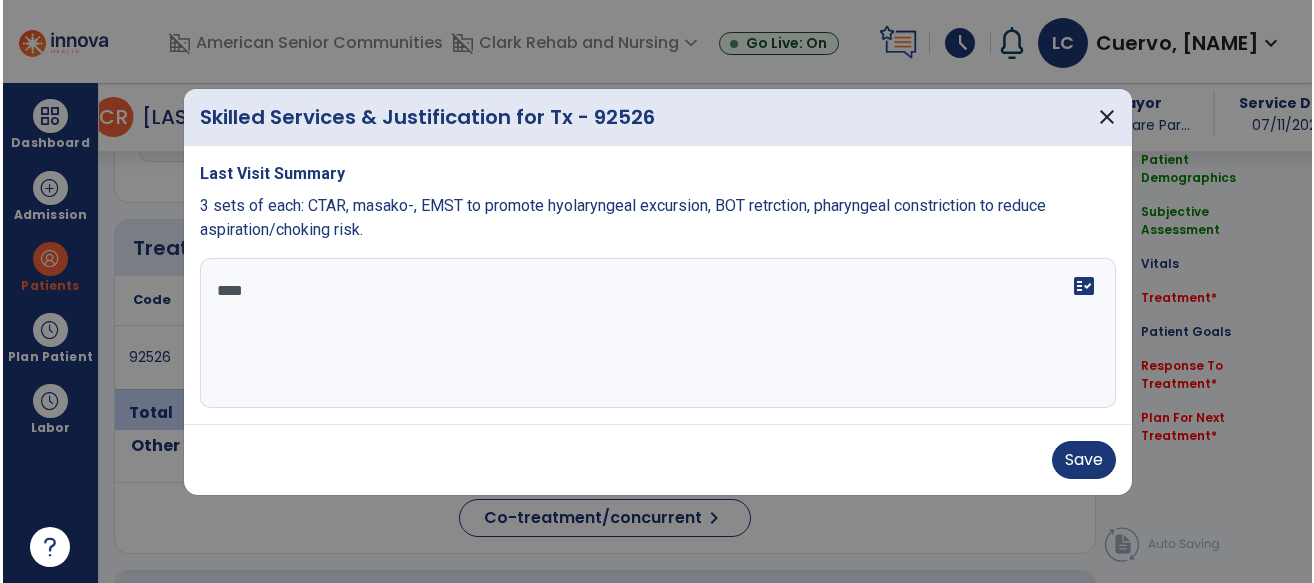 scroll, scrollTop: 0, scrollLeft: 0, axis: both 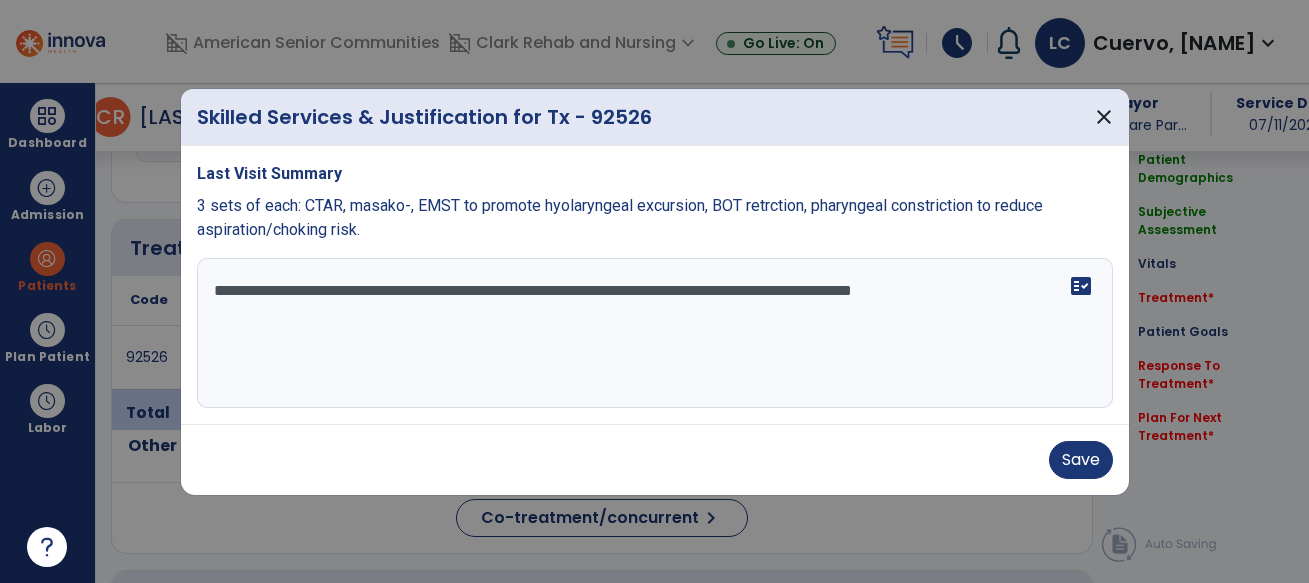 type on "**********" 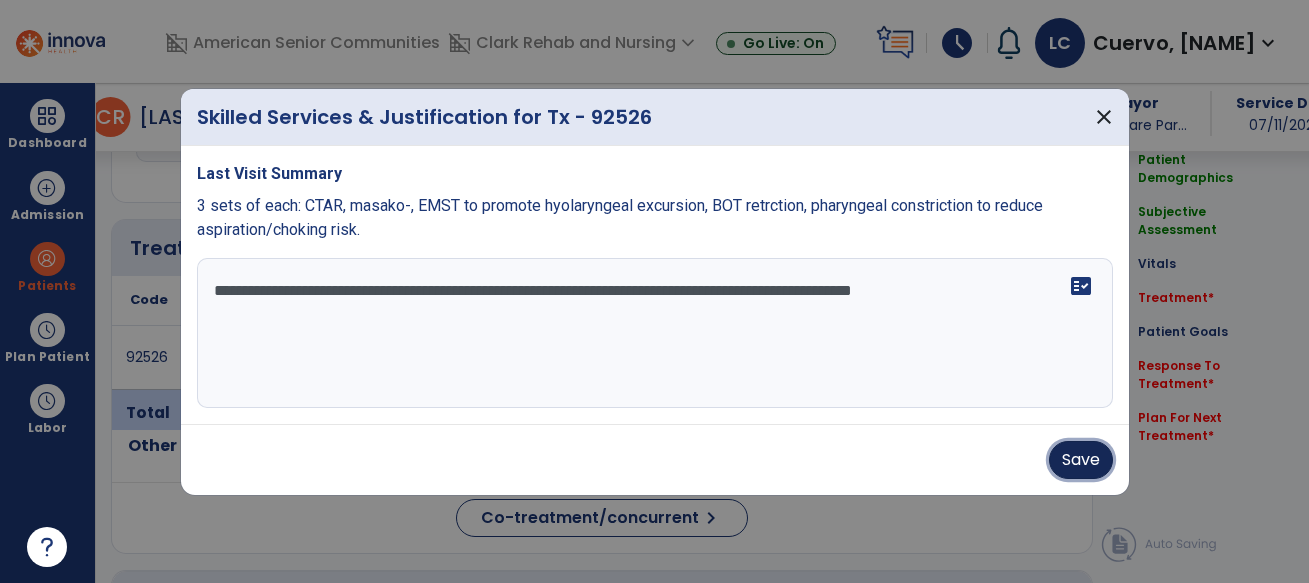 click on "Save" at bounding box center (1081, 460) 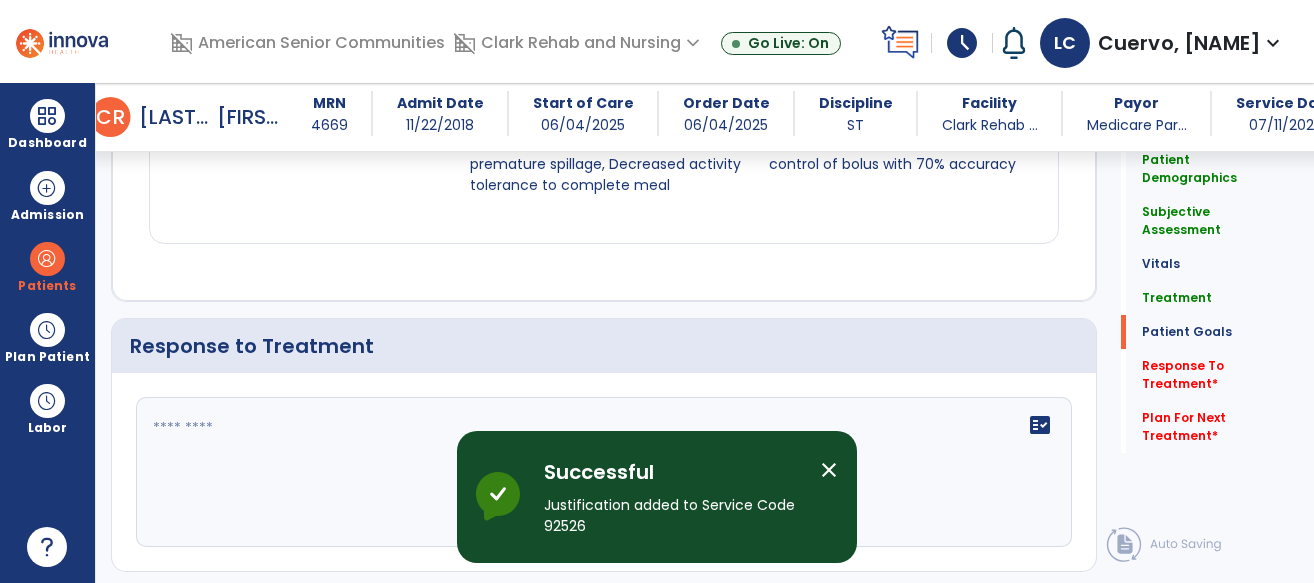 scroll, scrollTop: 2406, scrollLeft: 0, axis: vertical 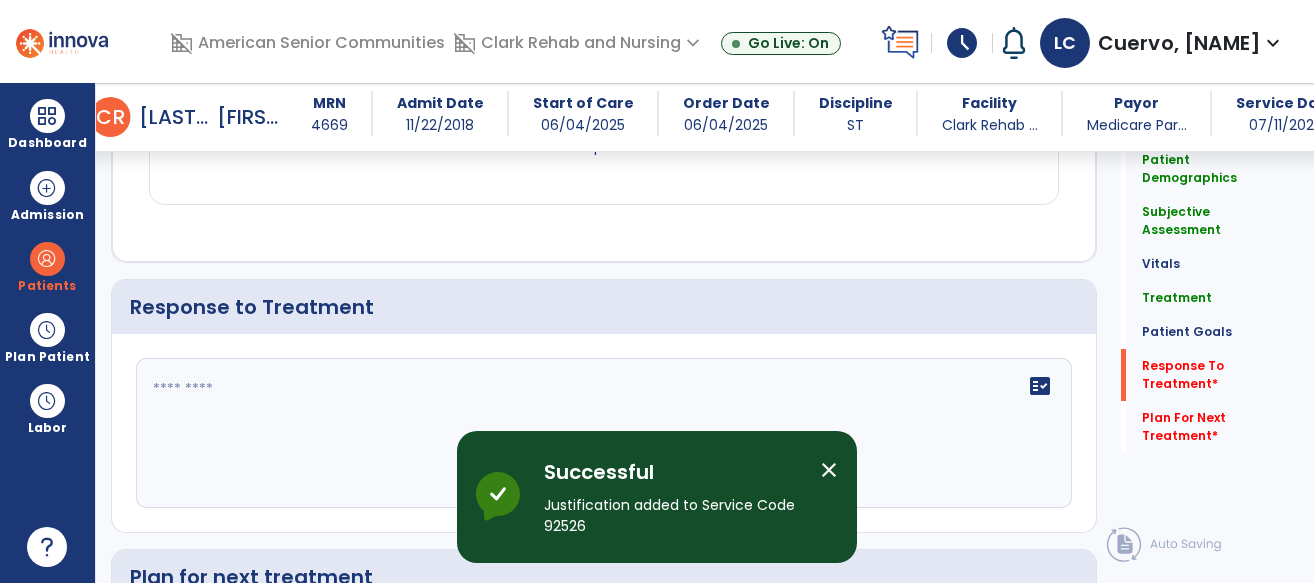 click 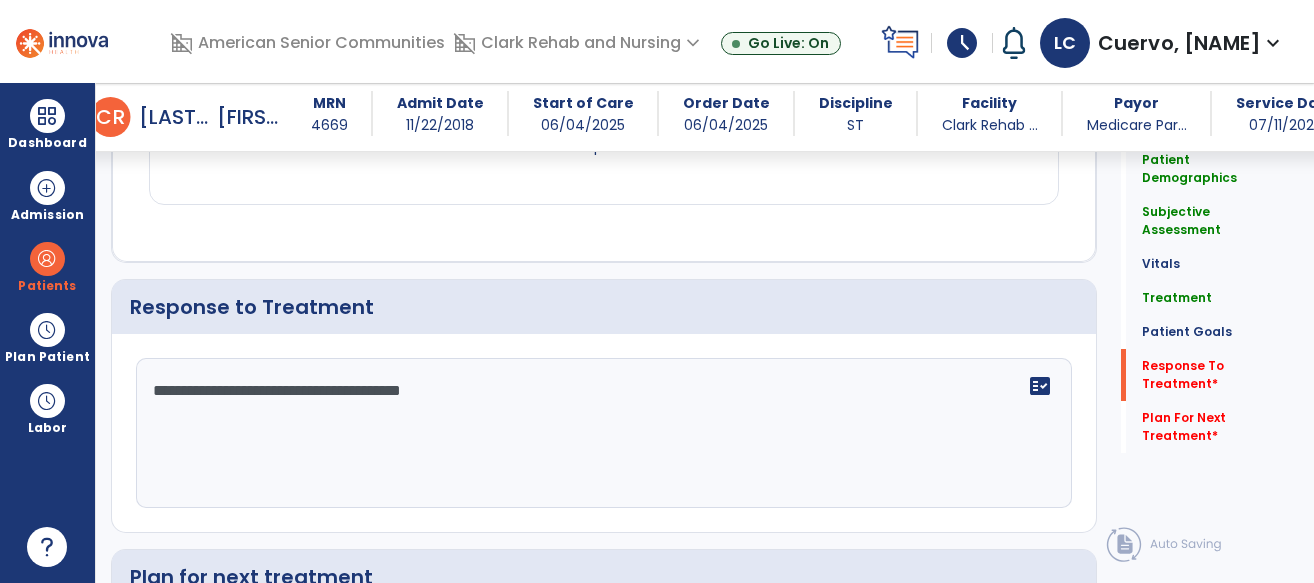 scroll, scrollTop: 2692, scrollLeft: 0, axis: vertical 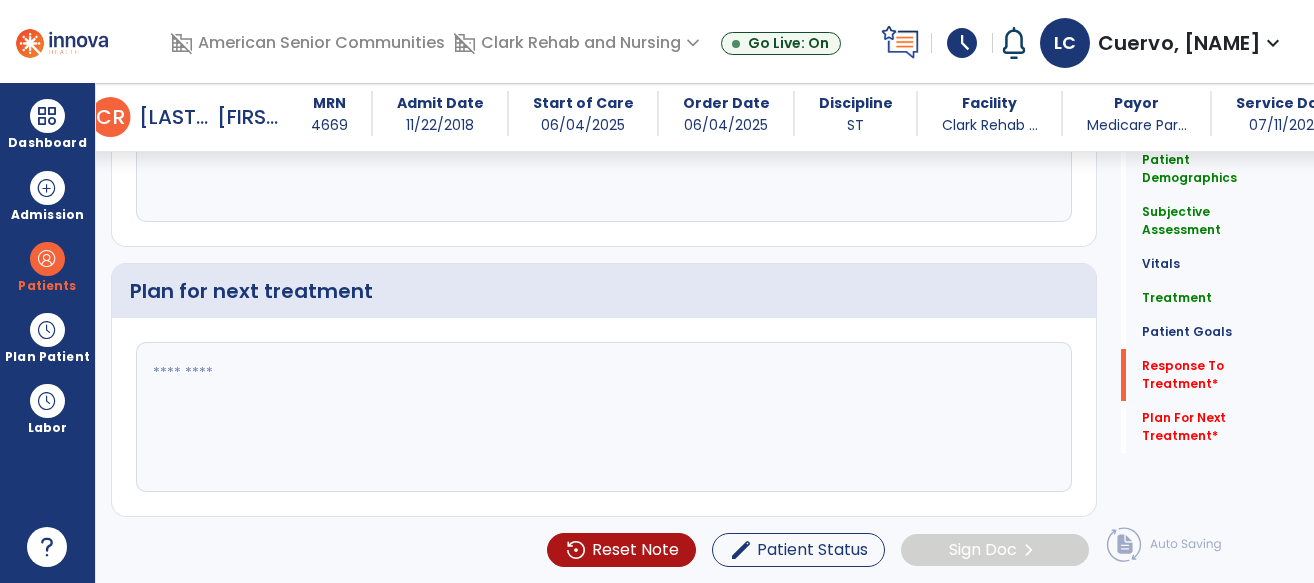 type on "**********" 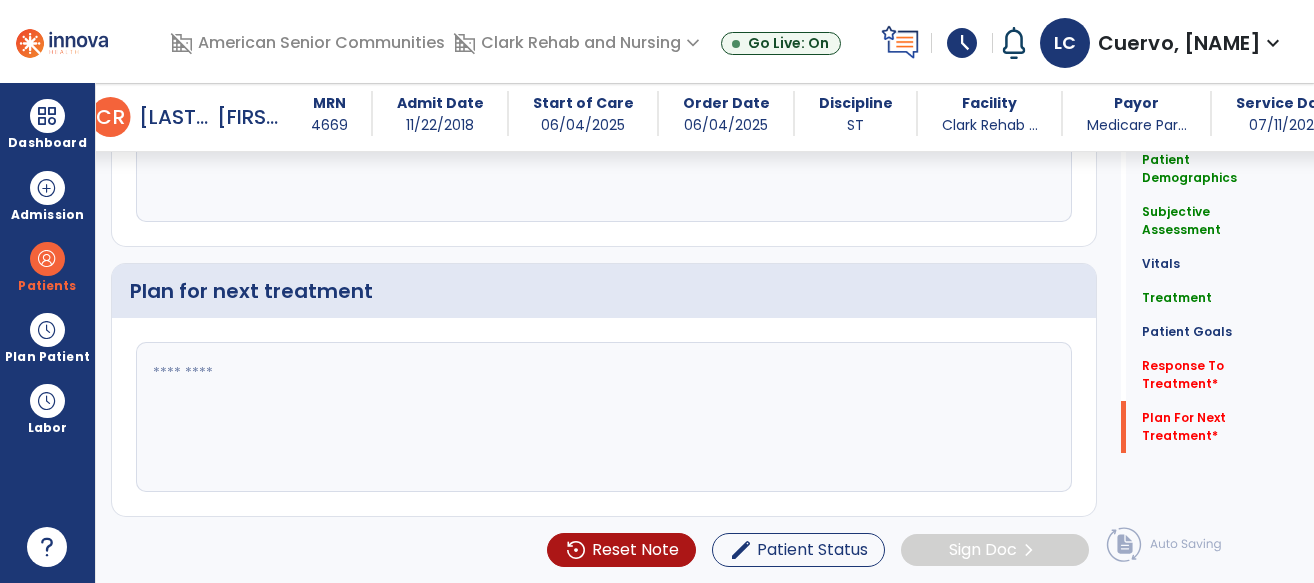 click 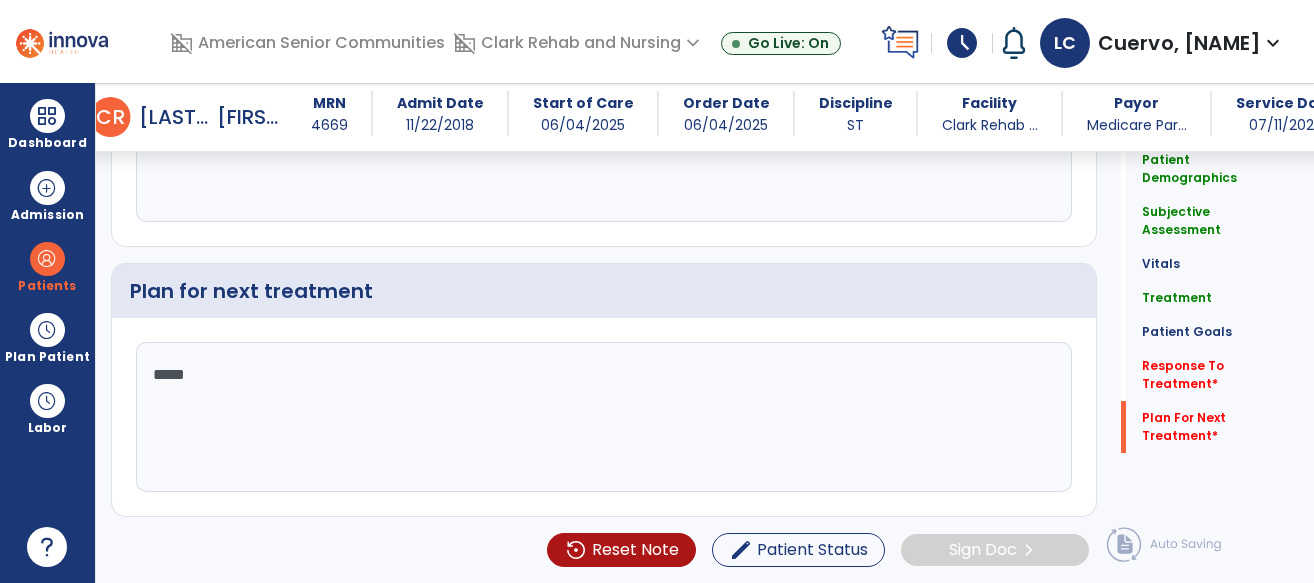 type on "******" 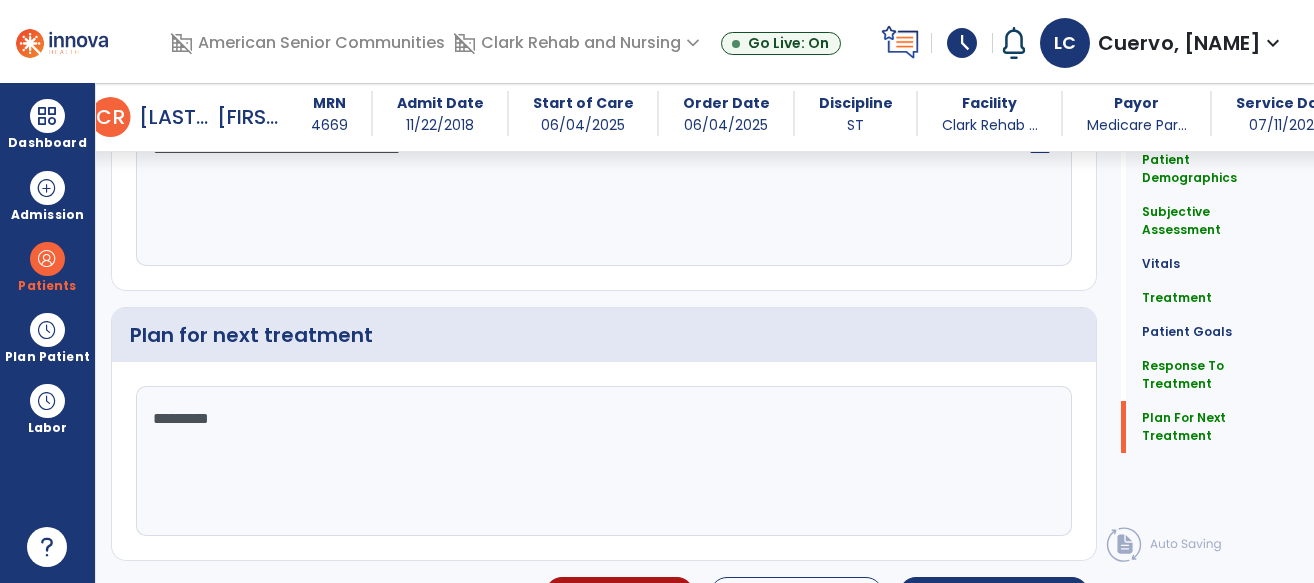 scroll, scrollTop: 2692, scrollLeft: 0, axis: vertical 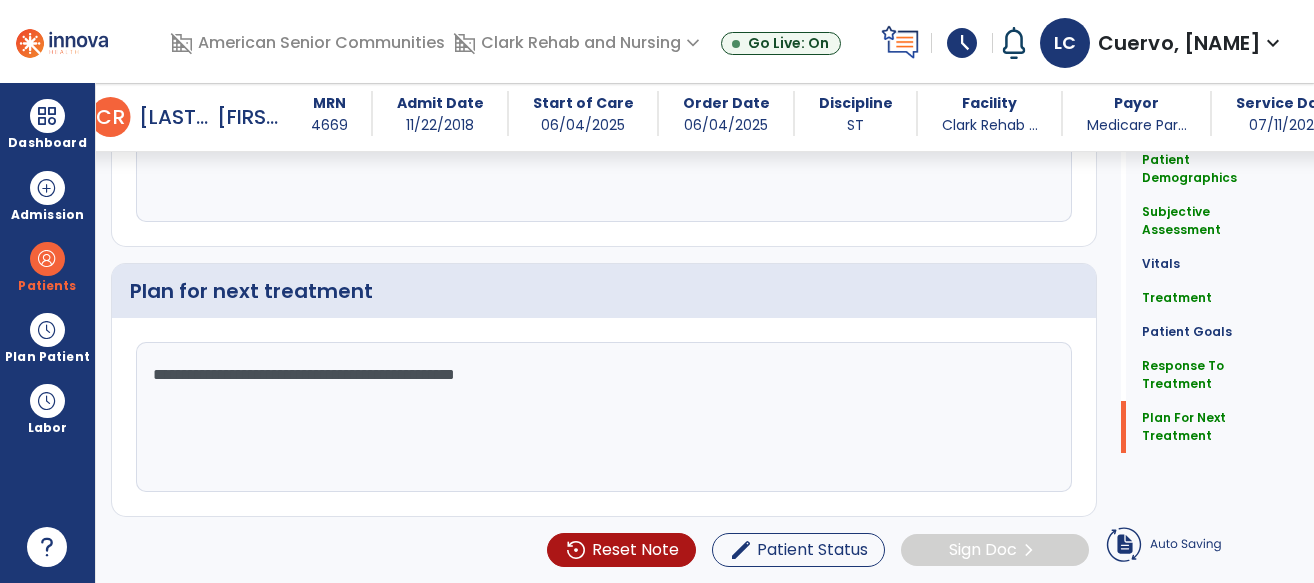 type on "**********" 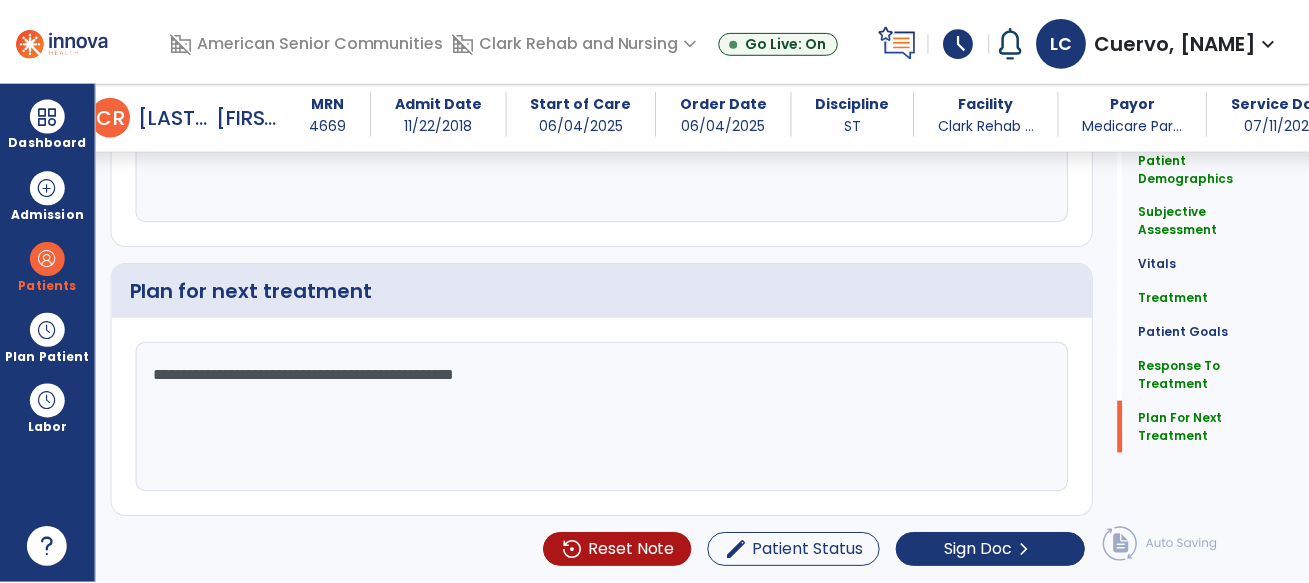 scroll, scrollTop: 2692, scrollLeft: 0, axis: vertical 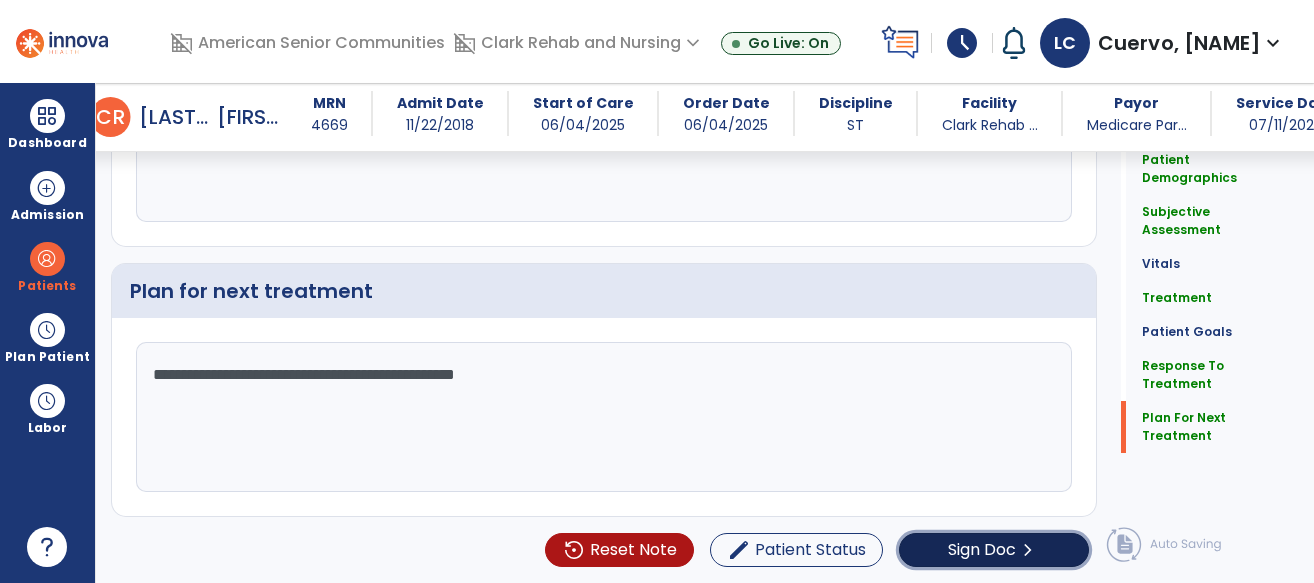 click on "Sign Doc" 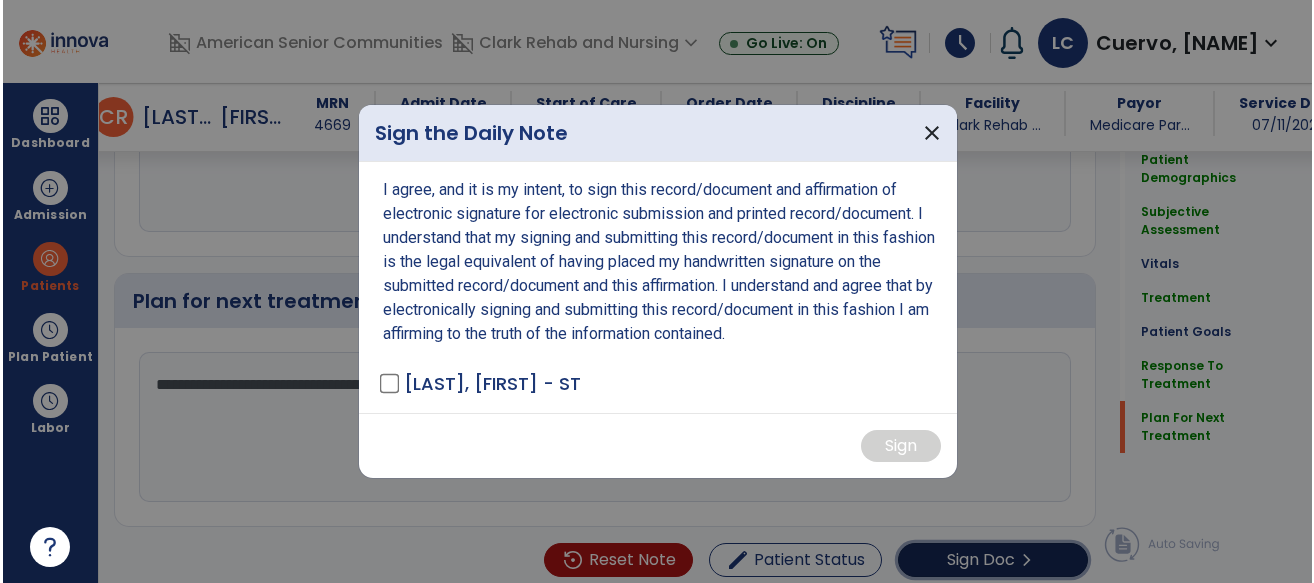 scroll, scrollTop: 2692, scrollLeft: 0, axis: vertical 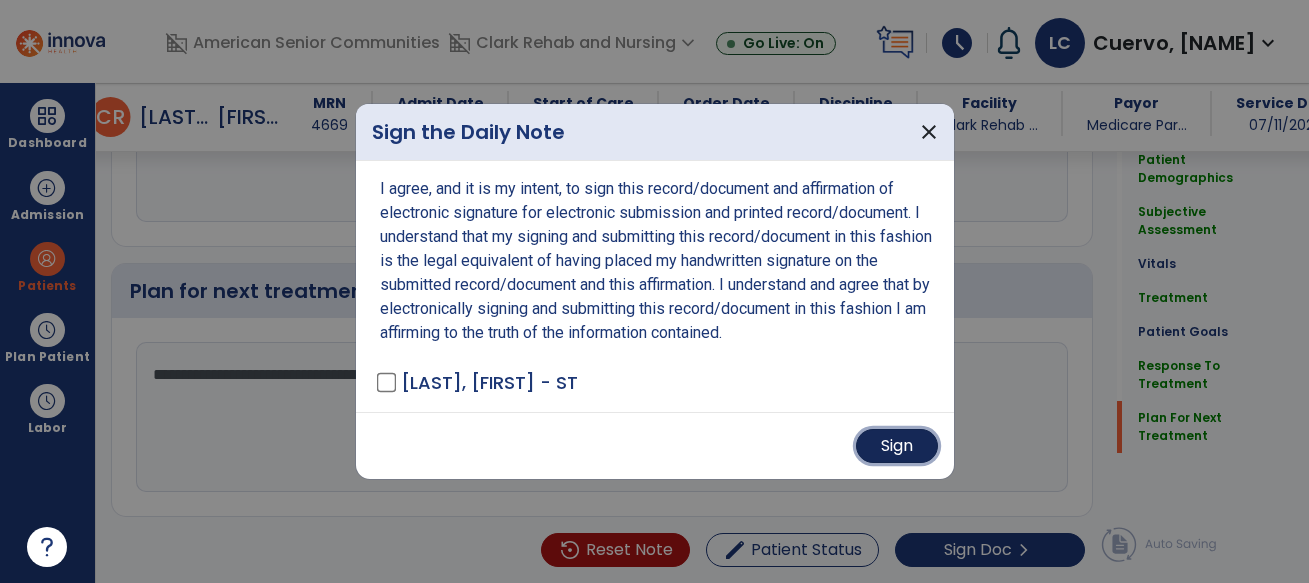 click on "Sign" at bounding box center (897, 446) 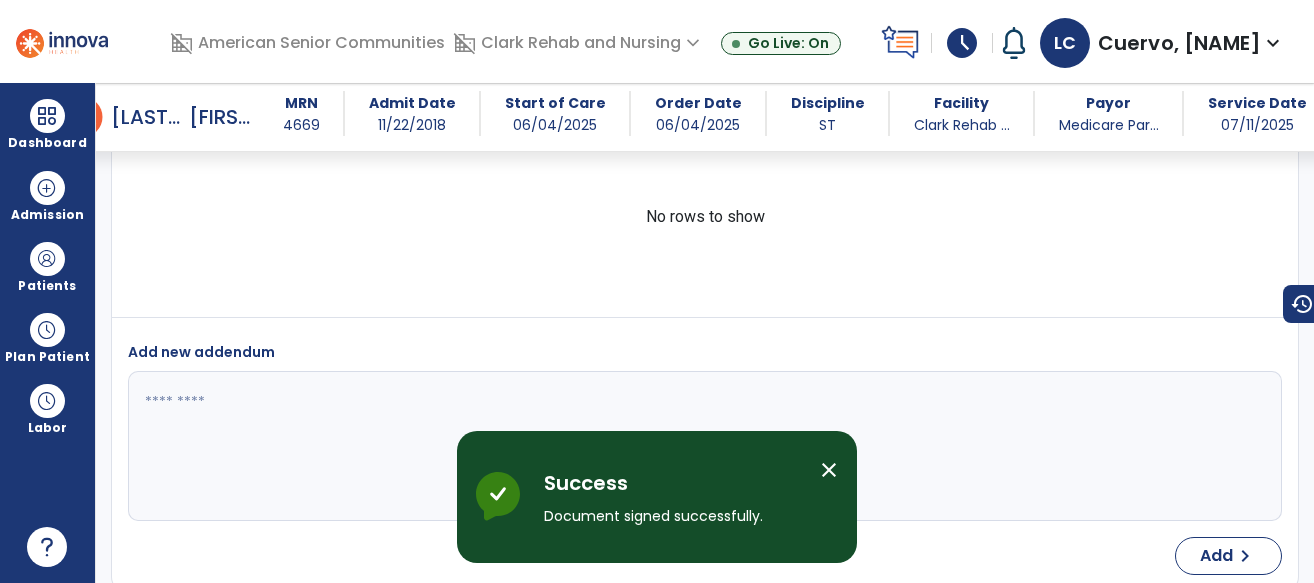 scroll, scrollTop: 3844, scrollLeft: 0, axis: vertical 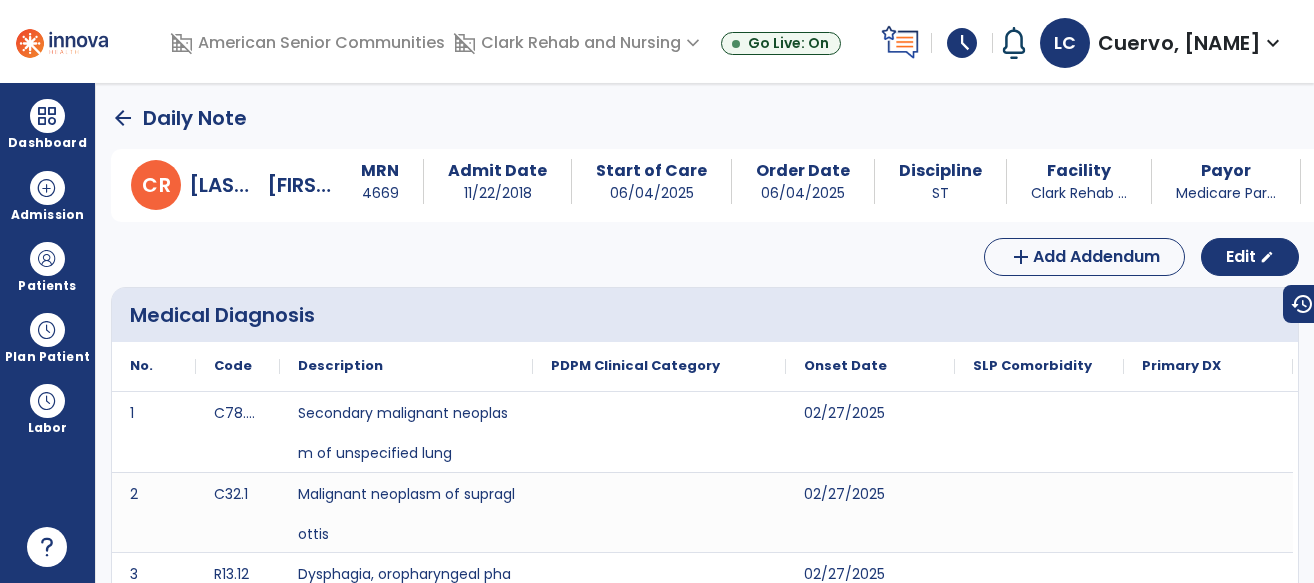 click on "arrow_back" 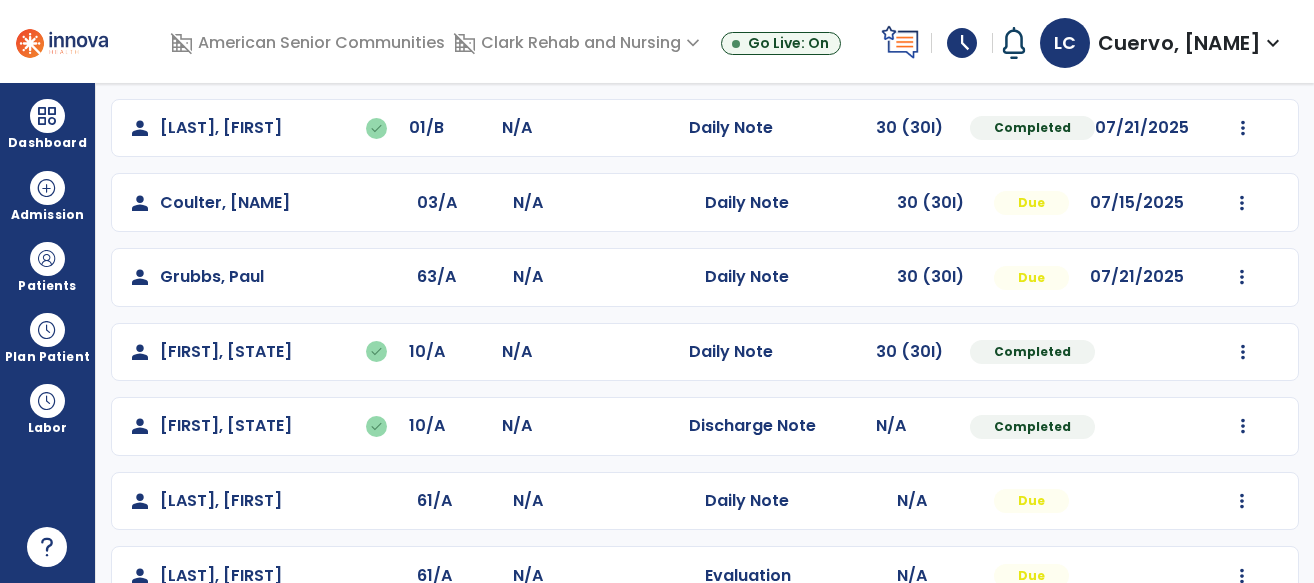scroll, scrollTop: 849, scrollLeft: 0, axis: vertical 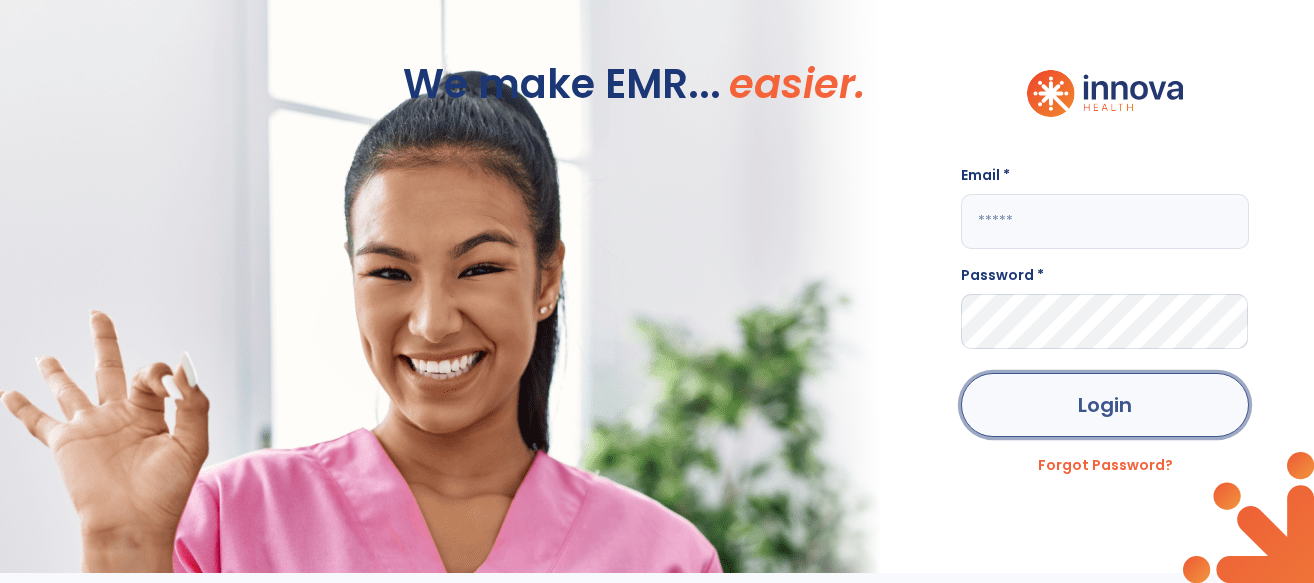 click on "Login" 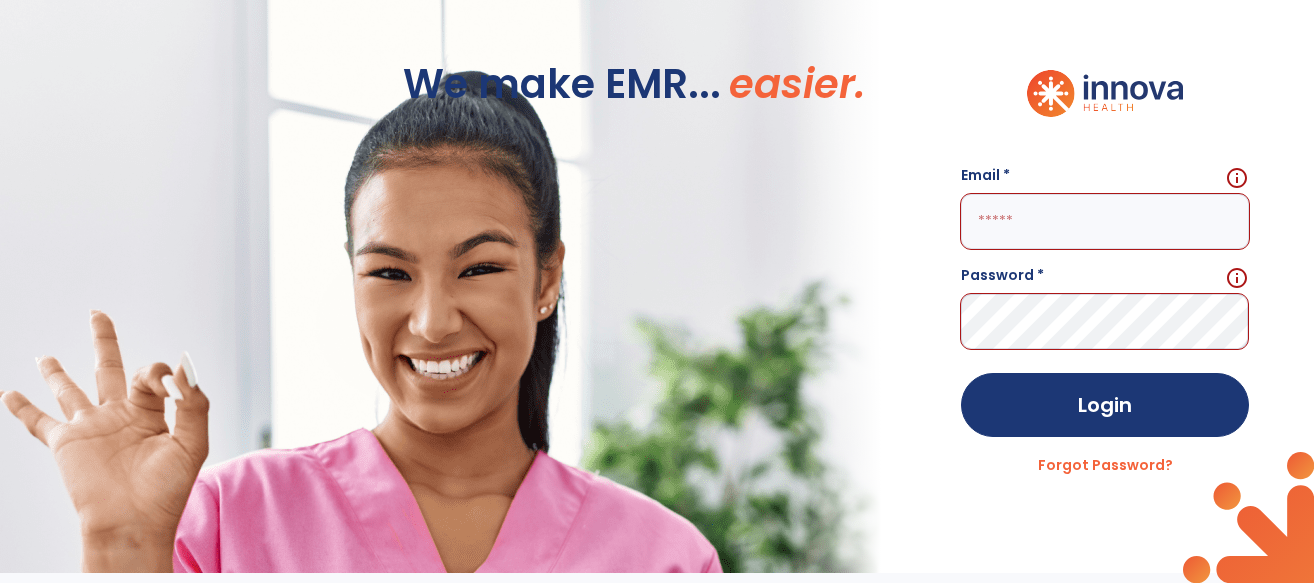 click 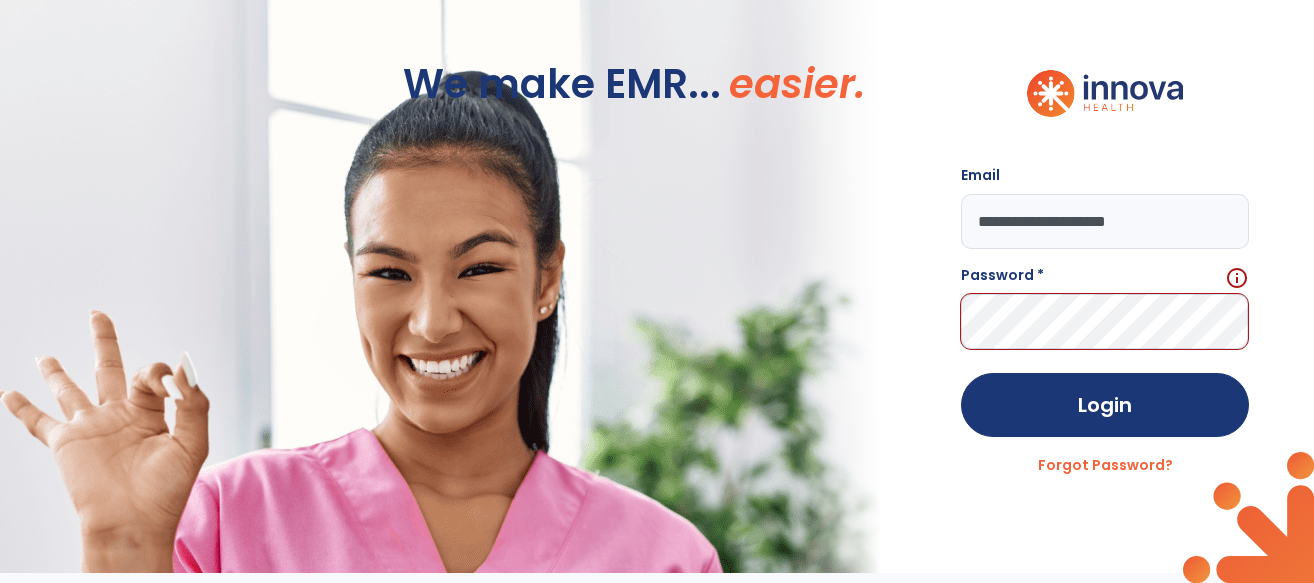 type on "**********" 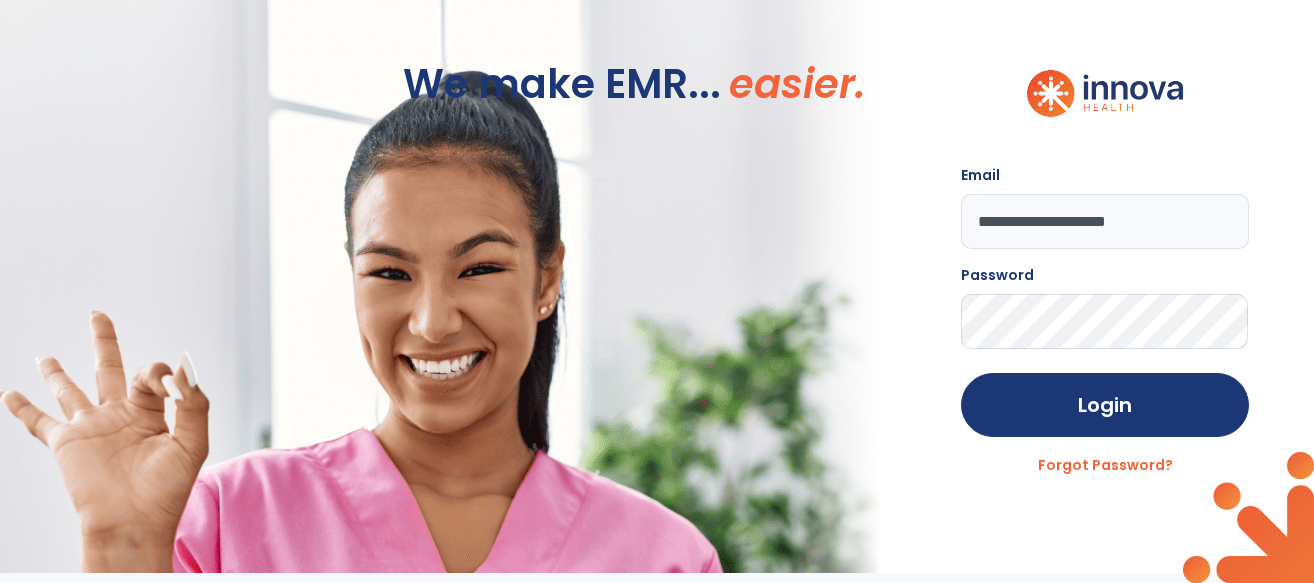 click on "Login Forgot Password?" 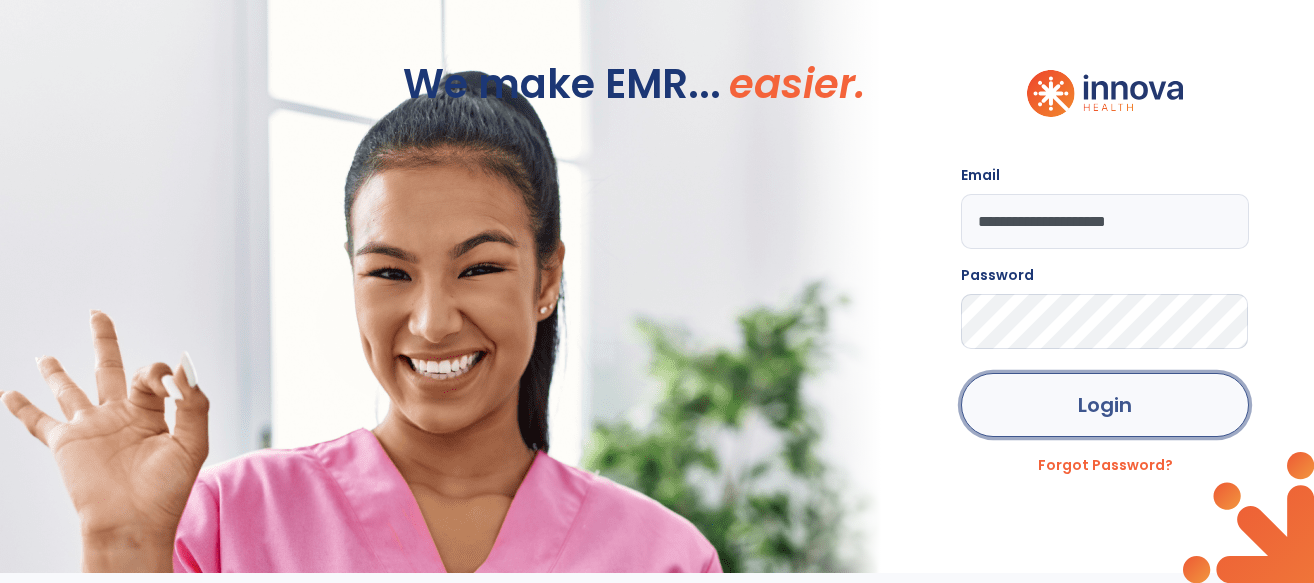 click on "Login" 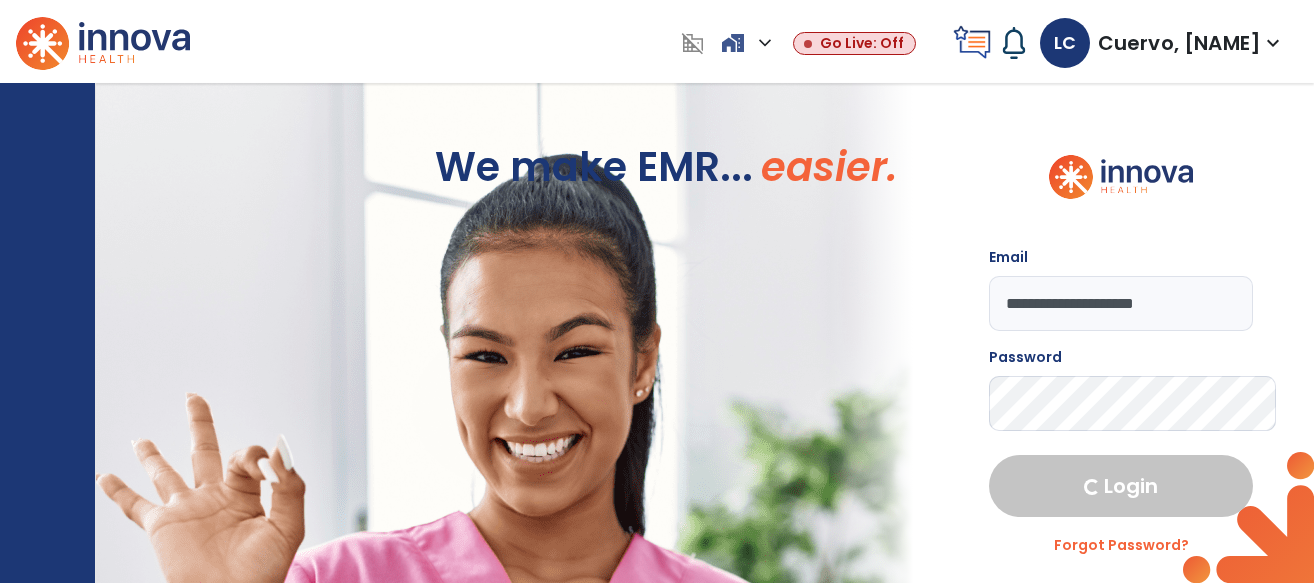 select on "****" 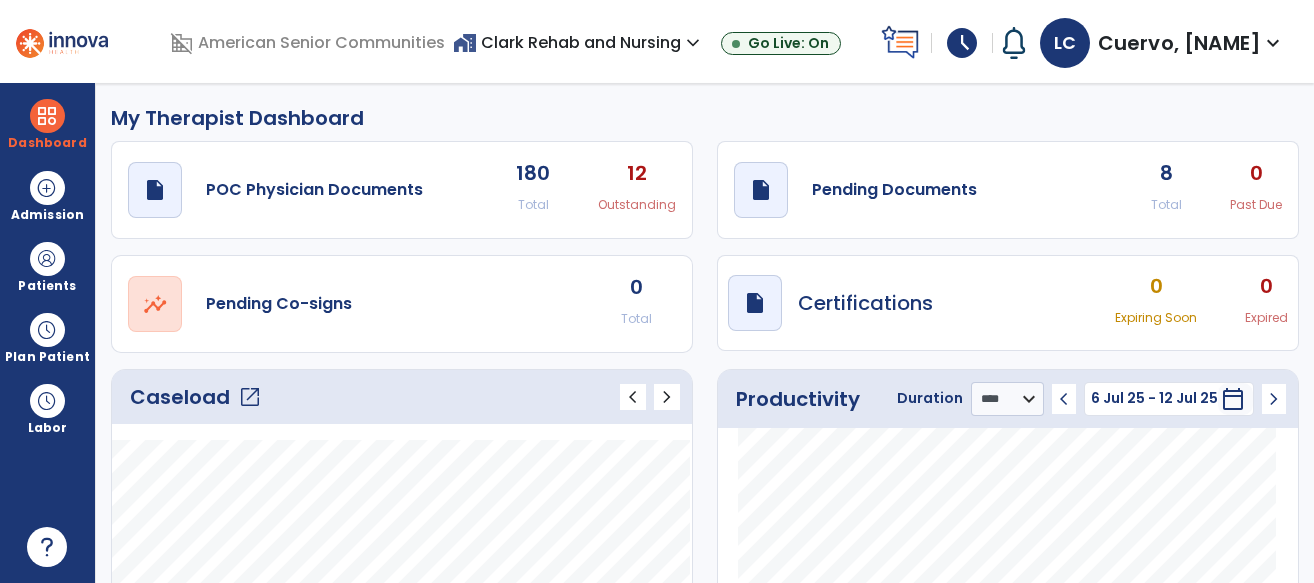 click on "open_in_new" 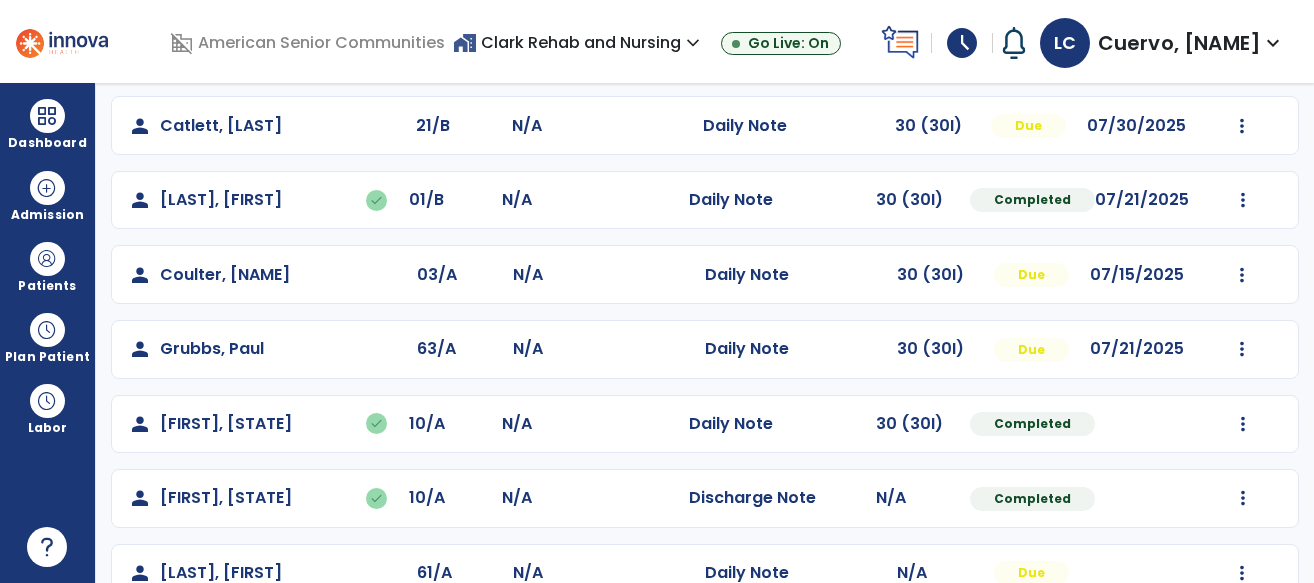 scroll, scrollTop: 321, scrollLeft: 0, axis: vertical 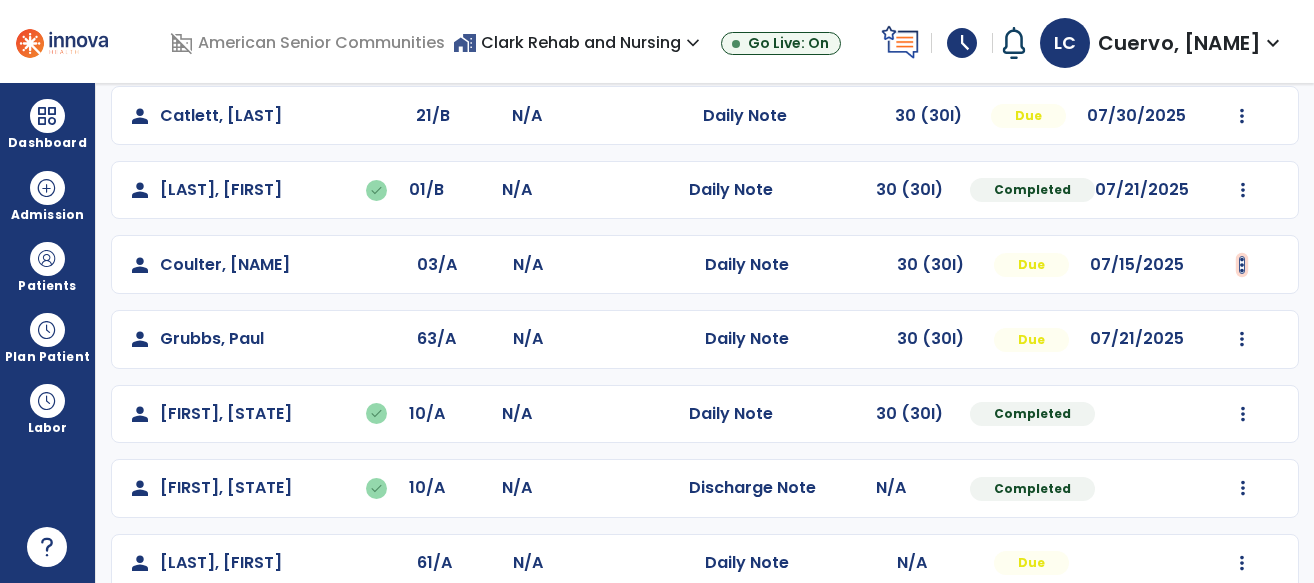 click at bounding box center [1243, 41] 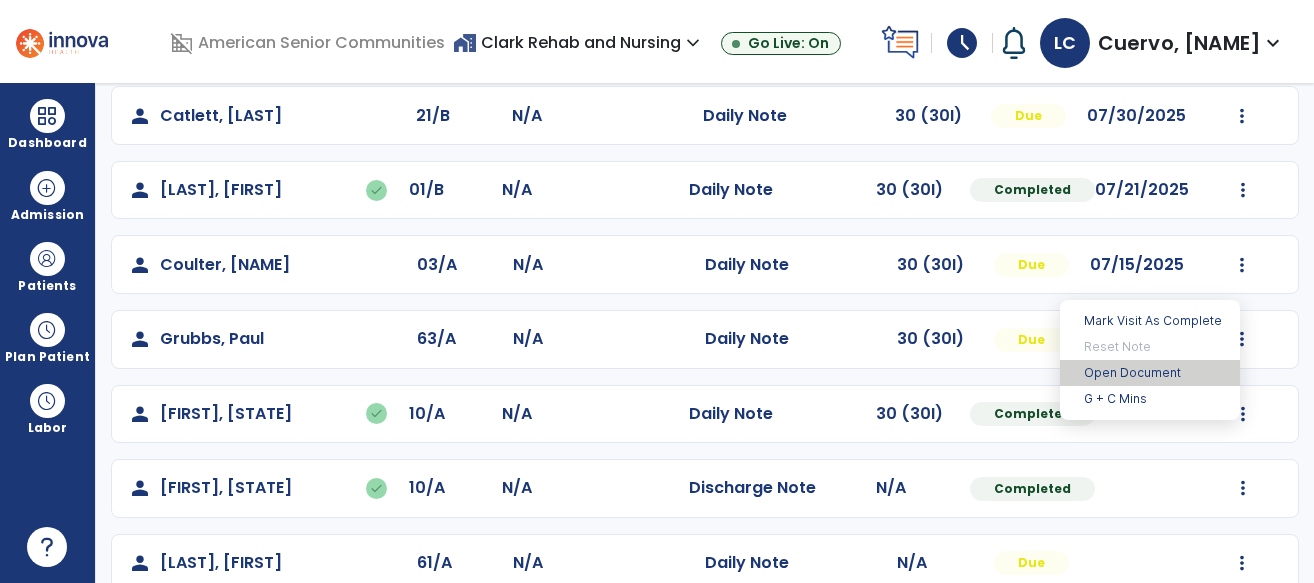 click on "Open Document" at bounding box center (1150, 373) 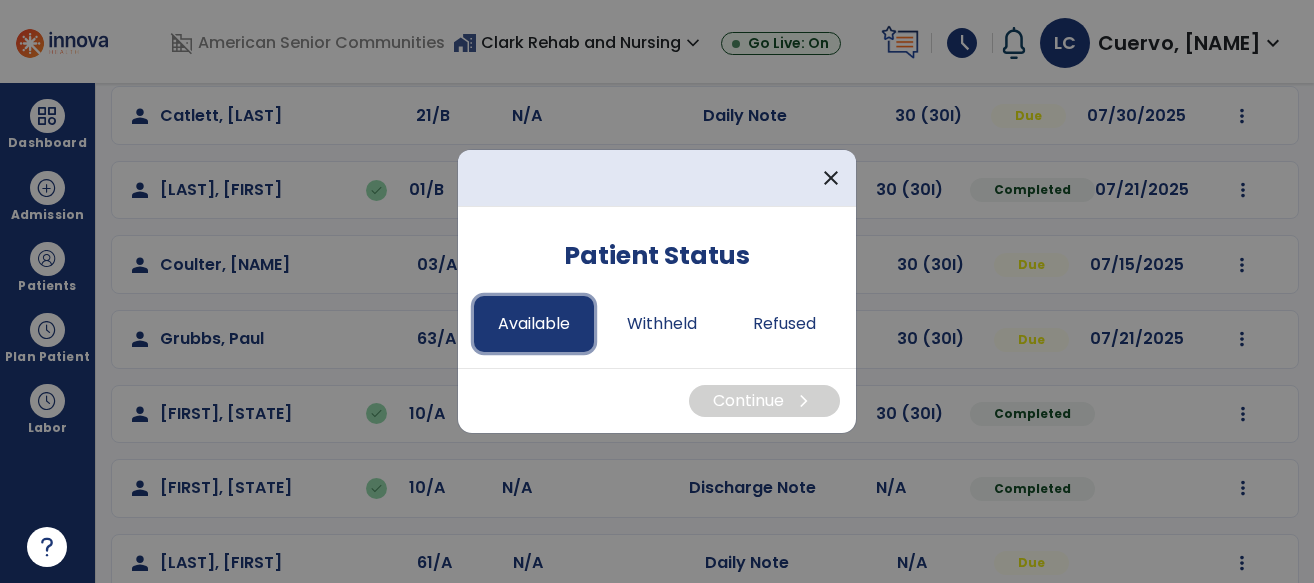 click on "Available" at bounding box center (534, 324) 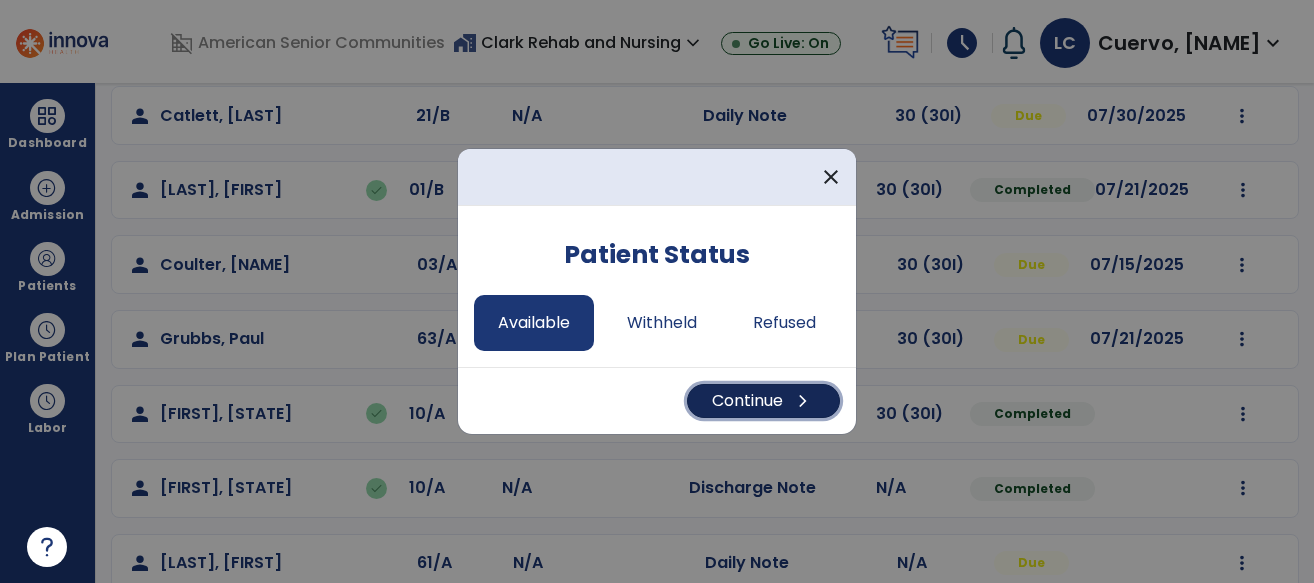 click on "Continue   chevron_right" at bounding box center (763, 401) 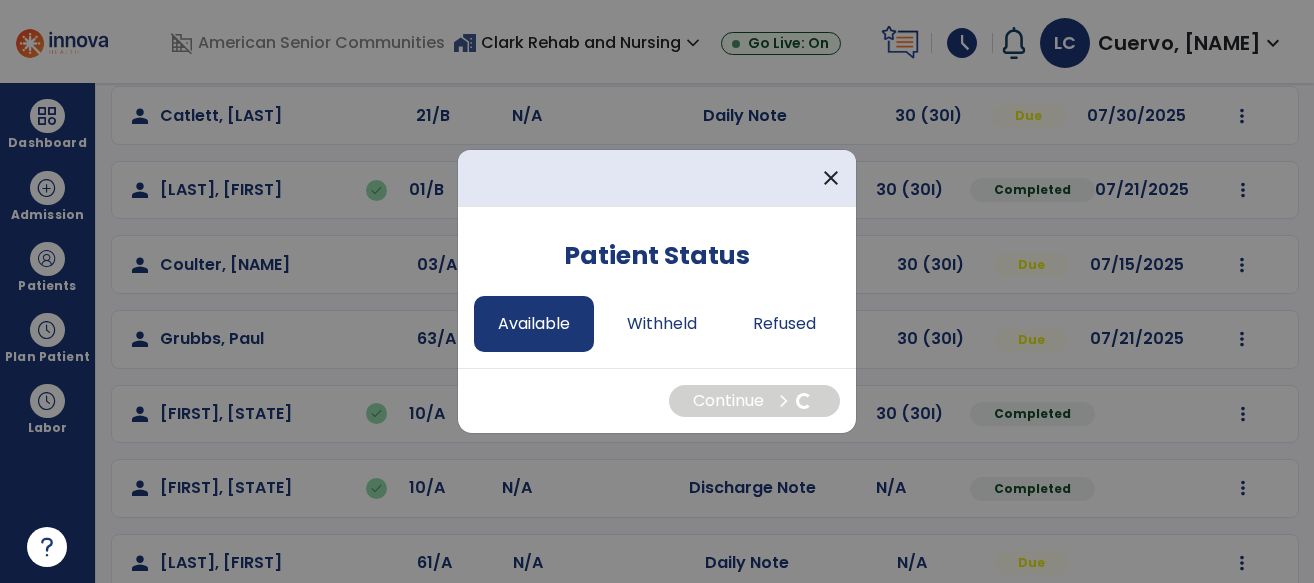select on "*" 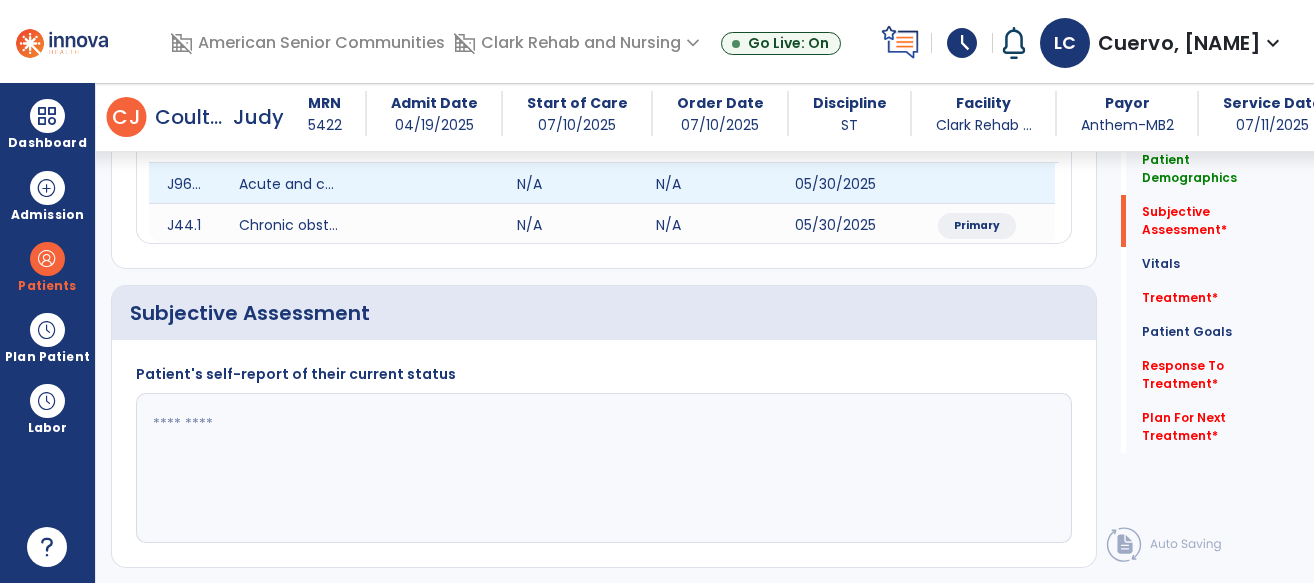 scroll, scrollTop: 313, scrollLeft: 0, axis: vertical 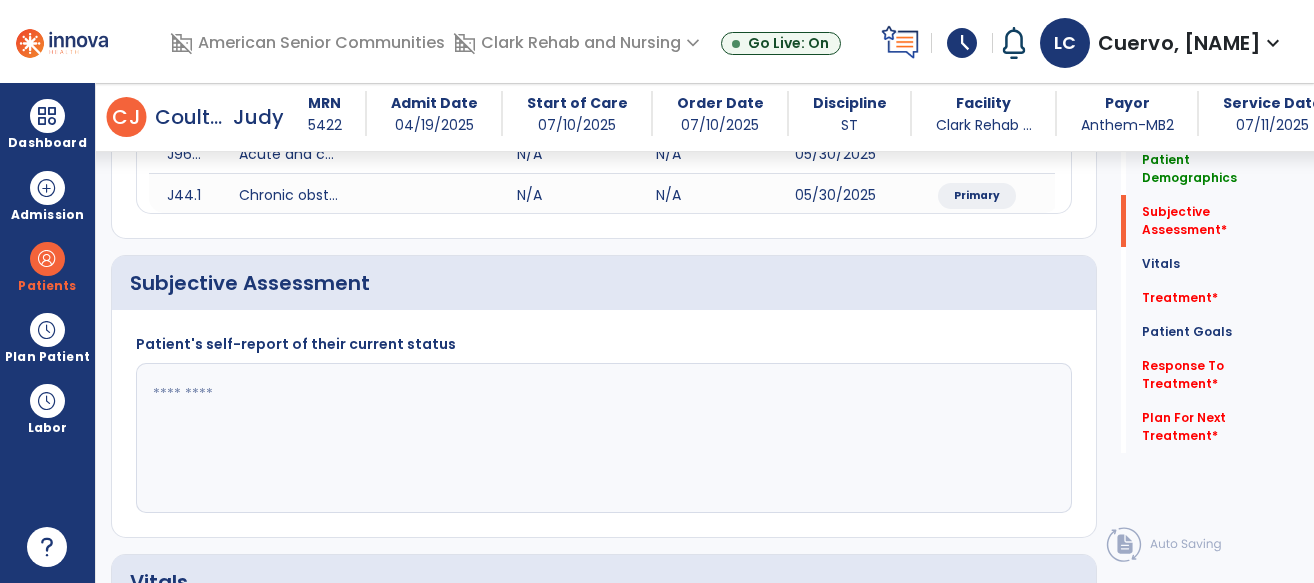 click 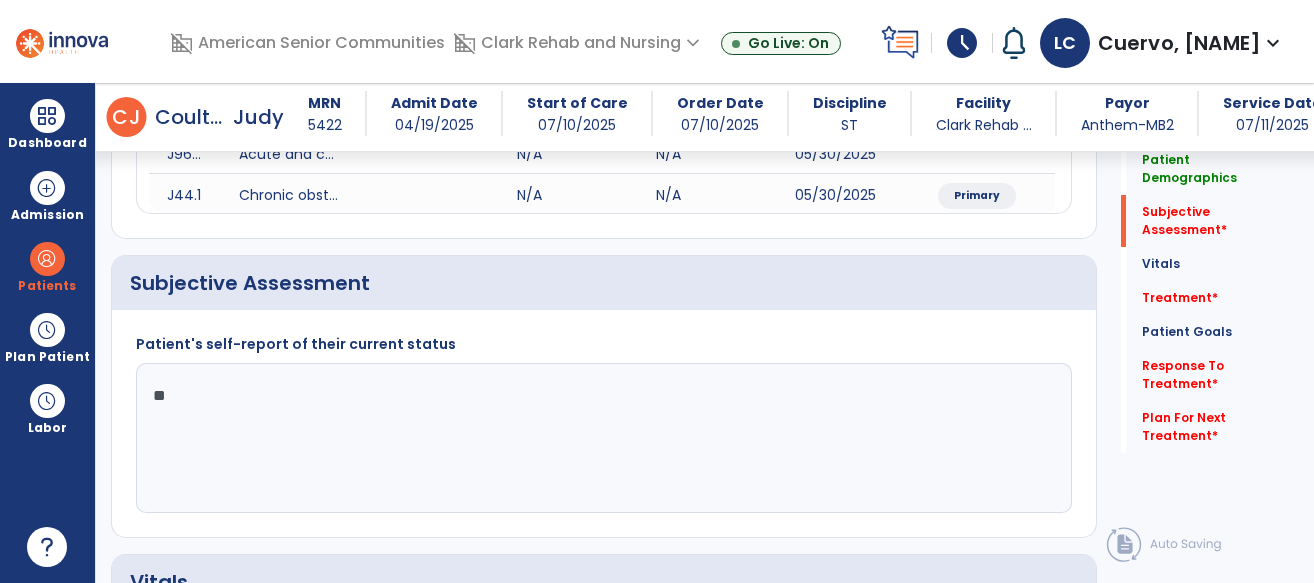type on "*" 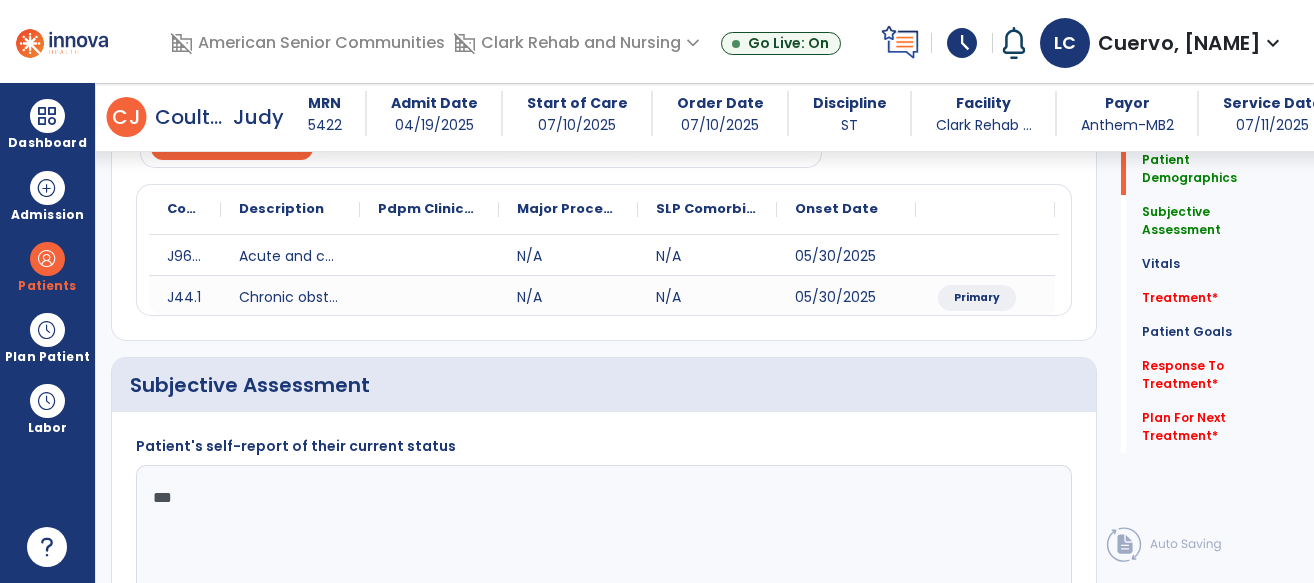 scroll, scrollTop: 249, scrollLeft: 0, axis: vertical 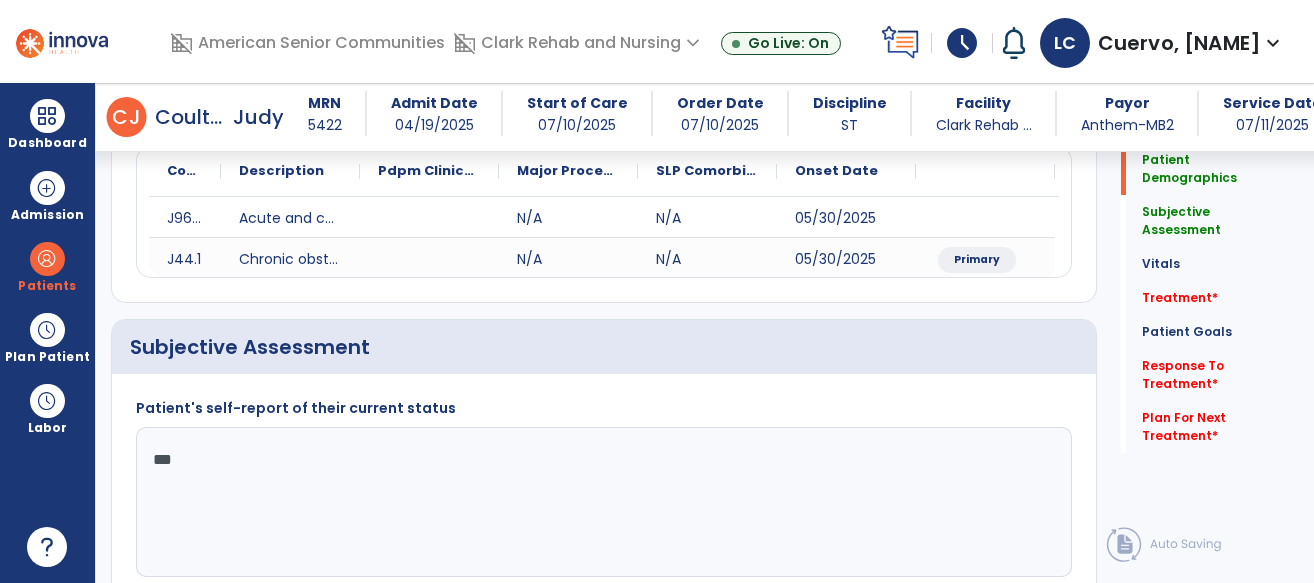 click on "**" 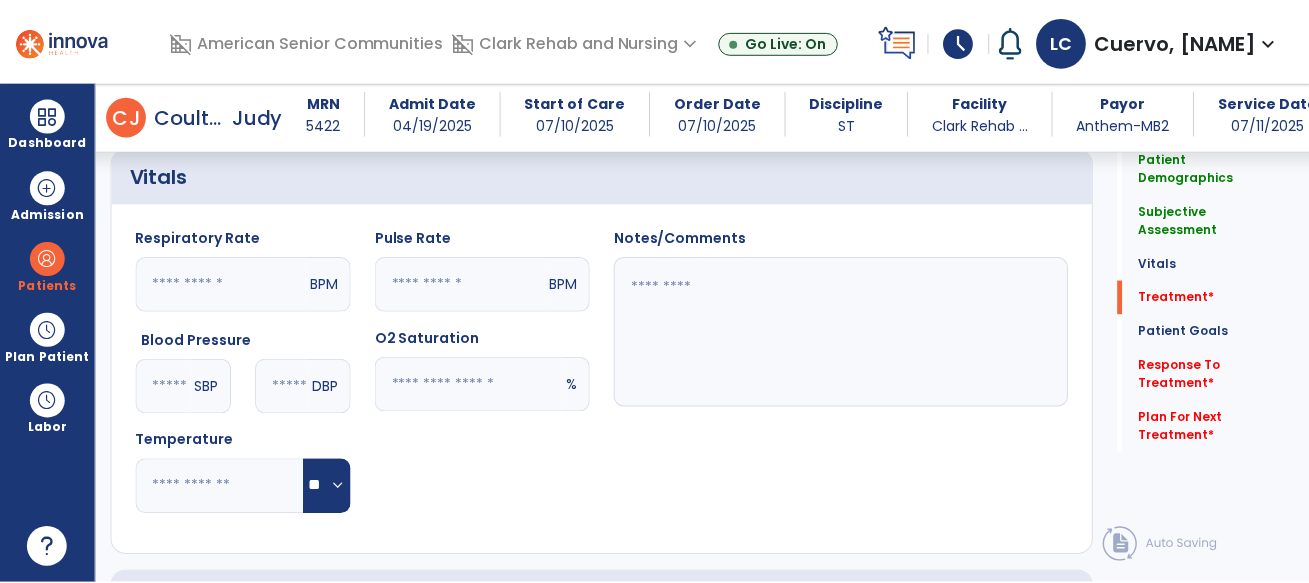 scroll, scrollTop: 1055, scrollLeft: 0, axis: vertical 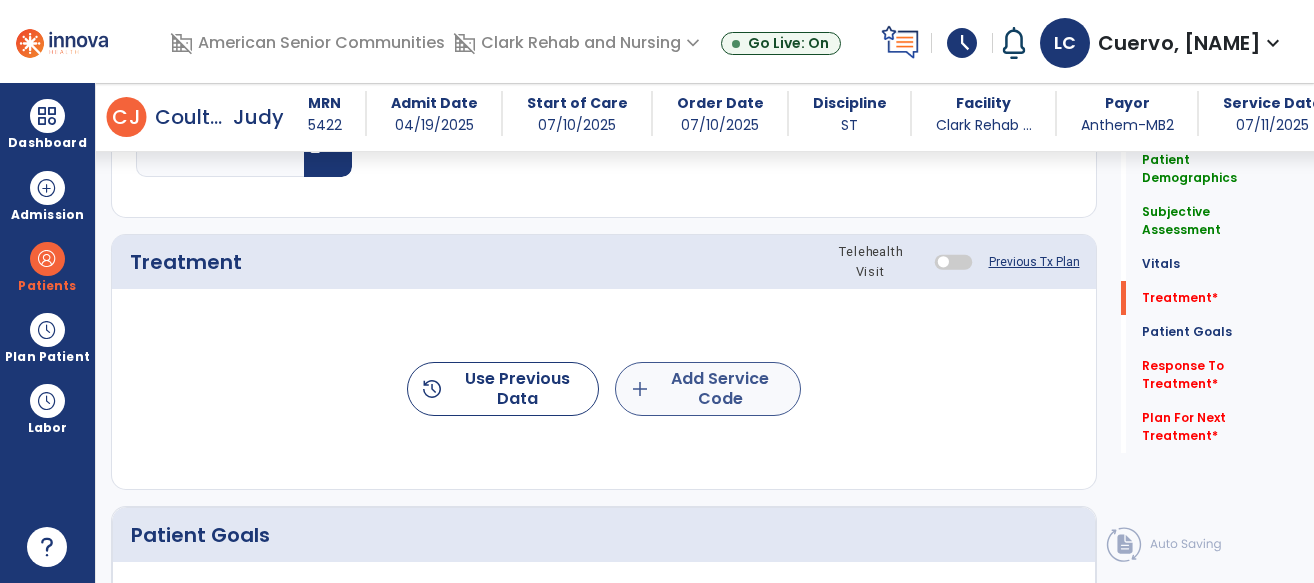 type on "**********" 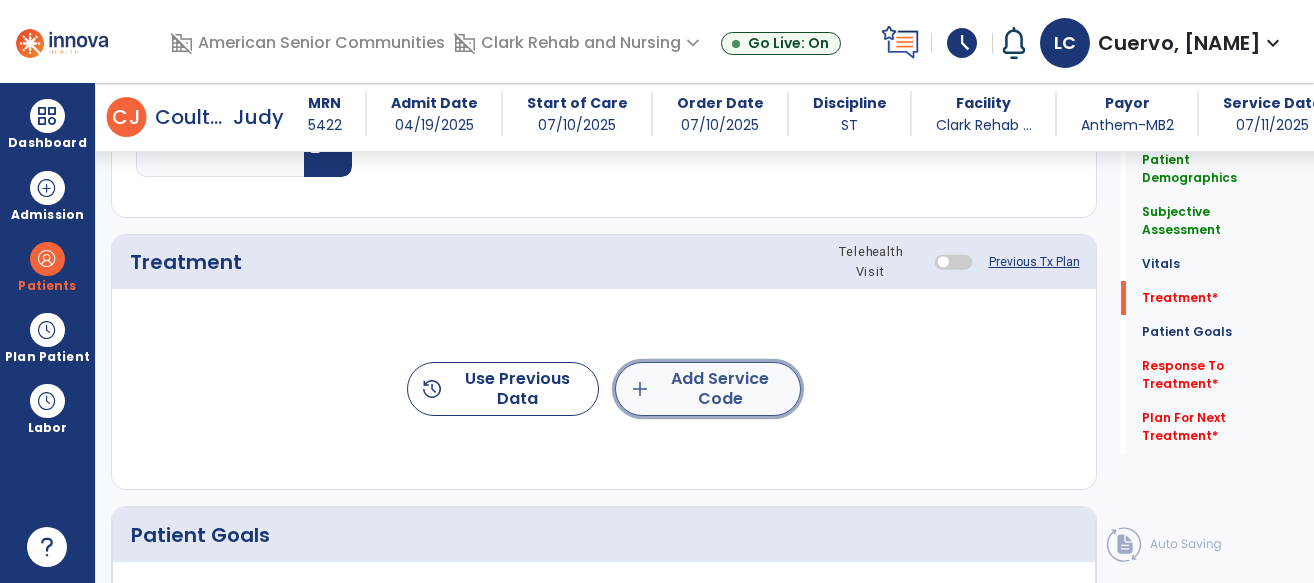 click on "add  Add Service Code" 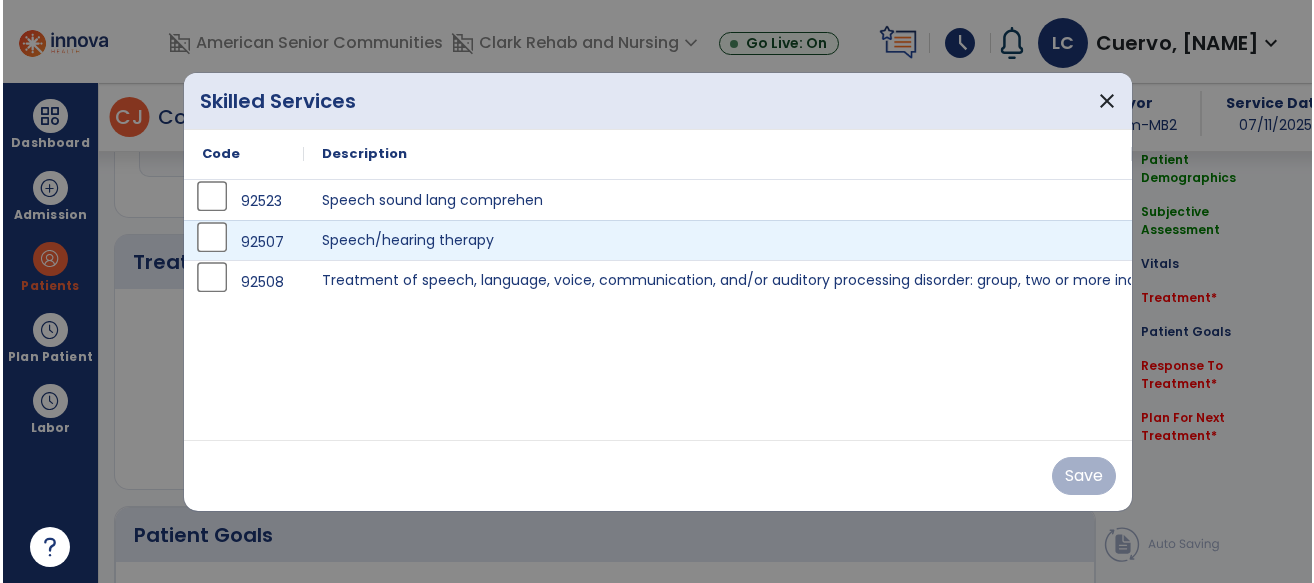 scroll, scrollTop: 1055, scrollLeft: 0, axis: vertical 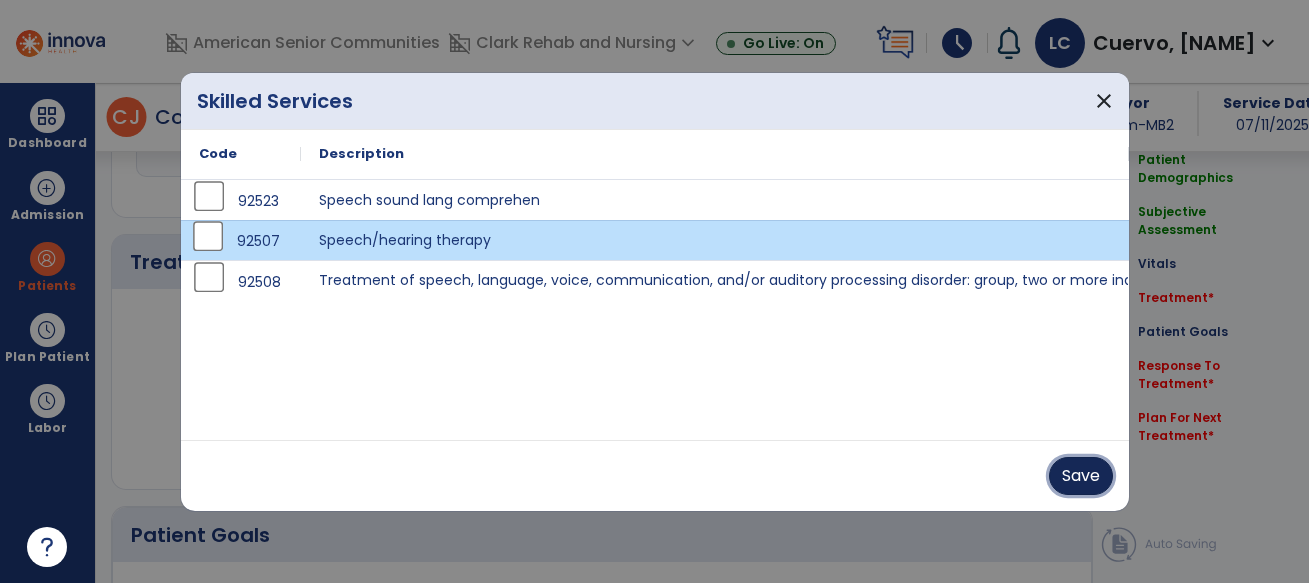 click on "Save" at bounding box center [1081, 476] 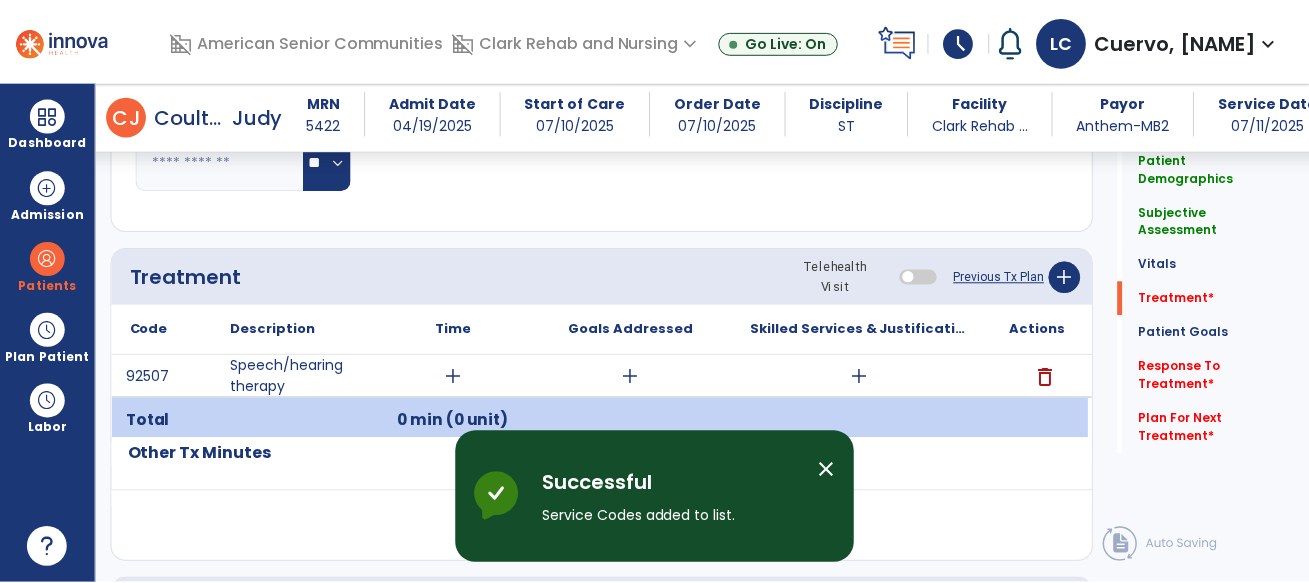 scroll, scrollTop: 1035, scrollLeft: 0, axis: vertical 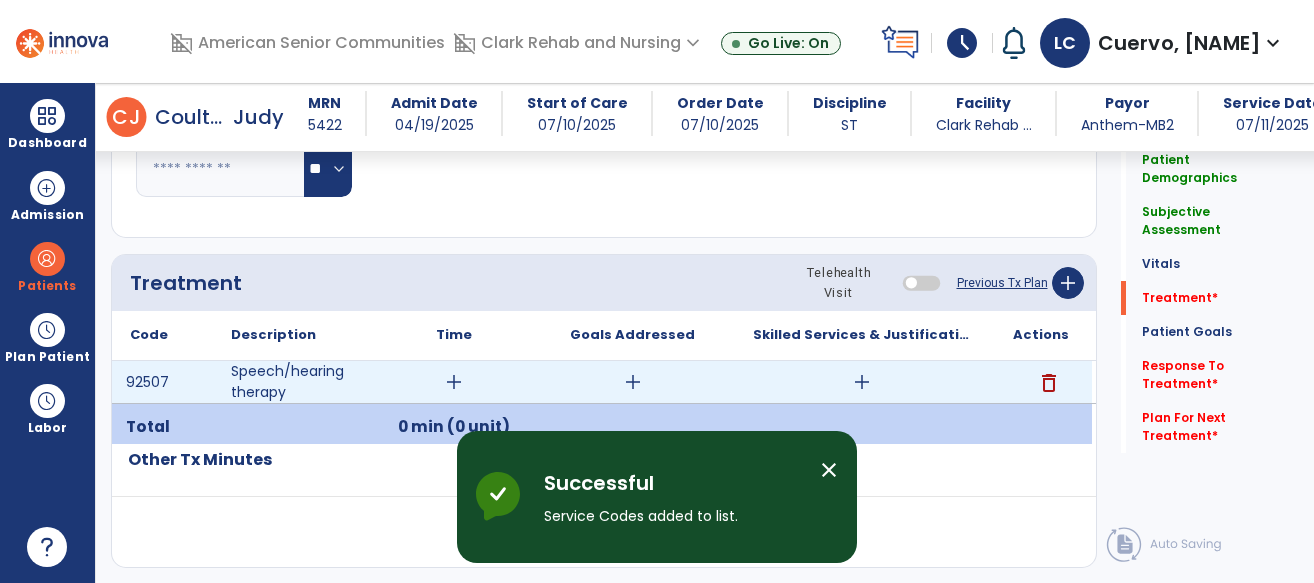 click on "add" at bounding box center [454, 382] 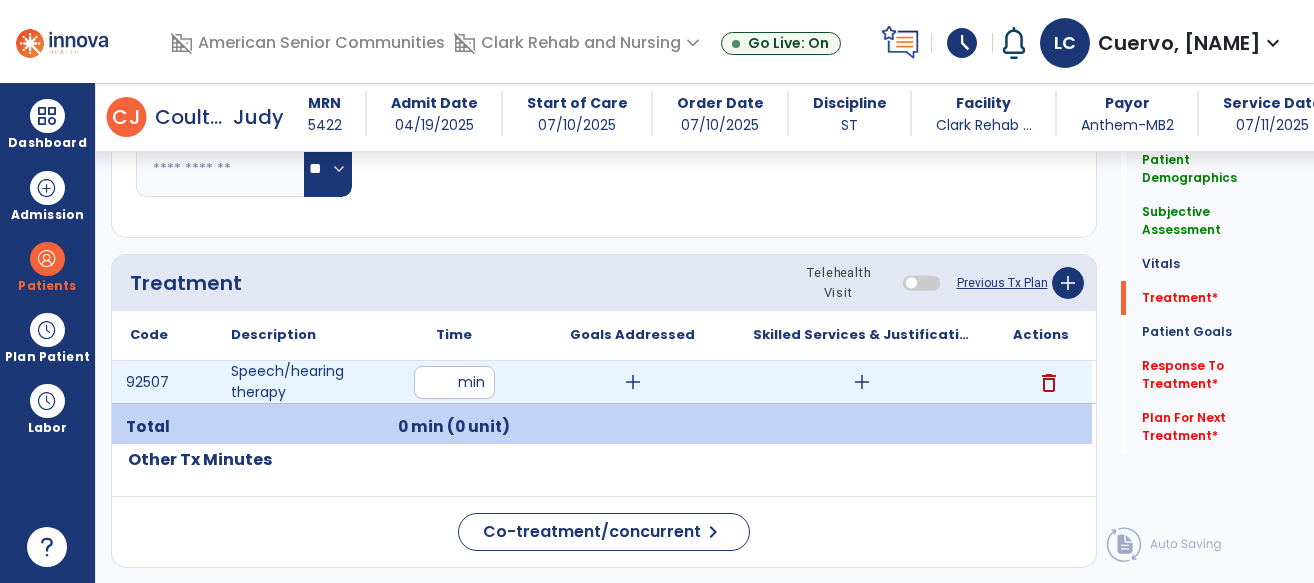 type on "**" 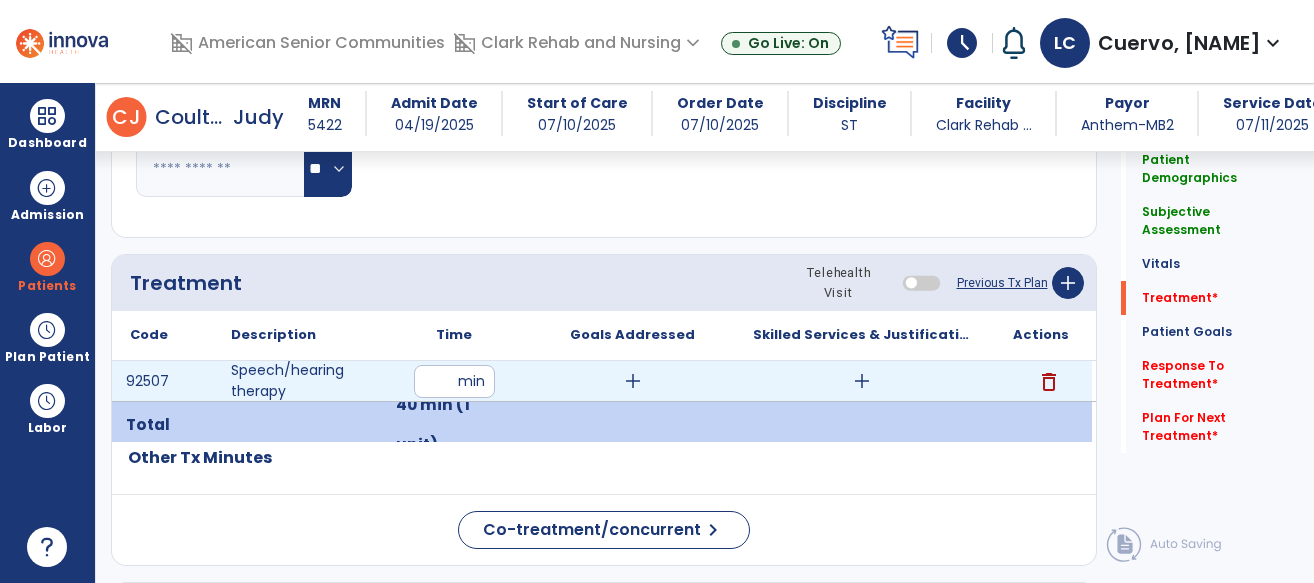 click on "add" at bounding box center [862, 381] 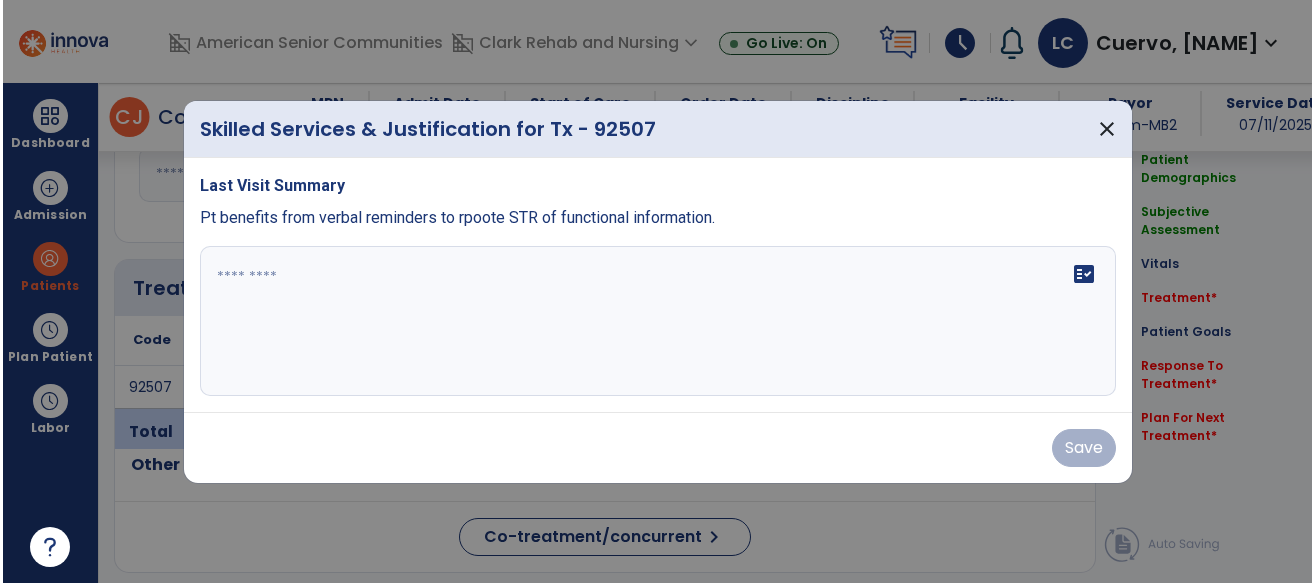 scroll, scrollTop: 1035, scrollLeft: 0, axis: vertical 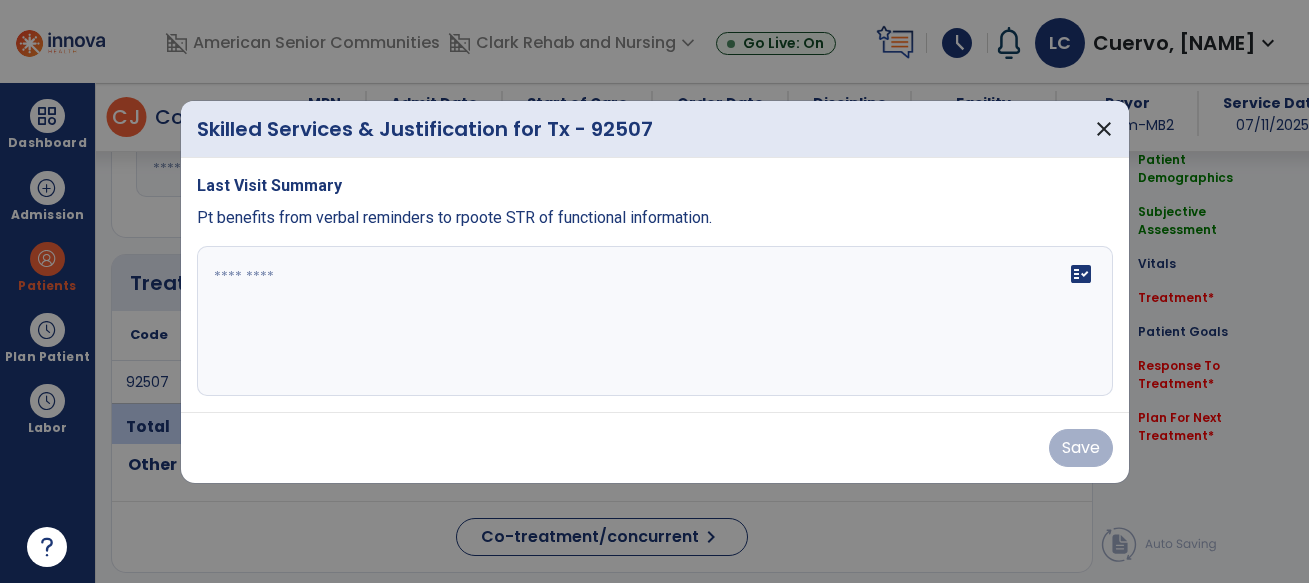 click at bounding box center (655, 321) 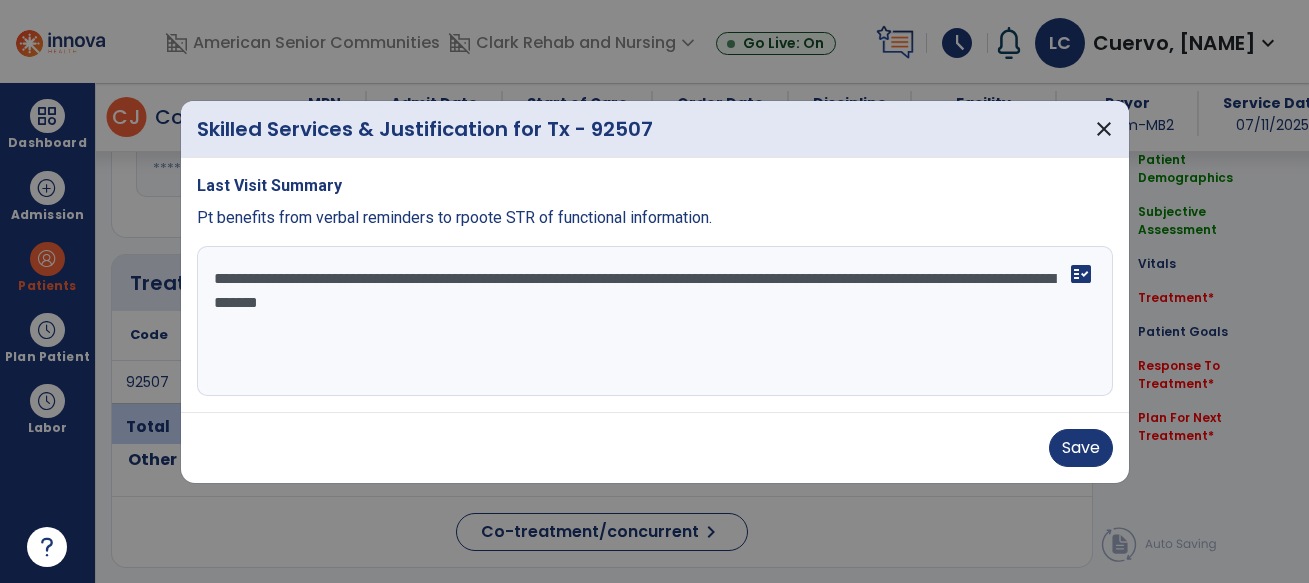 click on "**********" at bounding box center [655, 321] 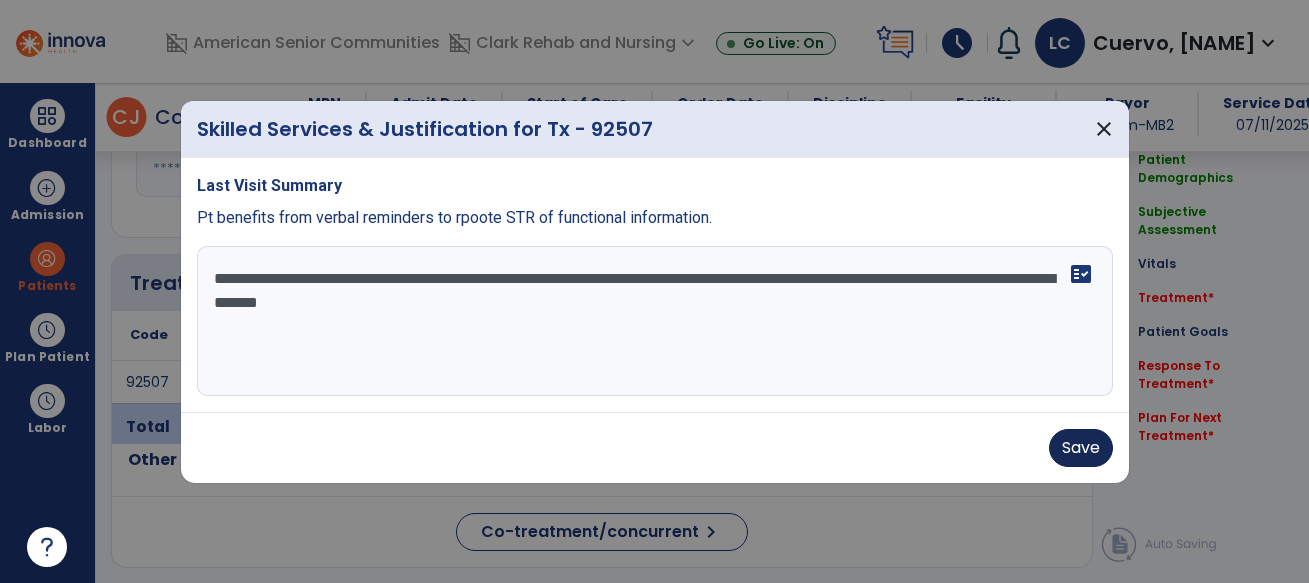 type on "**********" 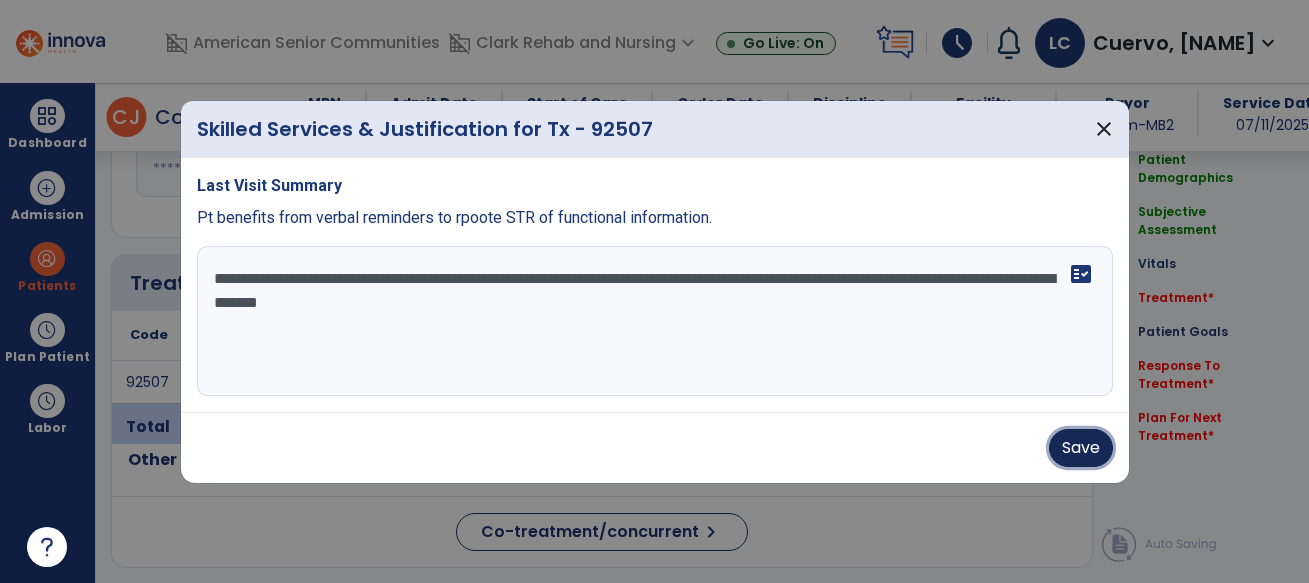 click on "Save" at bounding box center [1081, 448] 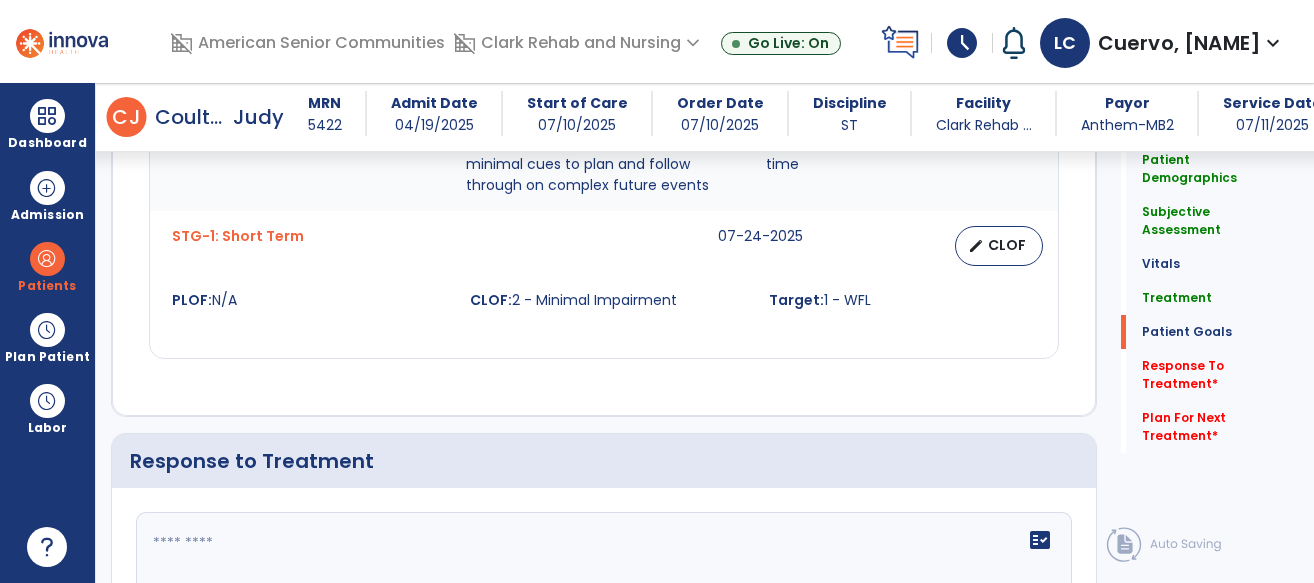 scroll, scrollTop: 2295, scrollLeft: 0, axis: vertical 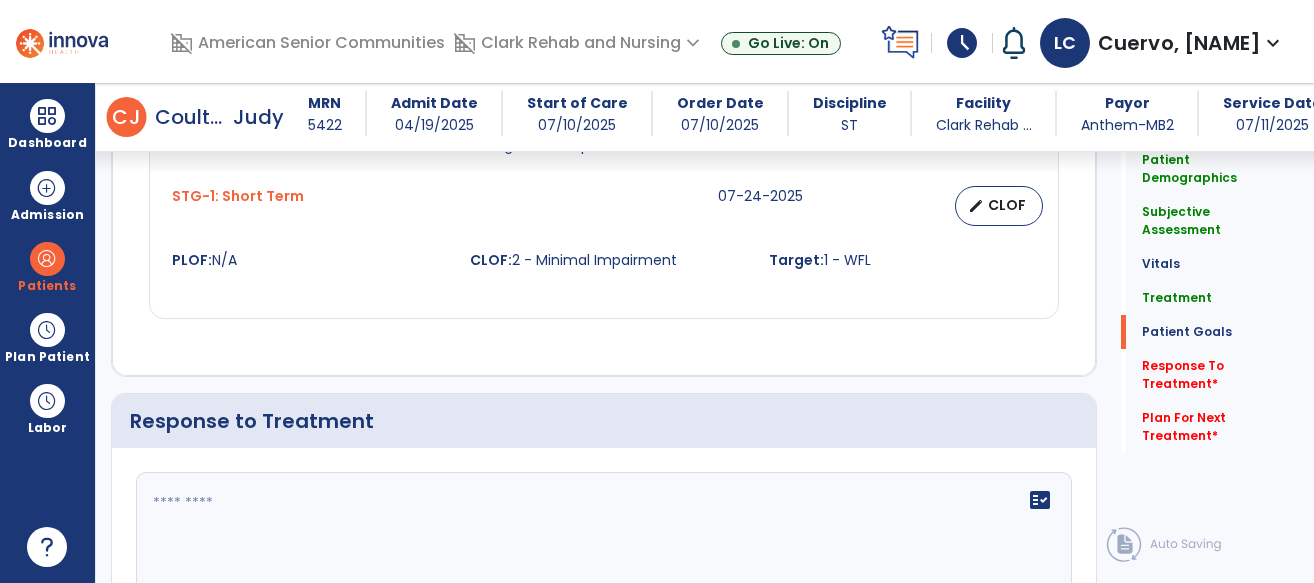 click on "Response to Treatment" 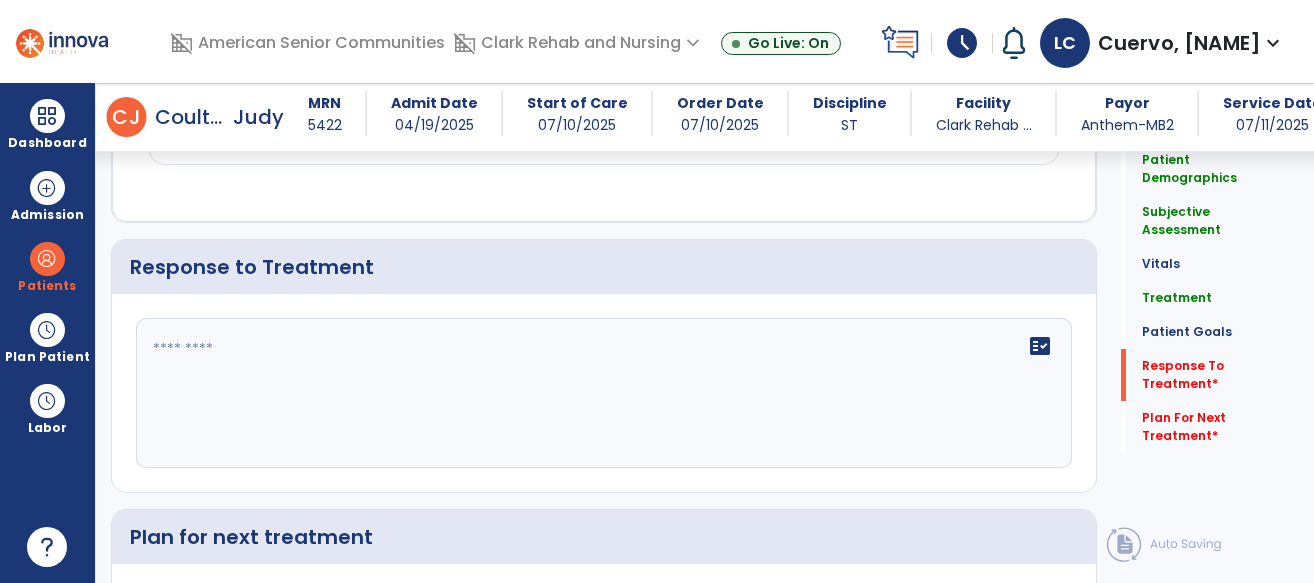 click on "fact_check" 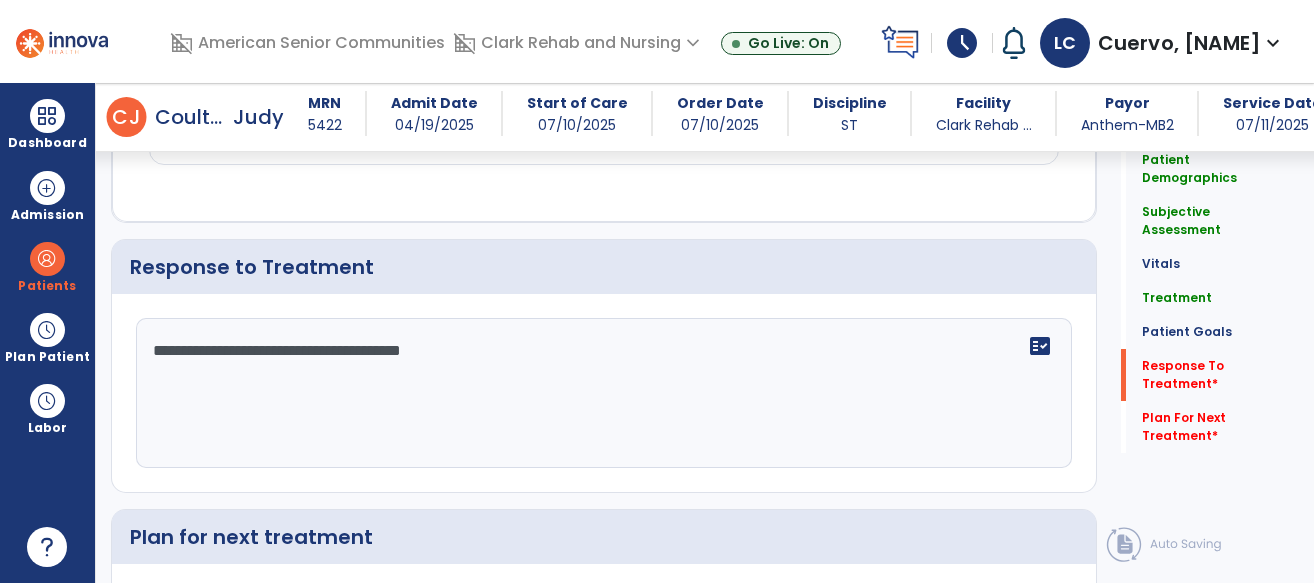 scroll, scrollTop: 2674, scrollLeft: 0, axis: vertical 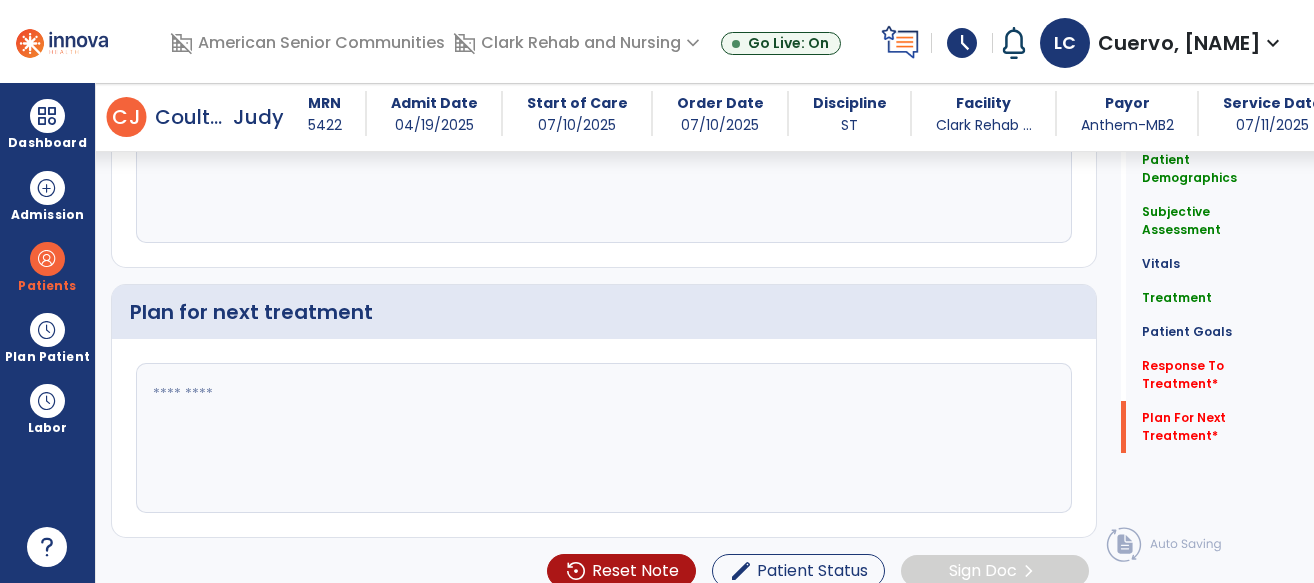 type on "**********" 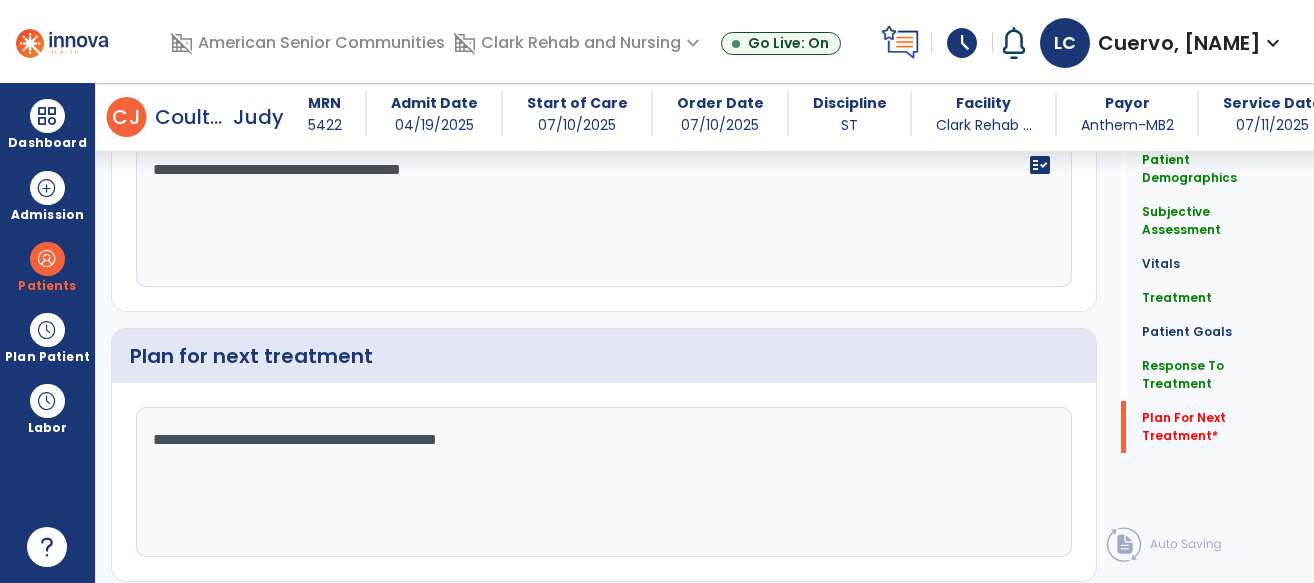 scroll, scrollTop: 2674, scrollLeft: 0, axis: vertical 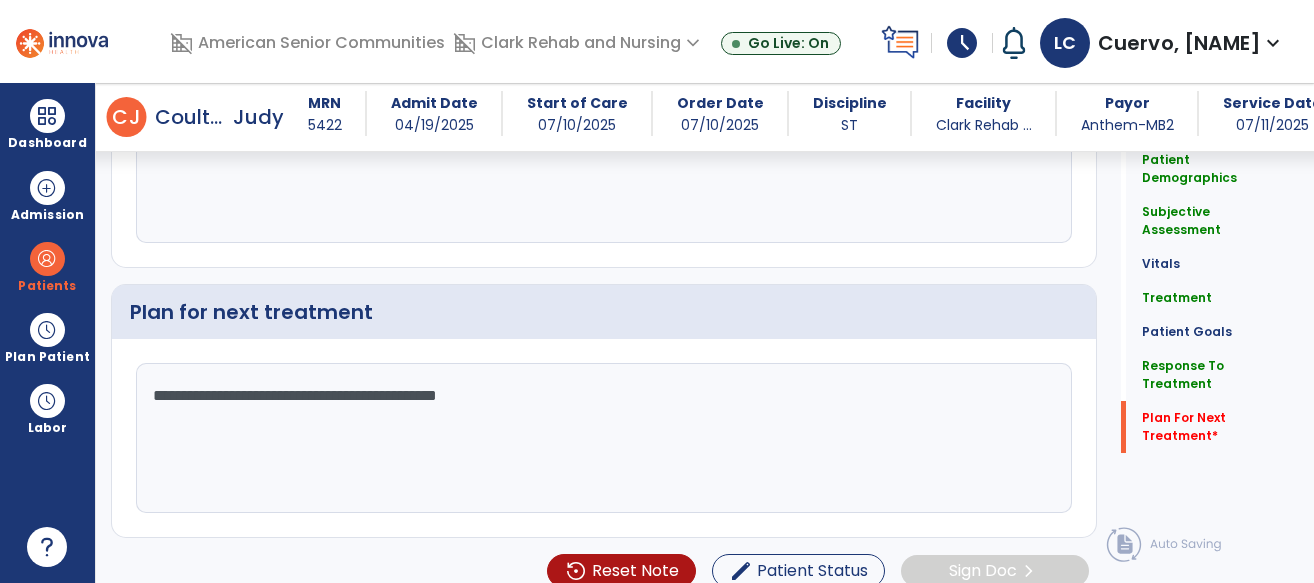 click on "**********" 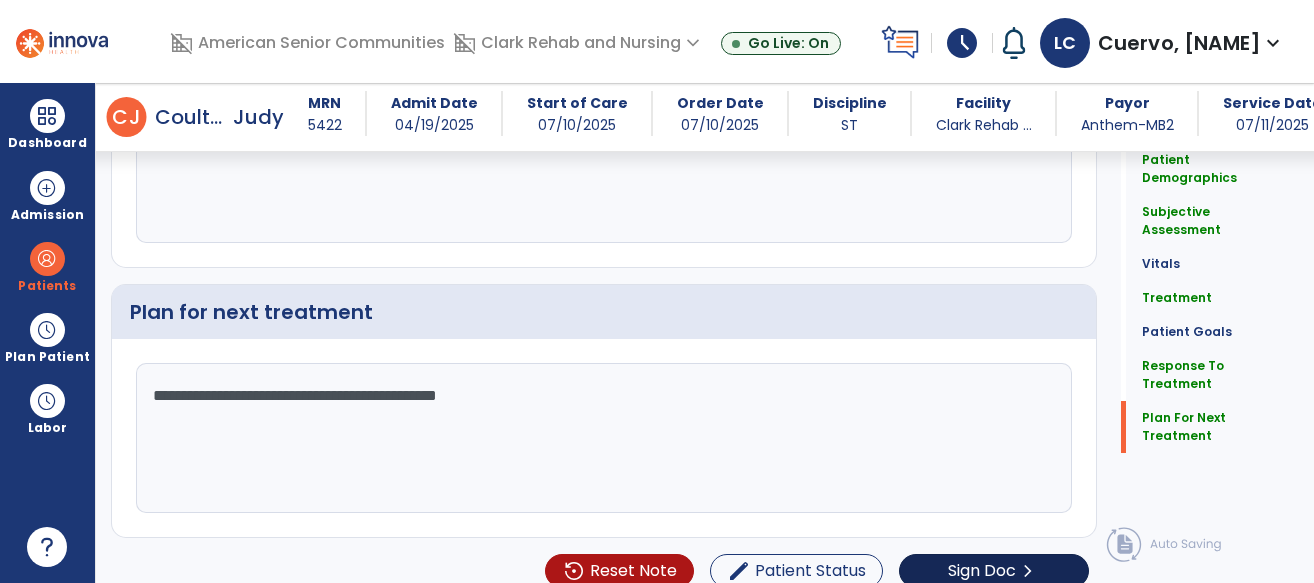 type on "**********" 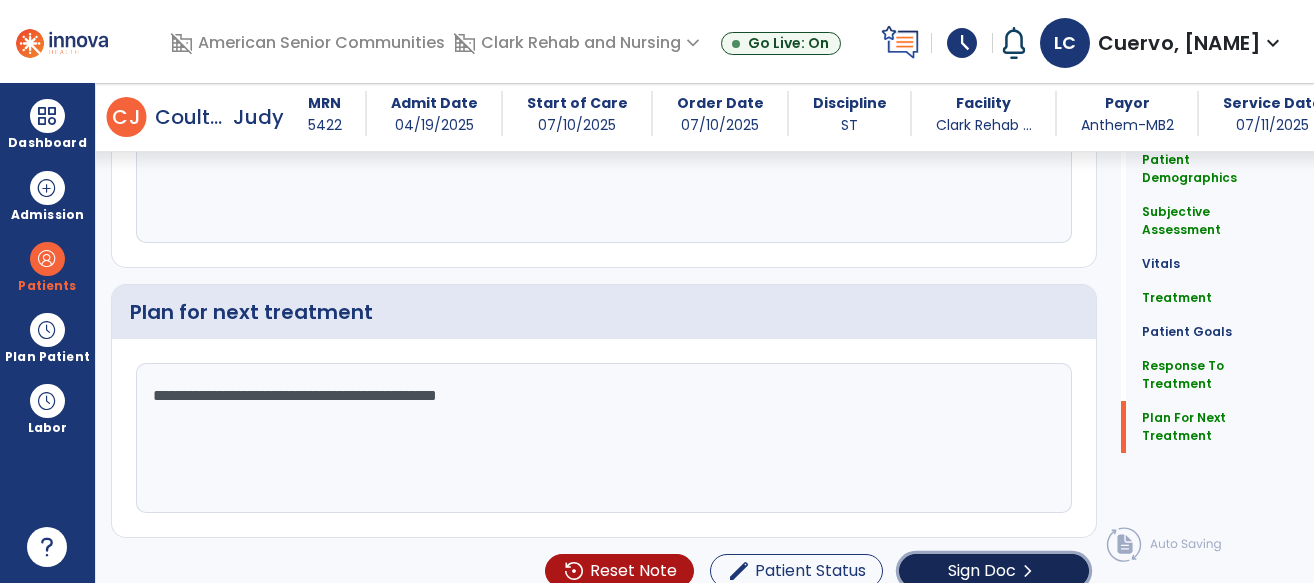 click on "Sign Doc" 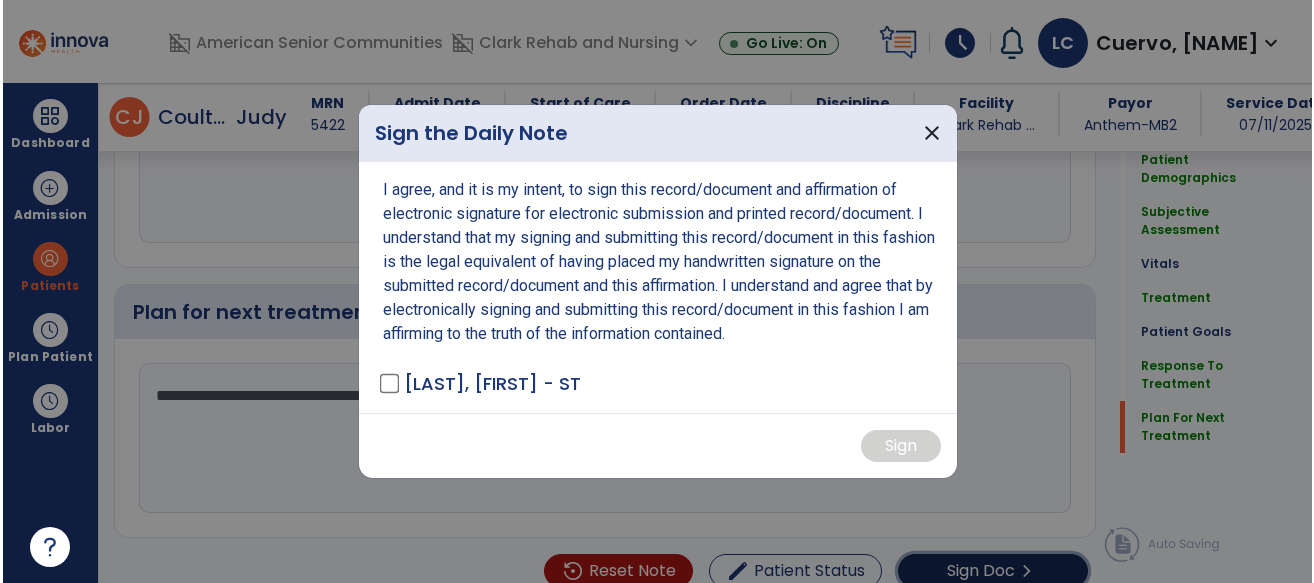 scroll, scrollTop: 2674, scrollLeft: 0, axis: vertical 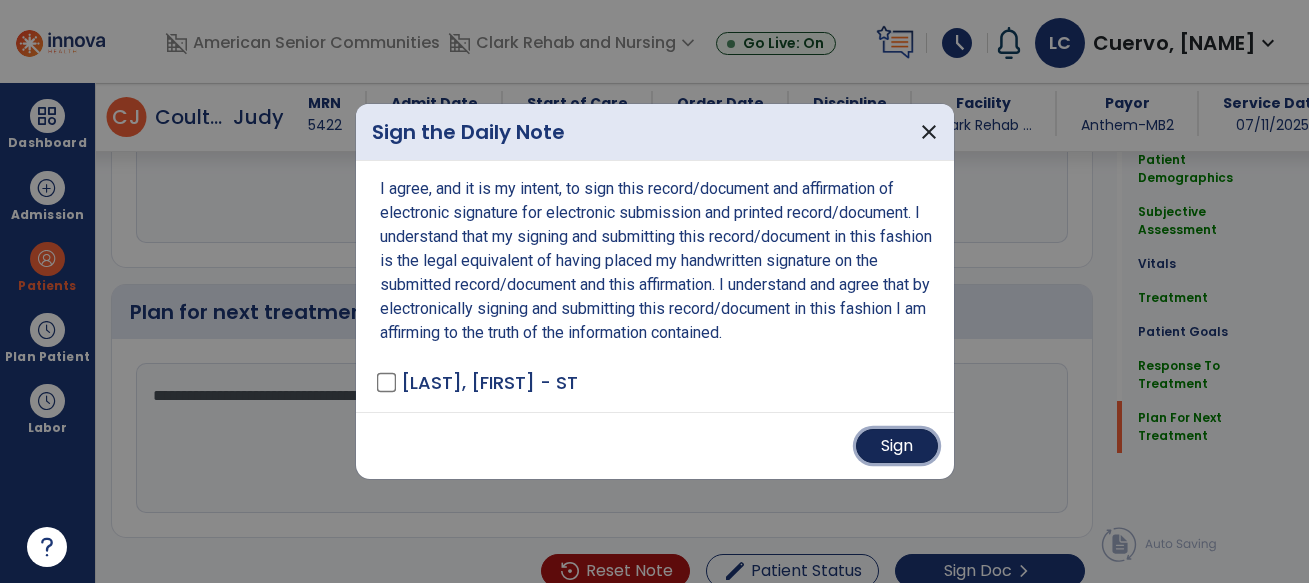 click on "Sign" at bounding box center [897, 446] 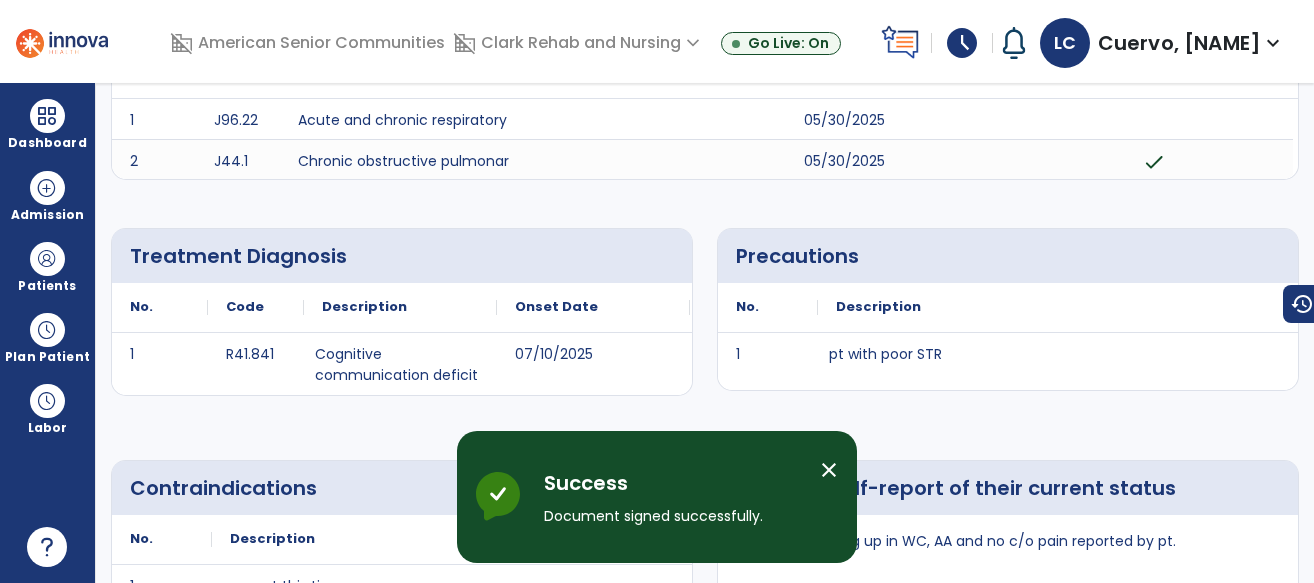 scroll, scrollTop: 0, scrollLeft: 0, axis: both 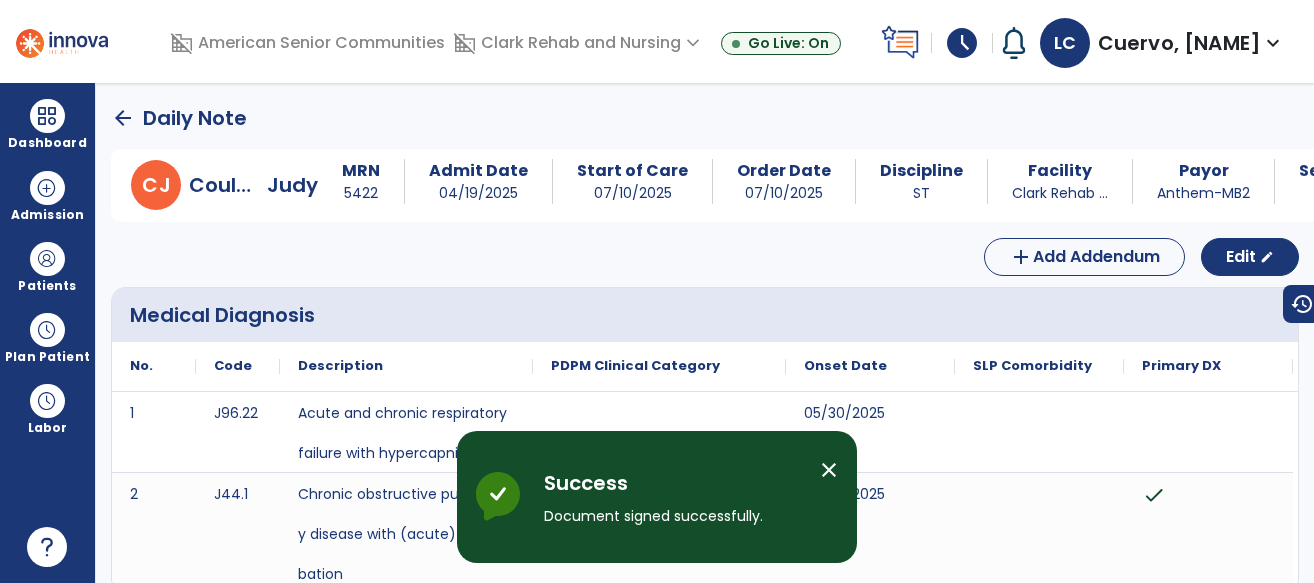 click on "arrow_back" 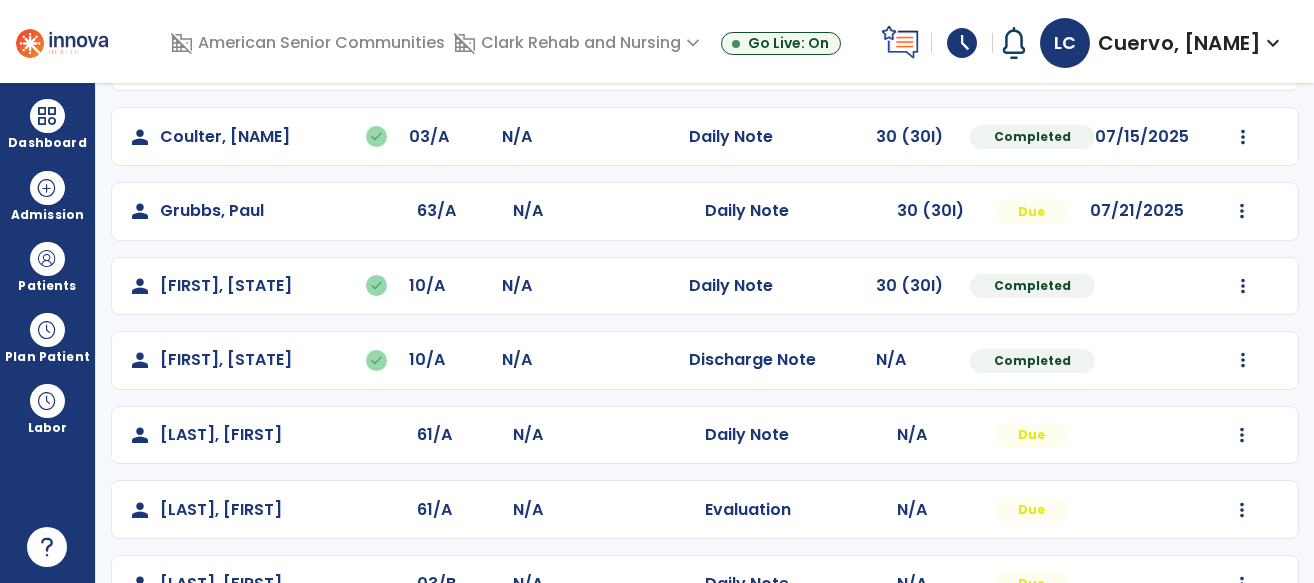 scroll, scrollTop: 434, scrollLeft: 0, axis: vertical 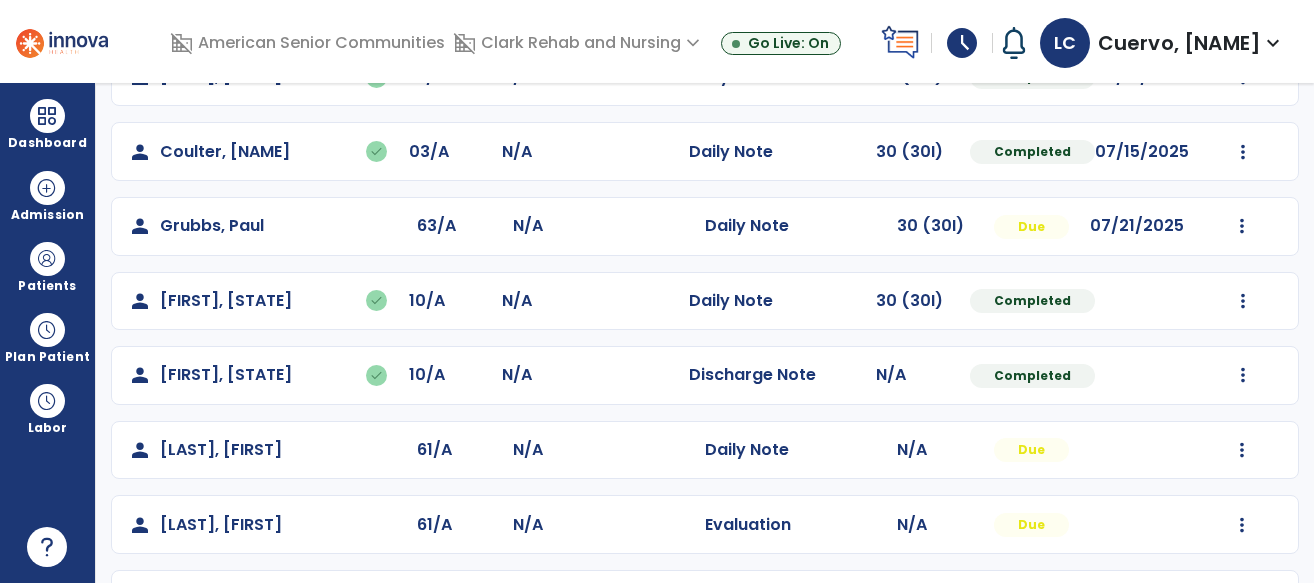 click on "Mark Visit As Complete   Reset Note   Open Document   G + C Mins" 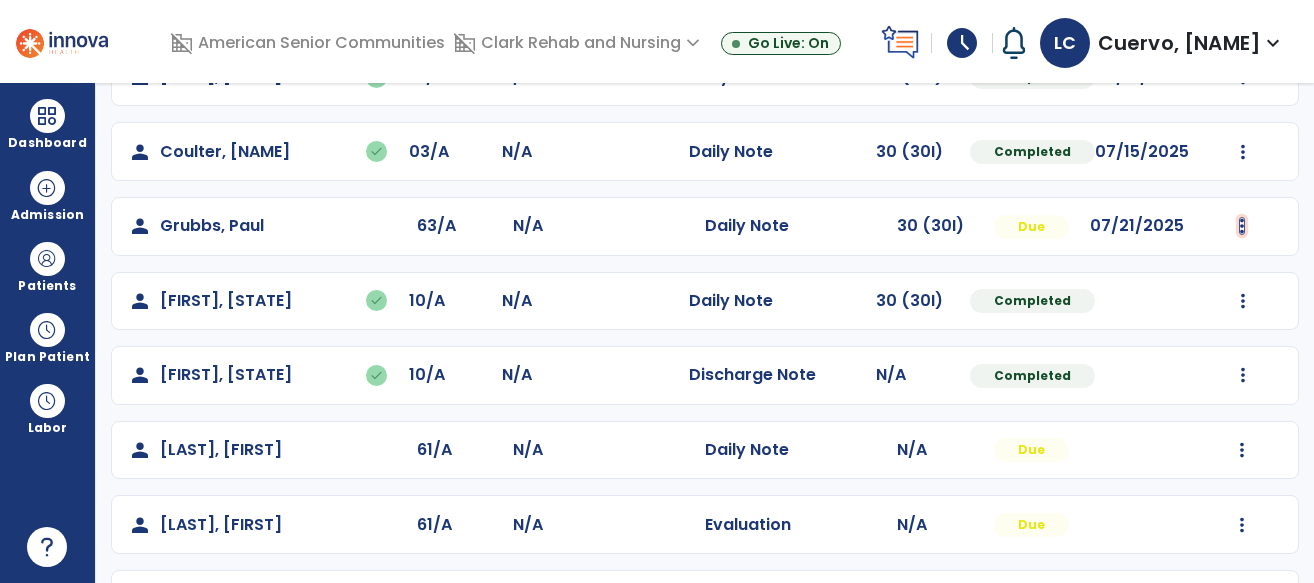 click at bounding box center [1243, -72] 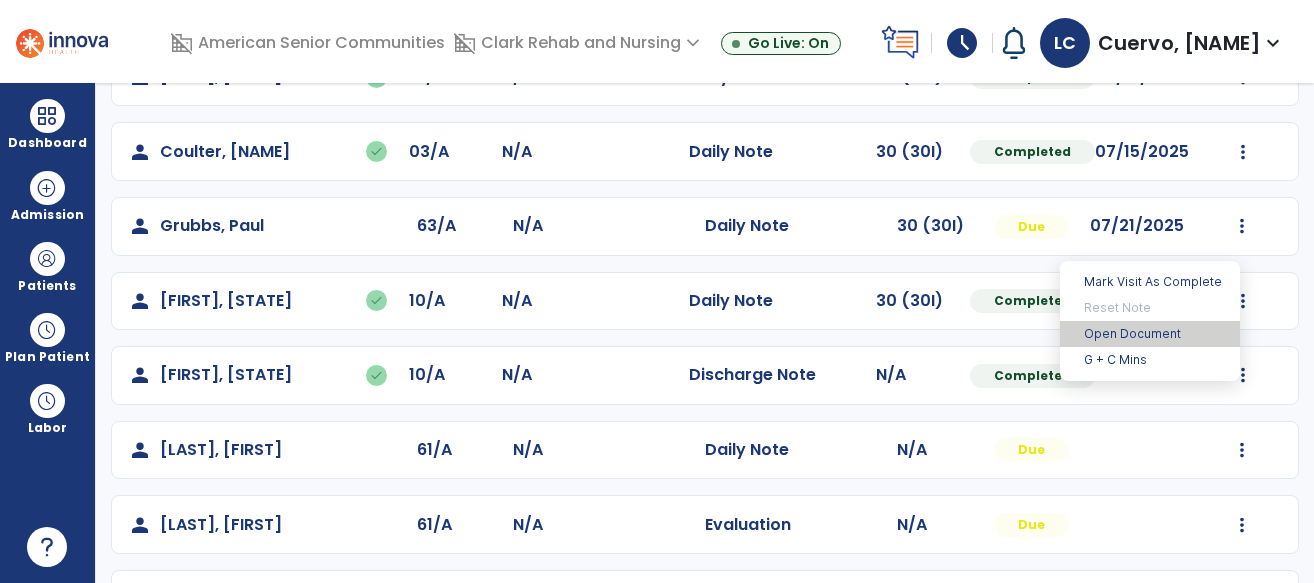 click on "Open Document" at bounding box center (1150, 334) 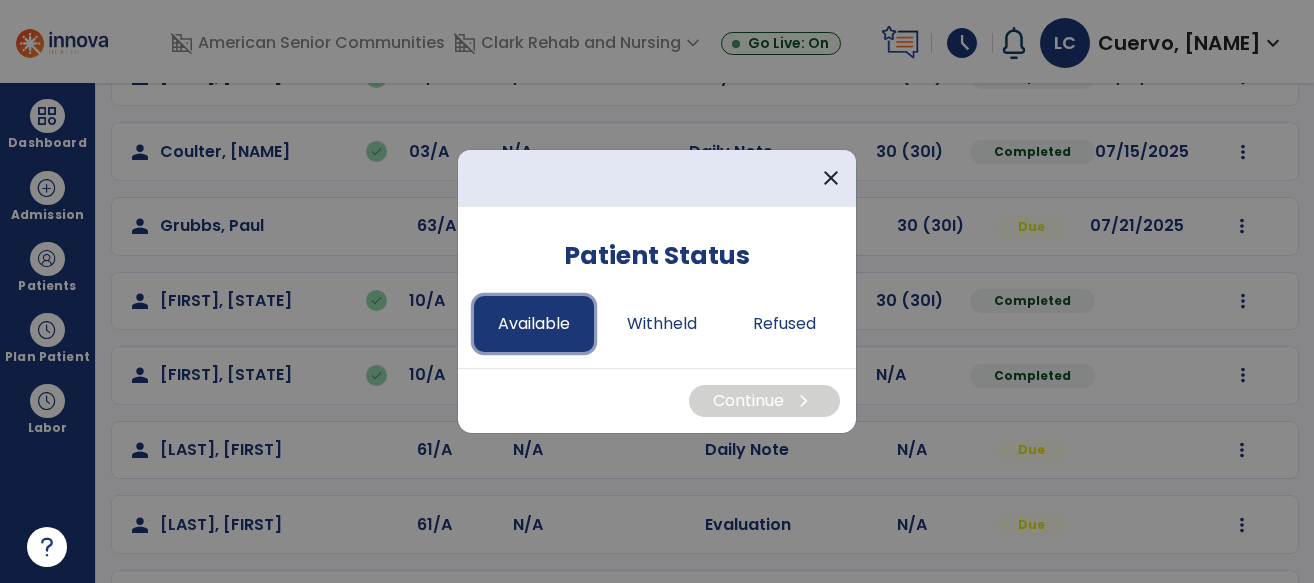 click on "Available" at bounding box center [534, 324] 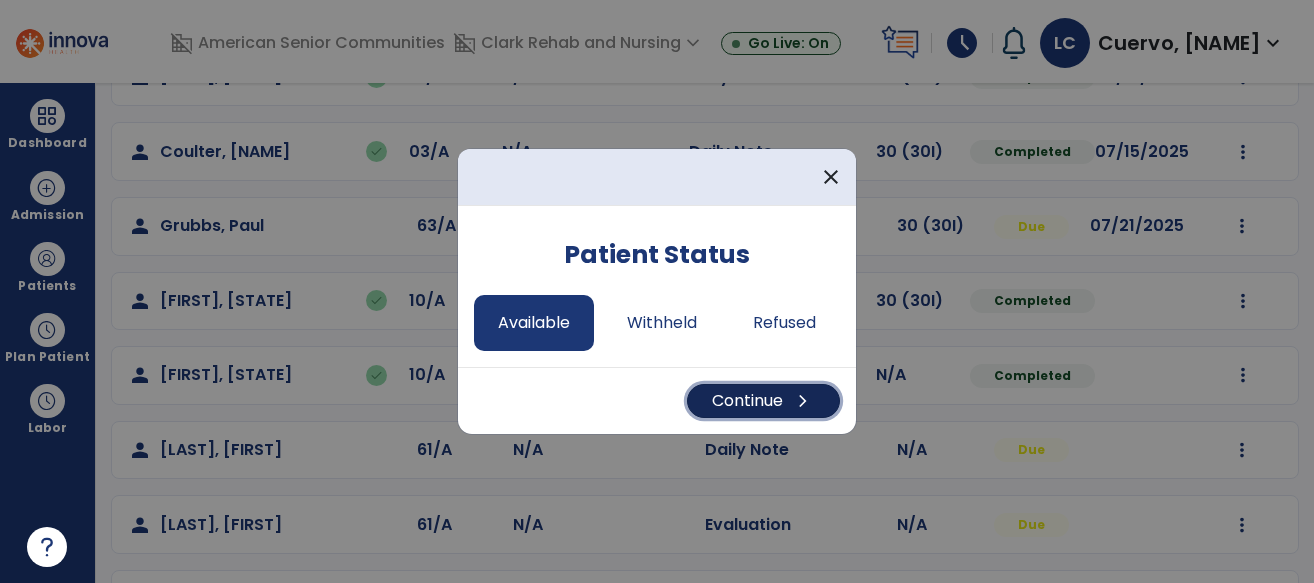 click on "Continue   chevron_right" at bounding box center [763, 401] 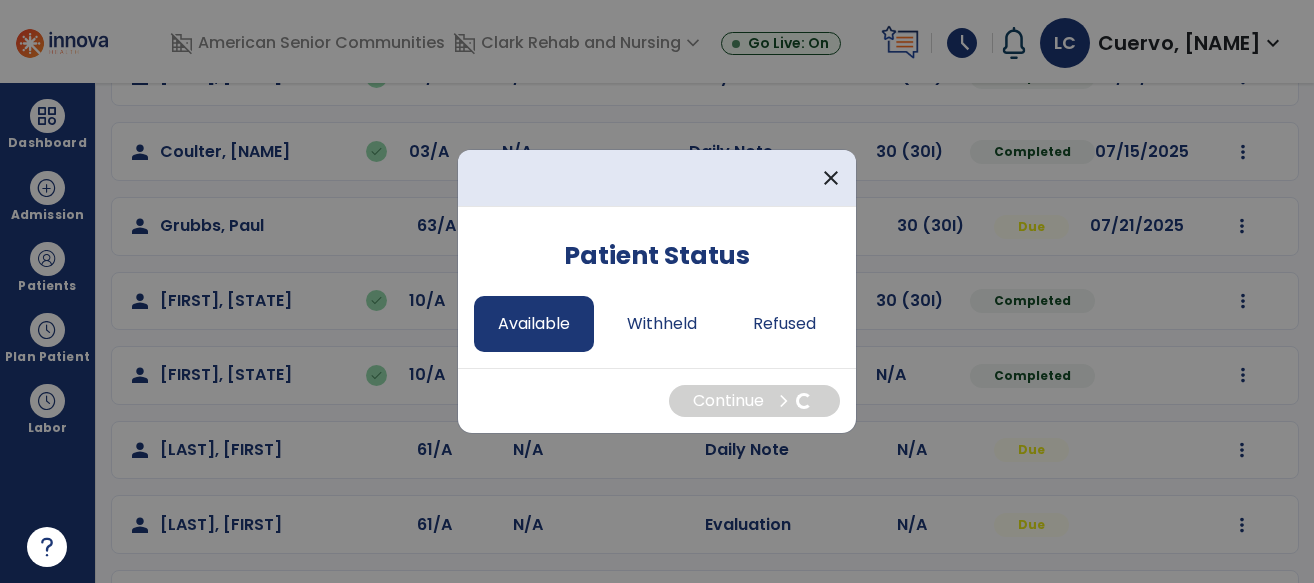 select on "*" 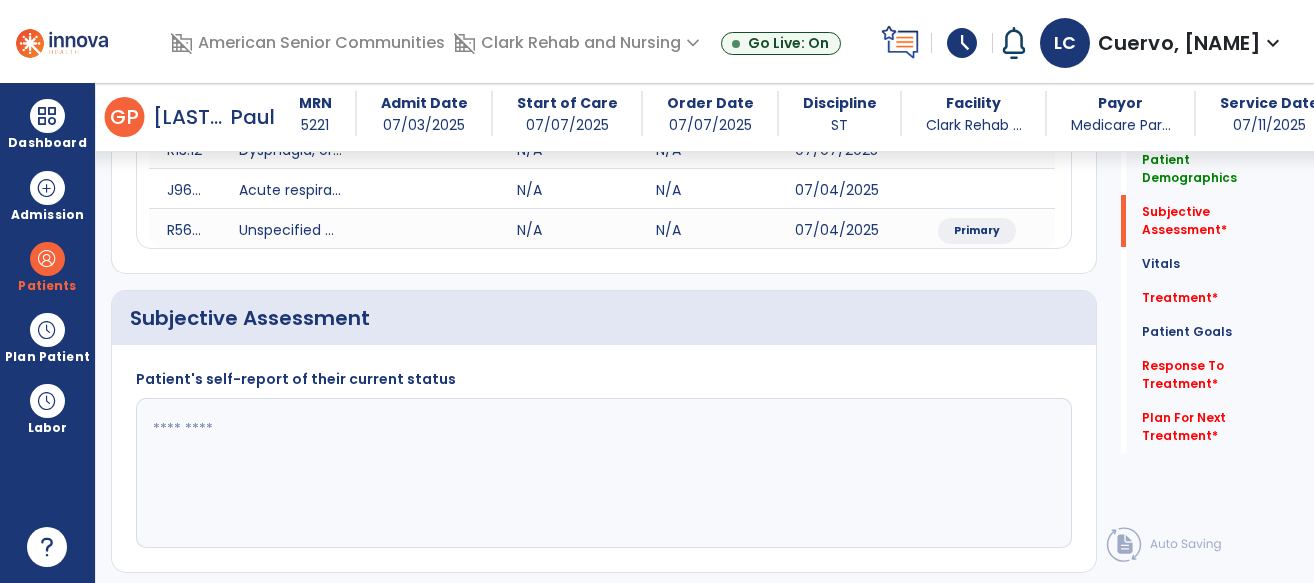 scroll, scrollTop: 380, scrollLeft: 0, axis: vertical 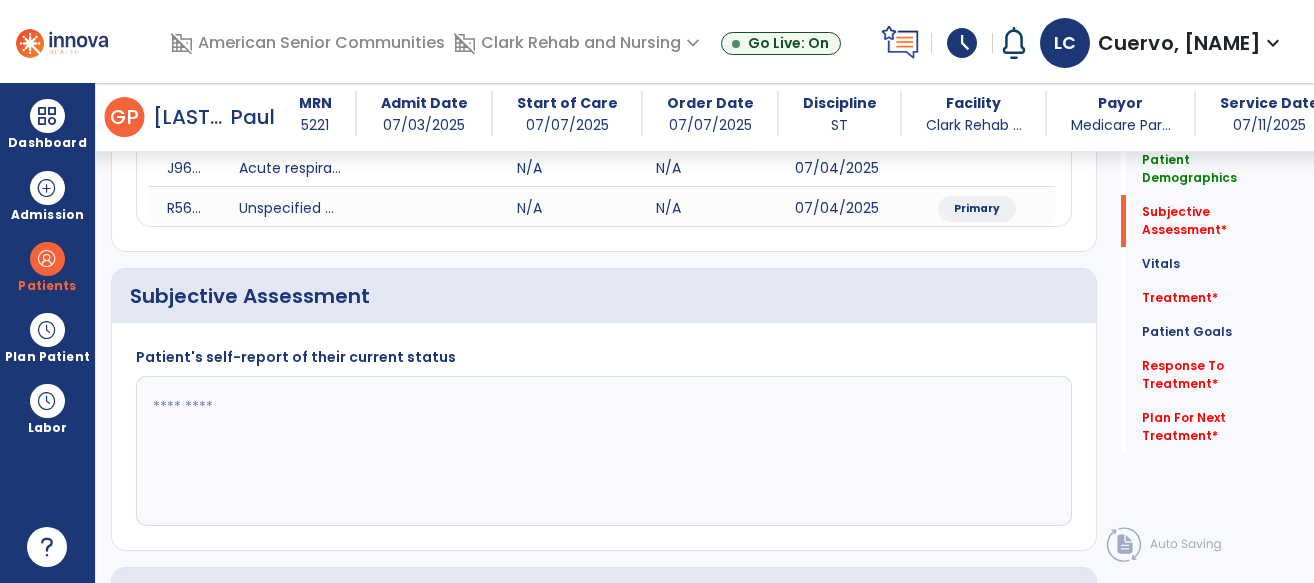 click 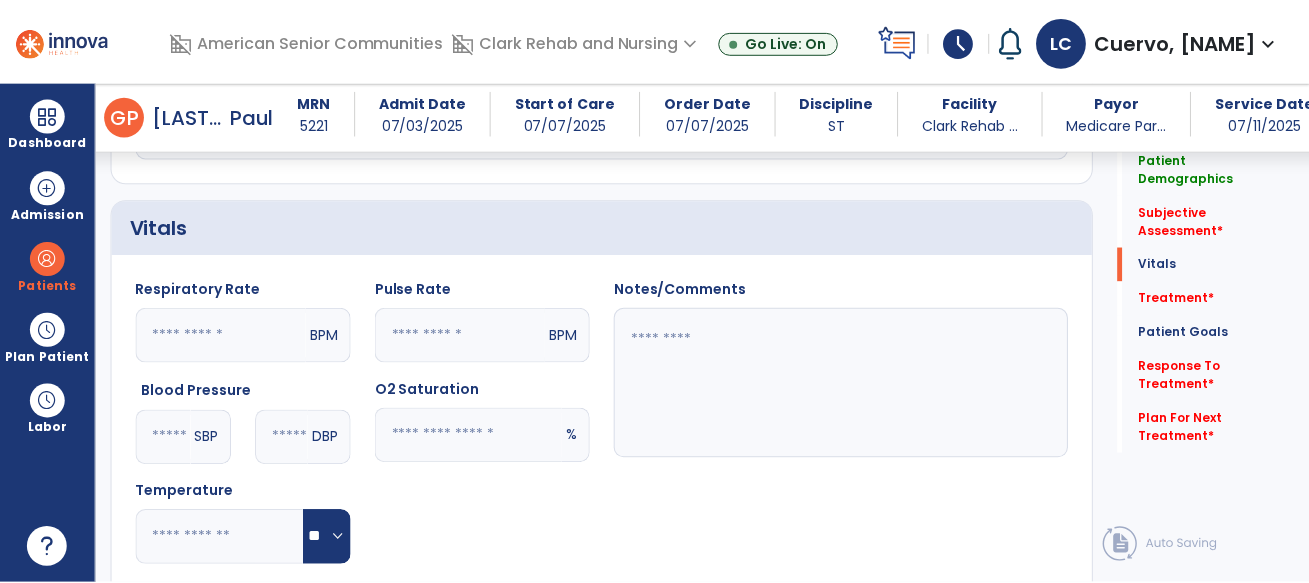 scroll, scrollTop: 997, scrollLeft: 0, axis: vertical 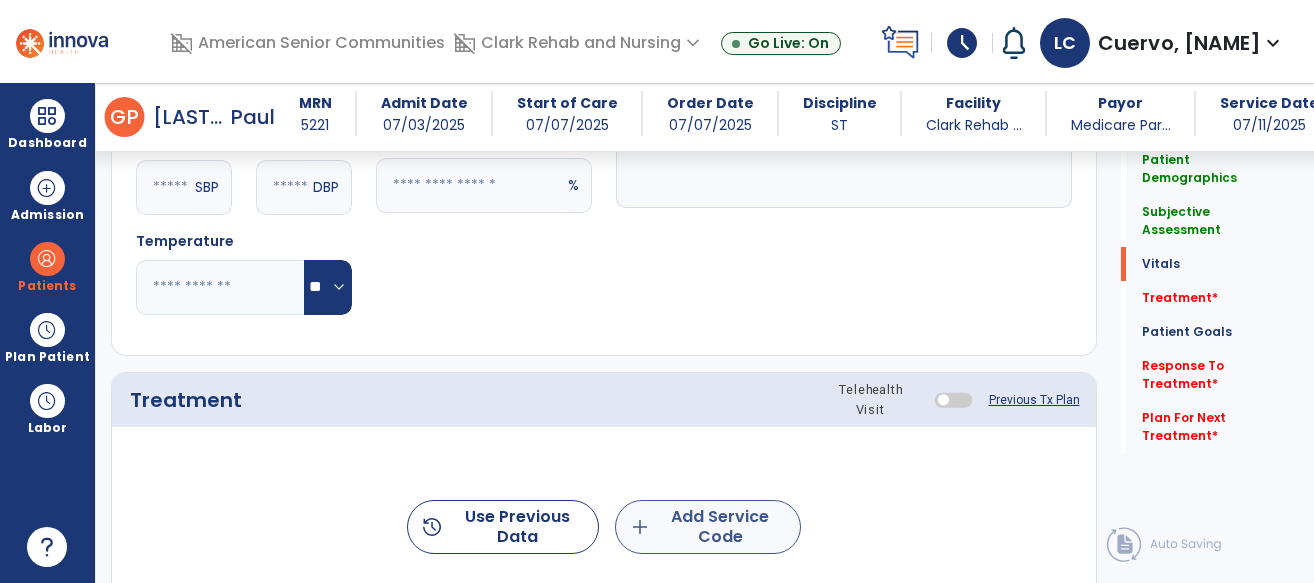 type on "**********" 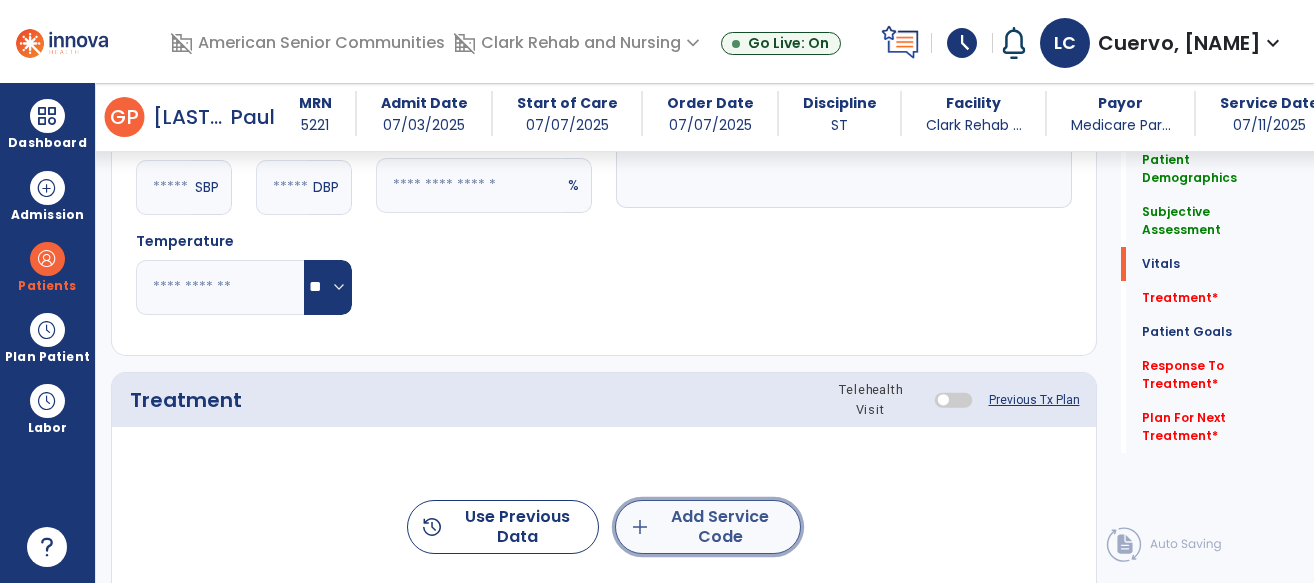 click on "add  Add Service Code" 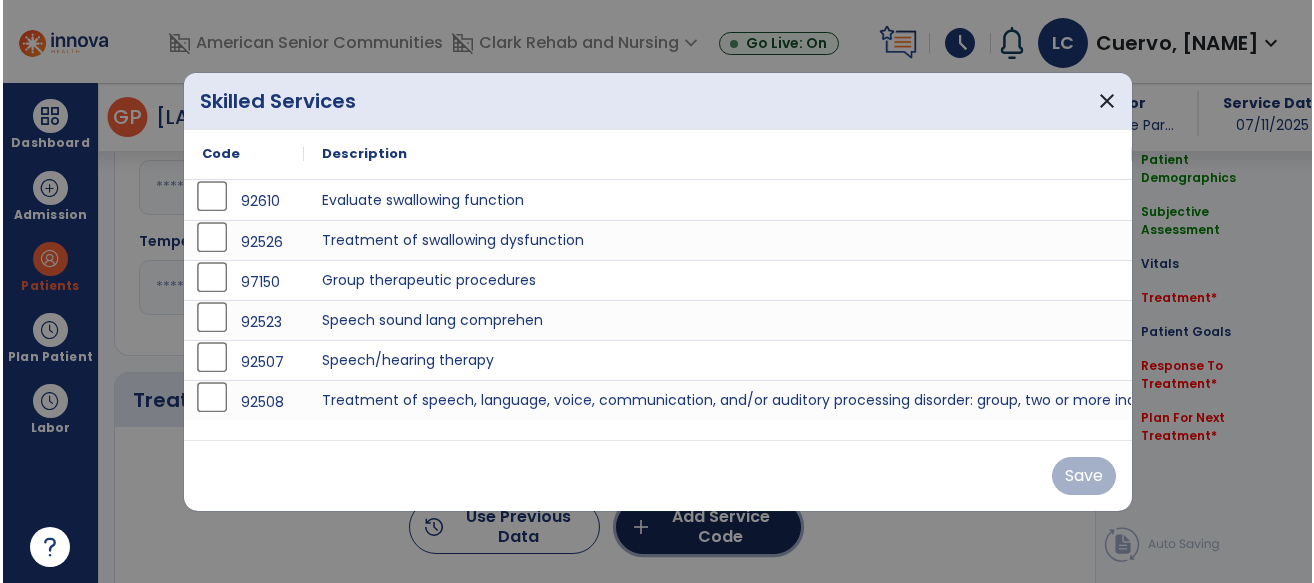 scroll, scrollTop: 997, scrollLeft: 0, axis: vertical 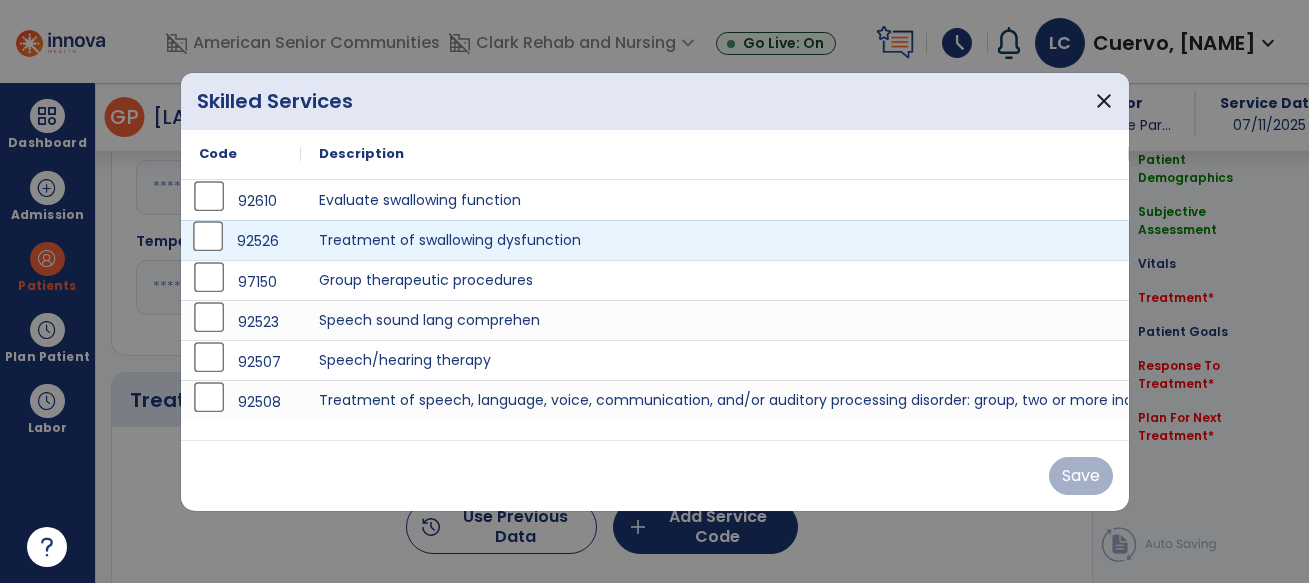 click on "92526" at bounding box center [241, 240] 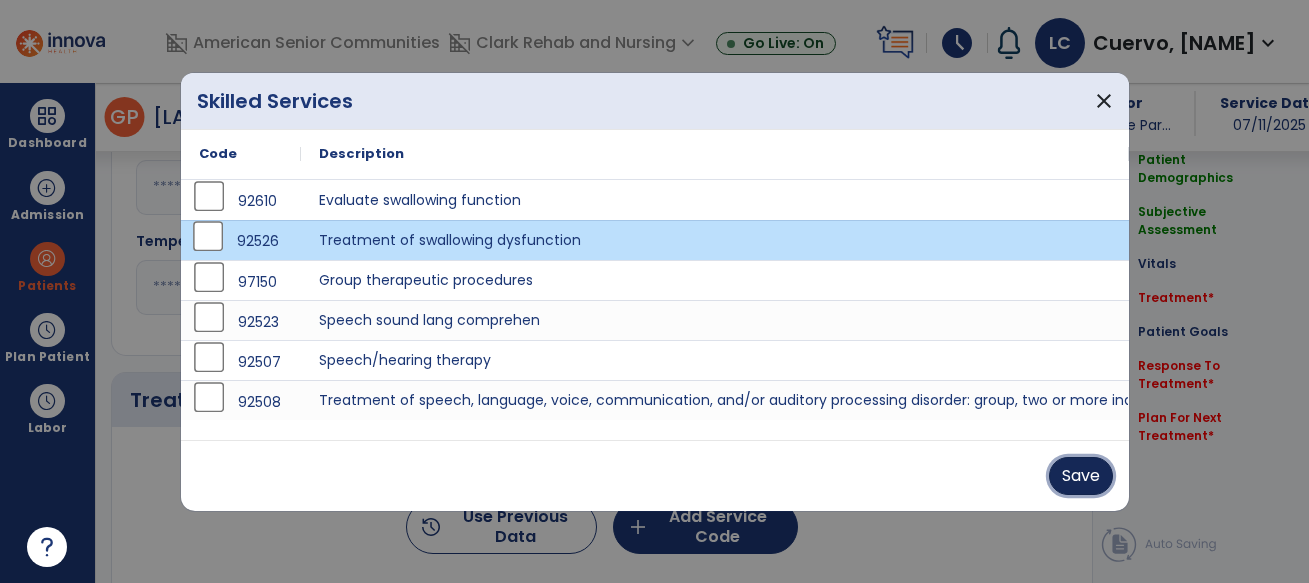 click on "Save" at bounding box center (1081, 476) 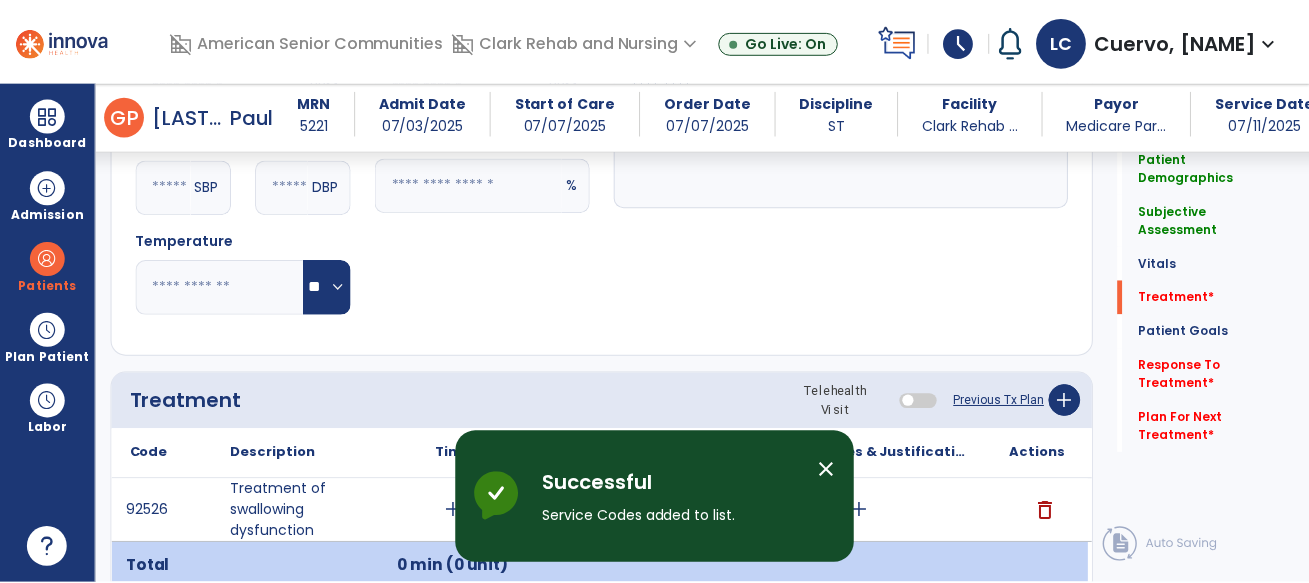 scroll, scrollTop: 1184, scrollLeft: 0, axis: vertical 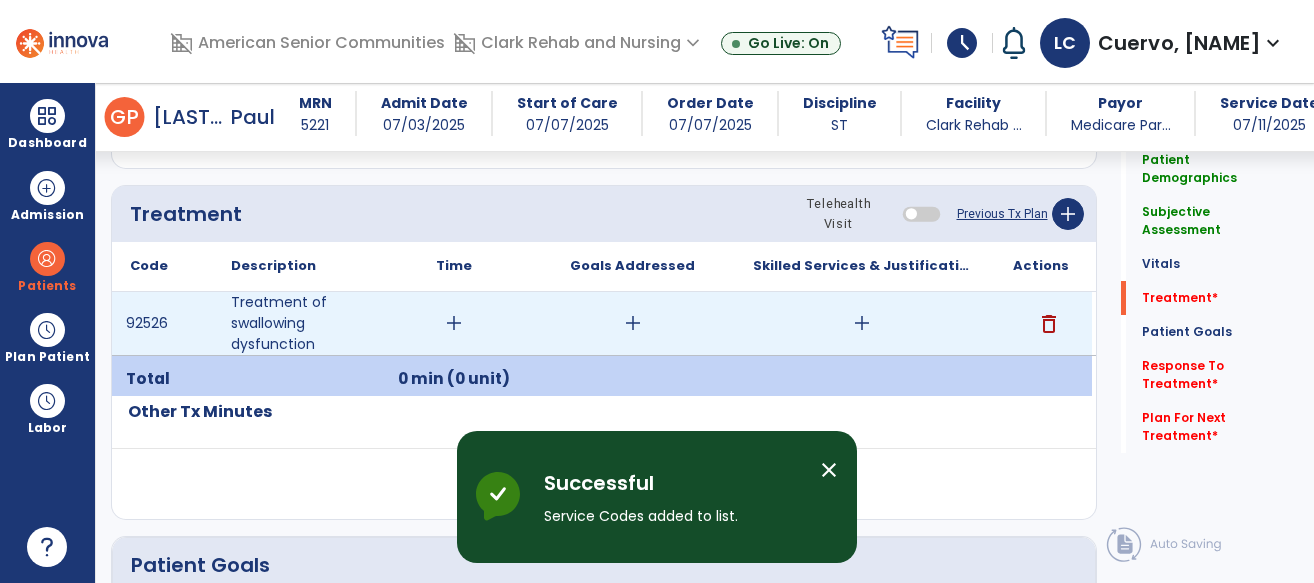 click on "add" at bounding box center [454, 323] 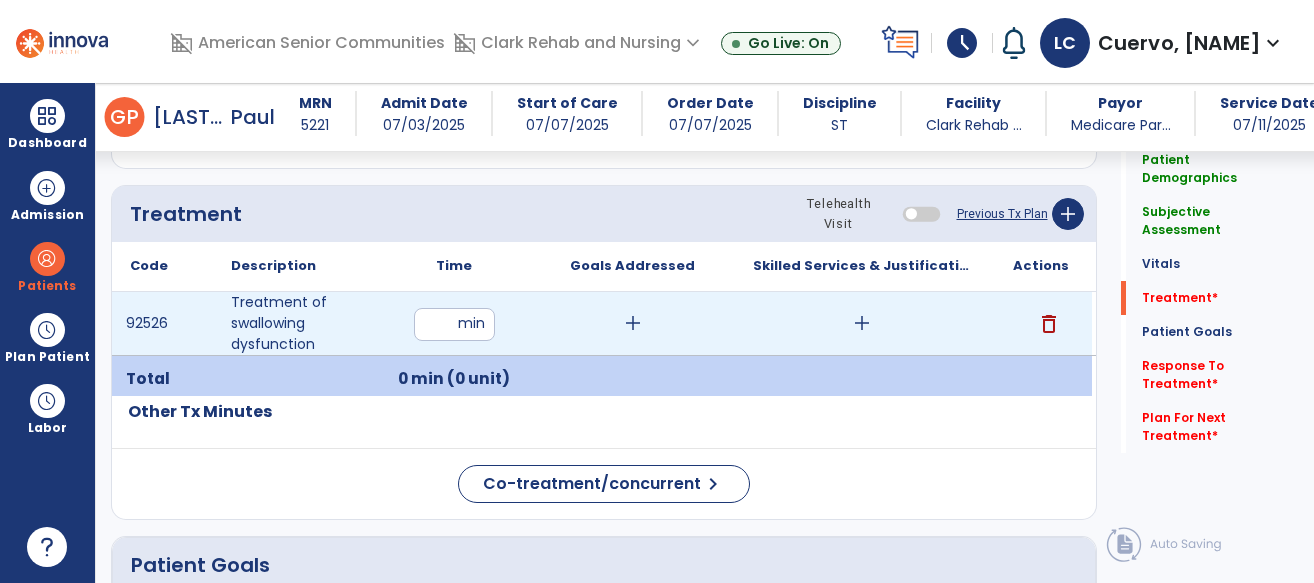 type on "**" 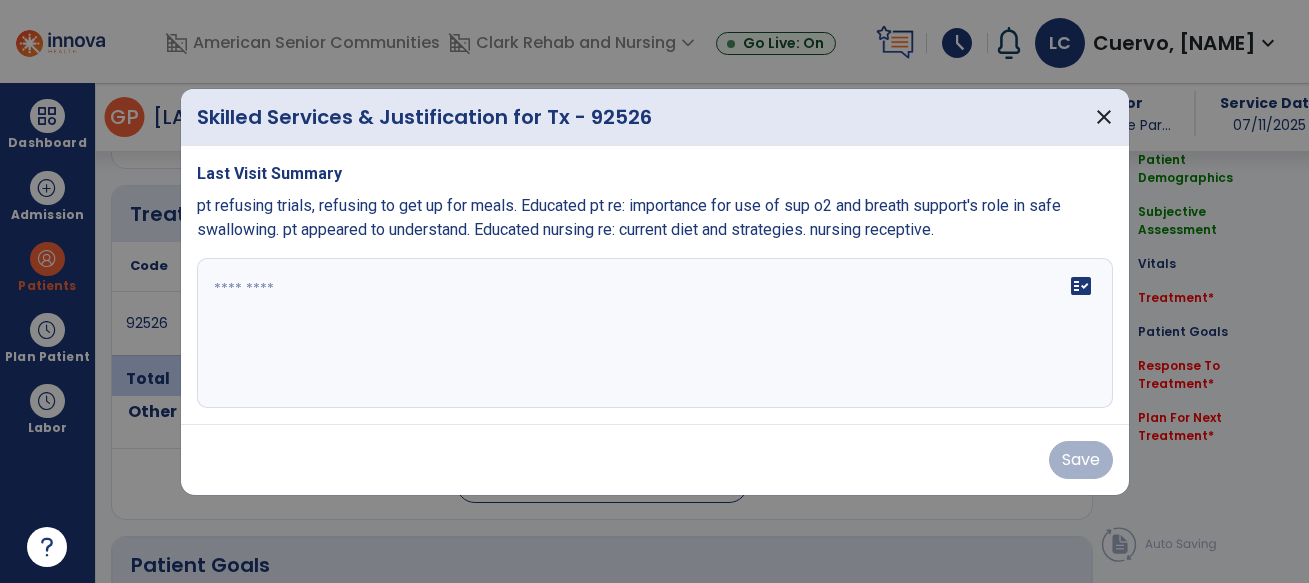 click at bounding box center [655, 333] 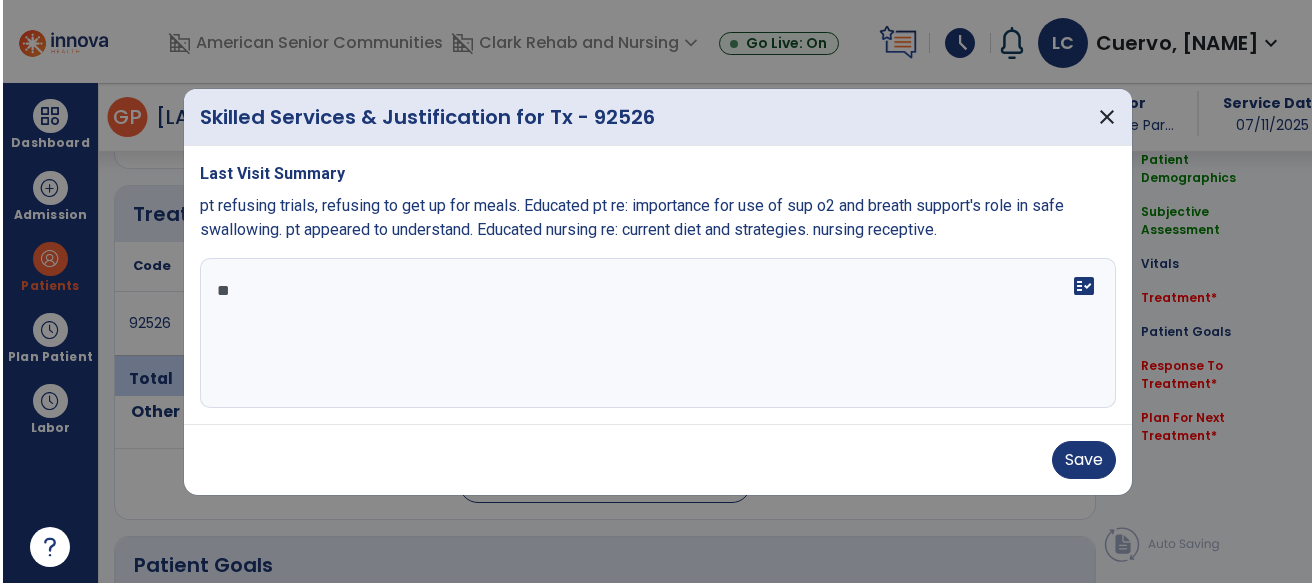 scroll, scrollTop: 0, scrollLeft: 0, axis: both 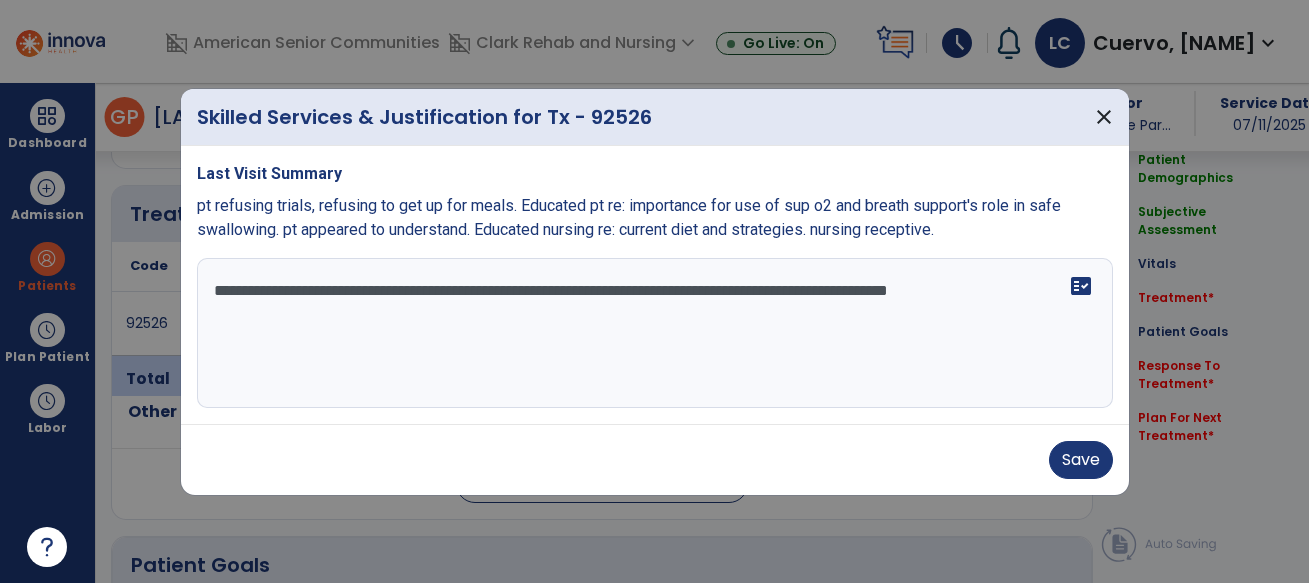 click on "**********" at bounding box center (655, 333) 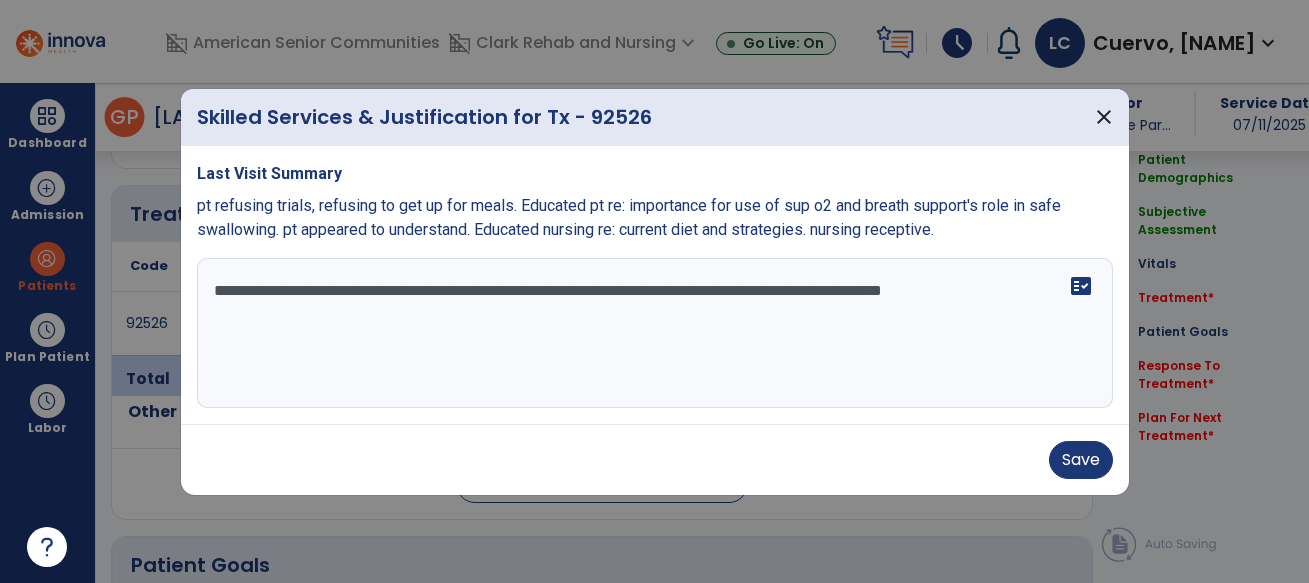 click on "**********" at bounding box center (655, 333) 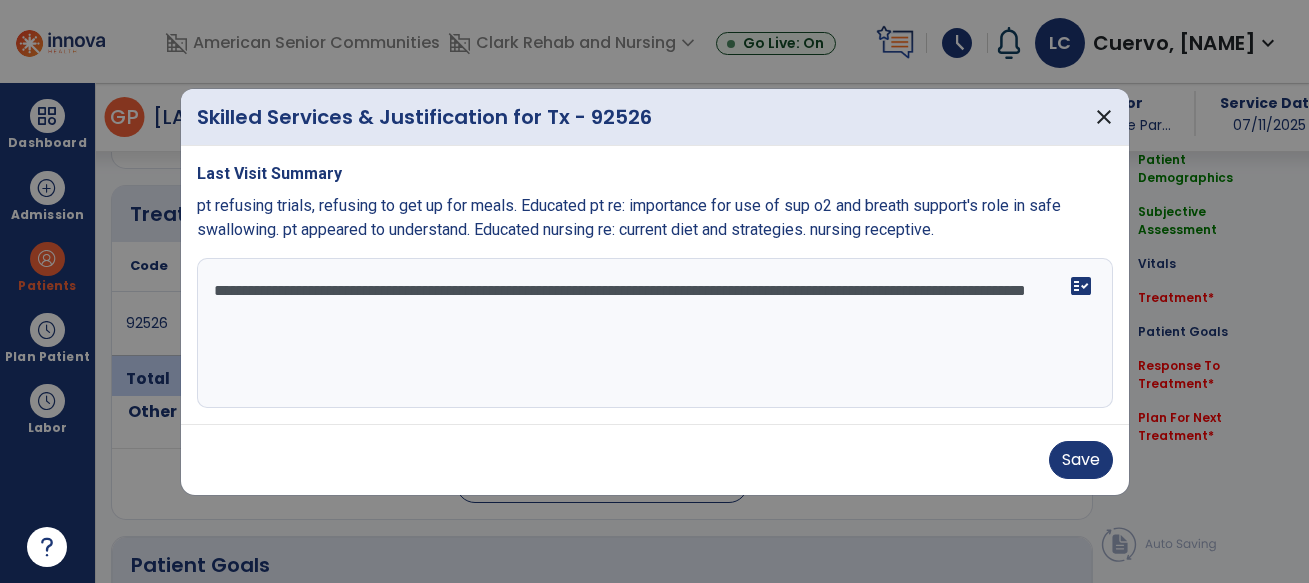 click on "**********" at bounding box center (655, 333) 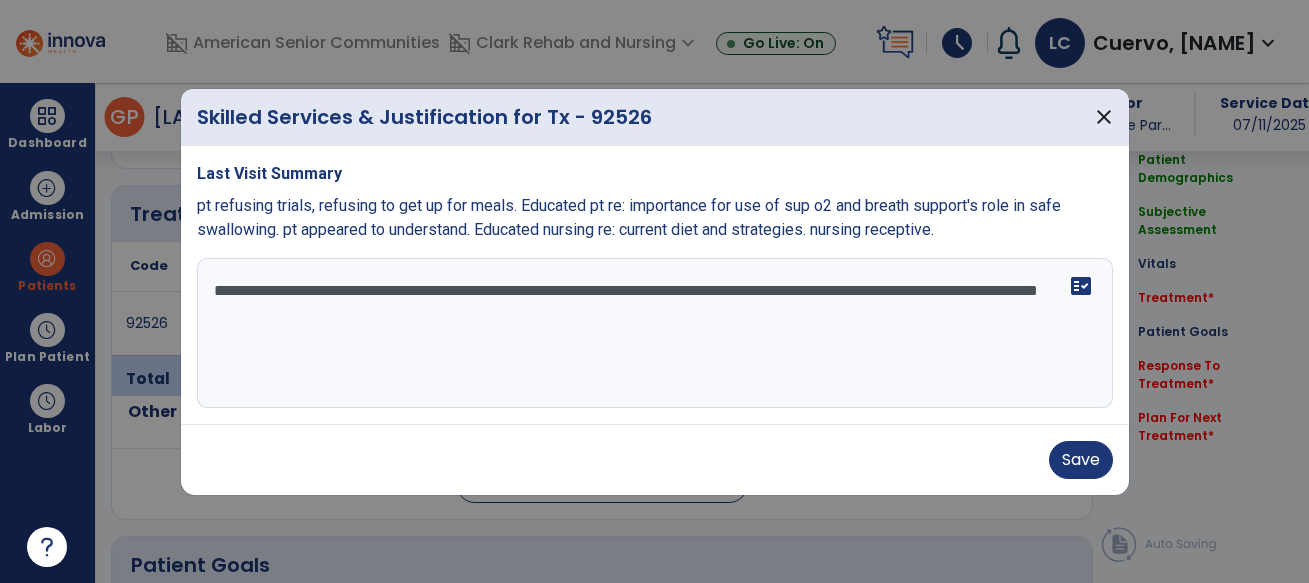 click on "**********" at bounding box center (655, 333) 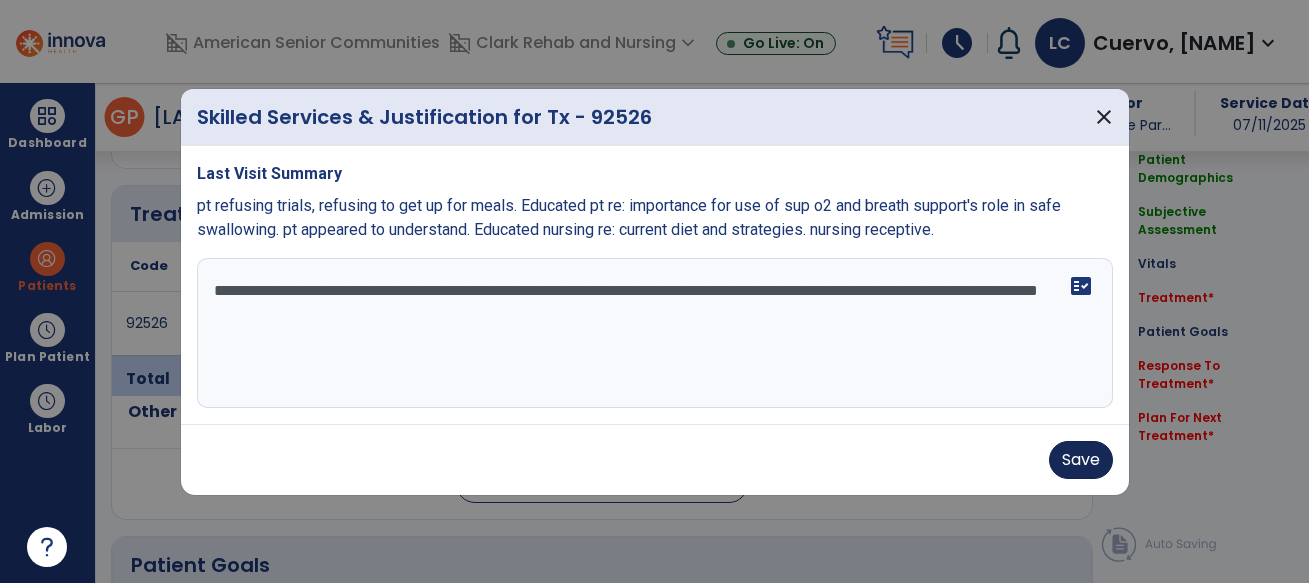 type on "**********" 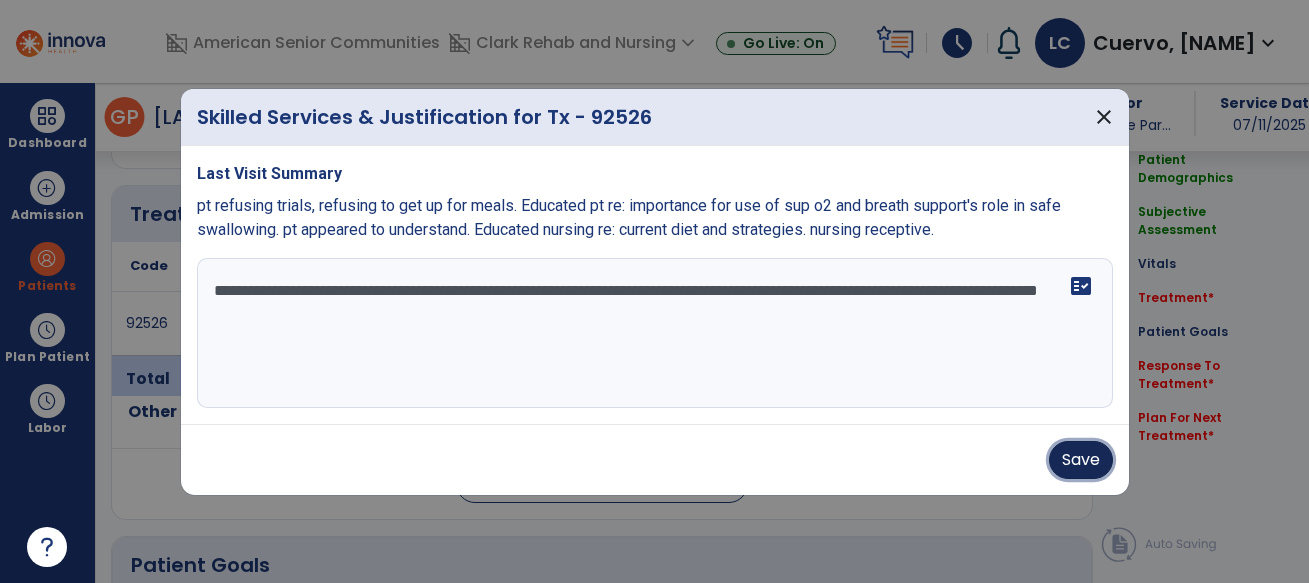 click on "Save" at bounding box center (1081, 460) 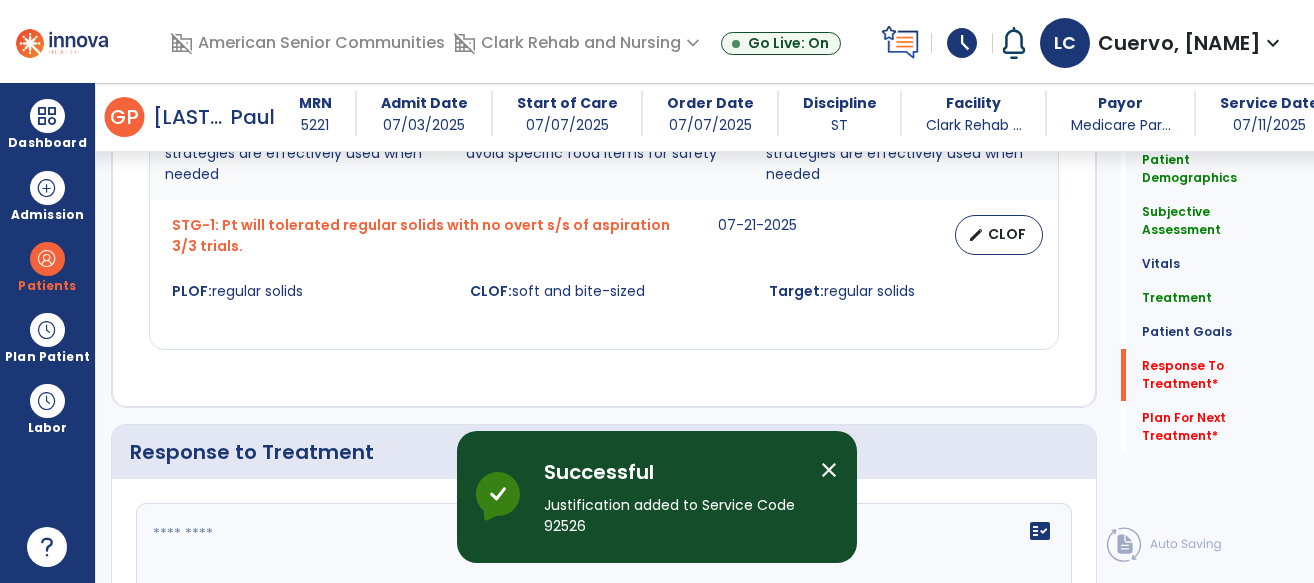 scroll, scrollTop: 2670, scrollLeft: 0, axis: vertical 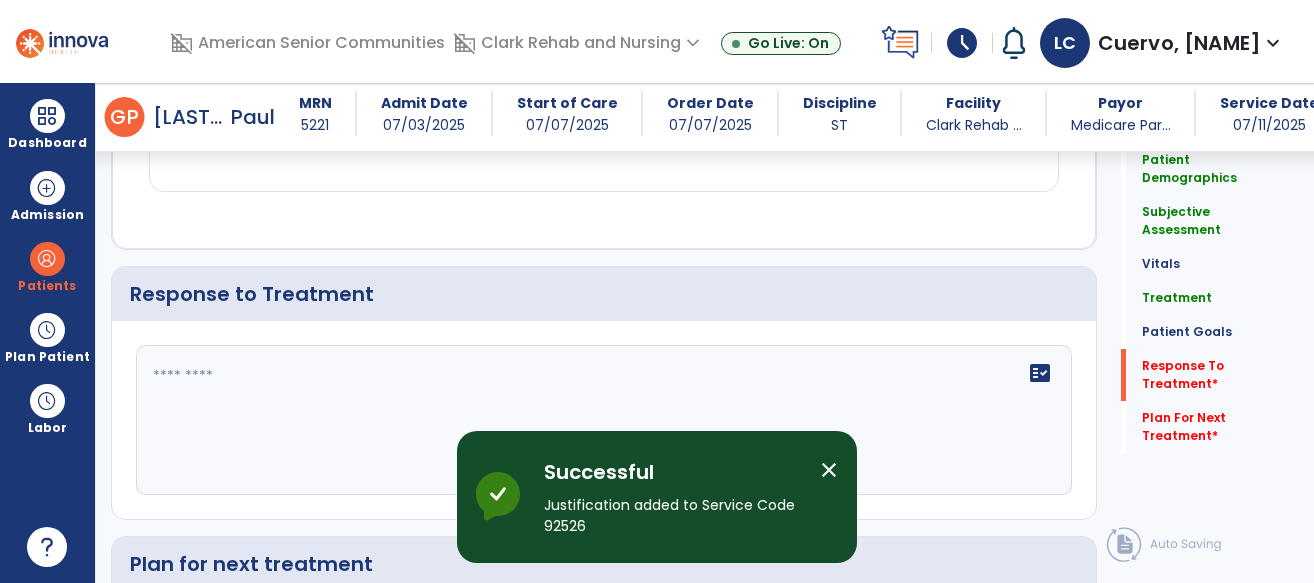 click on "fact_check" 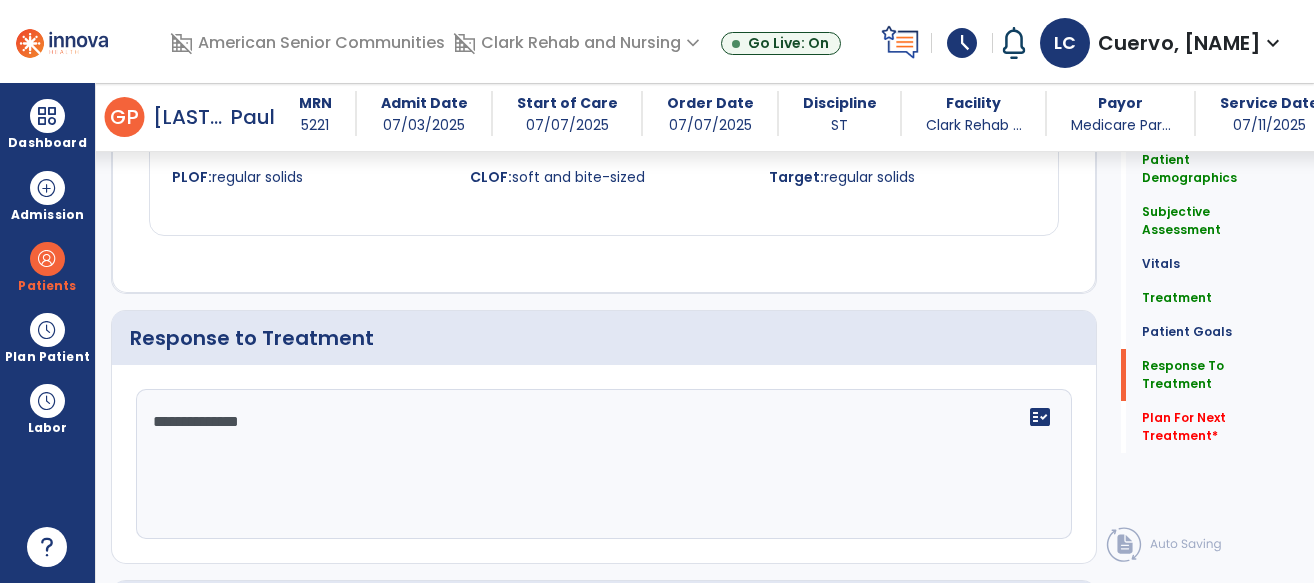 scroll, scrollTop: 2670, scrollLeft: 0, axis: vertical 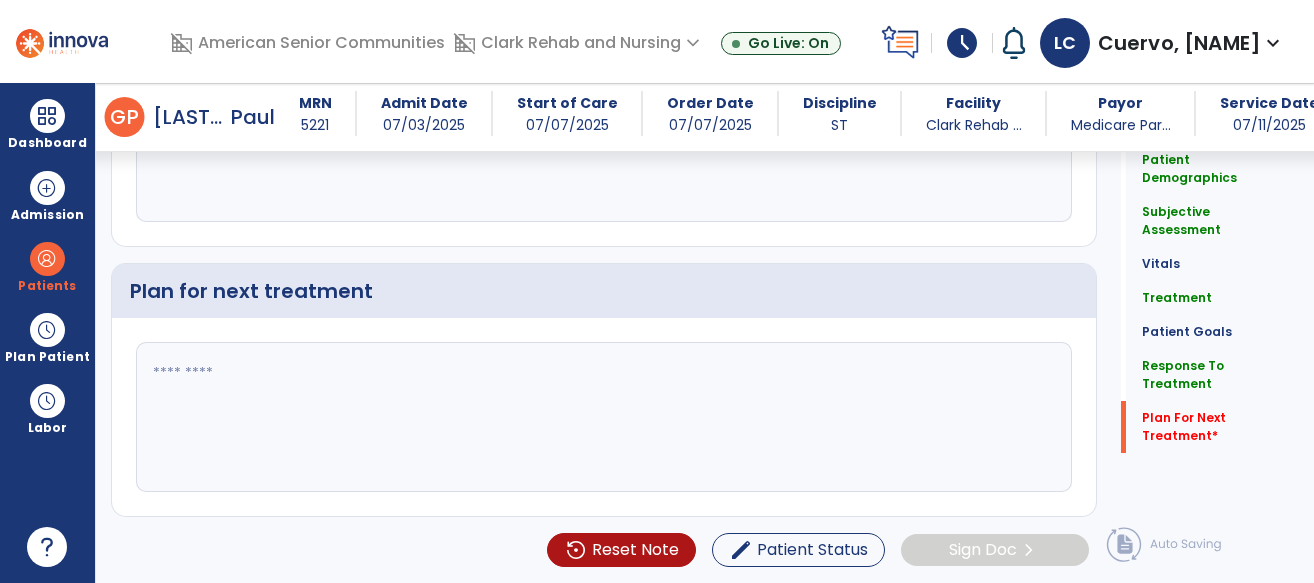 type on "**********" 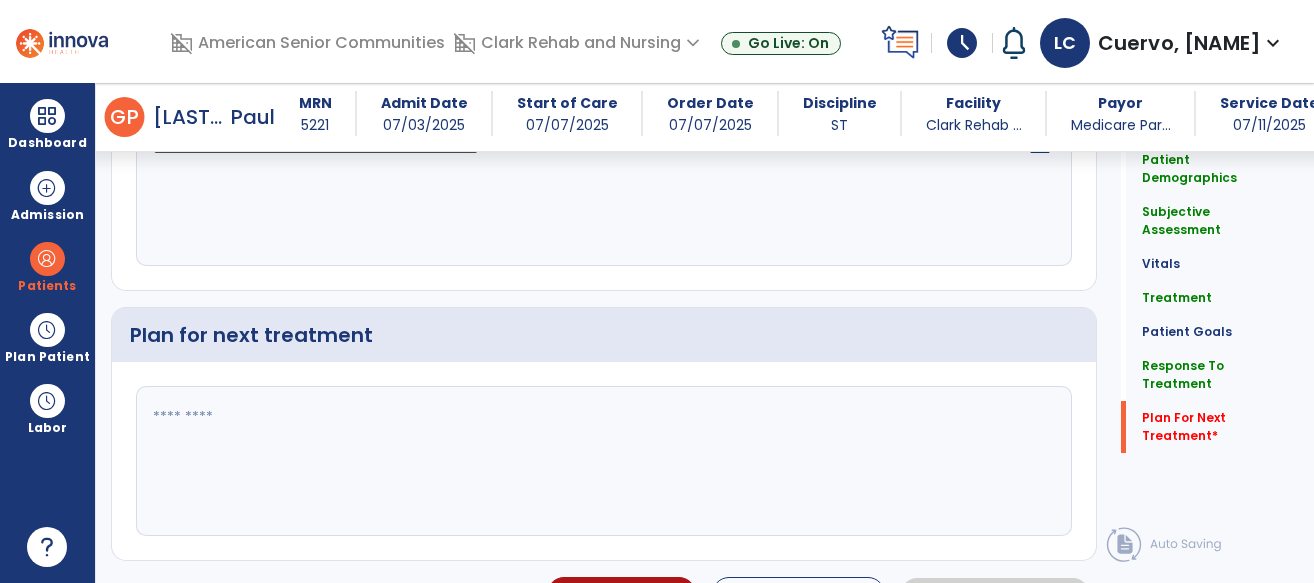 scroll, scrollTop: 2943, scrollLeft: 0, axis: vertical 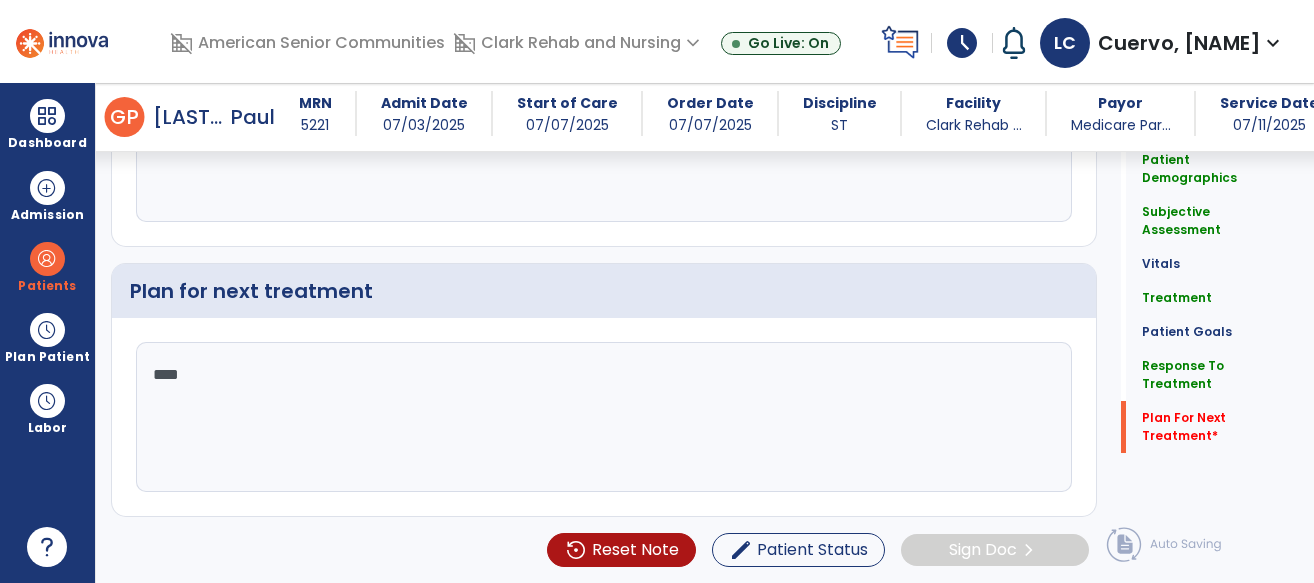 type on "*****" 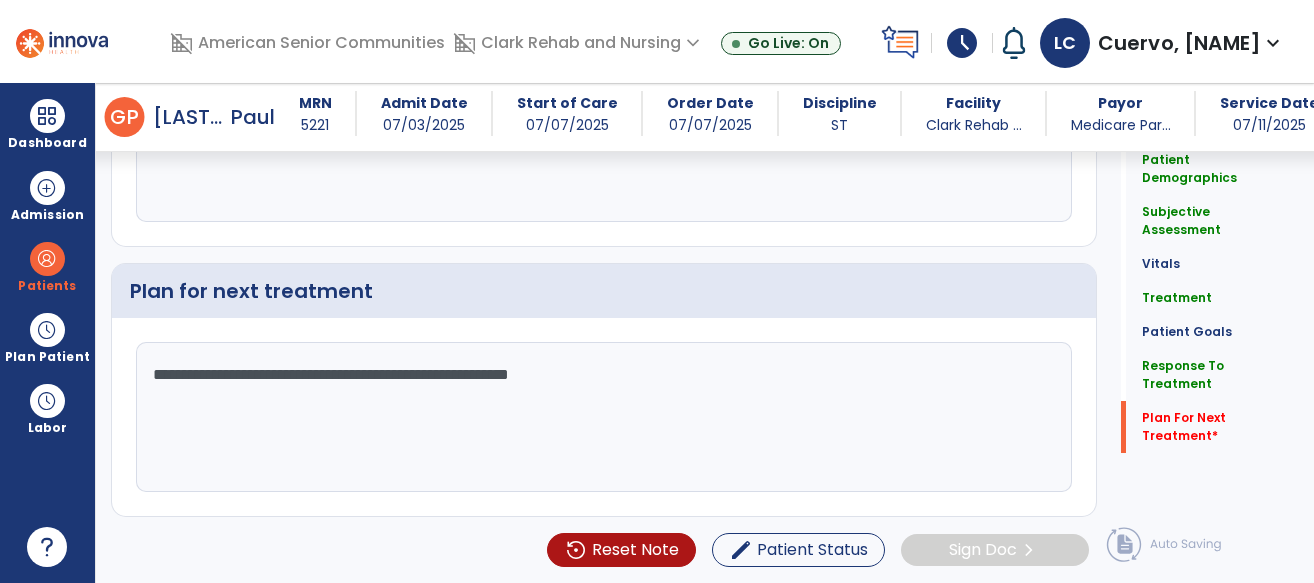 click on "**********" 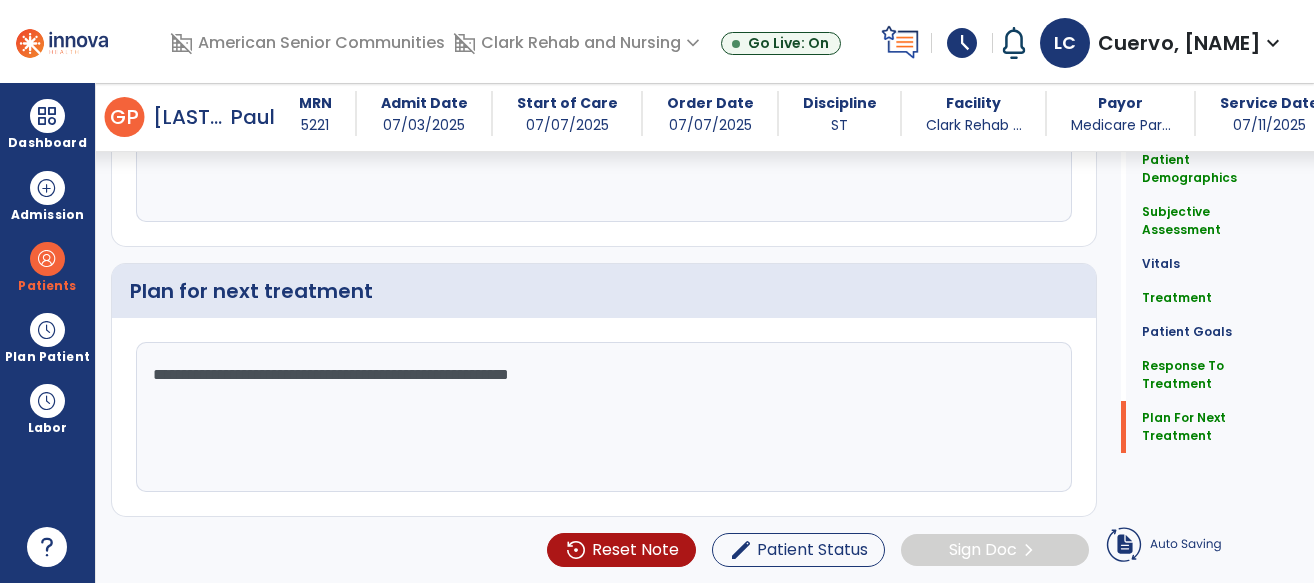 click on "**********" 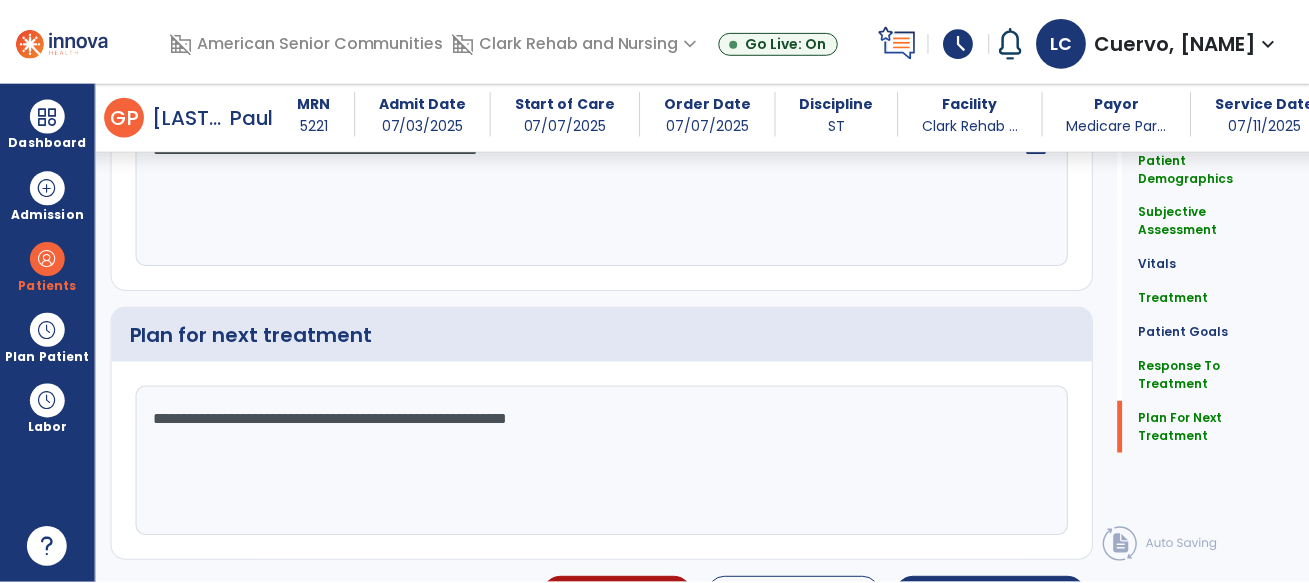 scroll, scrollTop: 2943, scrollLeft: 0, axis: vertical 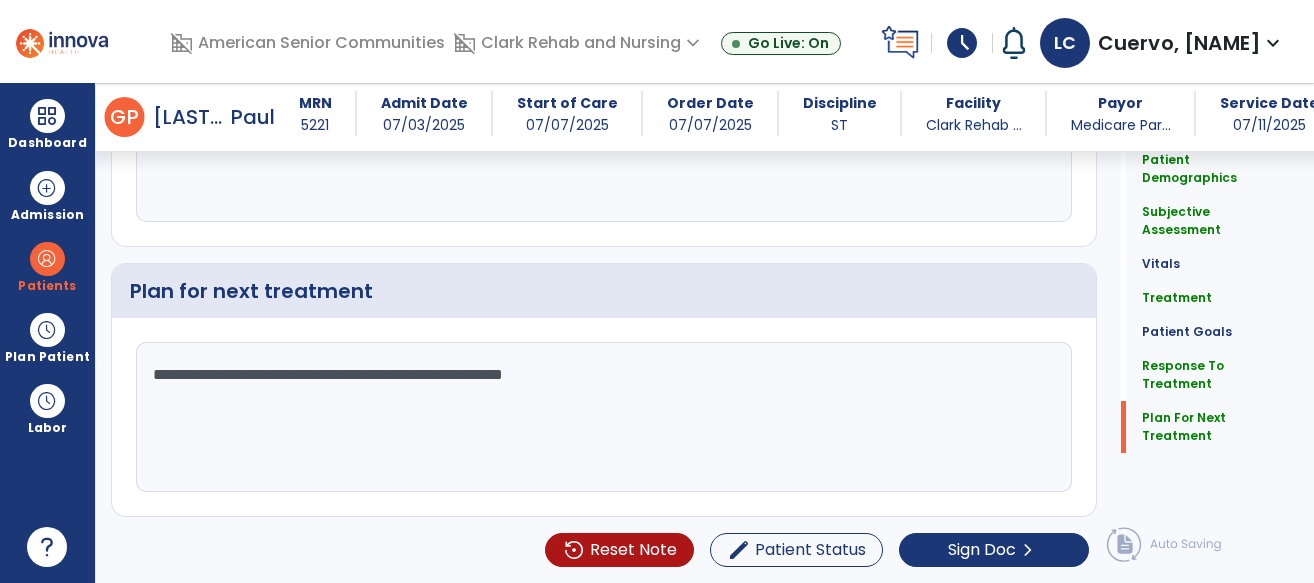 click on "**********" 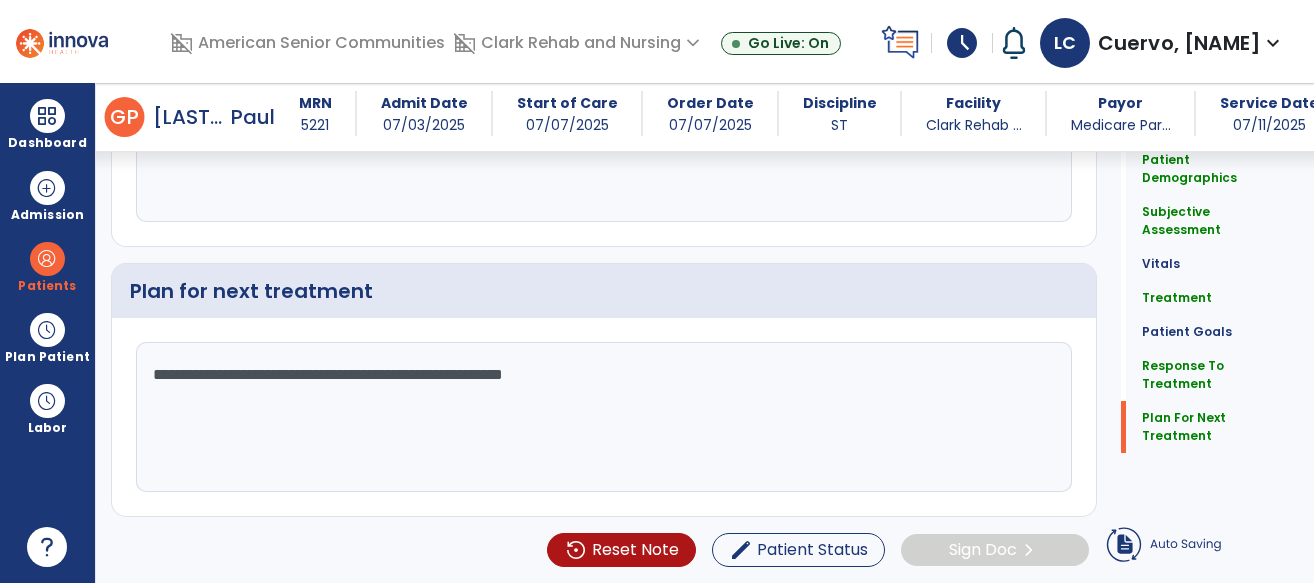 type on "**********" 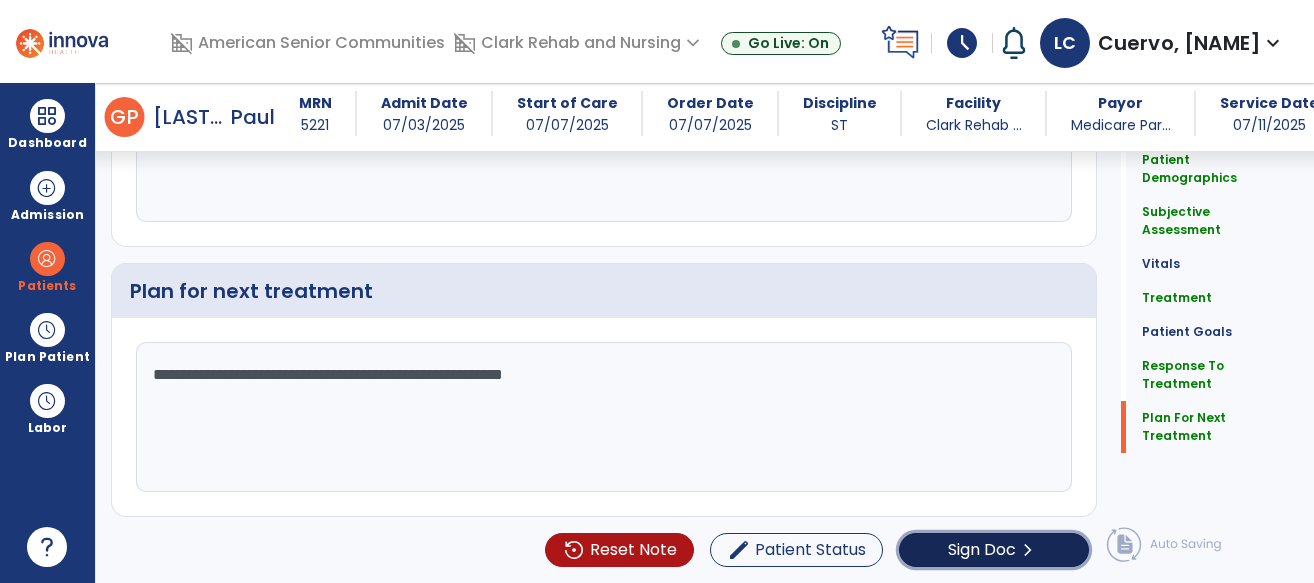 click on "chevron_right" 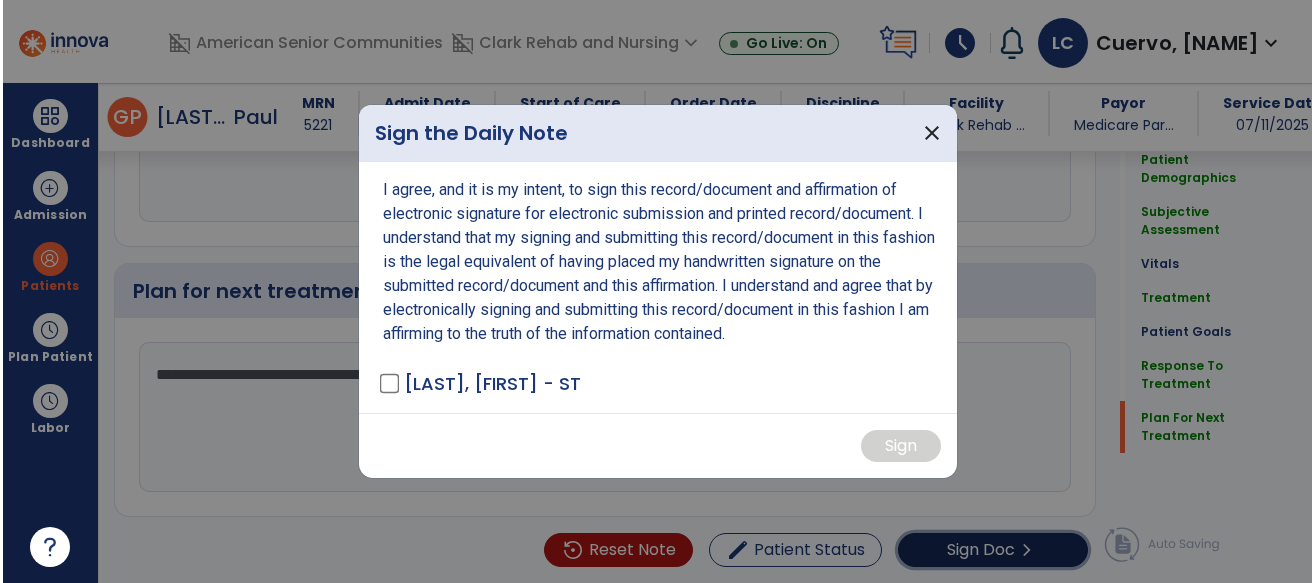scroll, scrollTop: 2943, scrollLeft: 0, axis: vertical 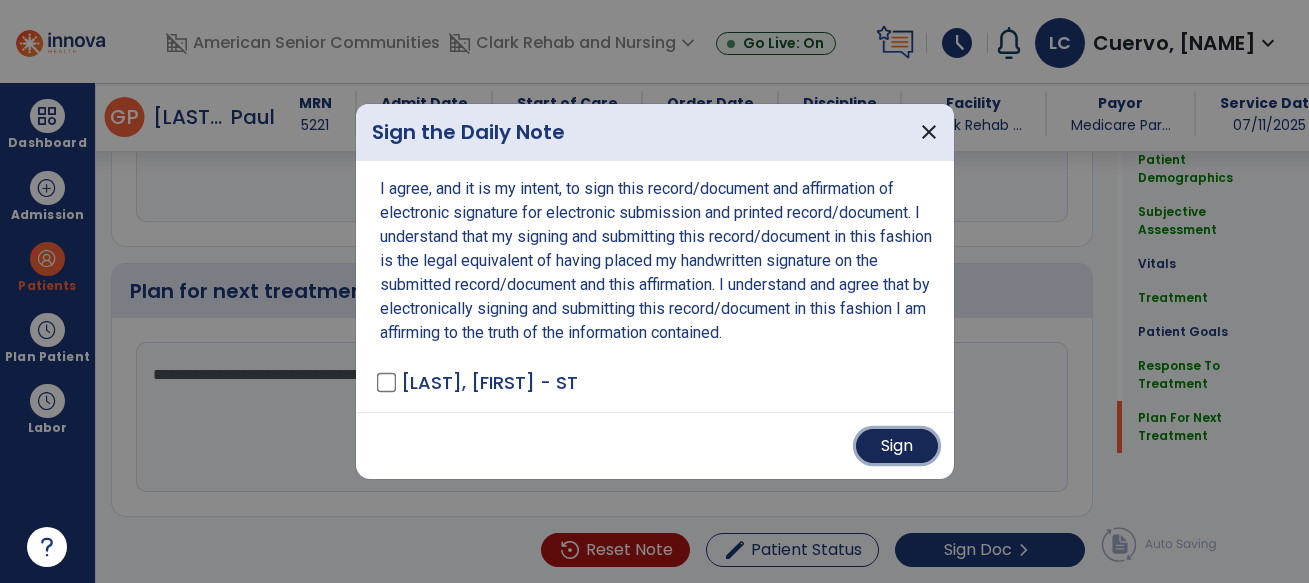 click on "Sign" at bounding box center [897, 446] 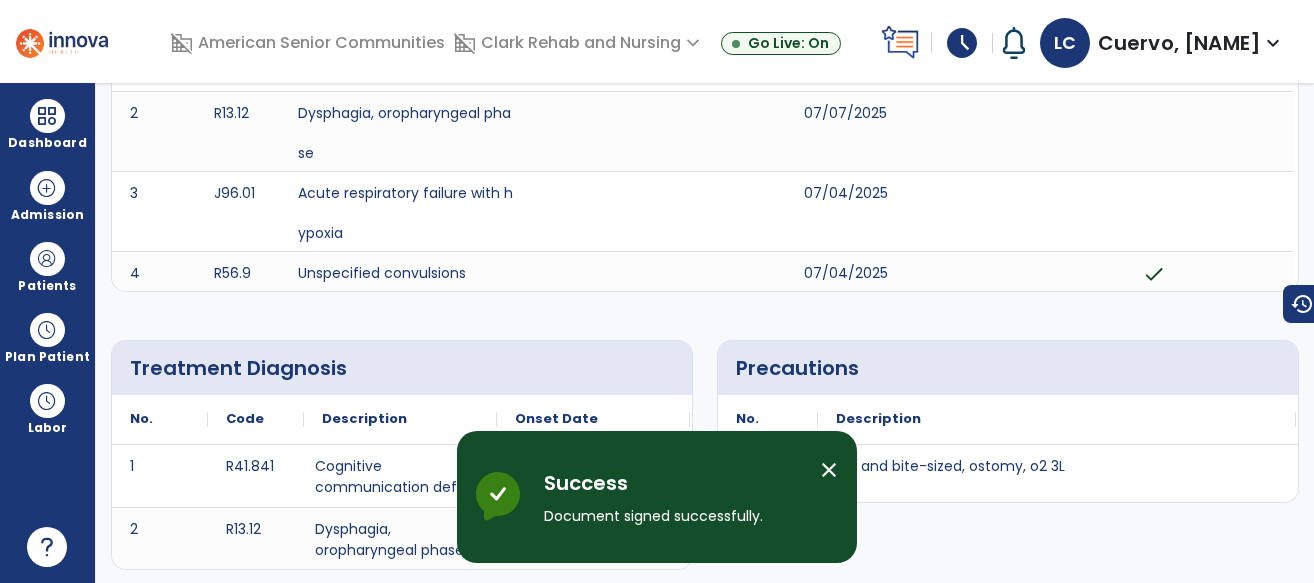 scroll, scrollTop: 0, scrollLeft: 0, axis: both 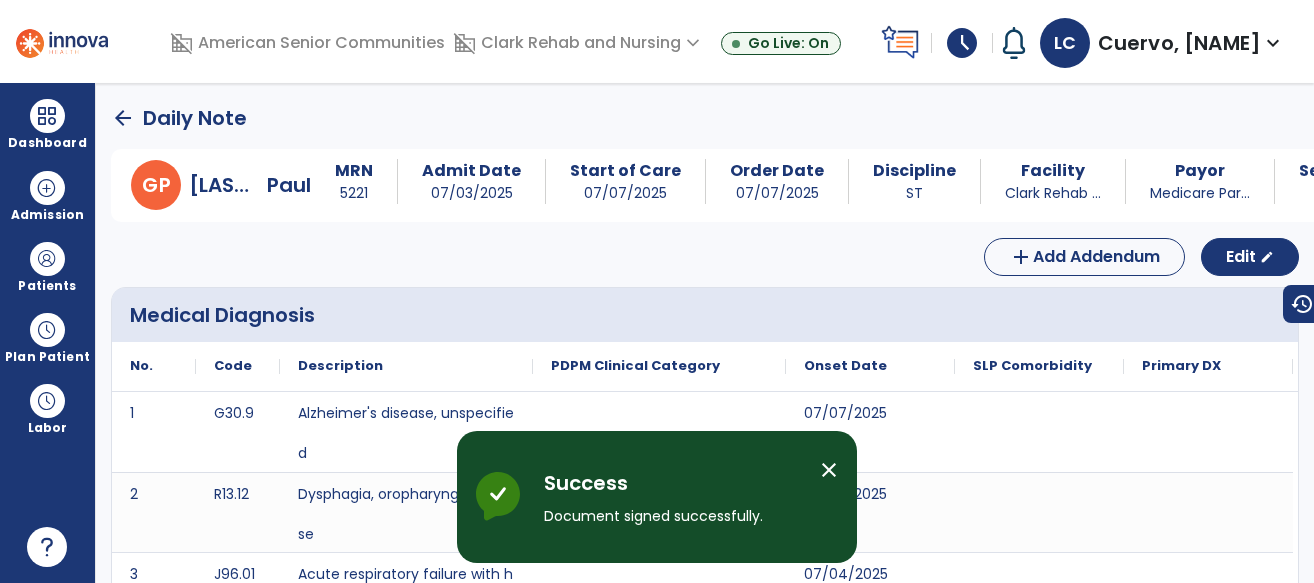 click on "arrow_back" 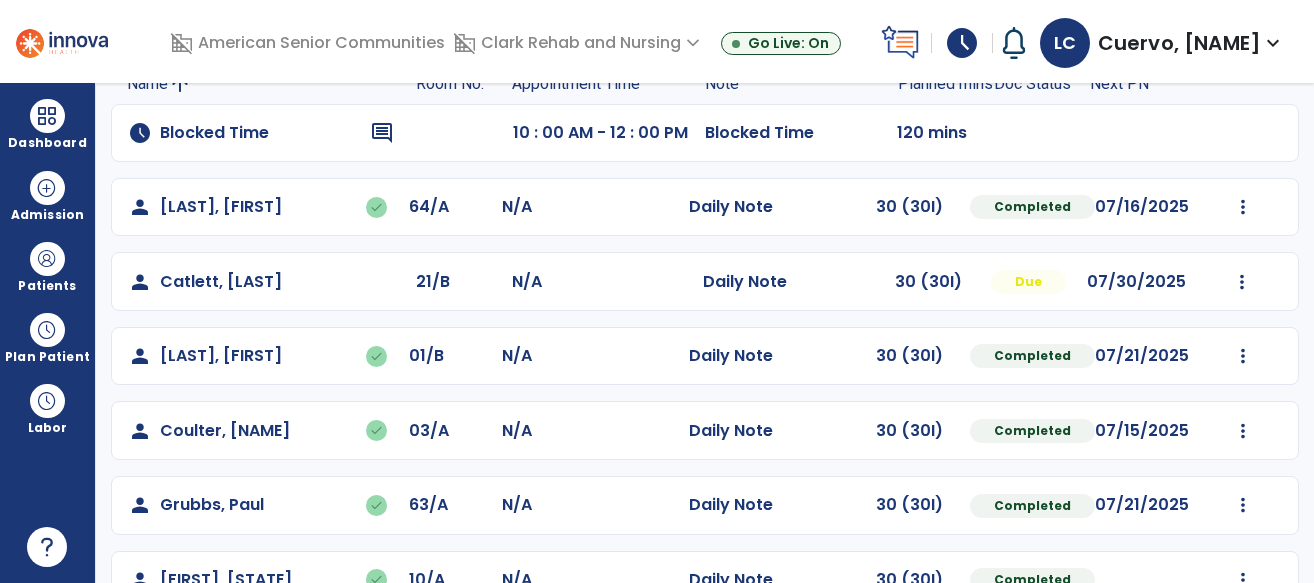 scroll, scrollTop: 0, scrollLeft: 0, axis: both 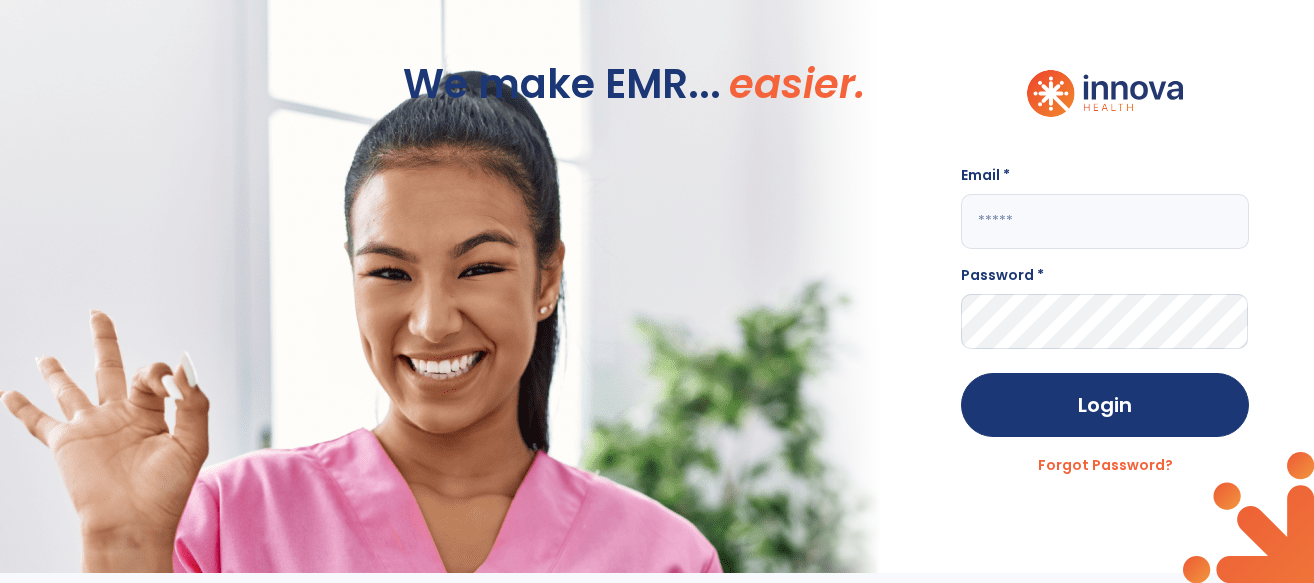 click 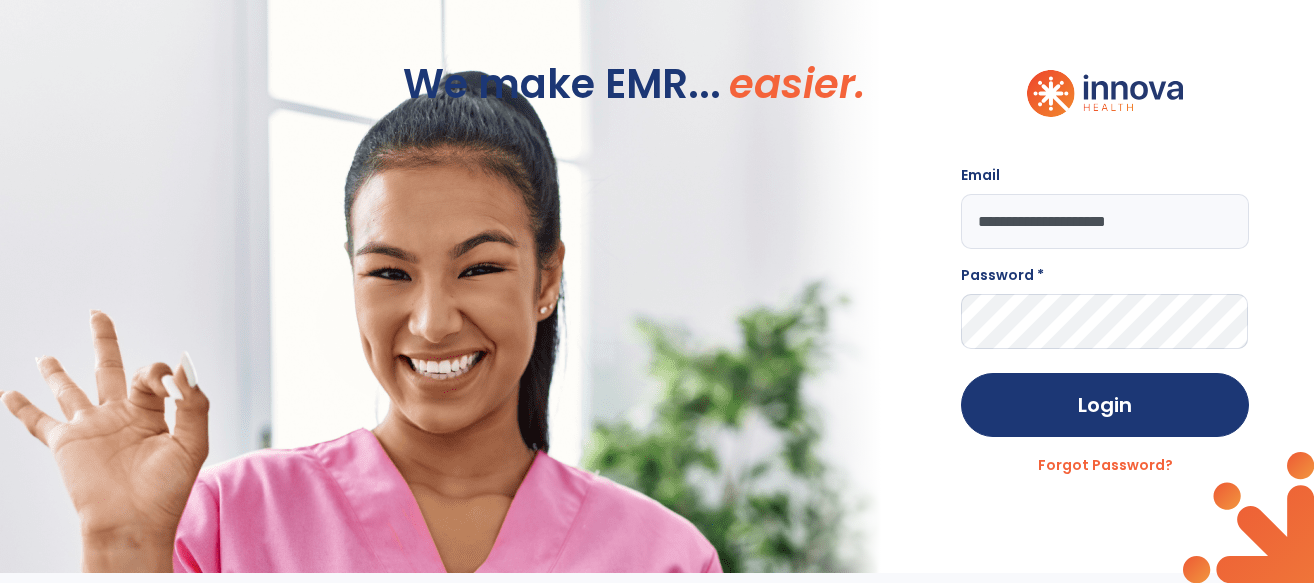 type on "**********" 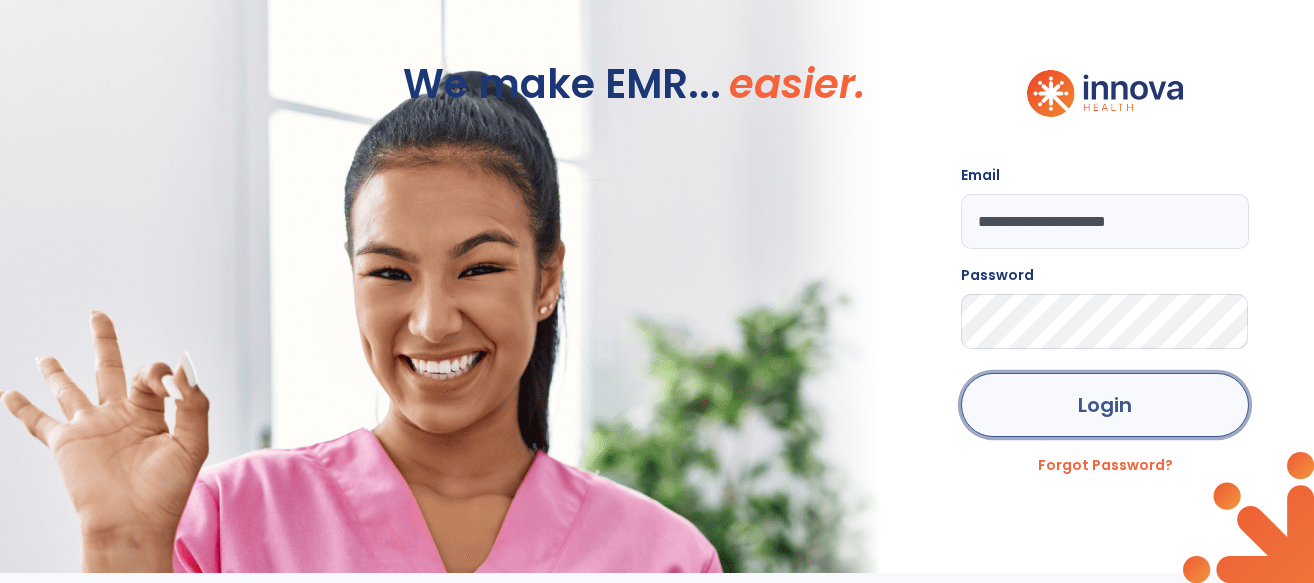 click on "Login" 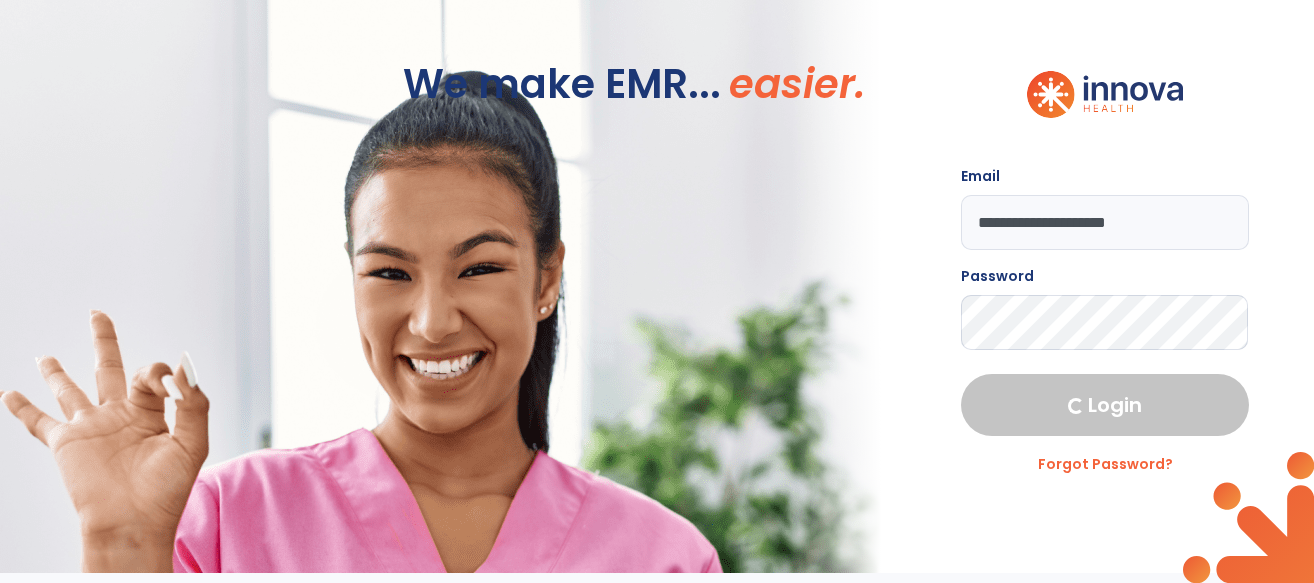 select on "****" 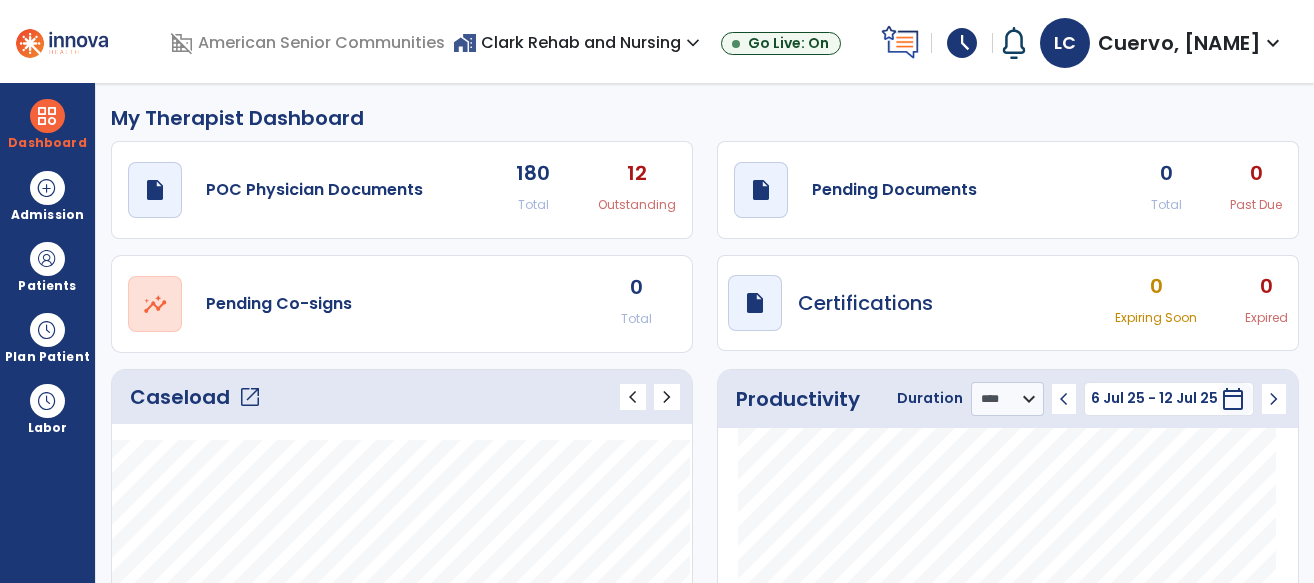 click on "open_in_new" 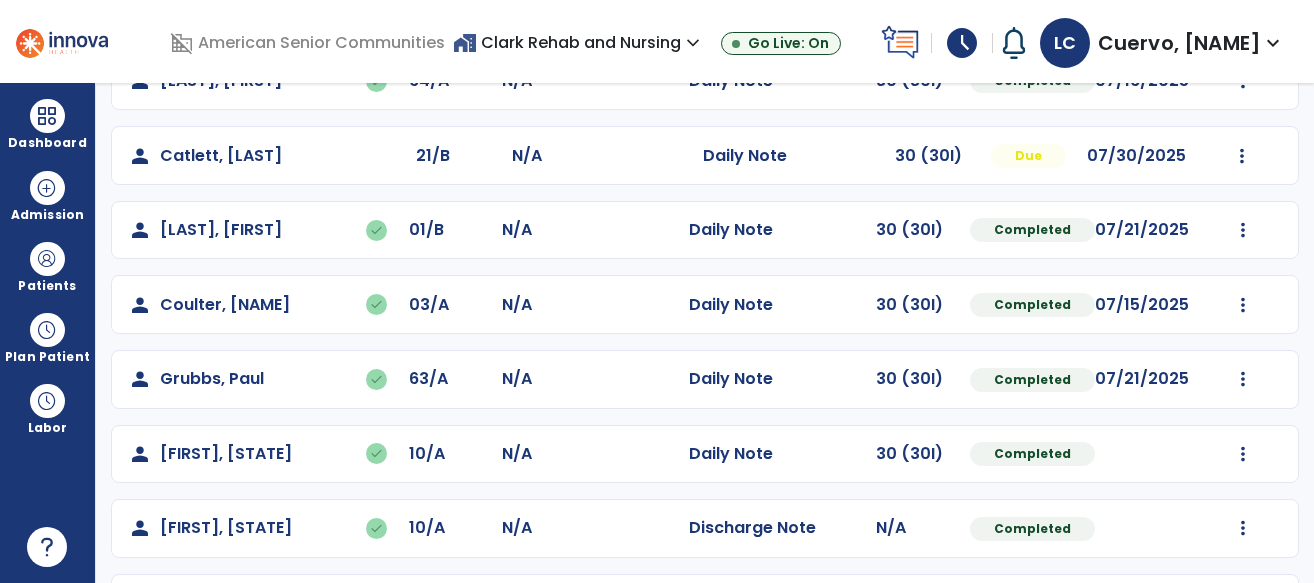 scroll, scrollTop: 288, scrollLeft: 0, axis: vertical 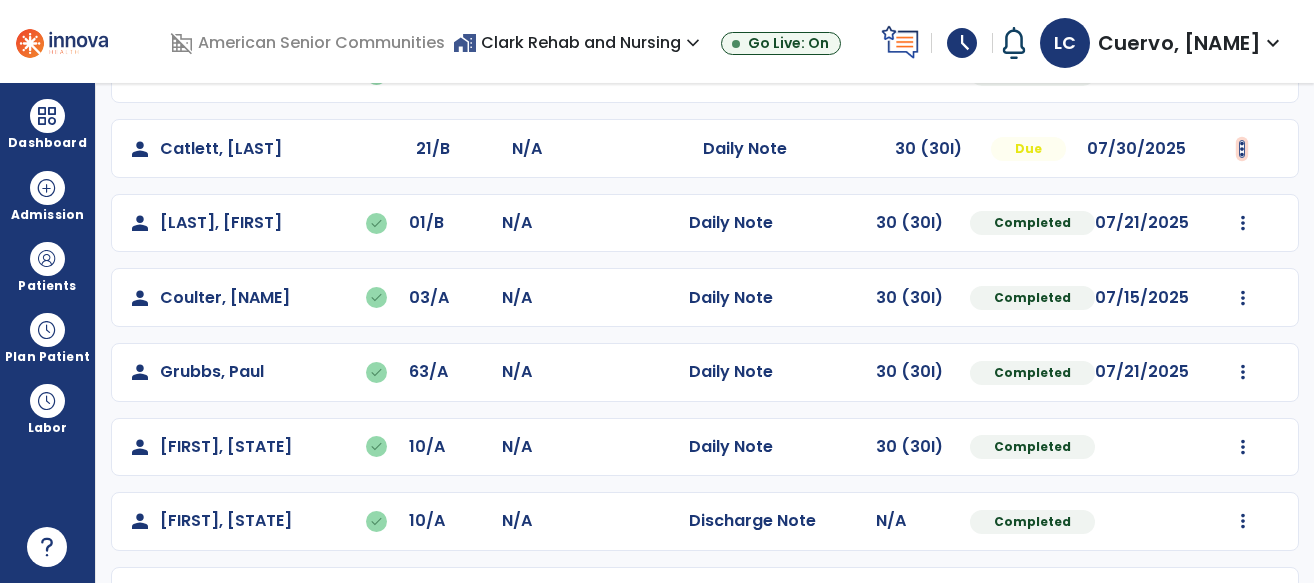 click at bounding box center (1243, 74) 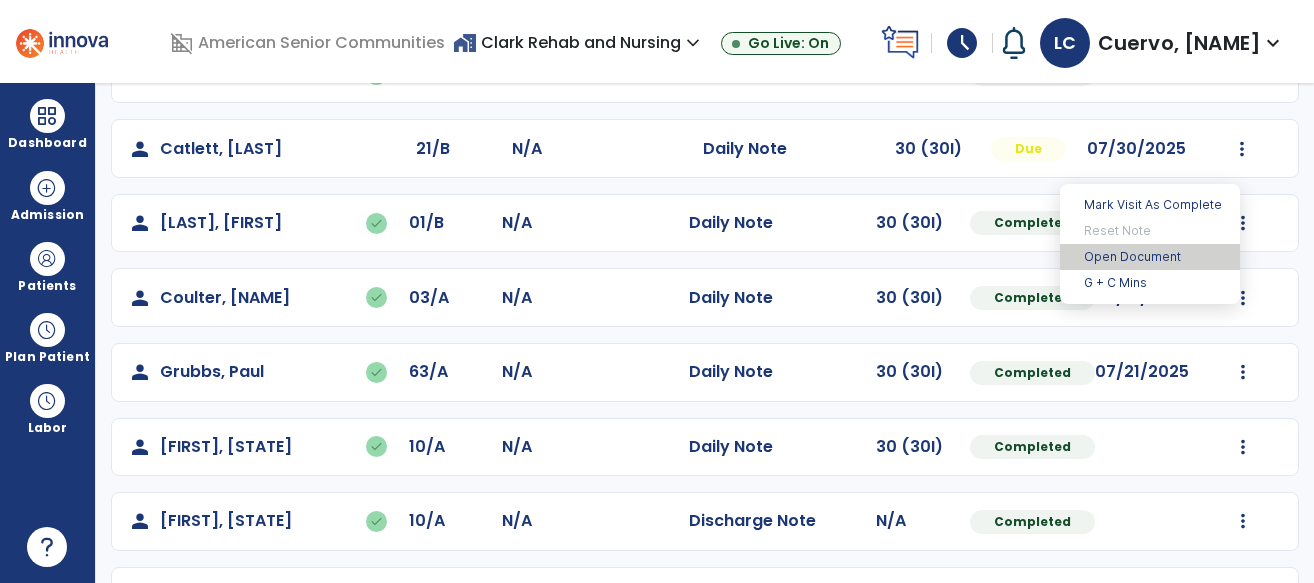 click on "Open Document" at bounding box center (1150, 257) 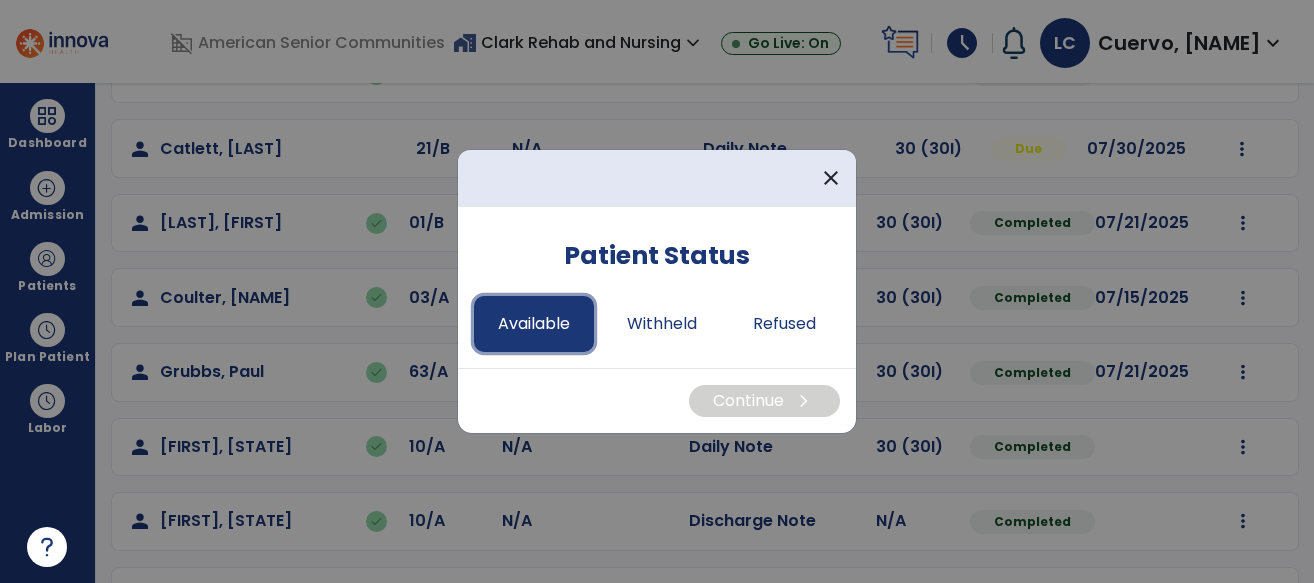 click on "Available" at bounding box center (534, 324) 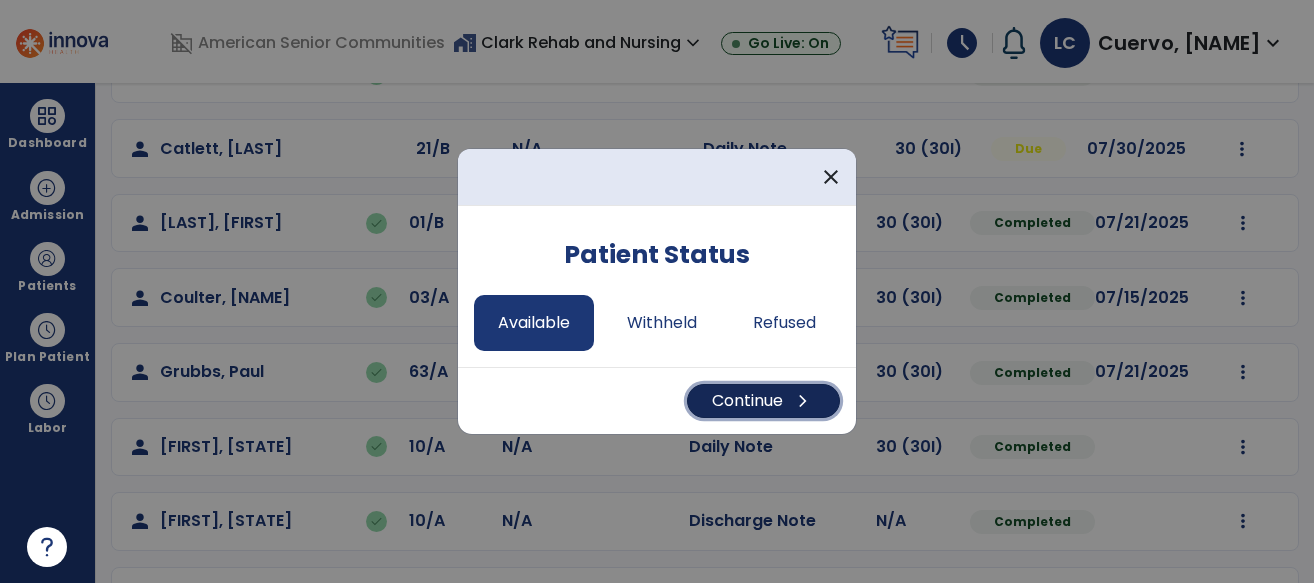 click on "Continue   chevron_right" at bounding box center [763, 401] 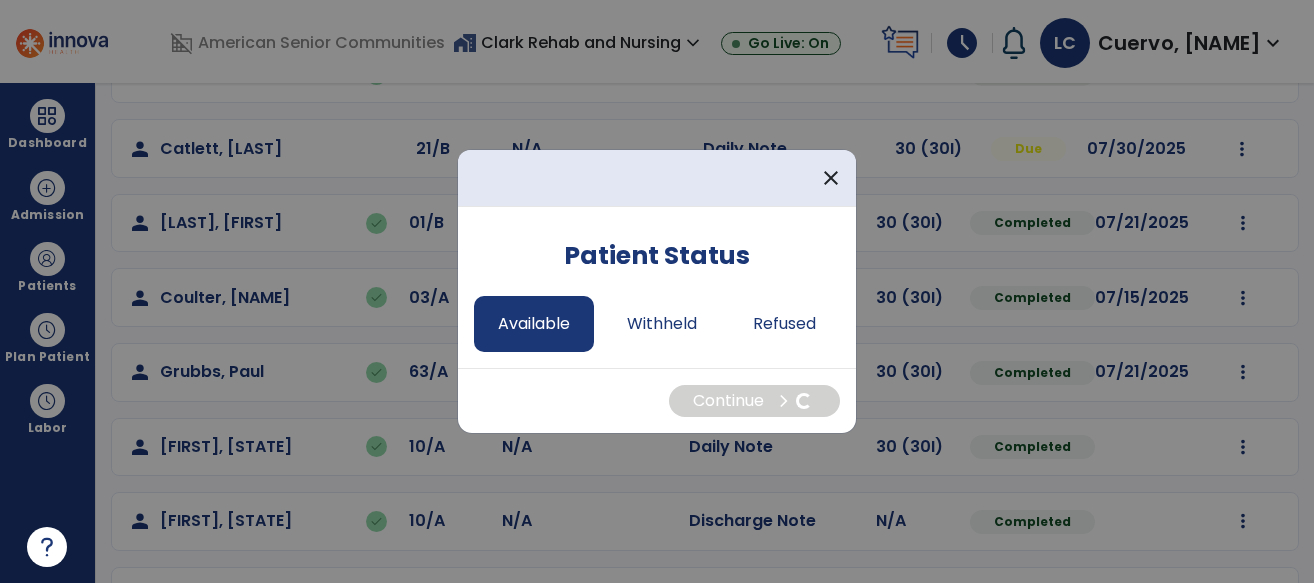 select on "*" 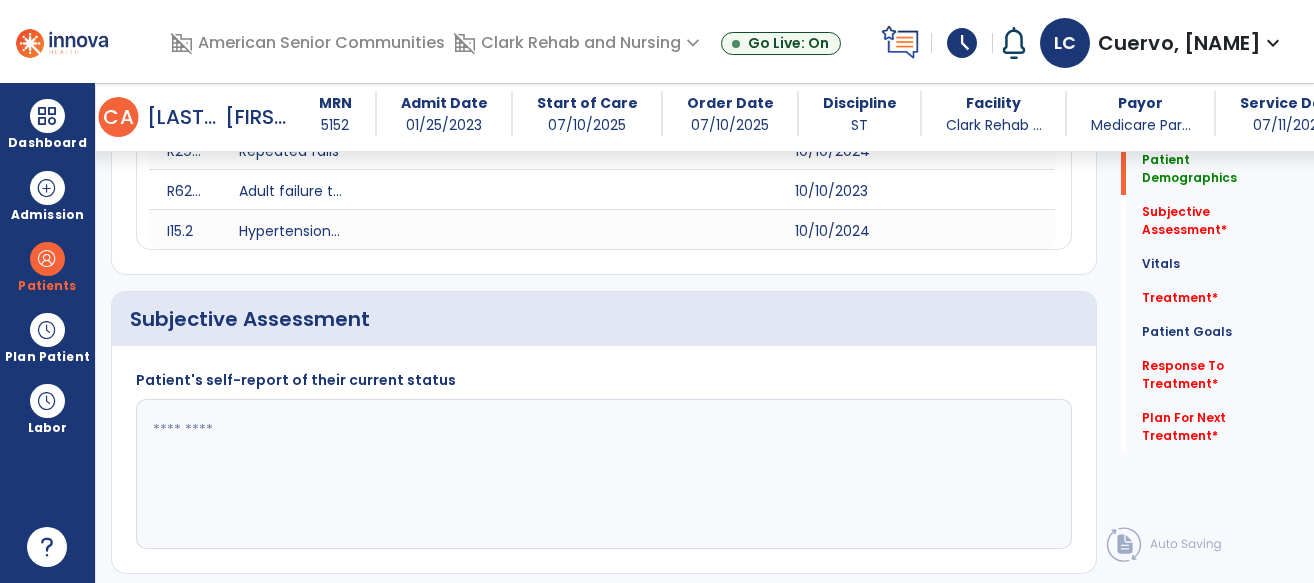 scroll, scrollTop: 374, scrollLeft: 0, axis: vertical 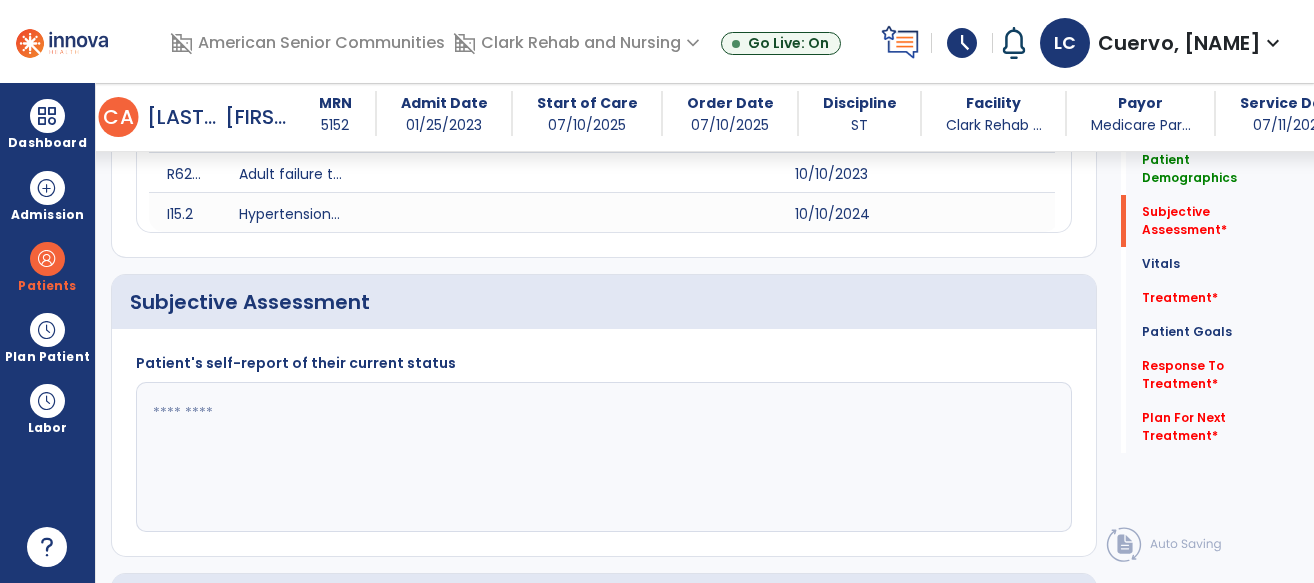 click on "Patient's self-report of their current status" 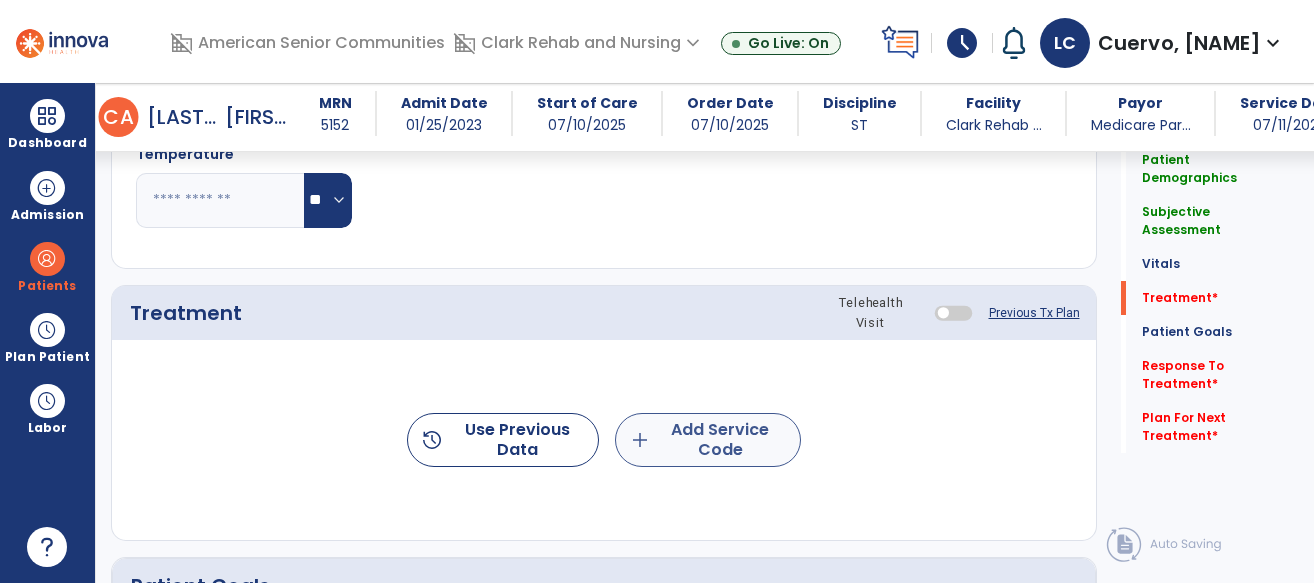 type on "**********" 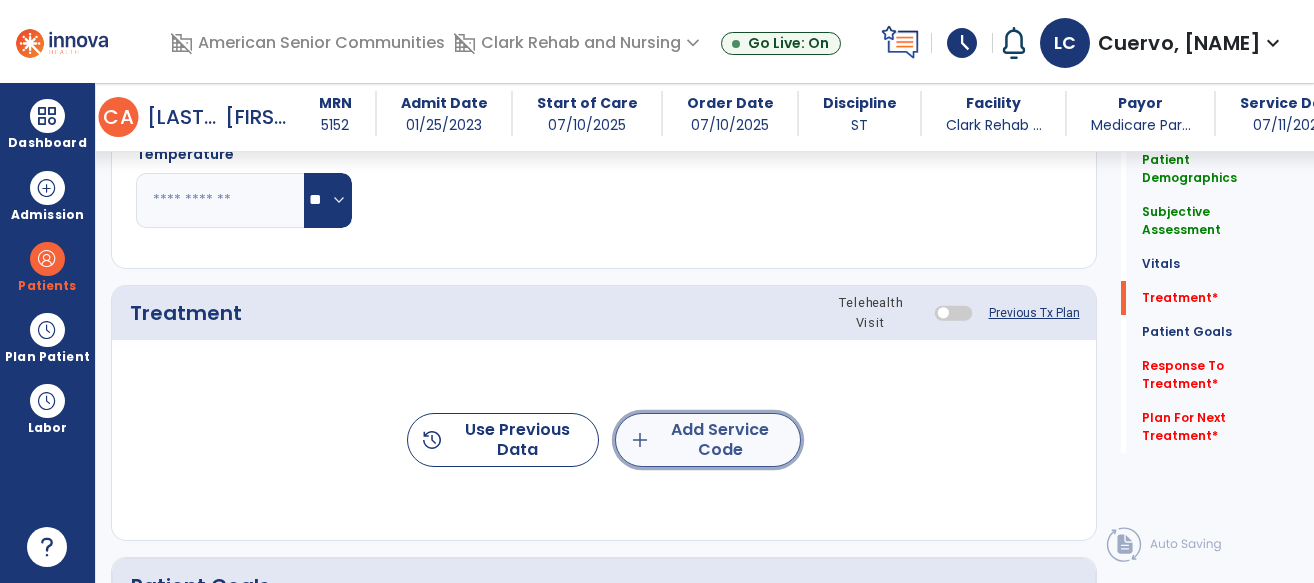 click on "add  Add Service Code" 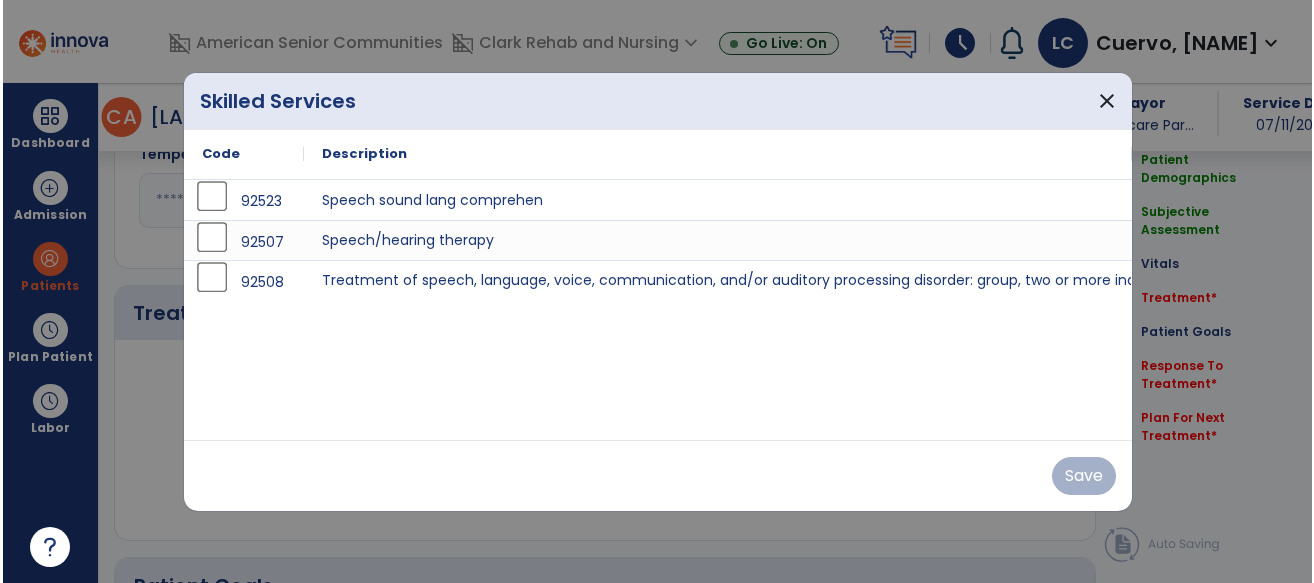 scroll, scrollTop: 1084, scrollLeft: 0, axis: vertical 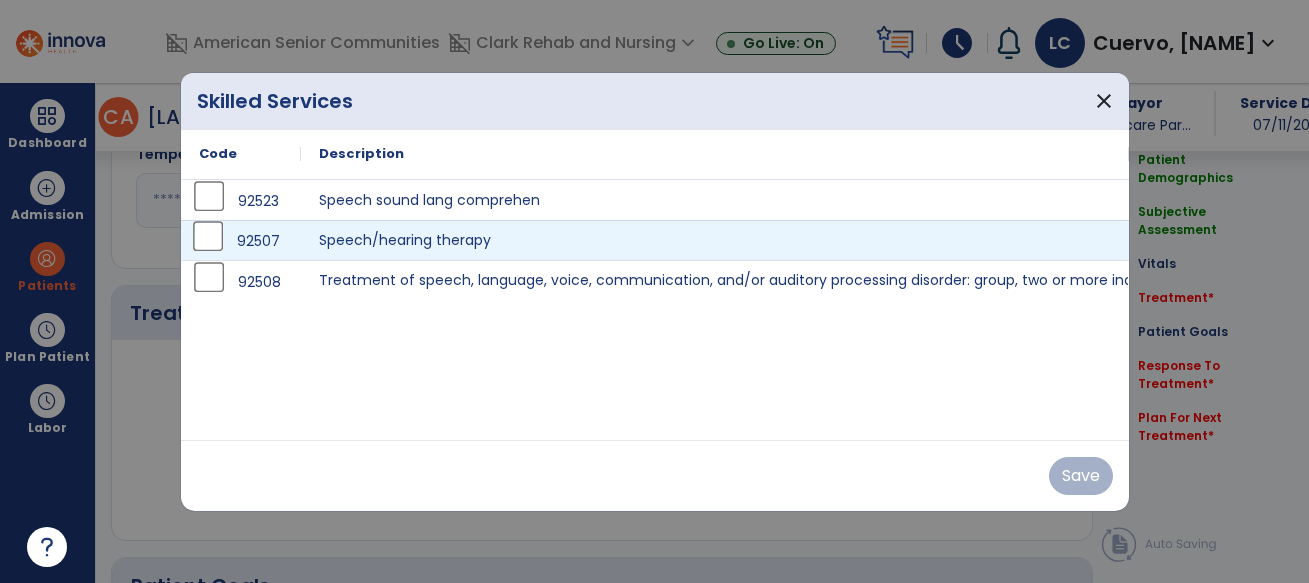 click on "92507" at bounding box center (241, 241) 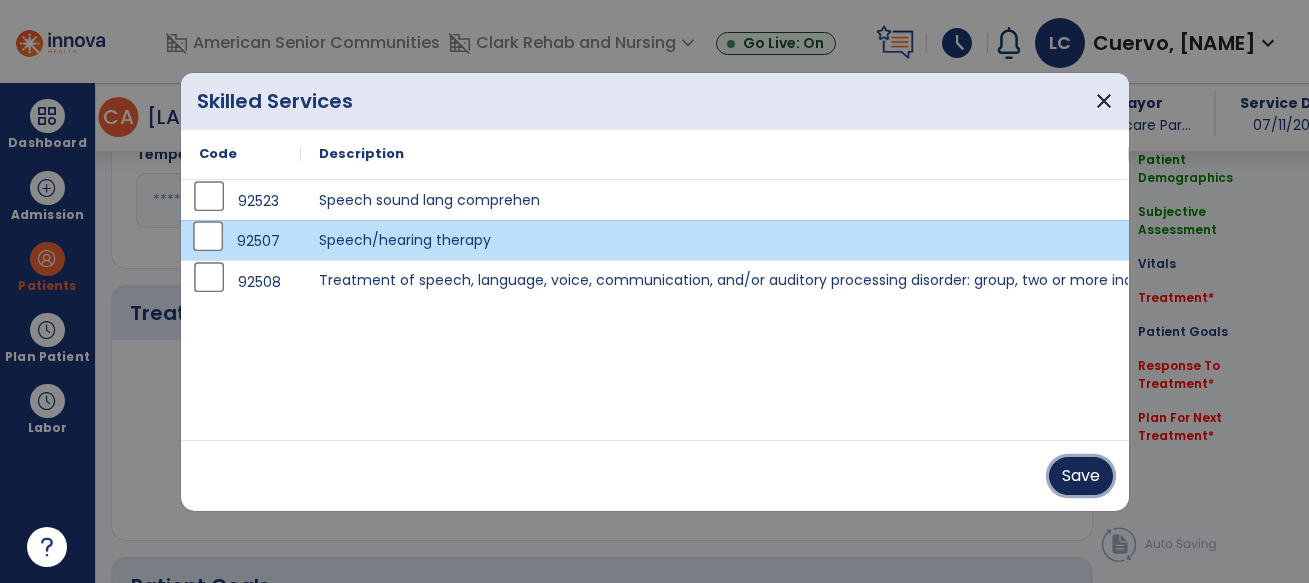 click on "Save" at bounding box center [1081, 476] 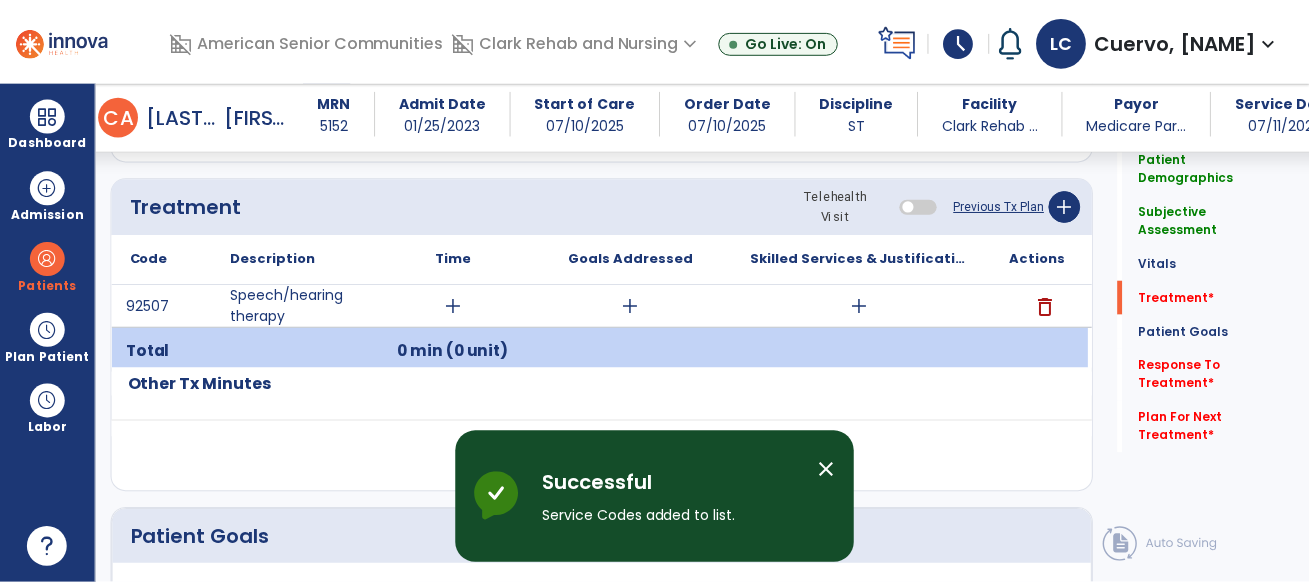 scroll, scrollTop: 1194, scrollLeft: 0, axis: vertical 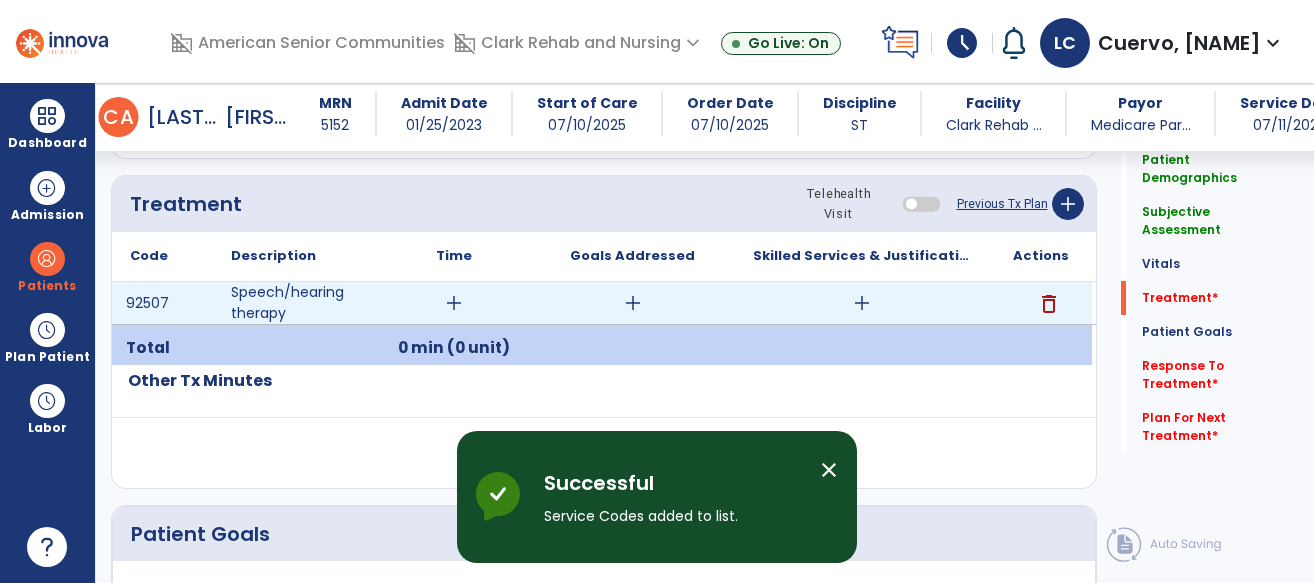 click on "add" at bounding box center (454, 303) 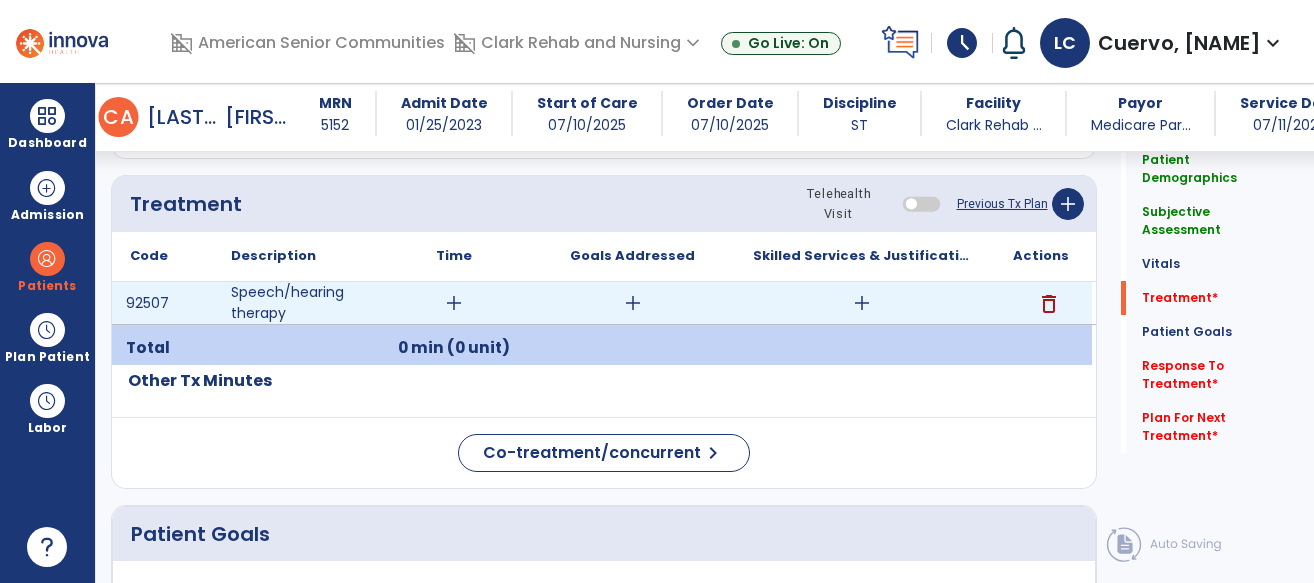 click on "add" at bounding box center (454, 303) 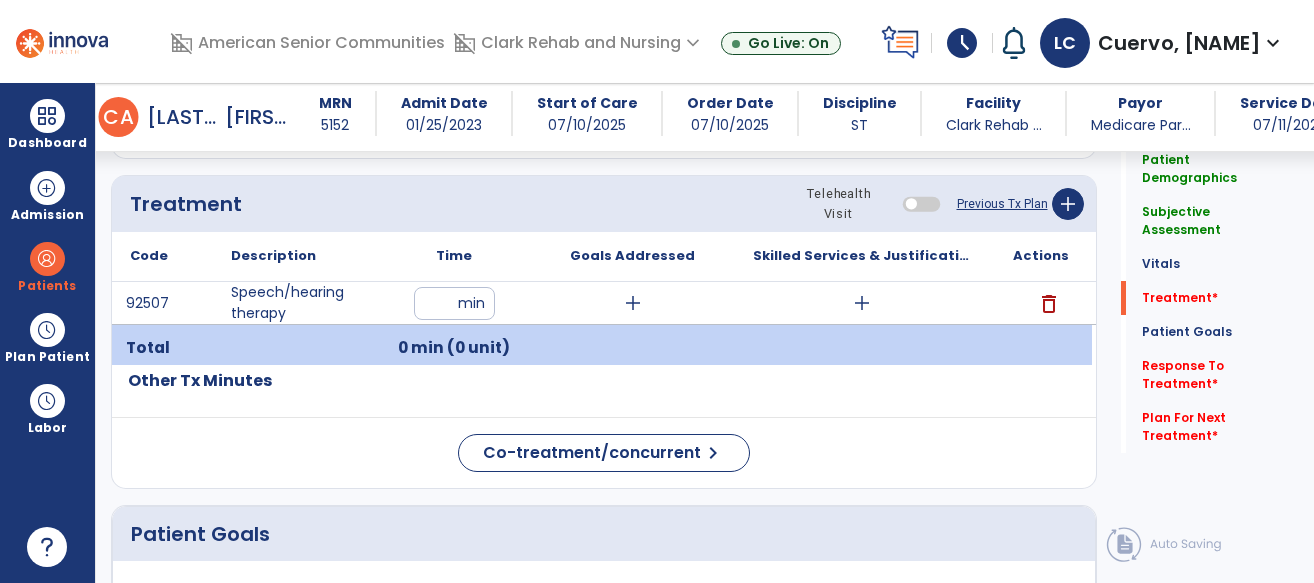 type on "**" 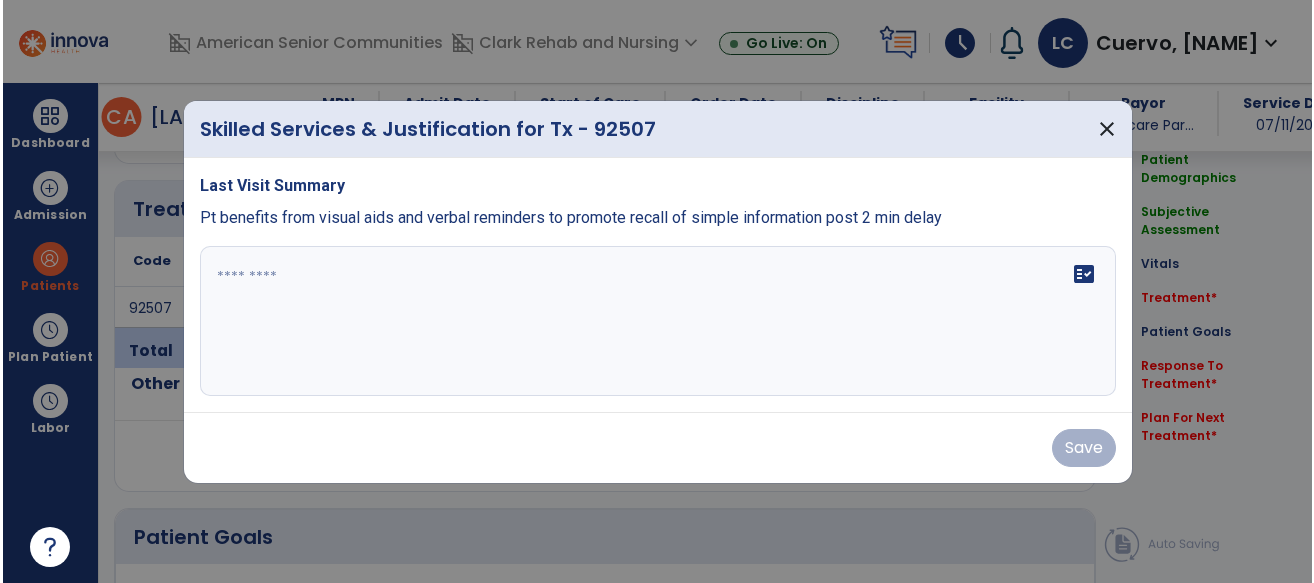 scroll, scrollTop: 1194, scrollLeft: 0, axis: vertical 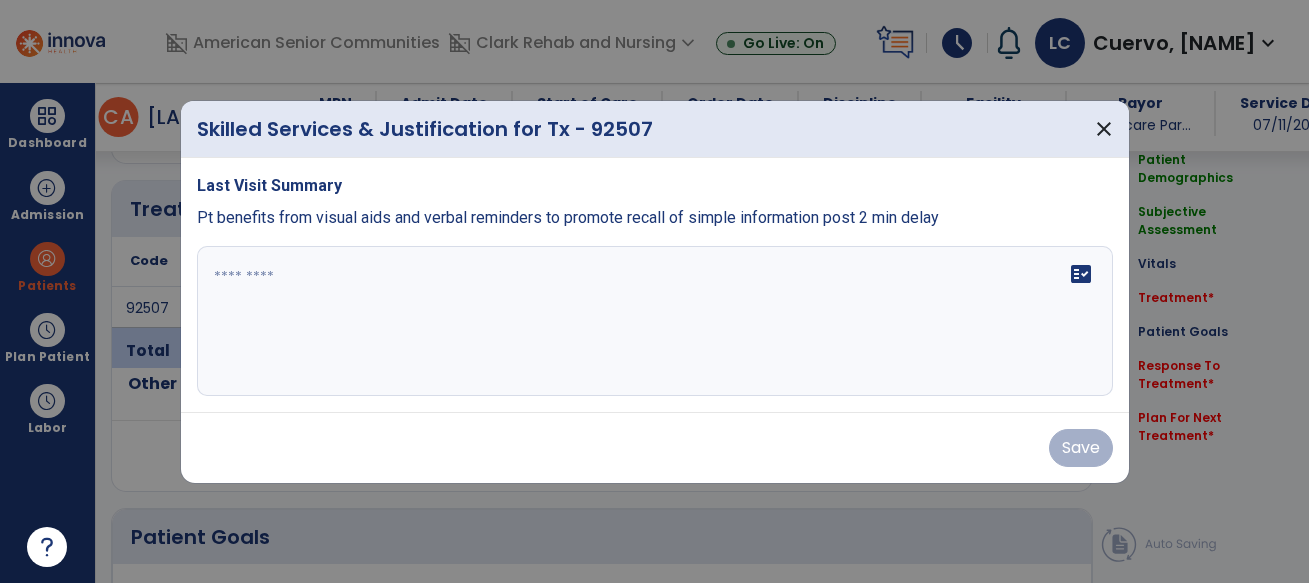 click at bounding box center [655, 321] 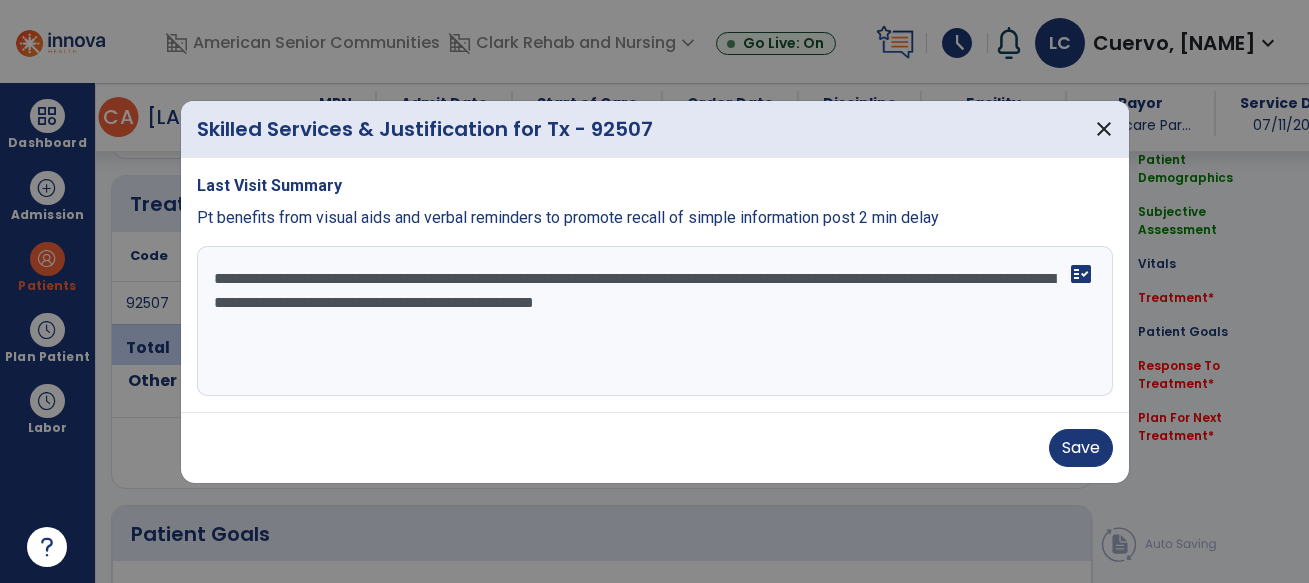click on "**********" at bounding box center (655, 321) 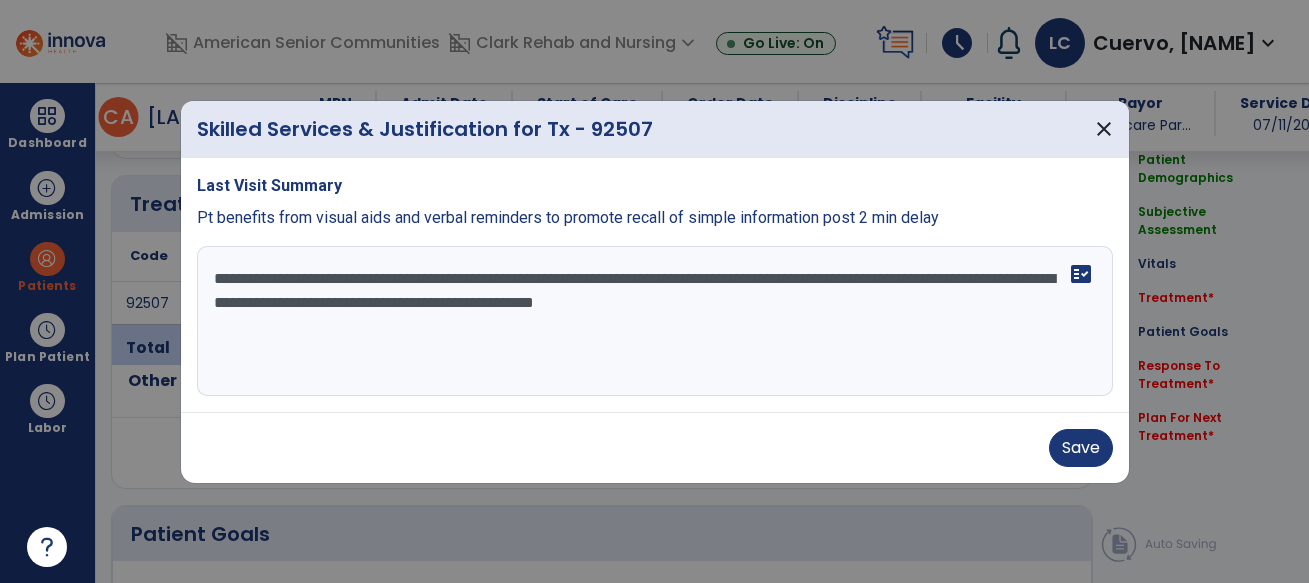 click on "**********" at bounding box center [655, 321] 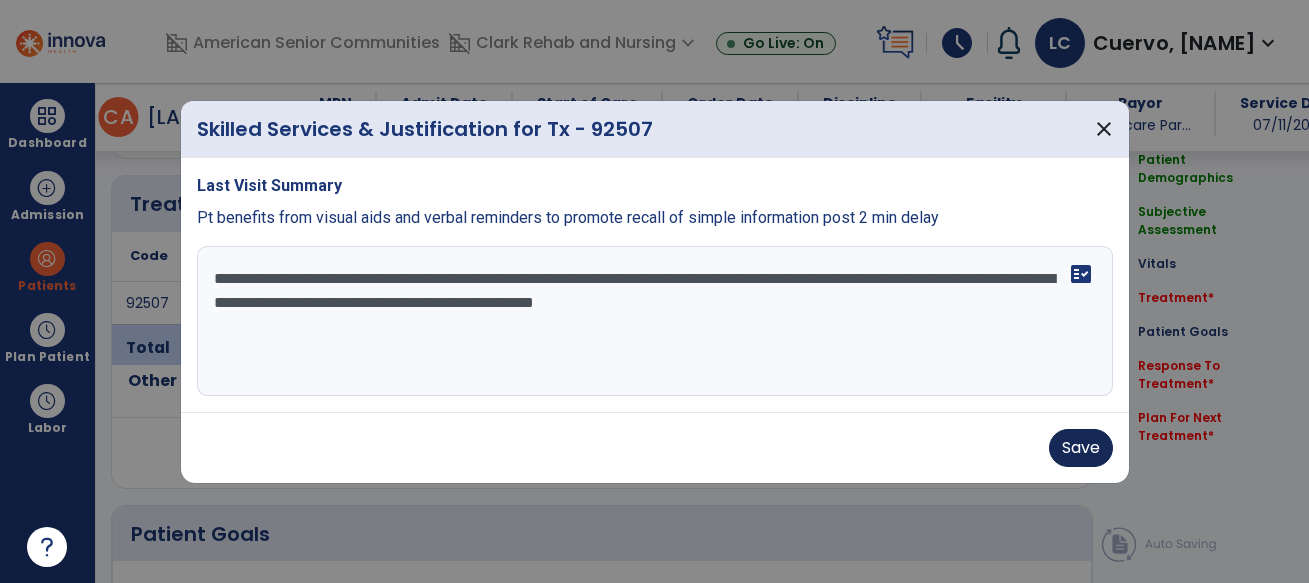 type on "**********" 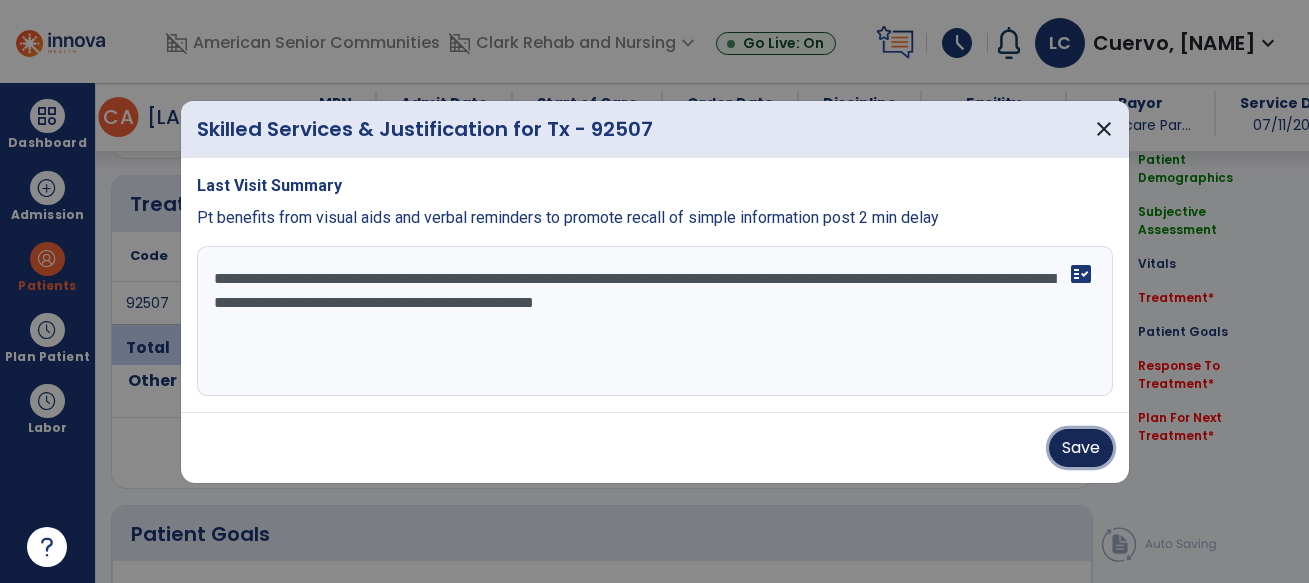 click on "Save" at bounding box center [1081, 448] 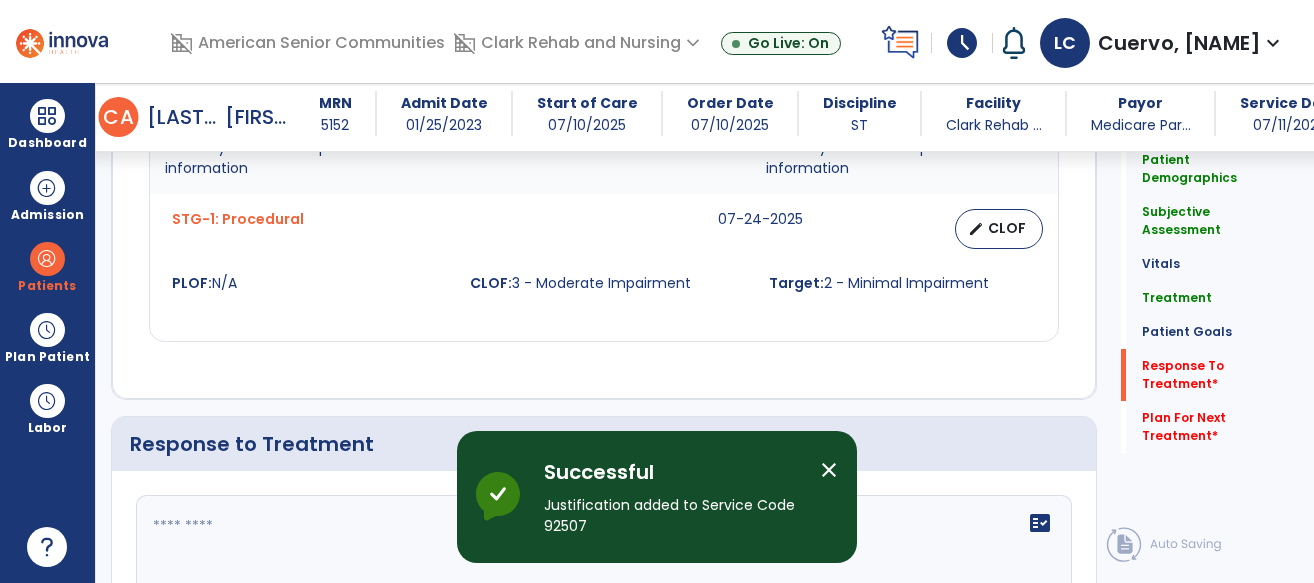 scroll, scrollTop: 2664, scrollLeft: 0, axis: vertical 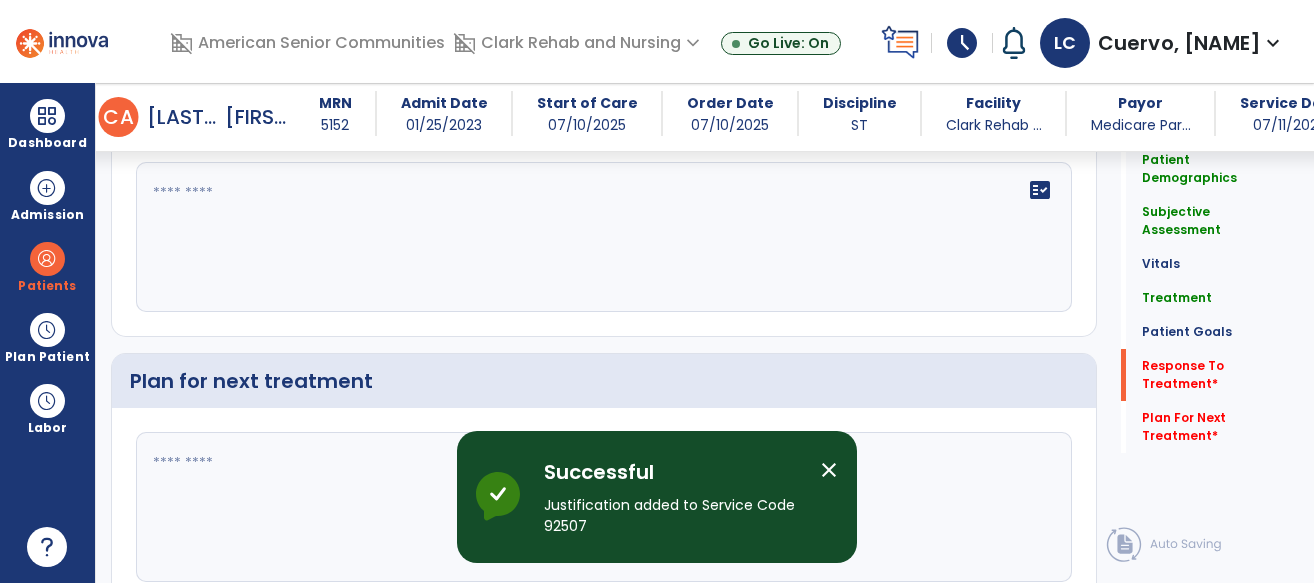 click on "fact_check" 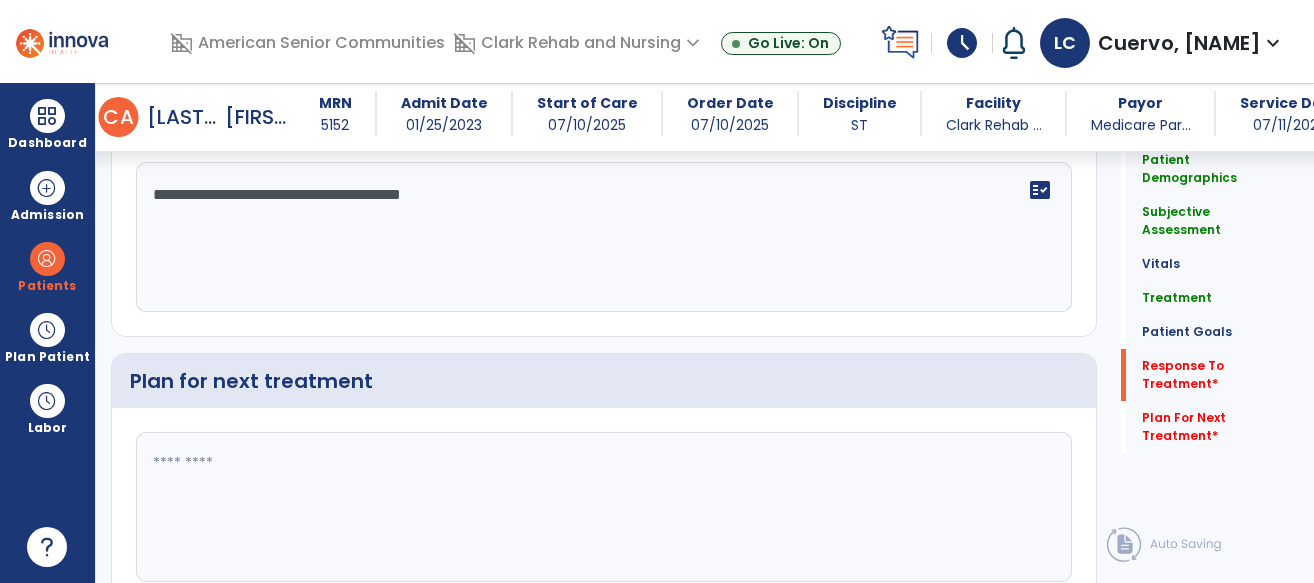 type on "**********" 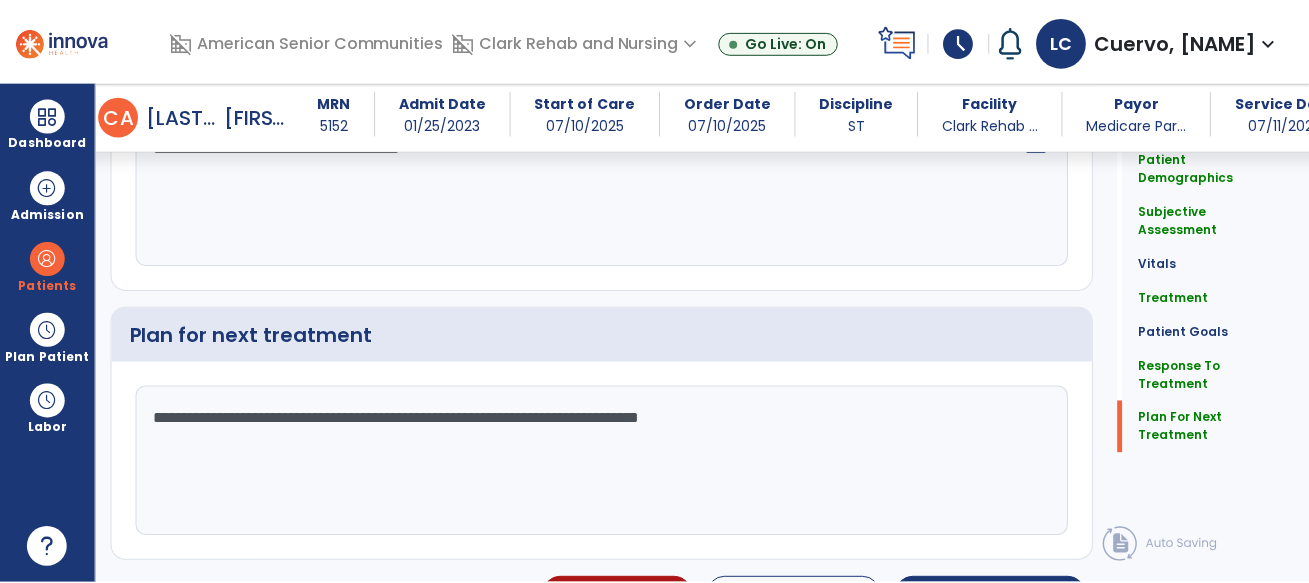 scroll, scrollTop: 2754, scrollLeft: 0, axis: vertical 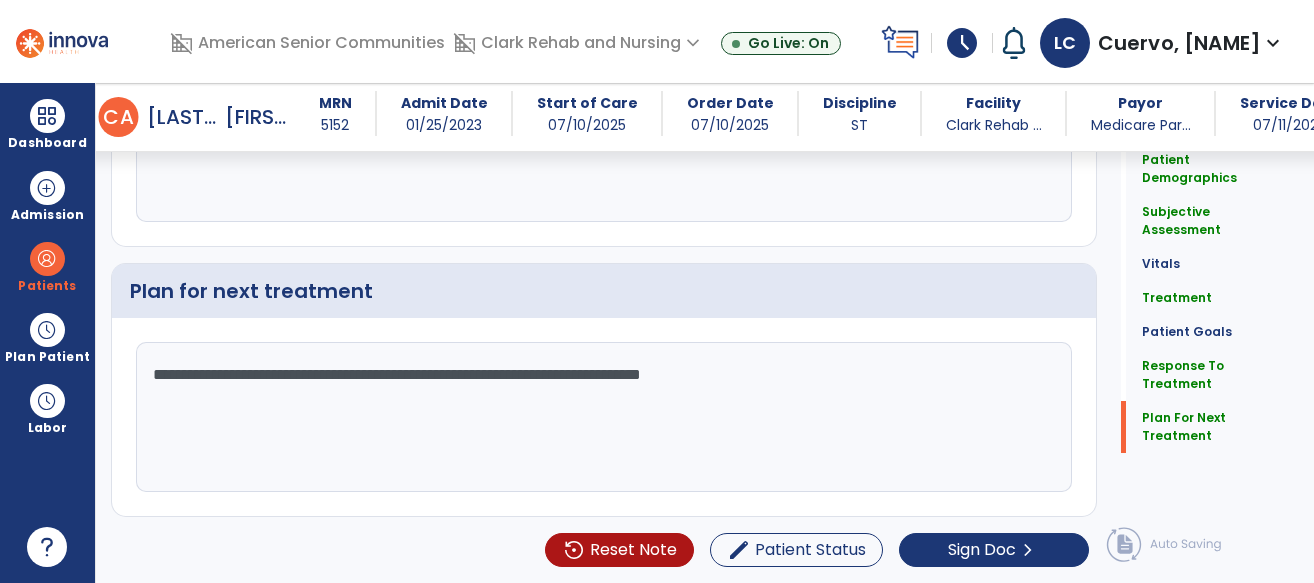 type on "**********" 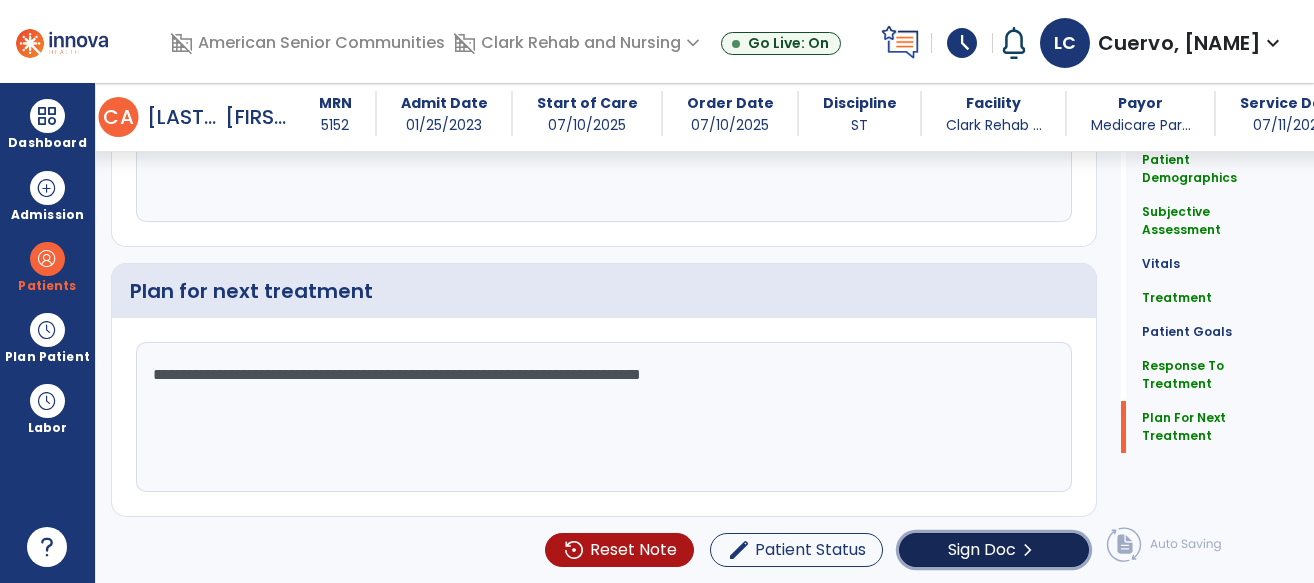 click on "Sign Doc" 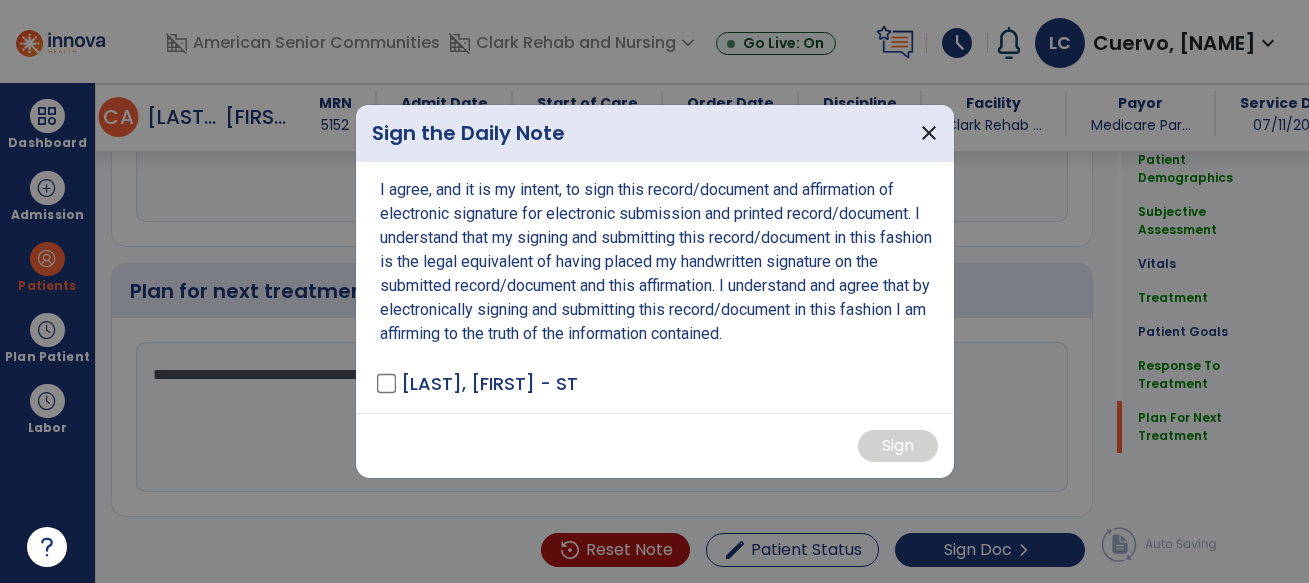 click on "[LAST], [FIRST] - ST" at bounding box center (479, 383) 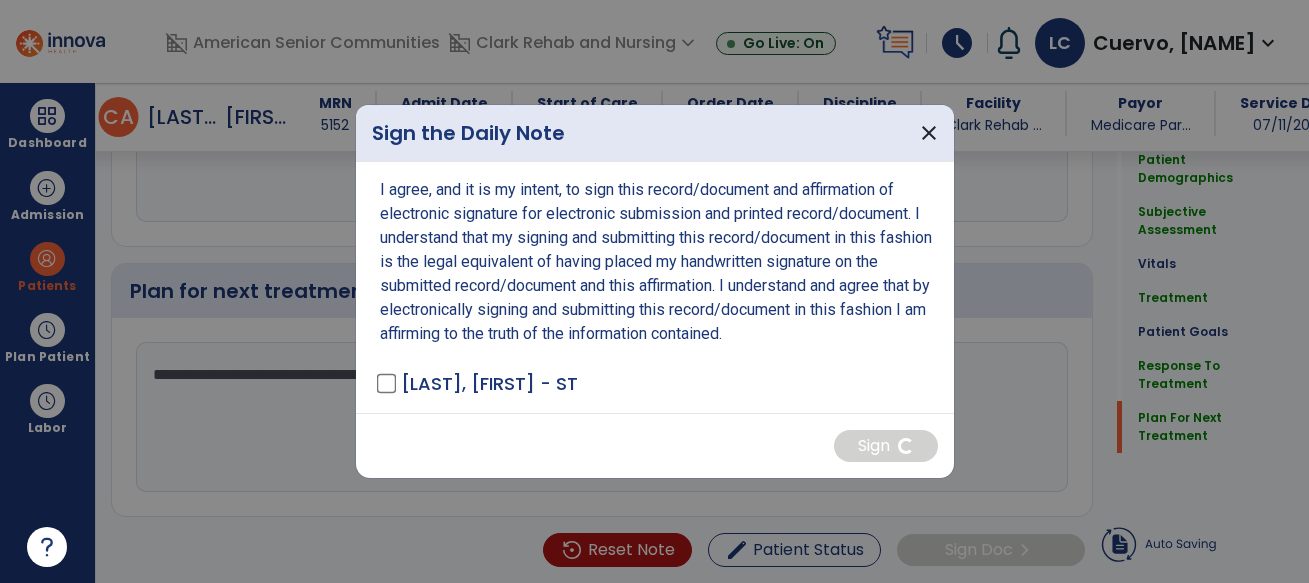click on "Cuervo, Lea - ST" at bounding box center (655, 287) 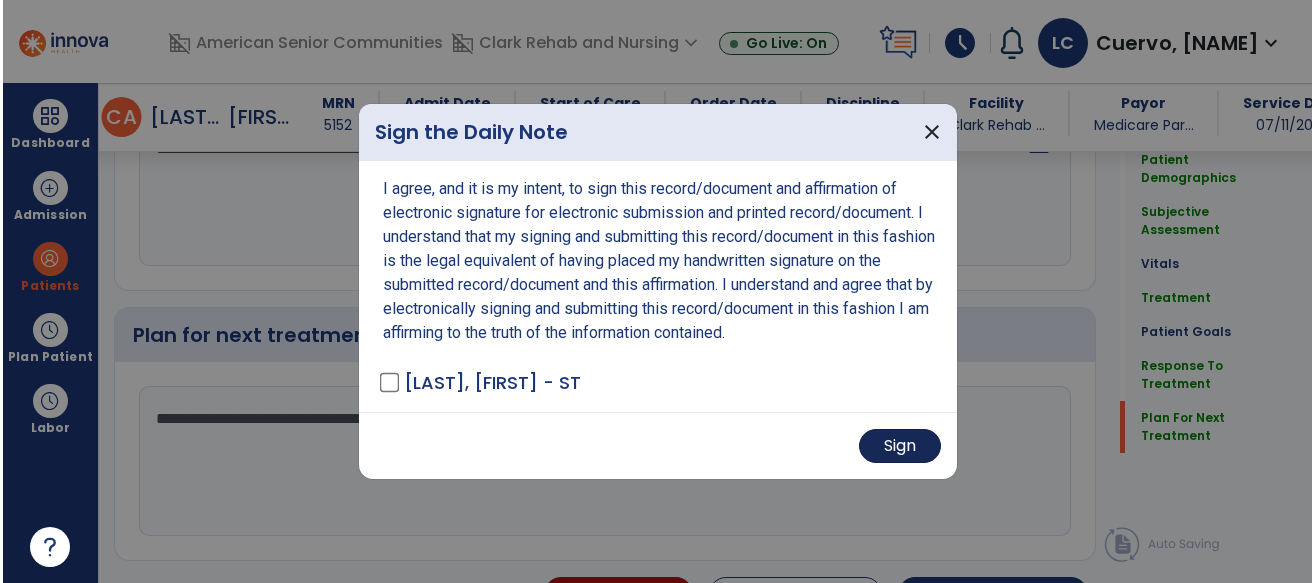 scroll, scrollTop: 2754, scrollLeft: 0, axis: vertical 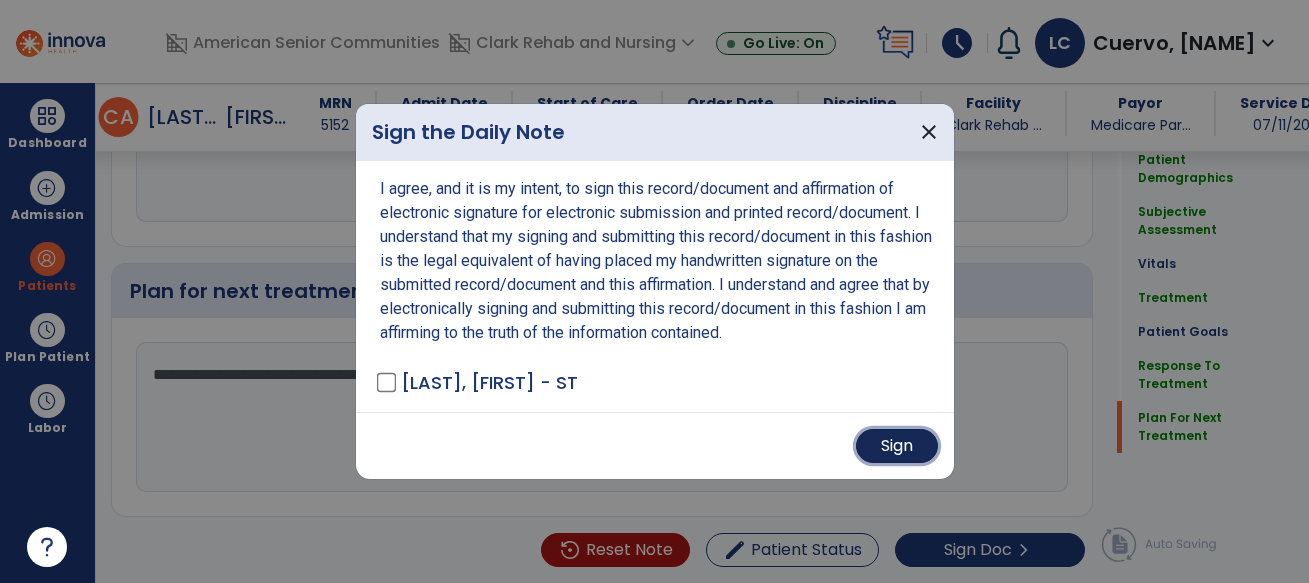 click on "Sign" at bounding box center (897, 446) 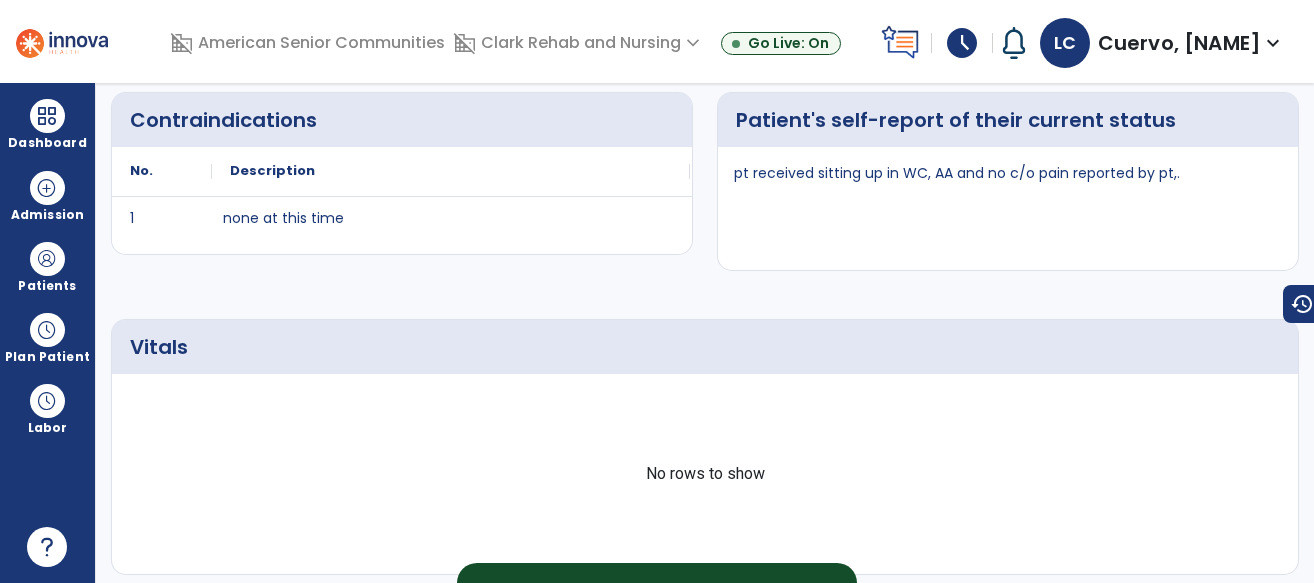 scroll, scrollTop: 0, scrollLeft: 0, axis: both 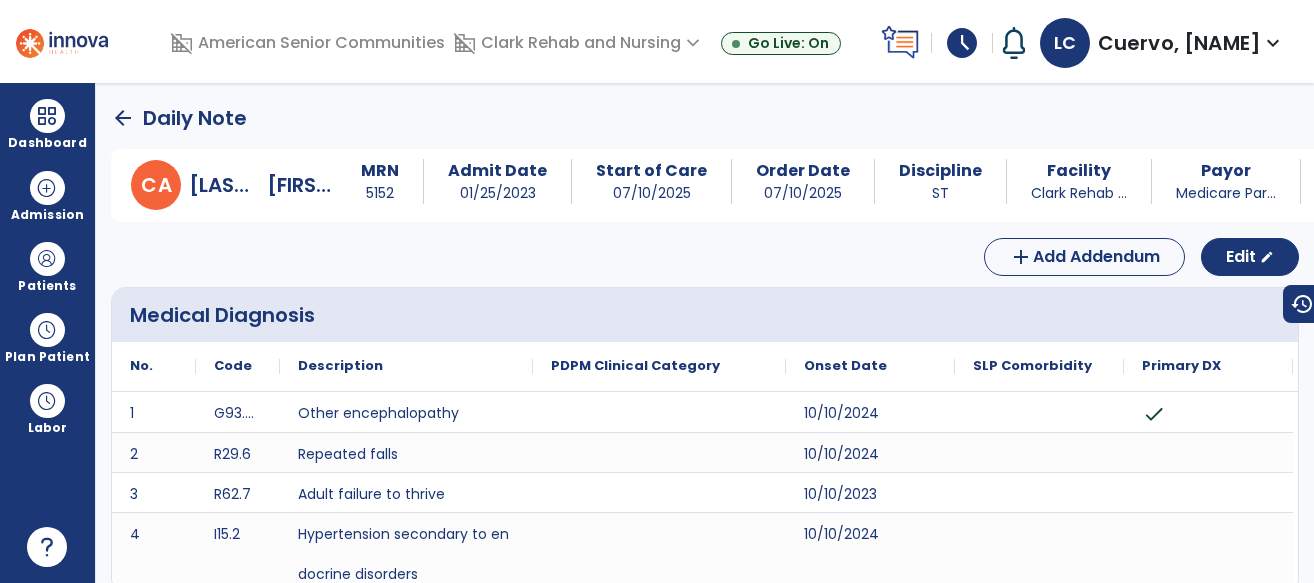 click on "arrow_back" 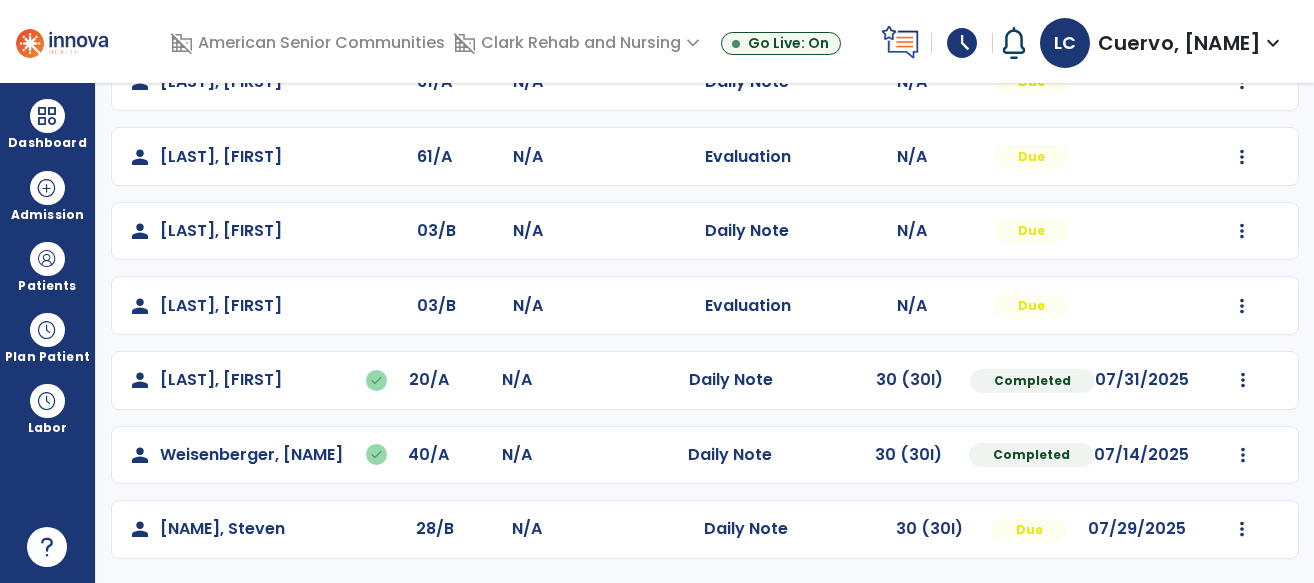 scroll, scrollTop: 849, scrollLeft: 0, axis: vertical 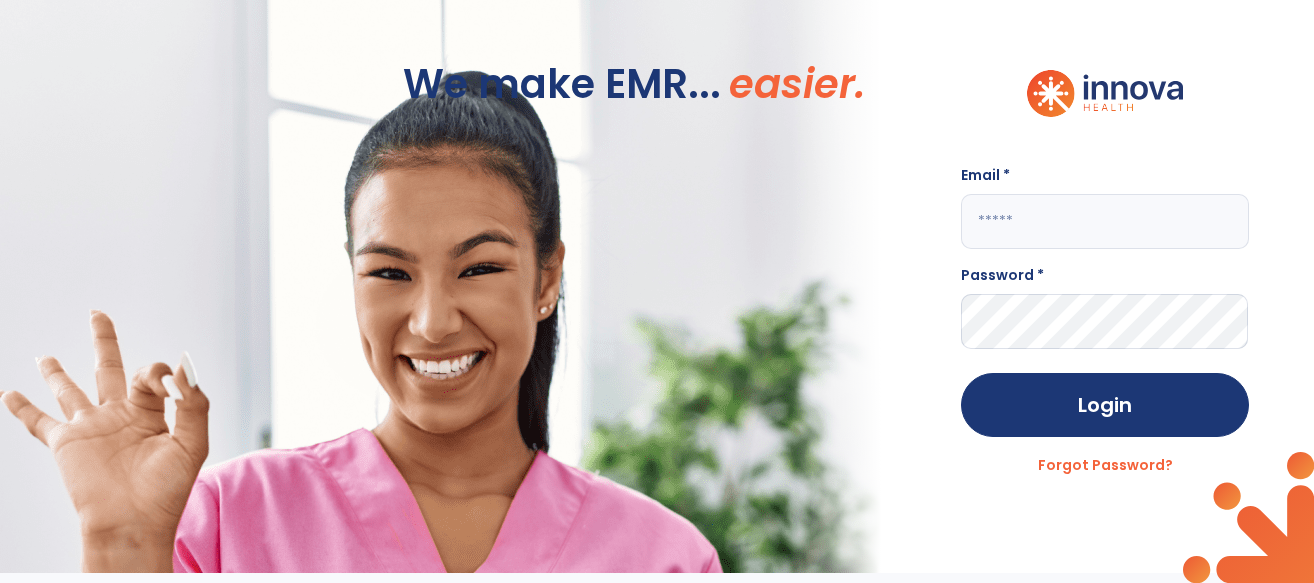 click 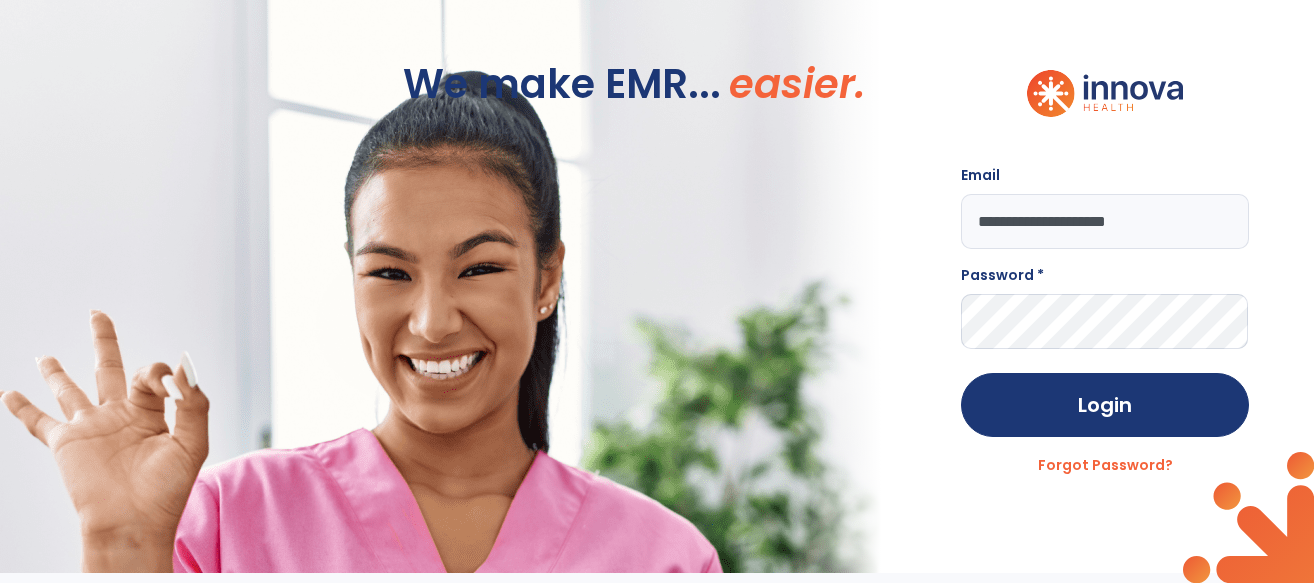 type on "**********" 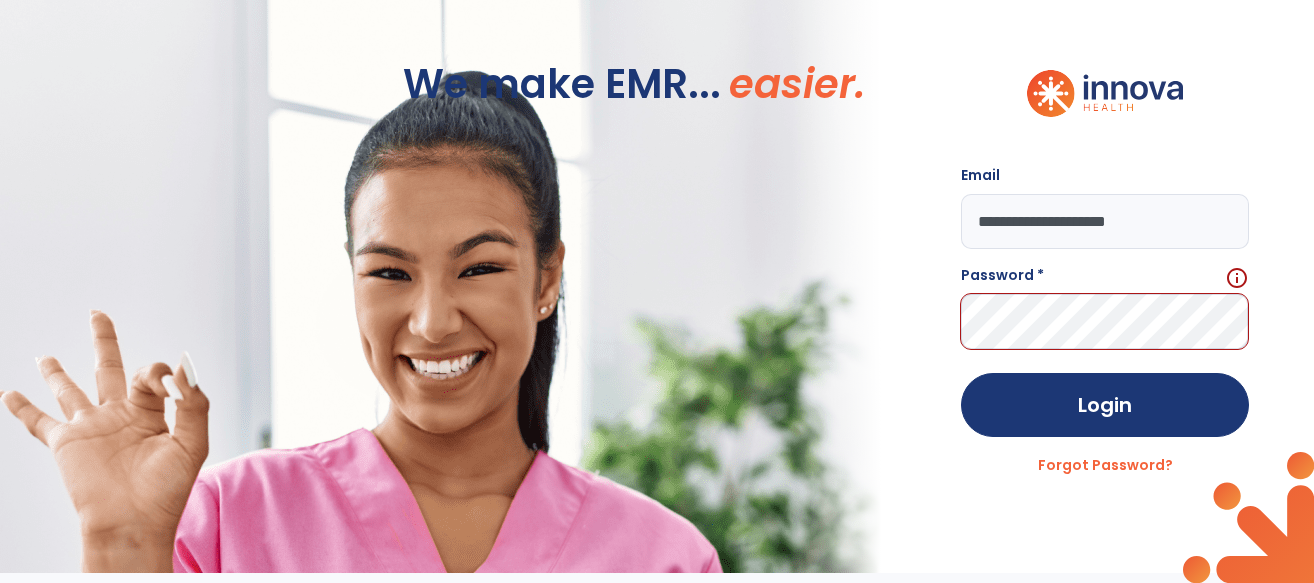 click on "Login" 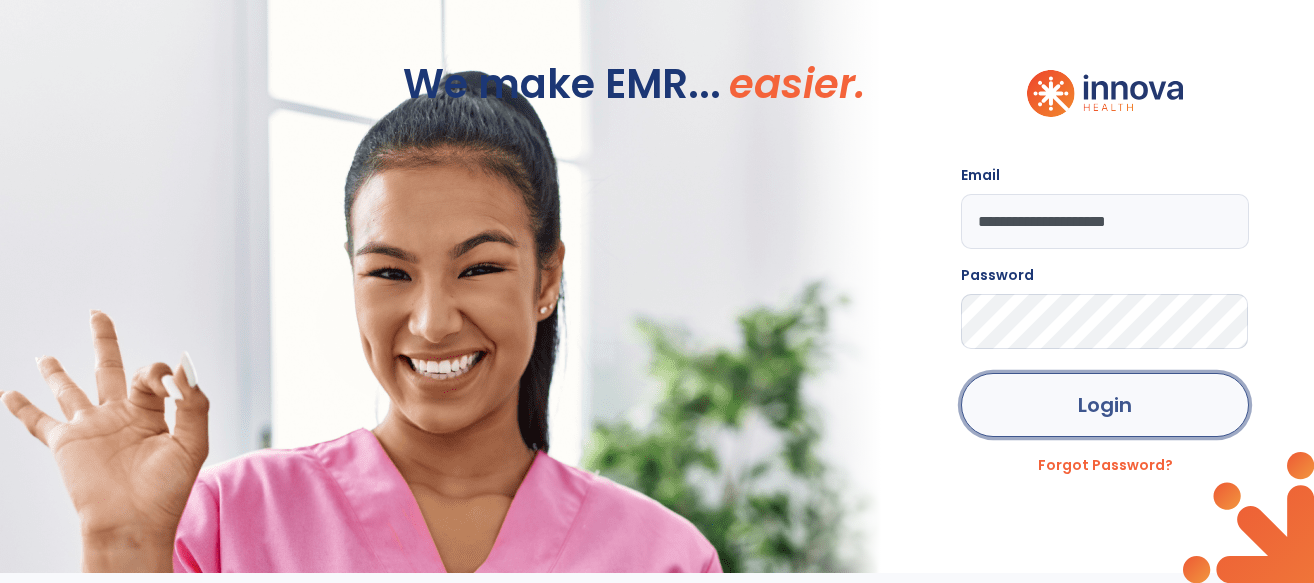 click on "Login" 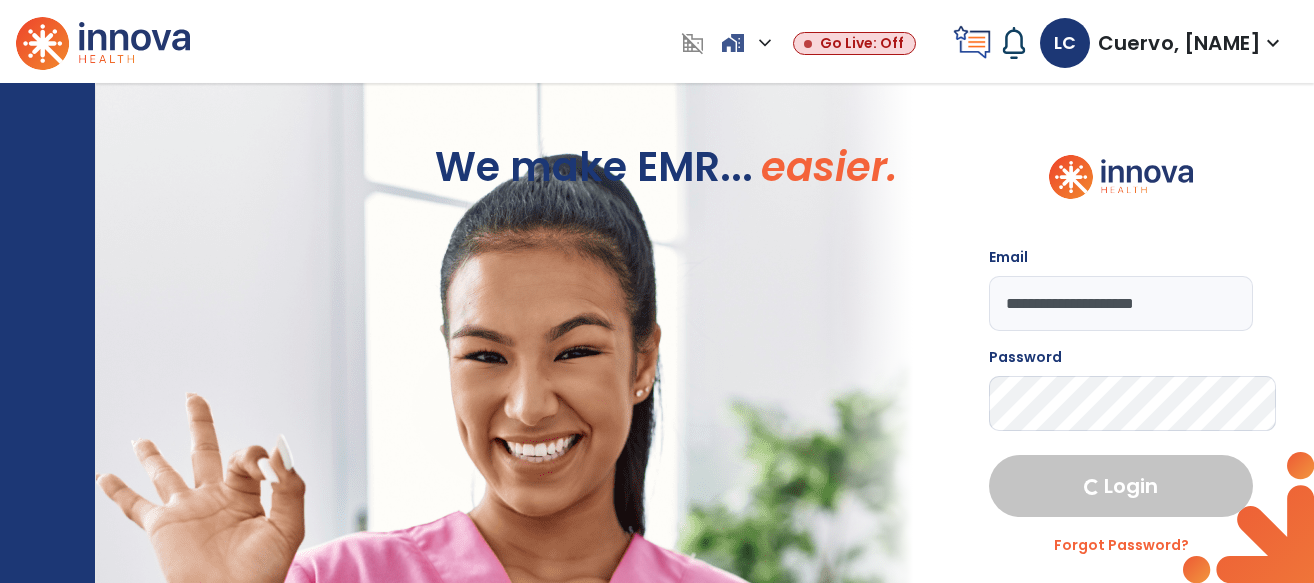 select on "****" 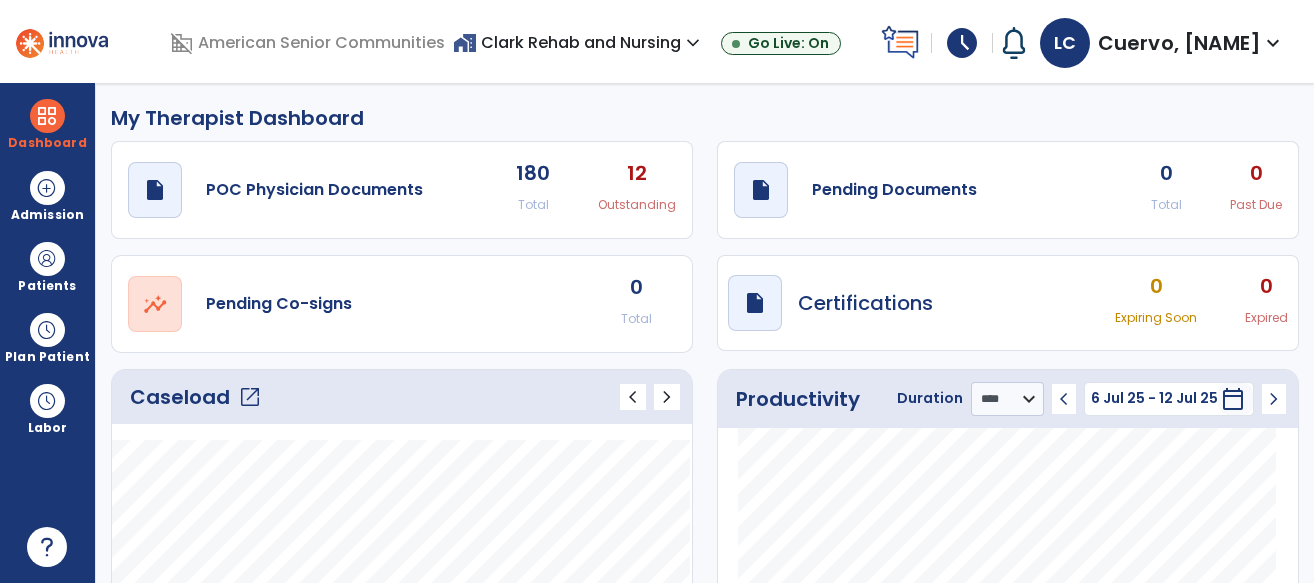 click on "Caseload   open_in_new   chevron_left   chevron_right" 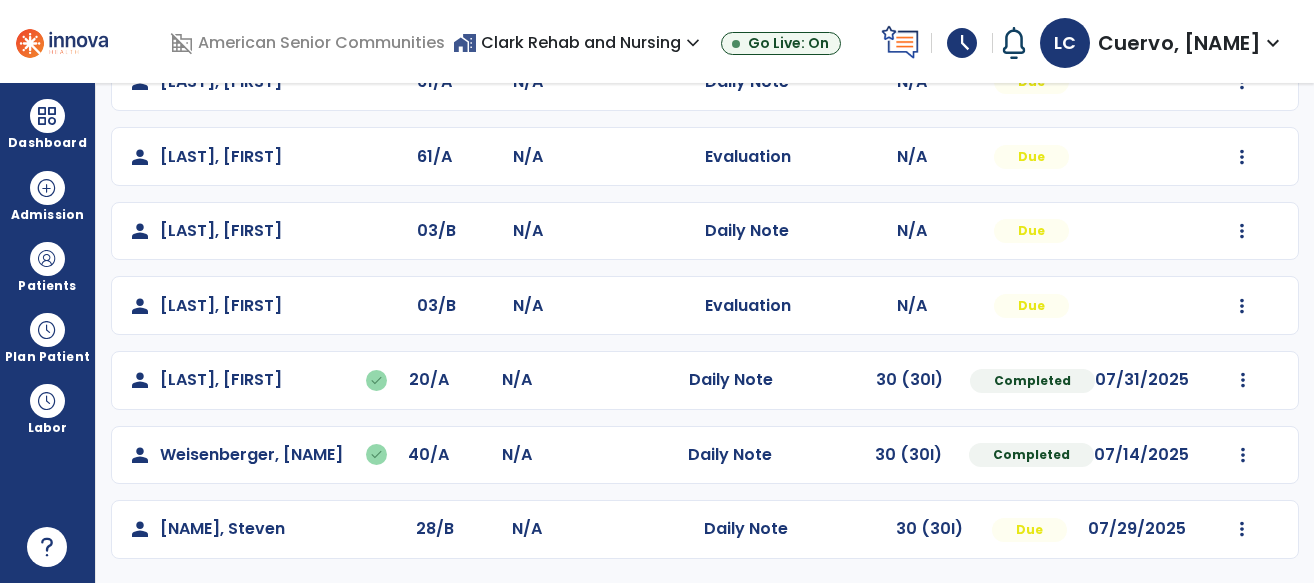 scroll, scrollTop: 849, scrollLeft: 0, axis: vertical 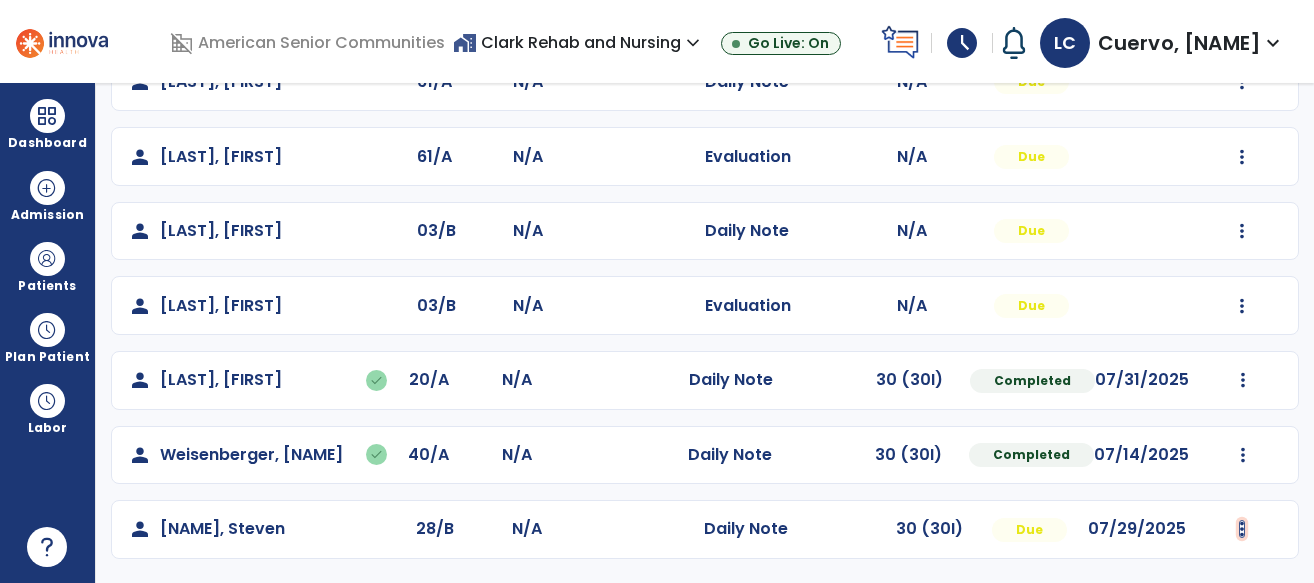 click at bounding box center [1243, -440] 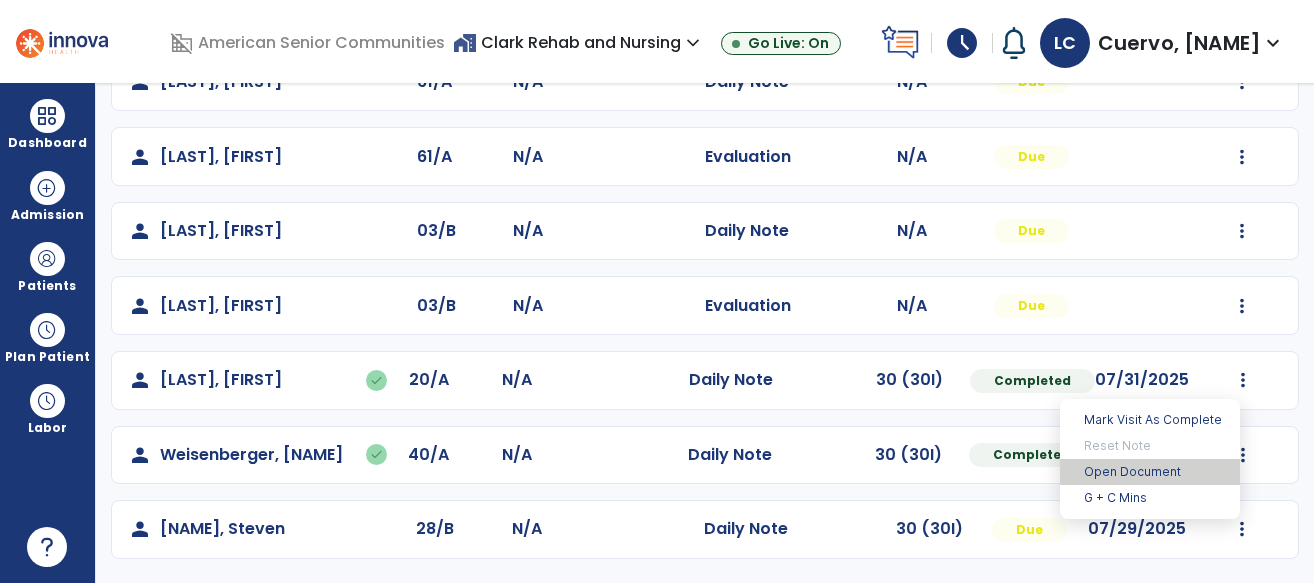 click on "Open Document" at bounding box center (1150, 472) 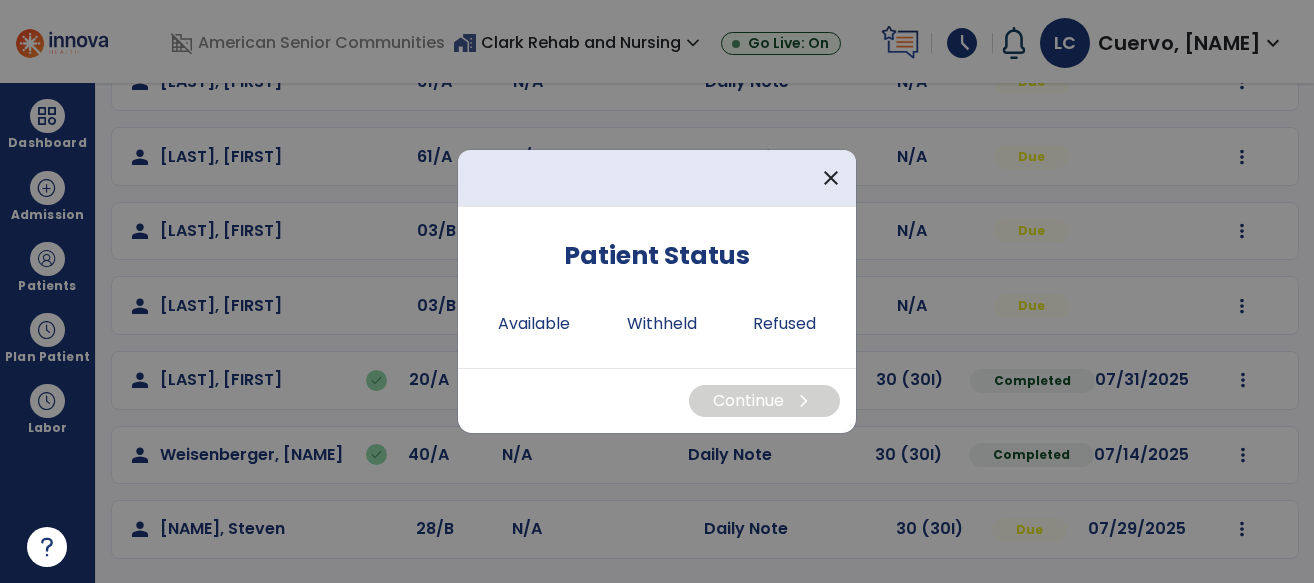 click on "Continue   chevron_right" at bounding box center (657, 400) 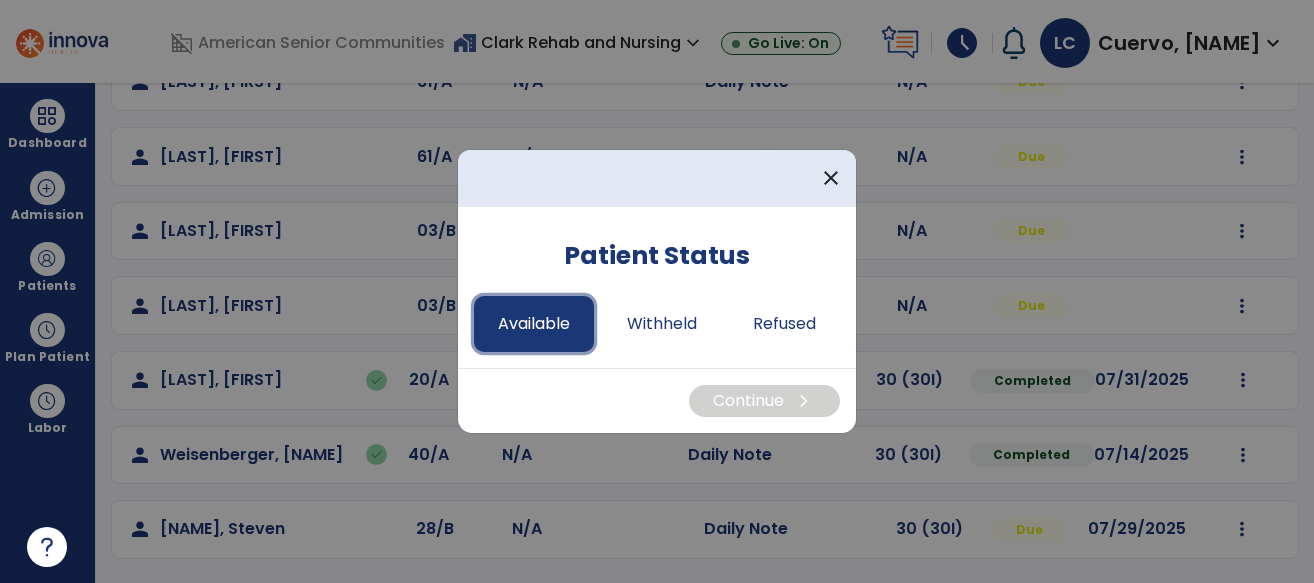 click on "Available" at bounding box center [534, 324] 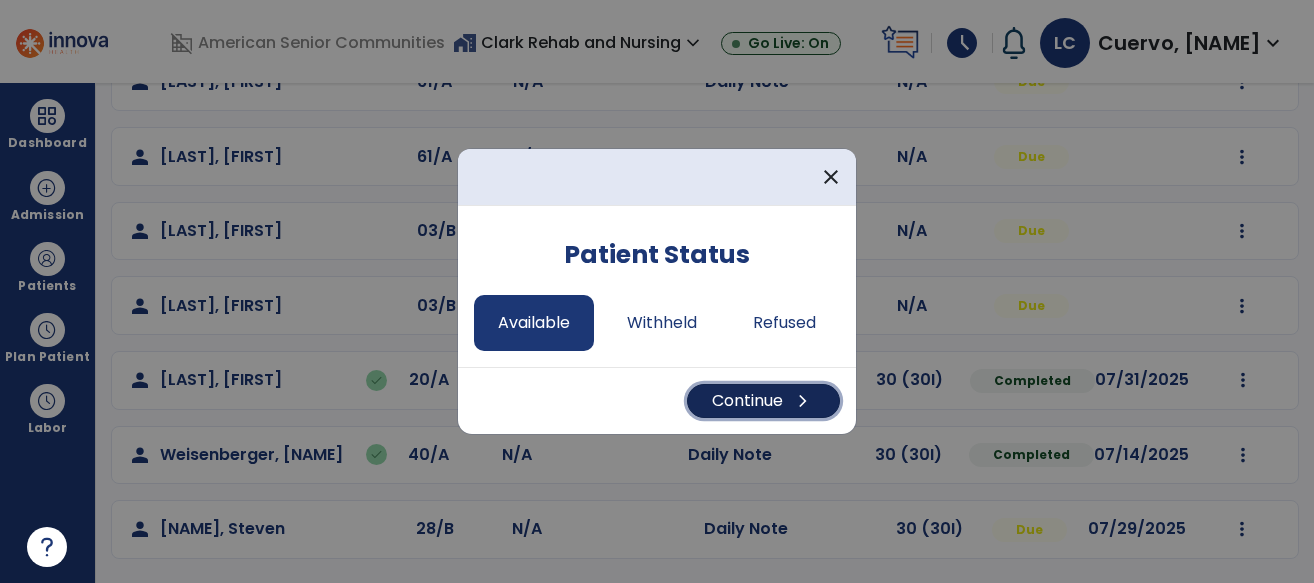 click on "chevron_right" at bounding box center (803, 401) 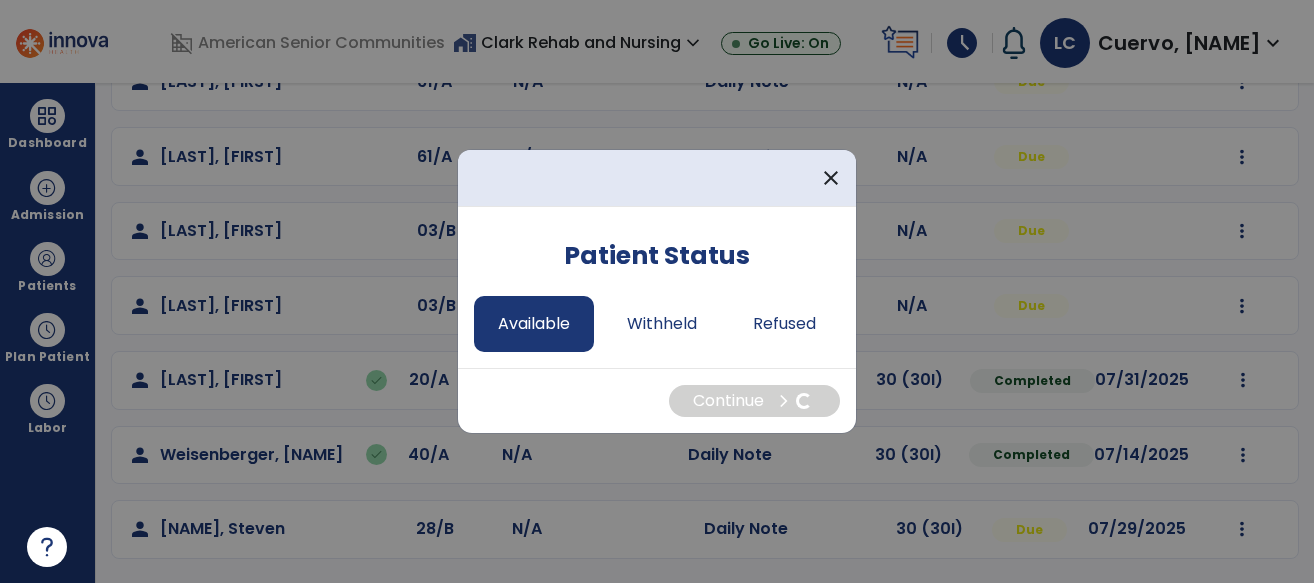 select on "*" 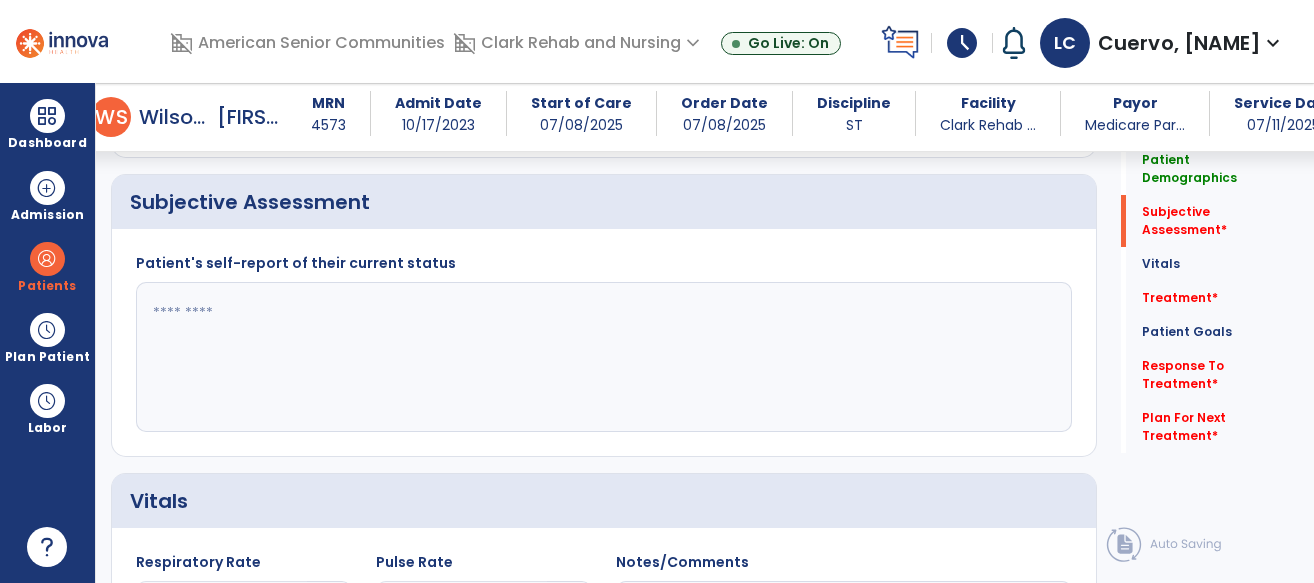 scroll, scrollTop: 401, scrollLeft: 0, axis: vertical 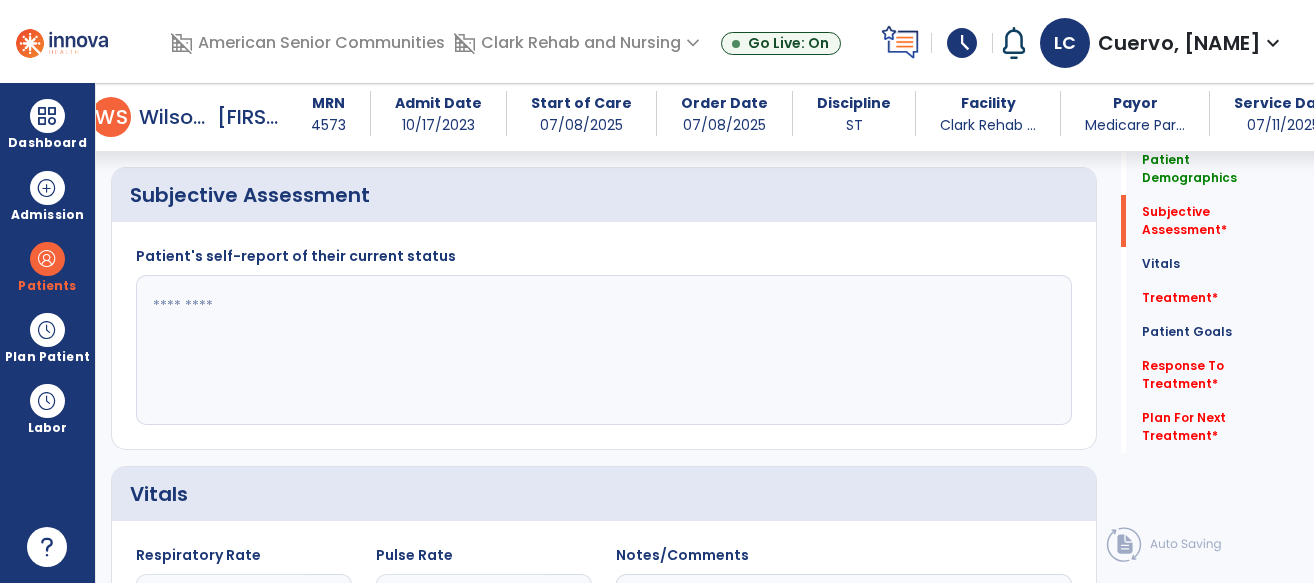 click 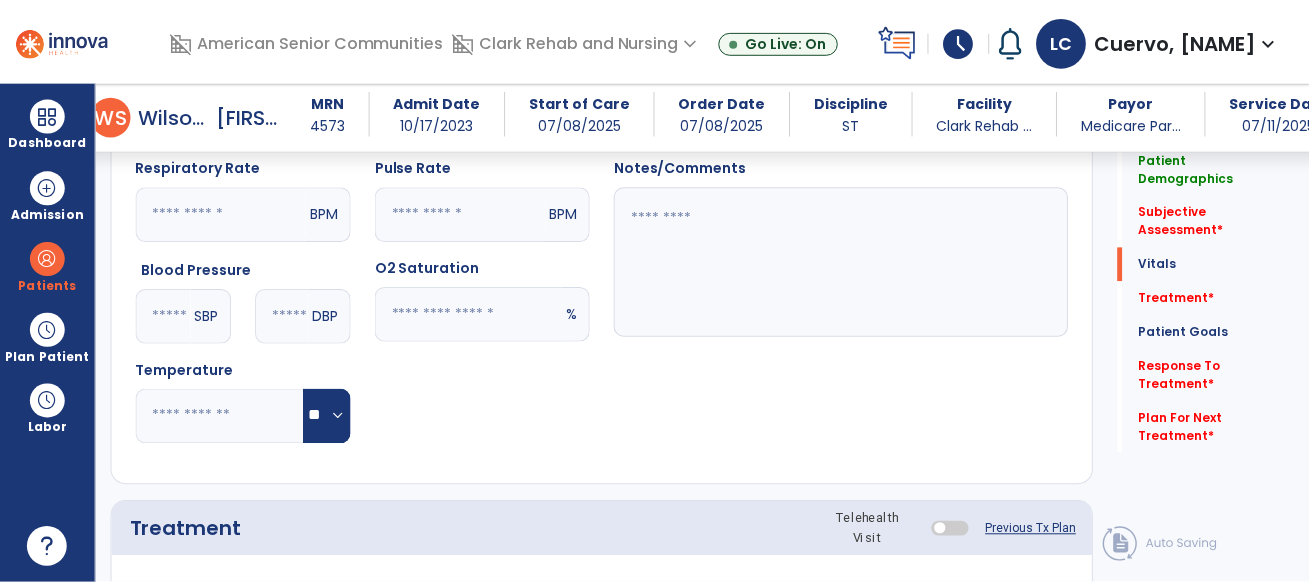 scroll, scrollTop: 1034, scrollLeft: 0, axis: vertical 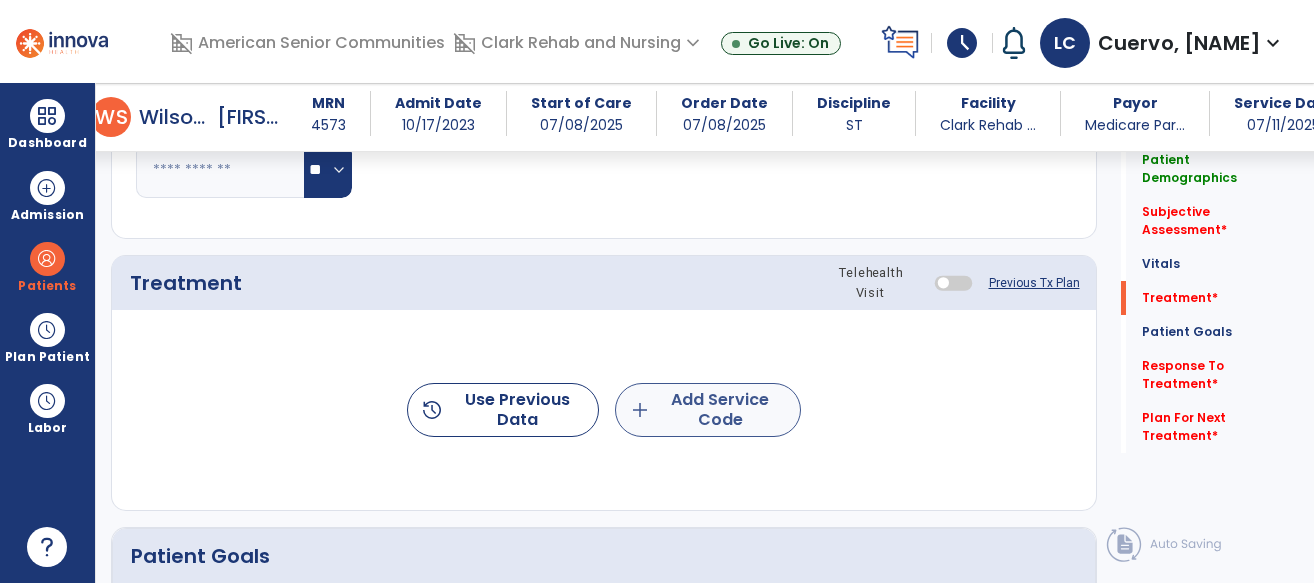 type on "**********" 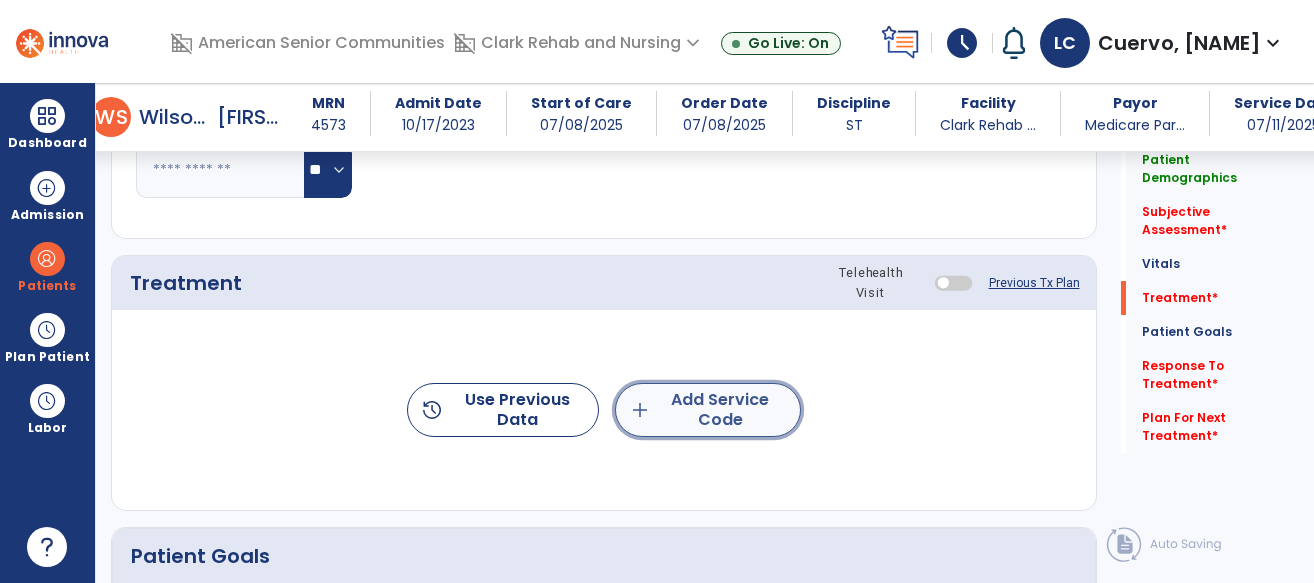 click on "add  Add Service Code" 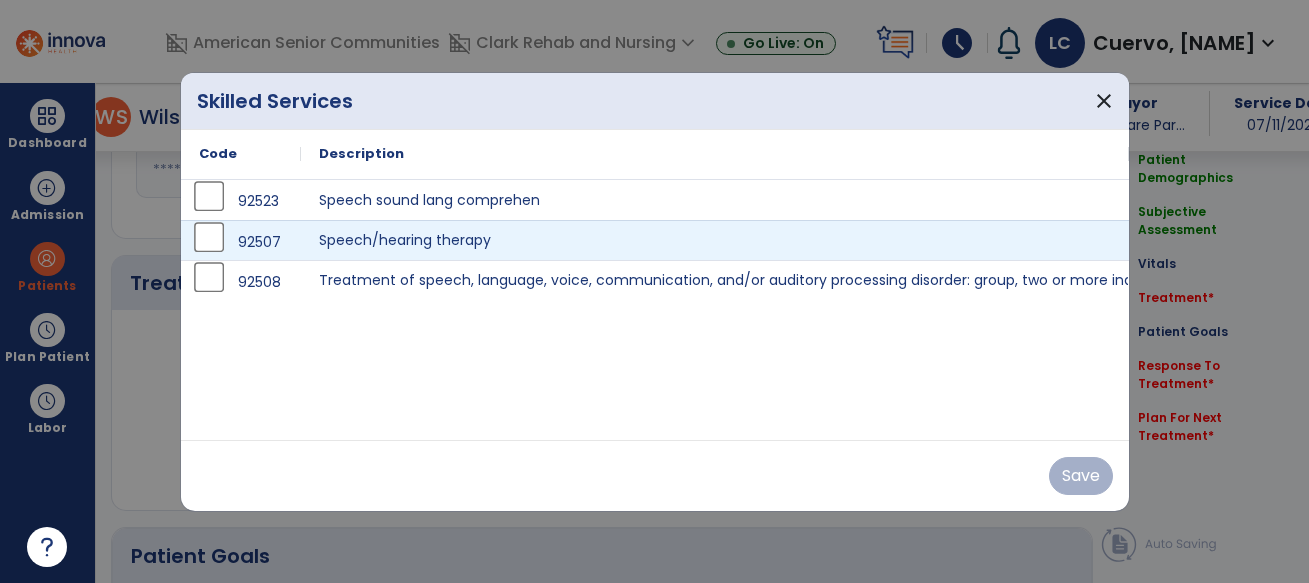 scroll, scrollTop: 1034, scrollLeft: 0, axis: vertical 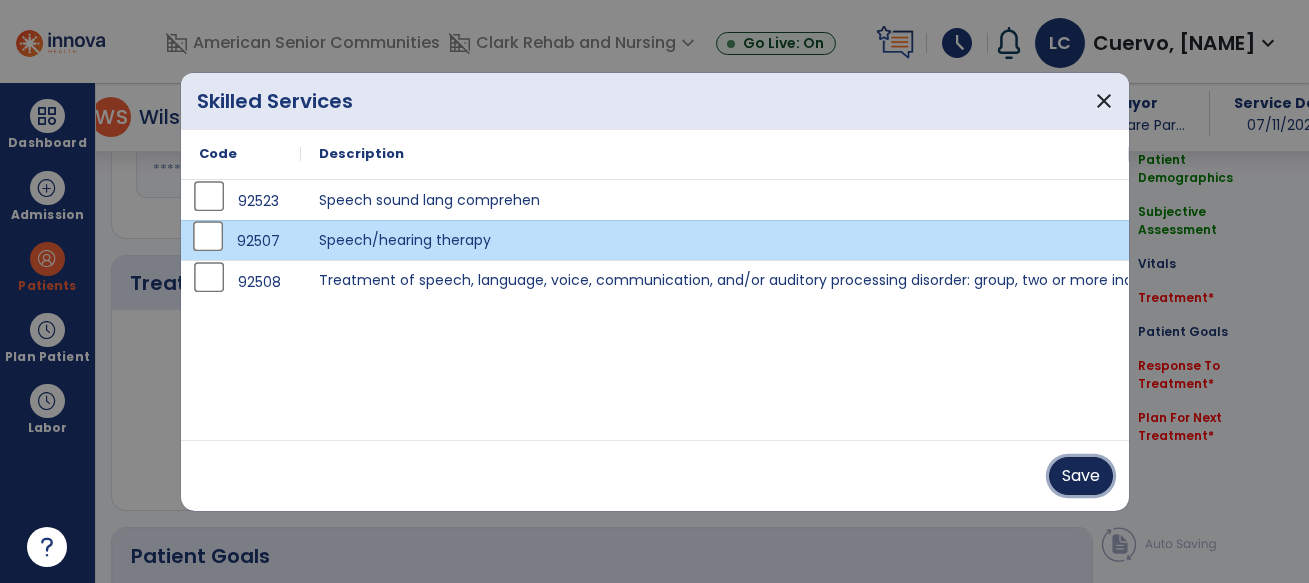 click on "Save" at bounding box center (1081, 476) 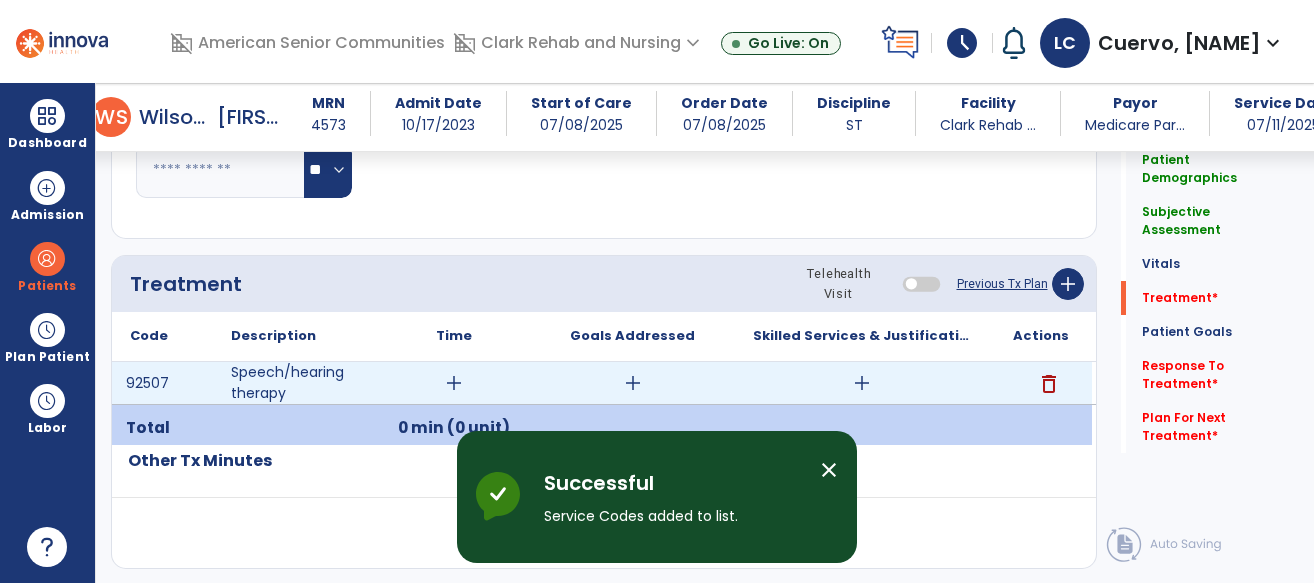 click on "add" at bounding box center [454, 383] 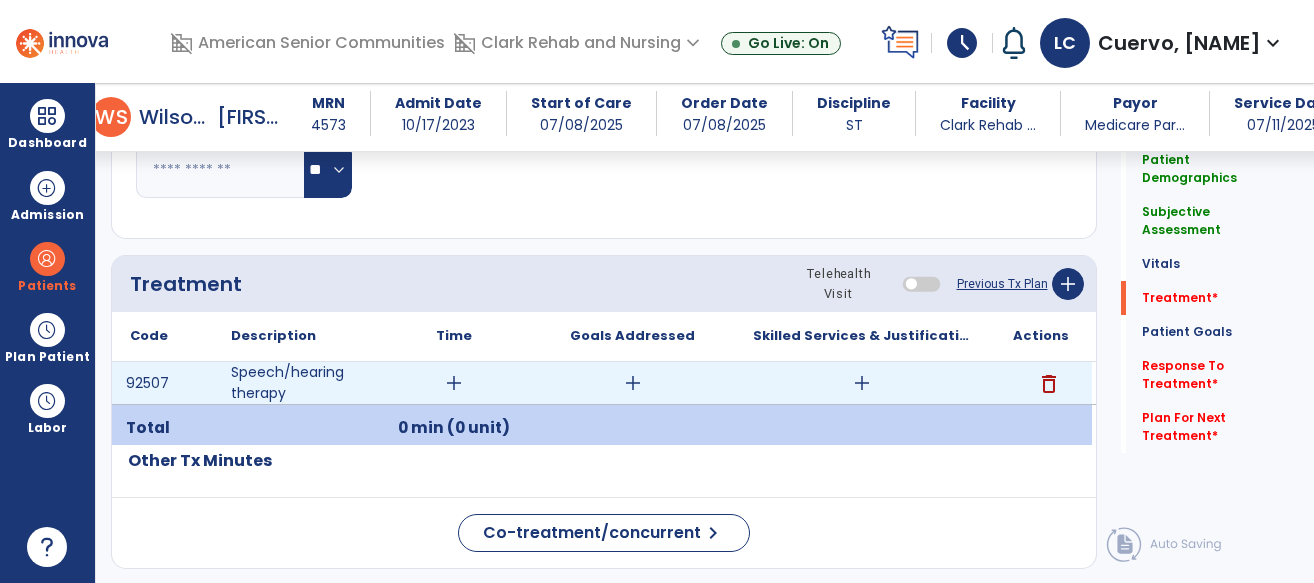 click on "add" at bounding box center [454, 383] 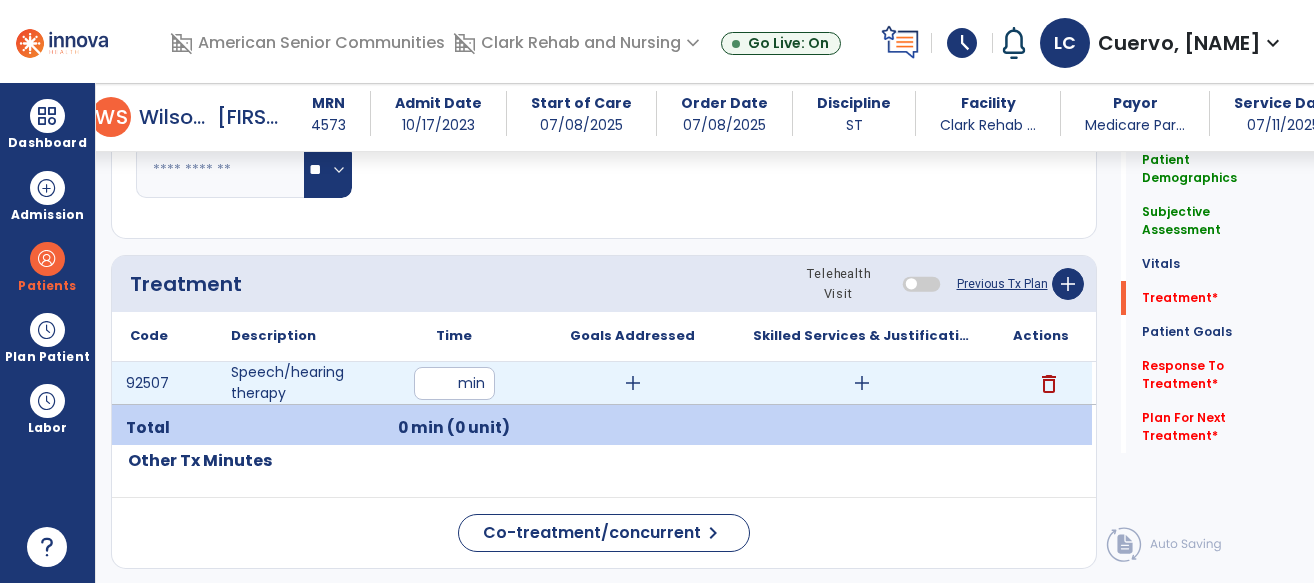 type on "**" 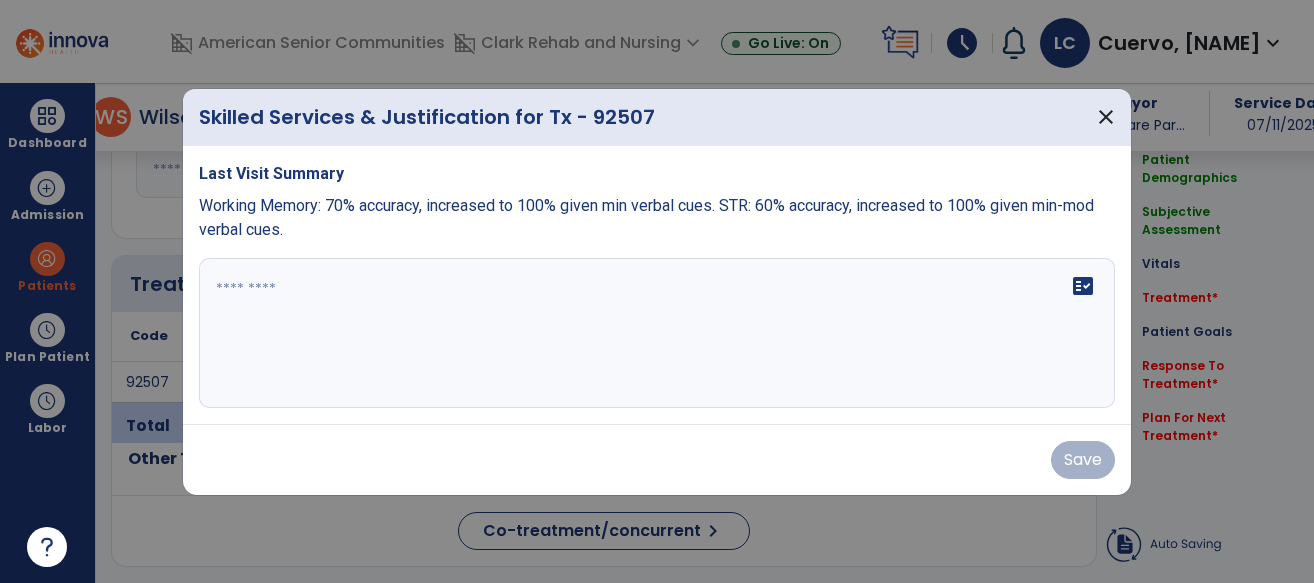 click at bounding box center (657, 333) 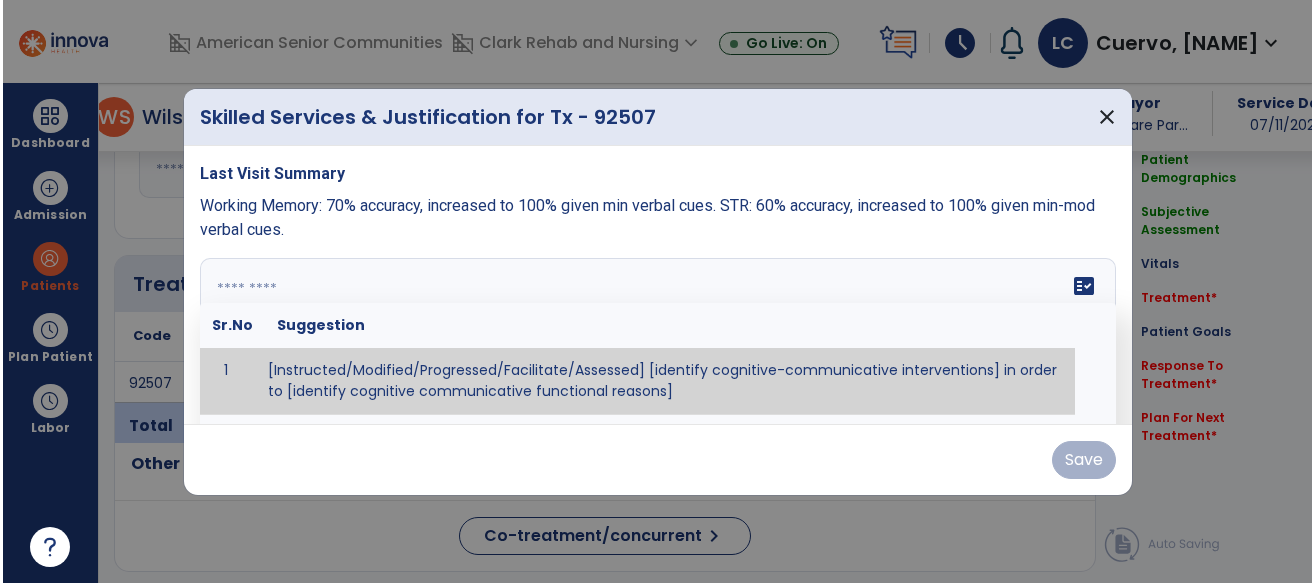 scroll, scrollTop: 1034, scrollLeft: 0, axis: vertical 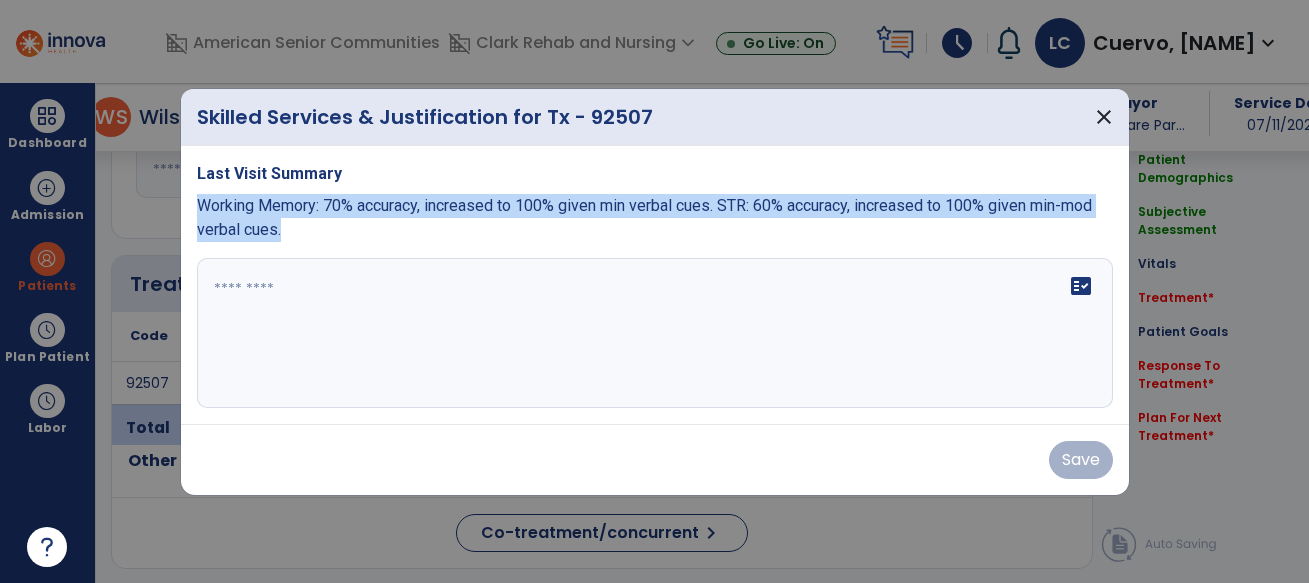 drag, startPoint x: 201, startPoint y: 202, endPoint x: 360, endPoint y: 225, distance: 160.6549 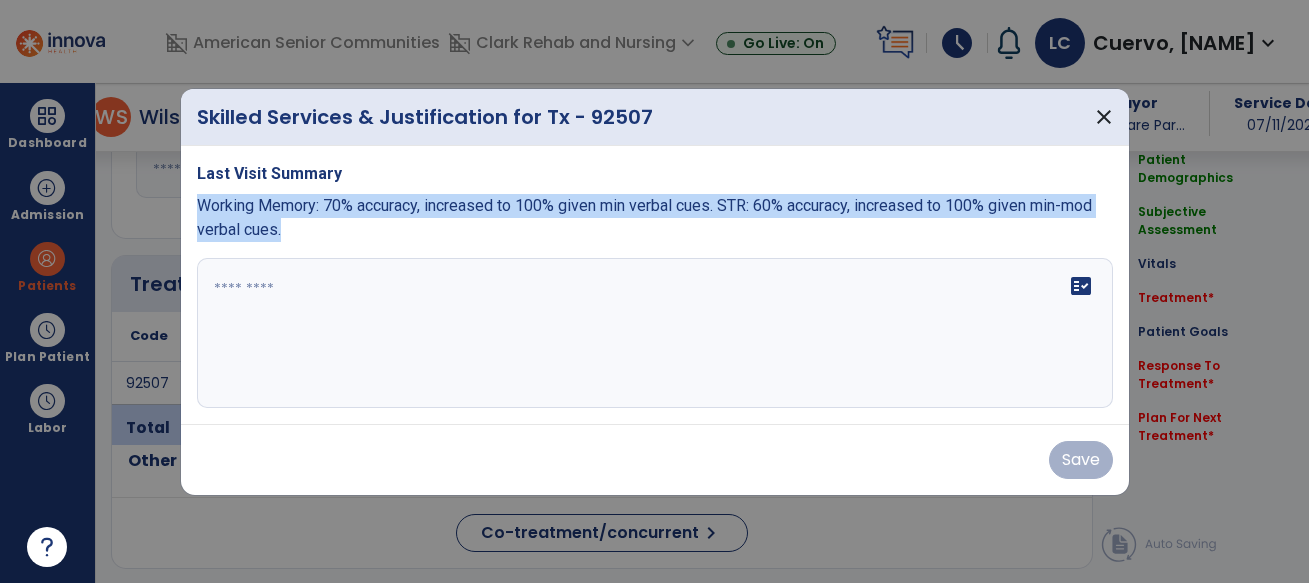 click on "Working Memory: 70% accuracy, increased to 100% given min verbal cues. STR: 60% accuracy, increased to 100% given min-mod verbal cues." at bounding box center [655, 218] 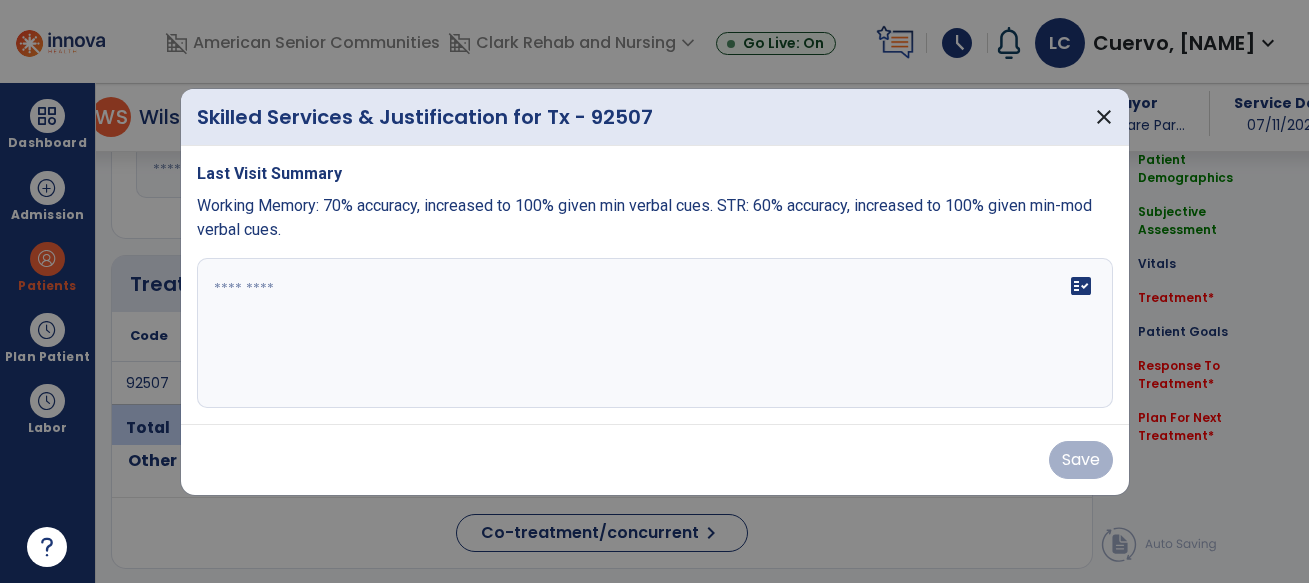 drag, startPoint x: 567, startPoint y: 292, endPoint x: 573, endPoint y: 278, distance: 15.231546 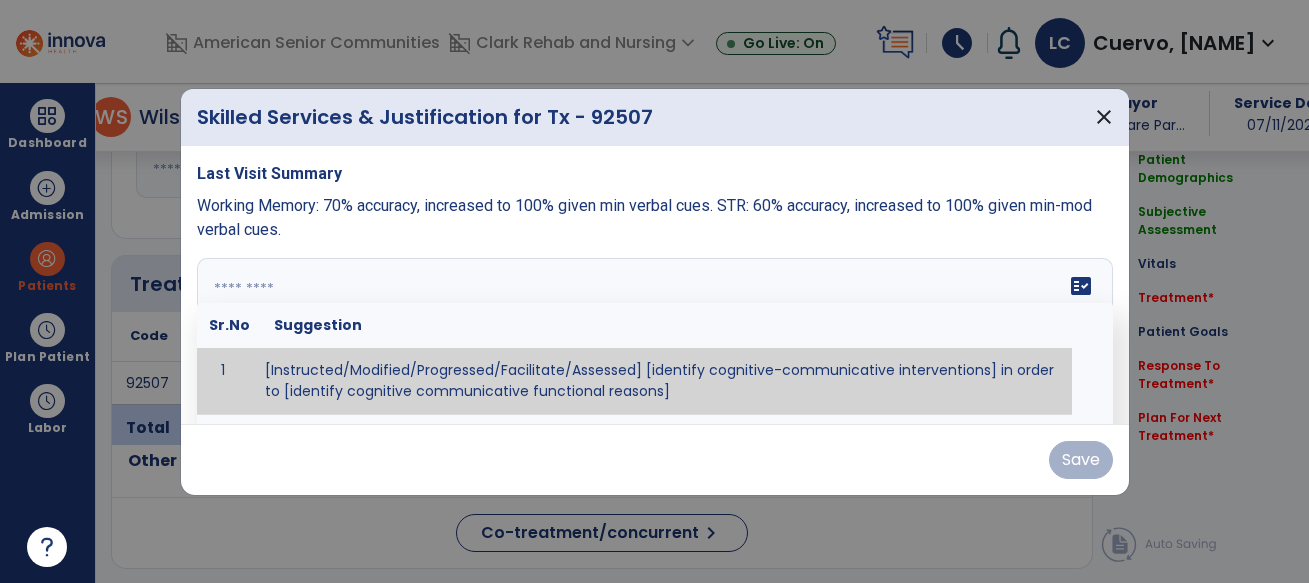 paste on "**********" 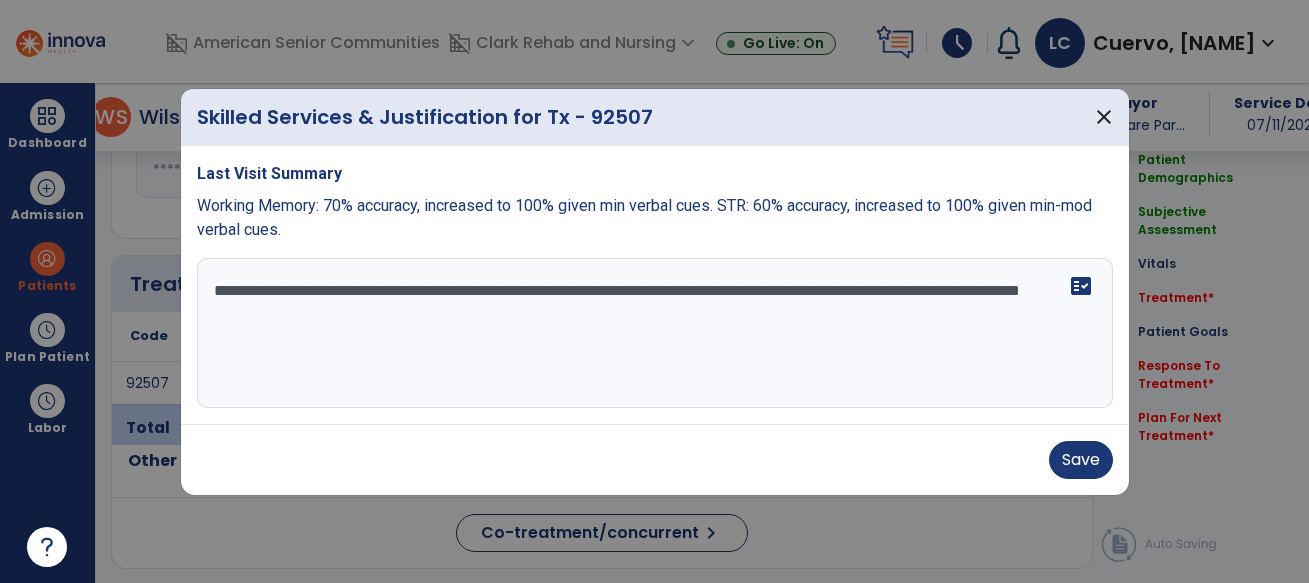 click on "**********" at bounding box center (655, 333) 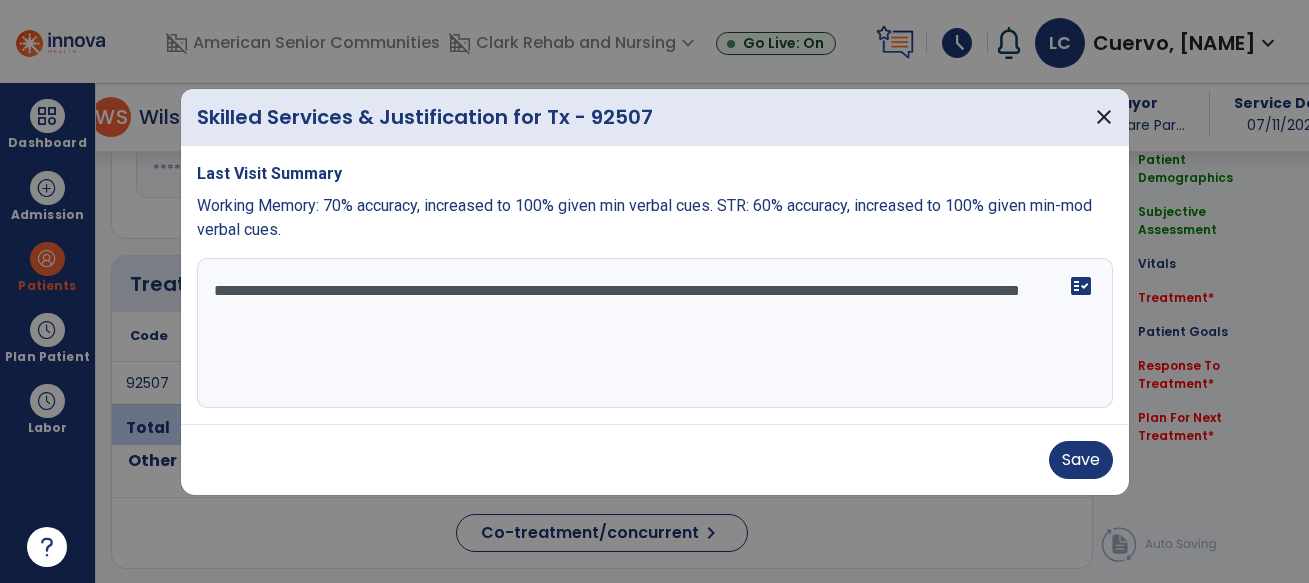 click on "**********" at bounding box center (655, 333) 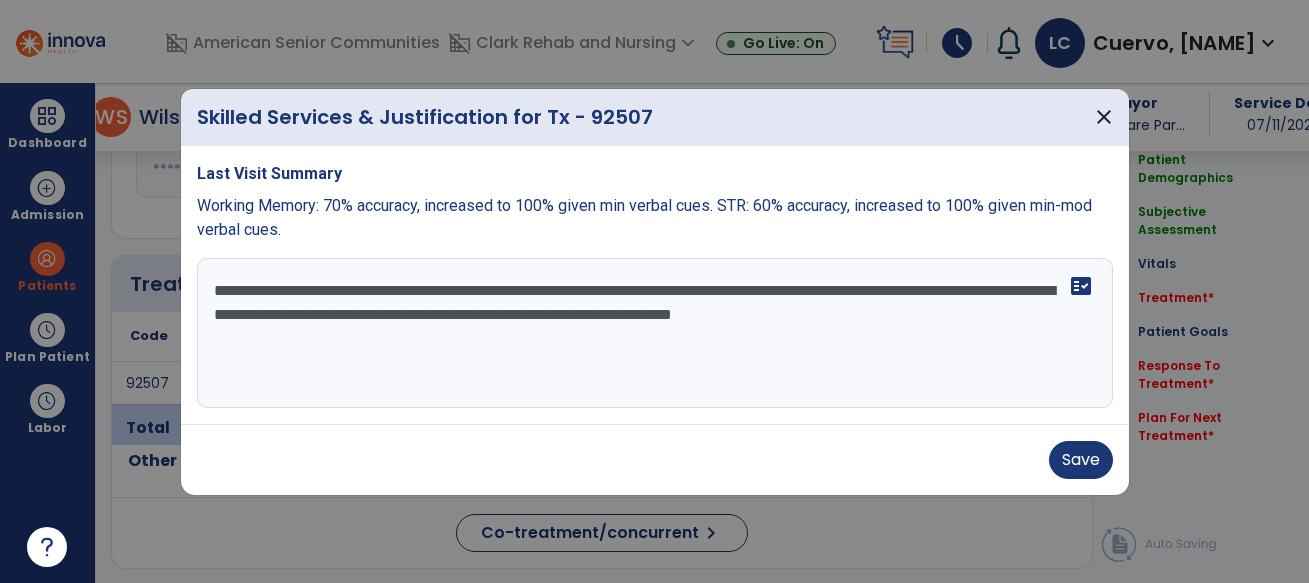 type on "**********" 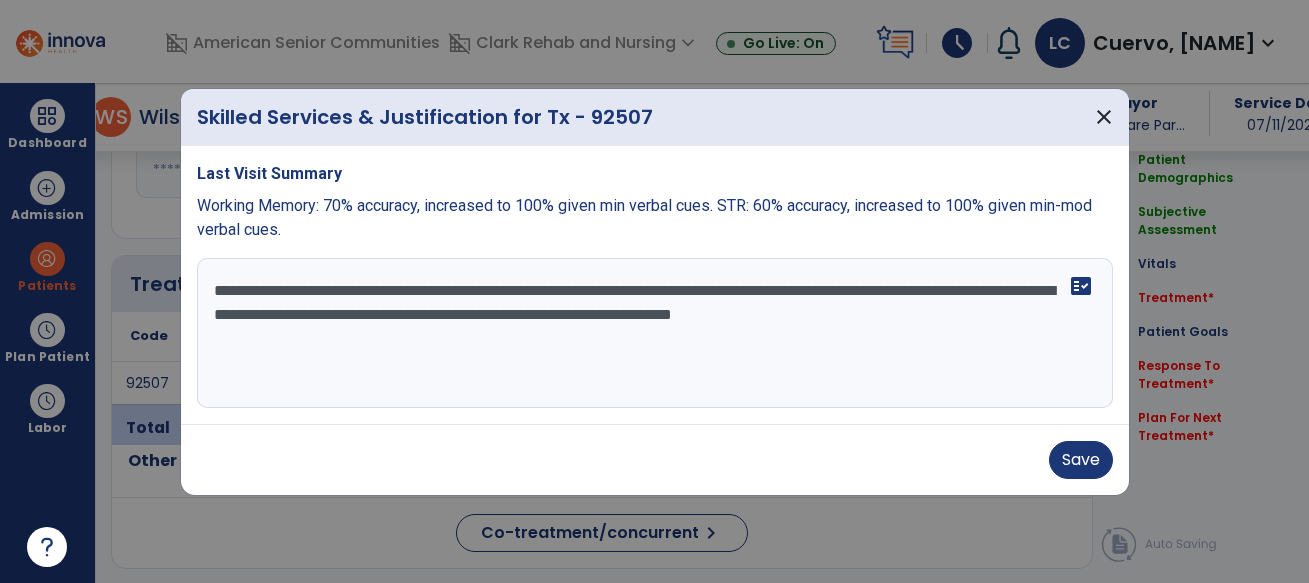 click on "Save" at bounding box center (655, 460) 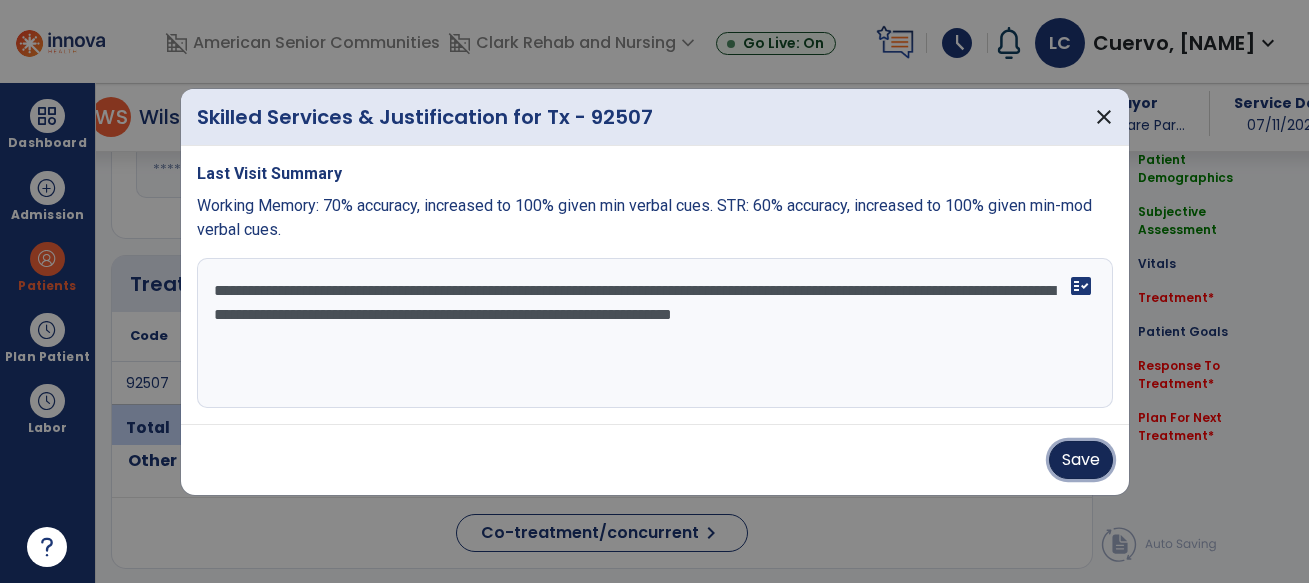 click on "Save" at bounding box center [1081, 460] 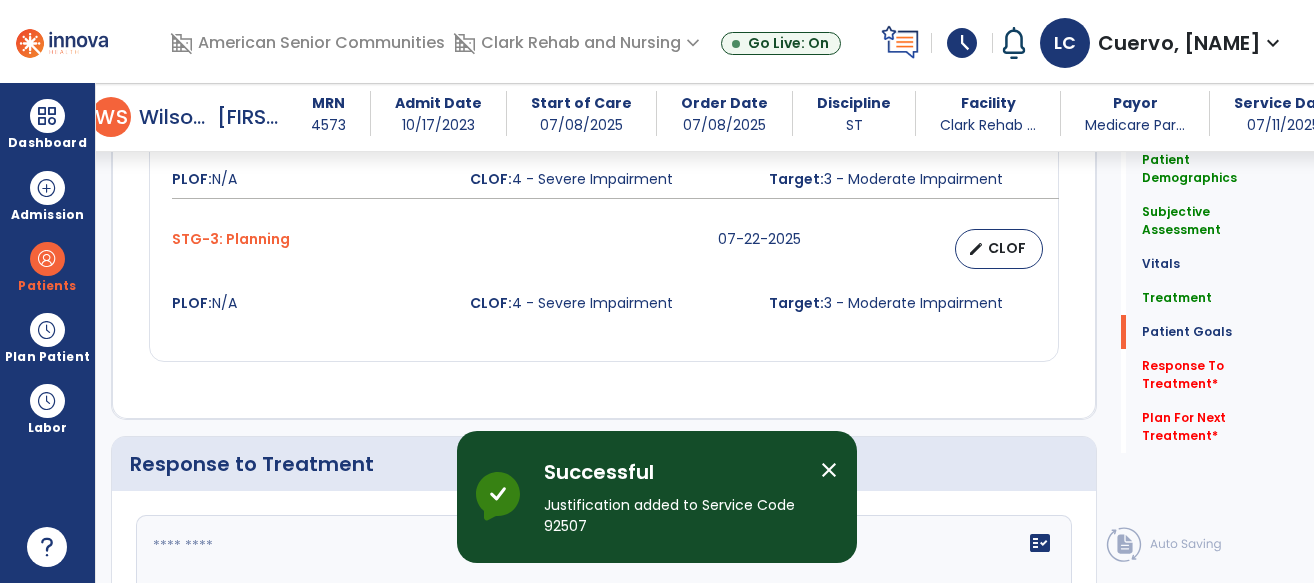 scroll, scrollTop: 2941, scrollLeft: 0, axis: vertical 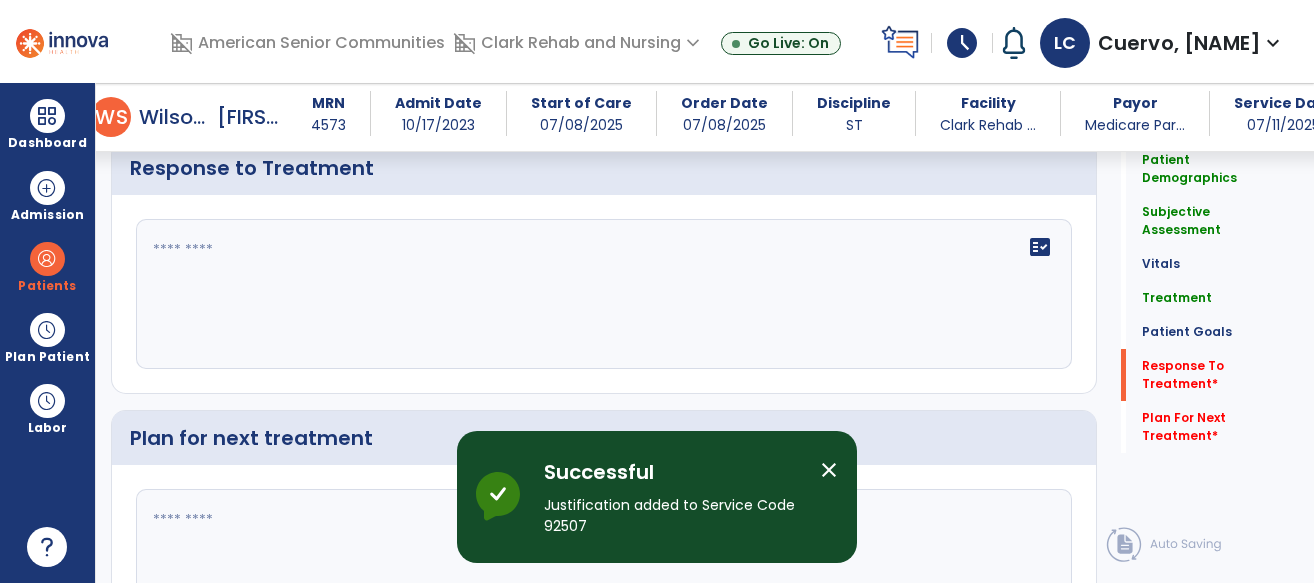 click on "fact_check" 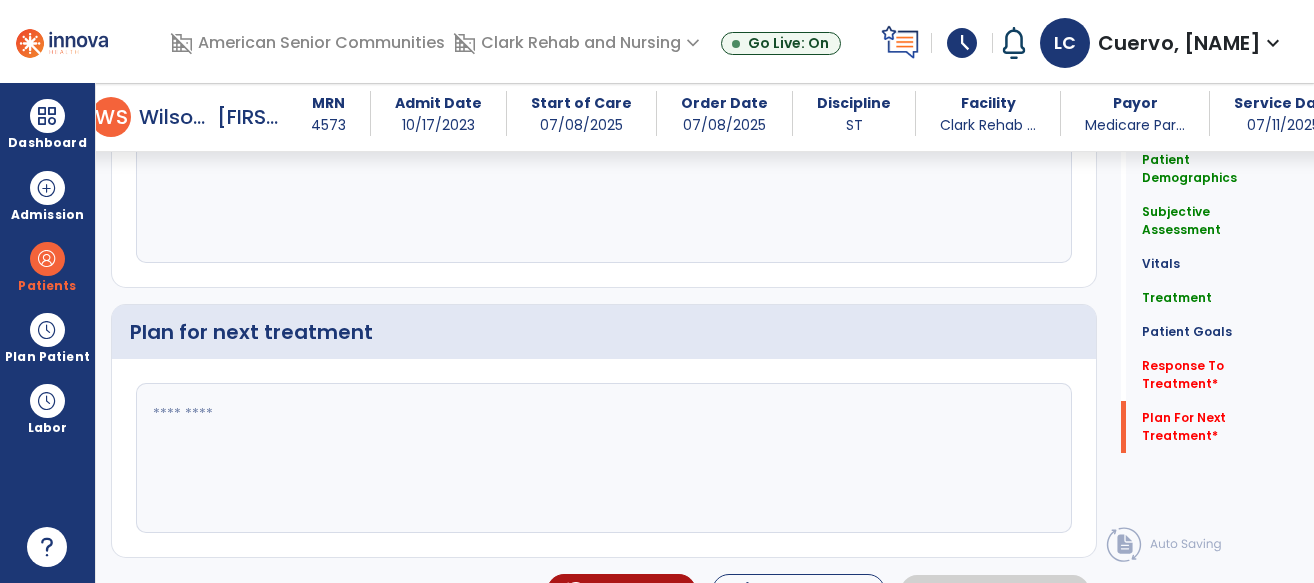 scroll, scrollTop: 3088, scrollLeft: 0, axis: vertical 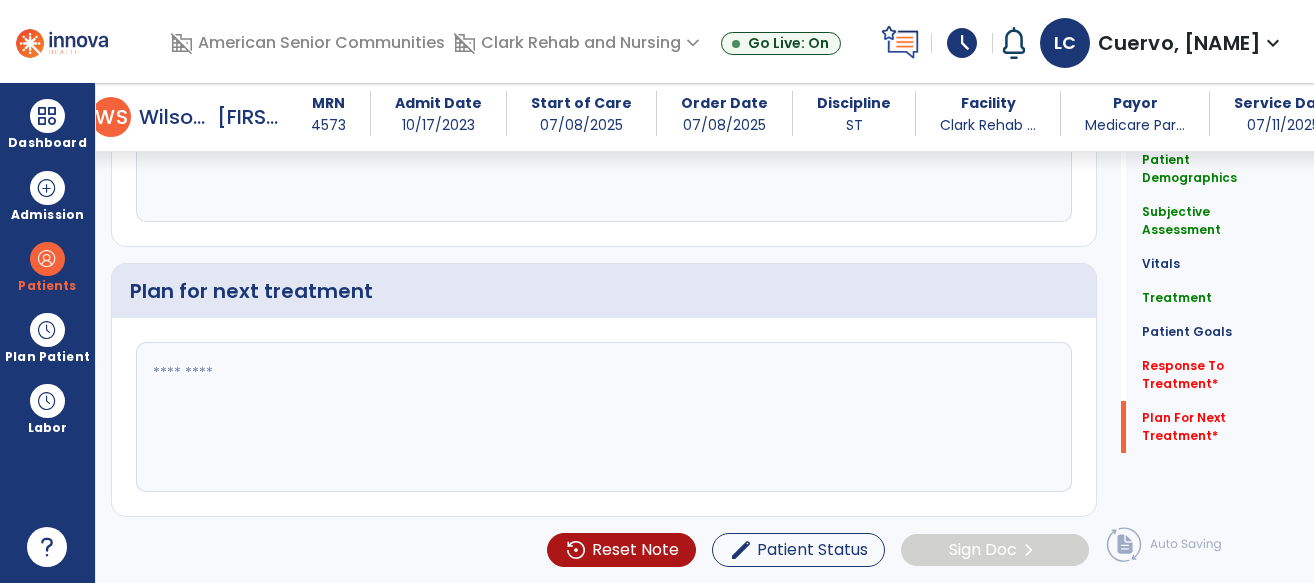 type on "**********" 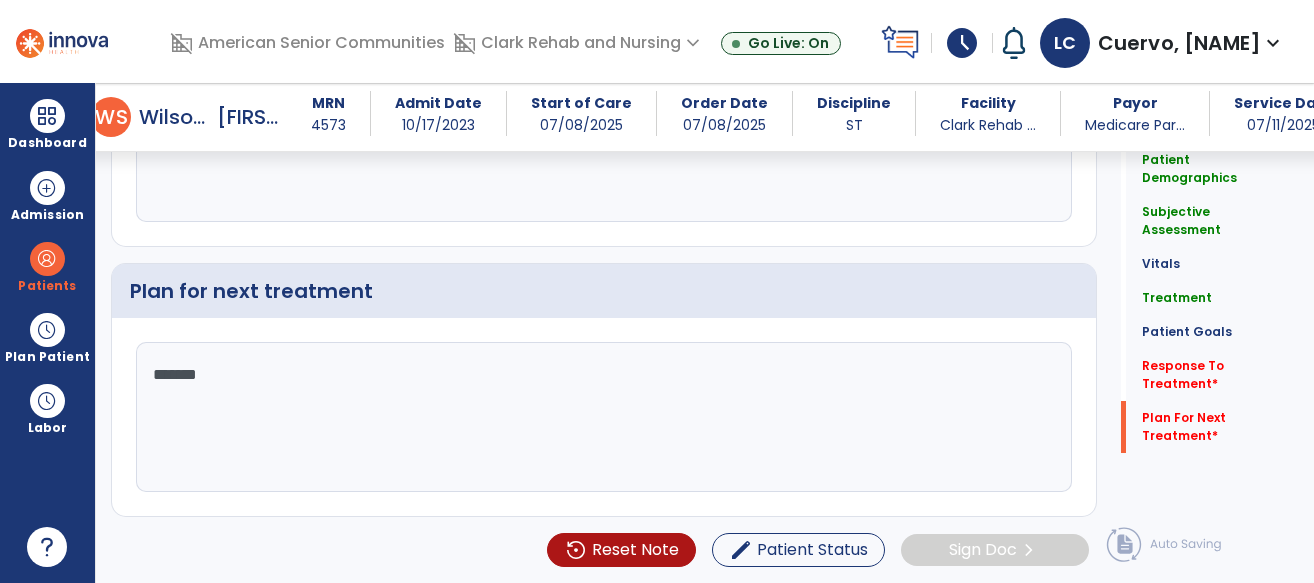type on "********" 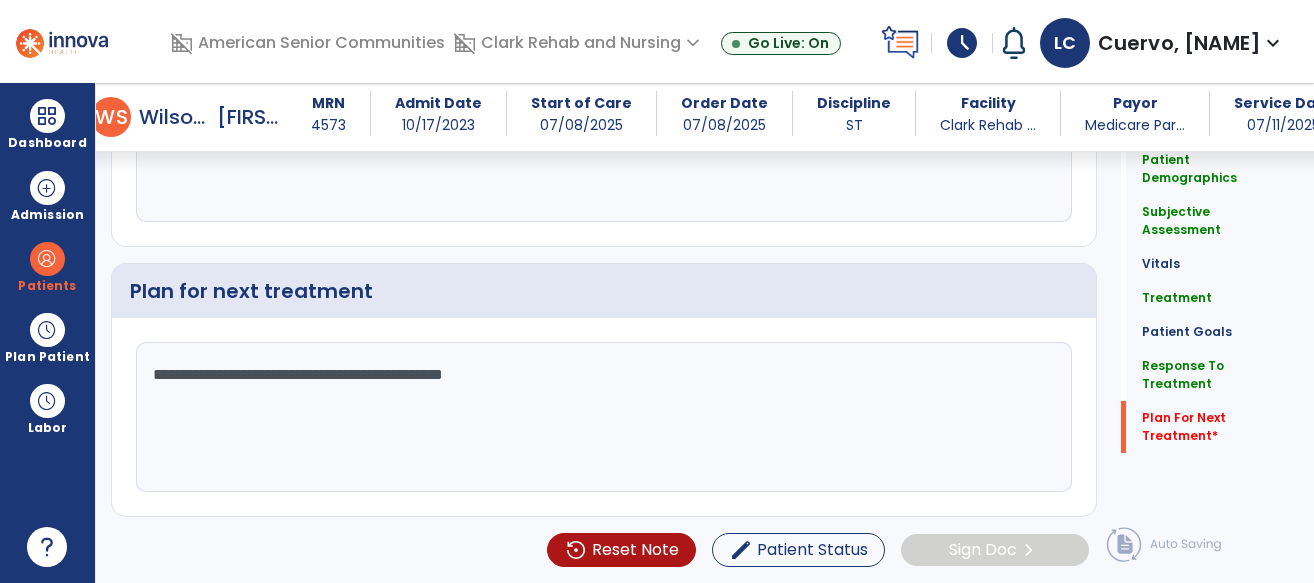 click on "**********" 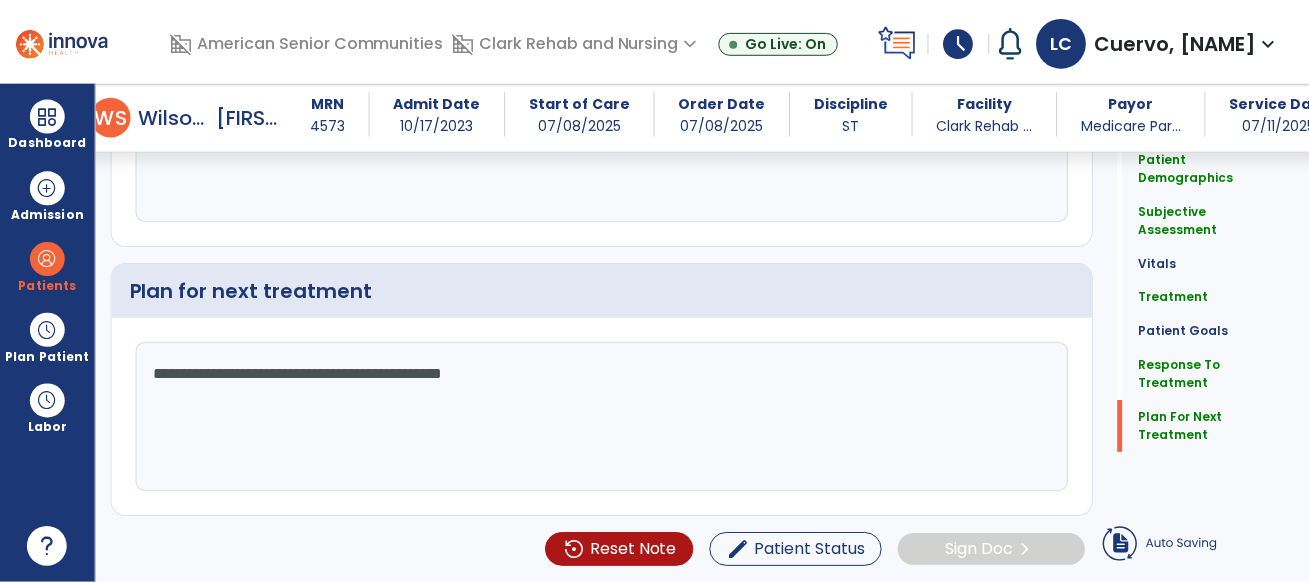 scroll, scrollTop: 3044, scrollLeft: 0, axis: vertical 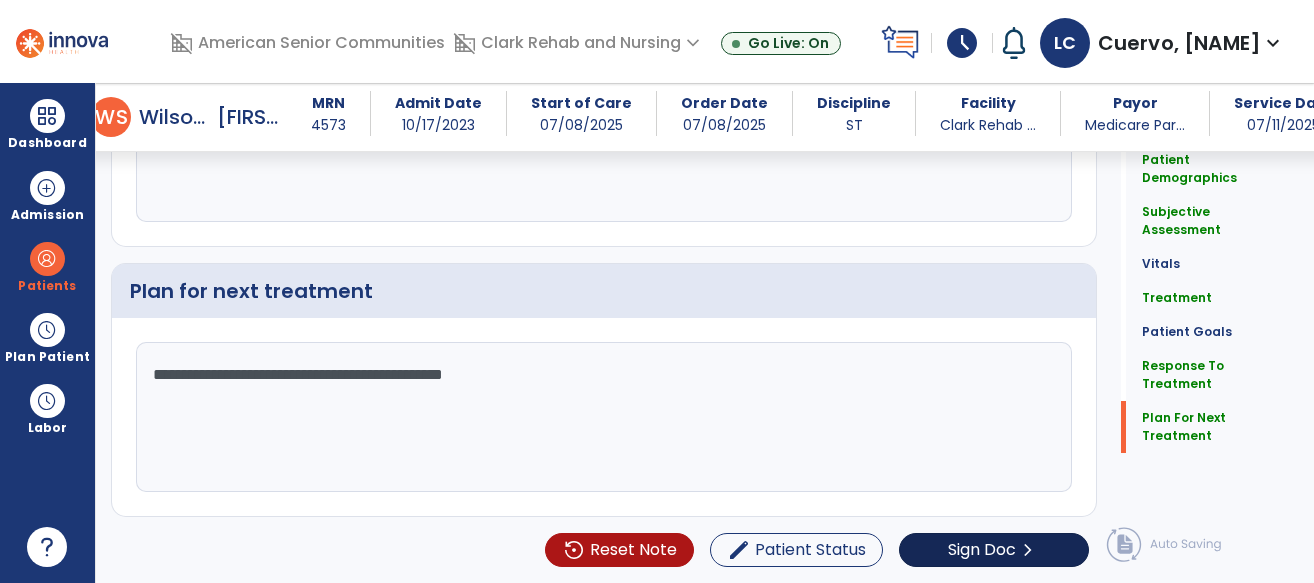 type on "**********" 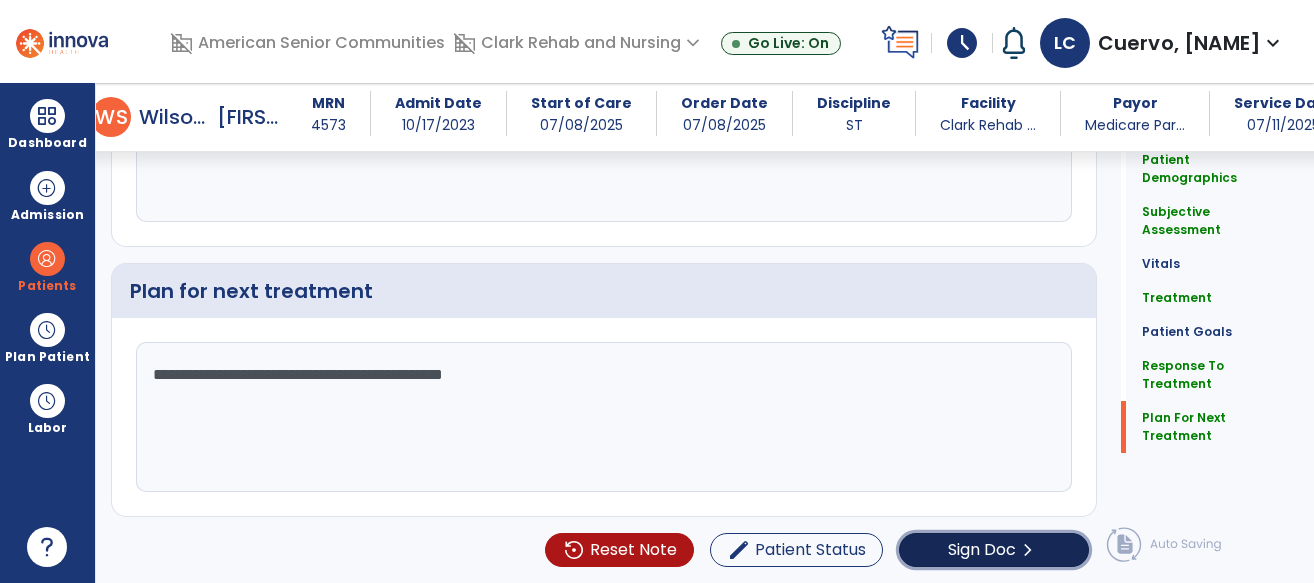 click on "Sign Doc" 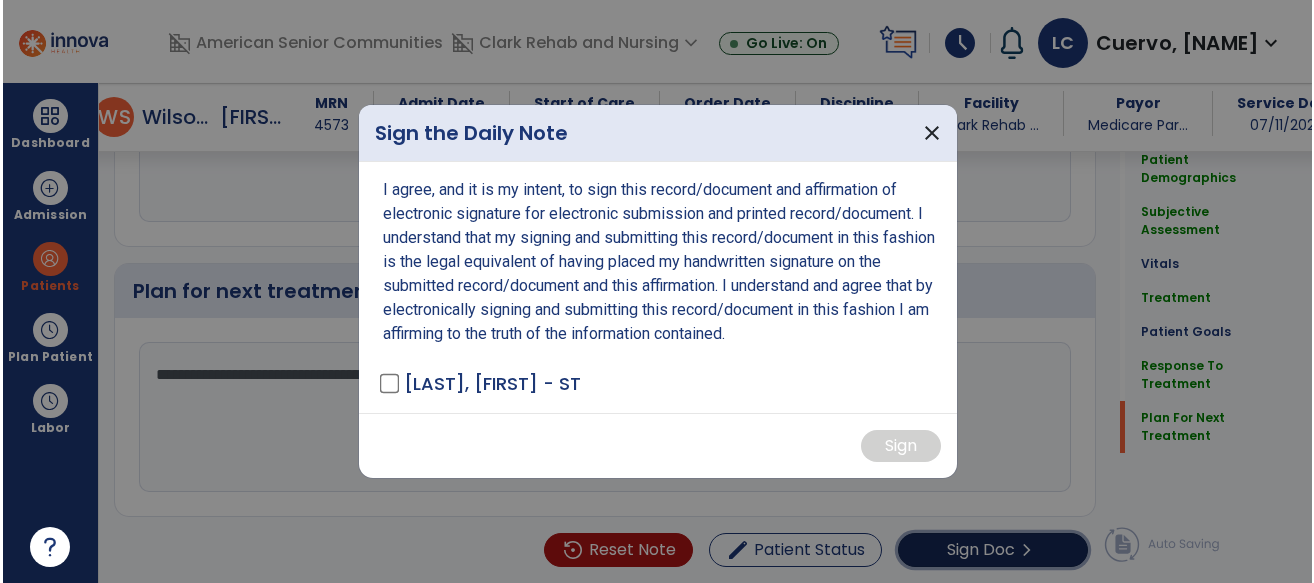 scroll, scrollTop: 3088, scrollLeft: 0, axis: vertical 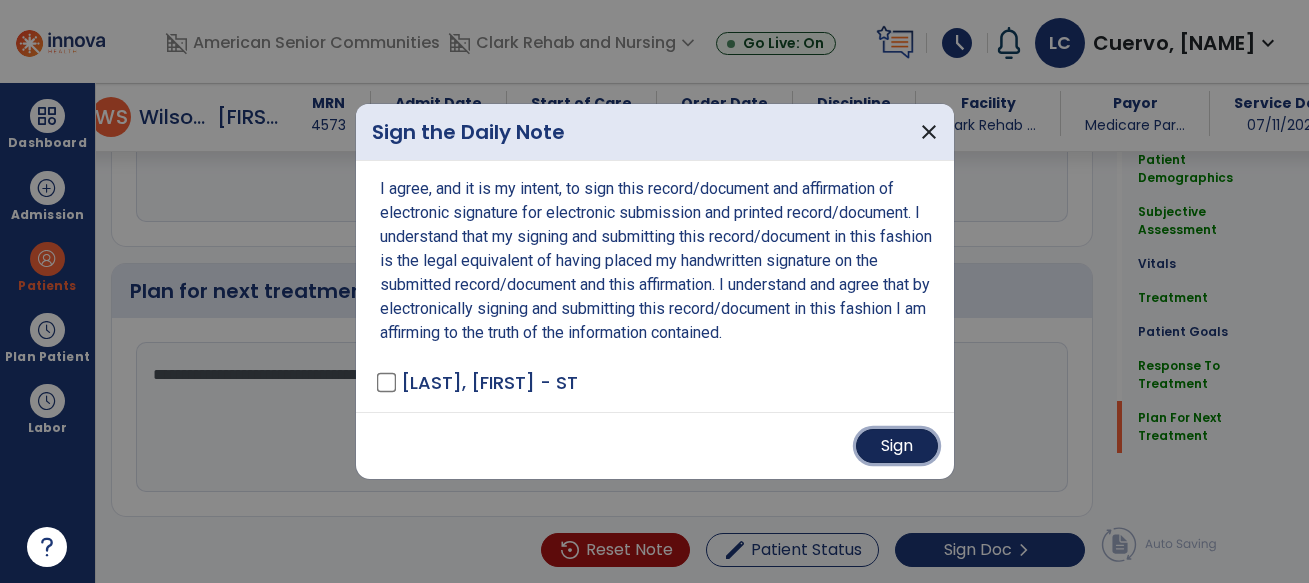 click on "Sign" at bounding box center [897, 446] 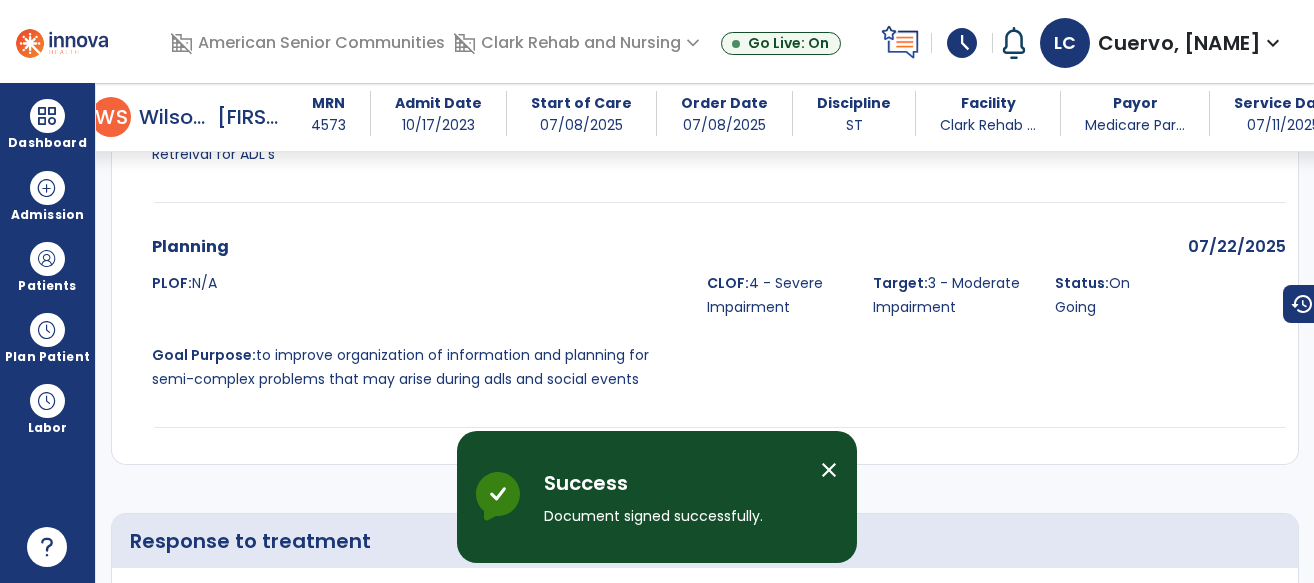 scroll, scrollTop: 0, scrollLeft: 0, axis: both 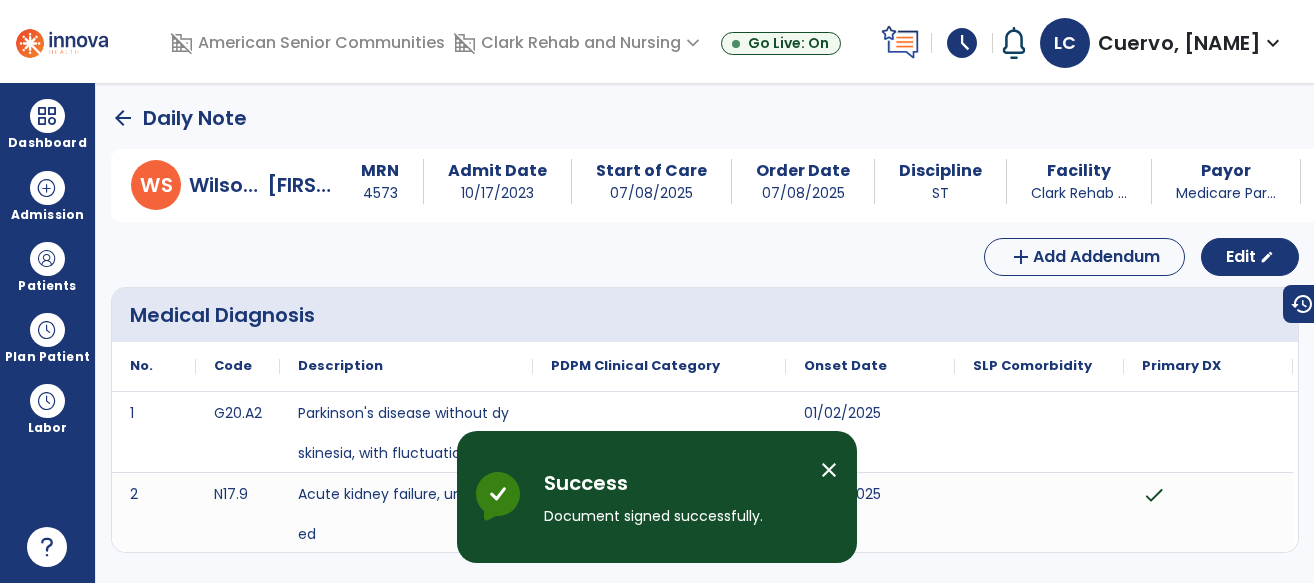 click on "arrow_back" 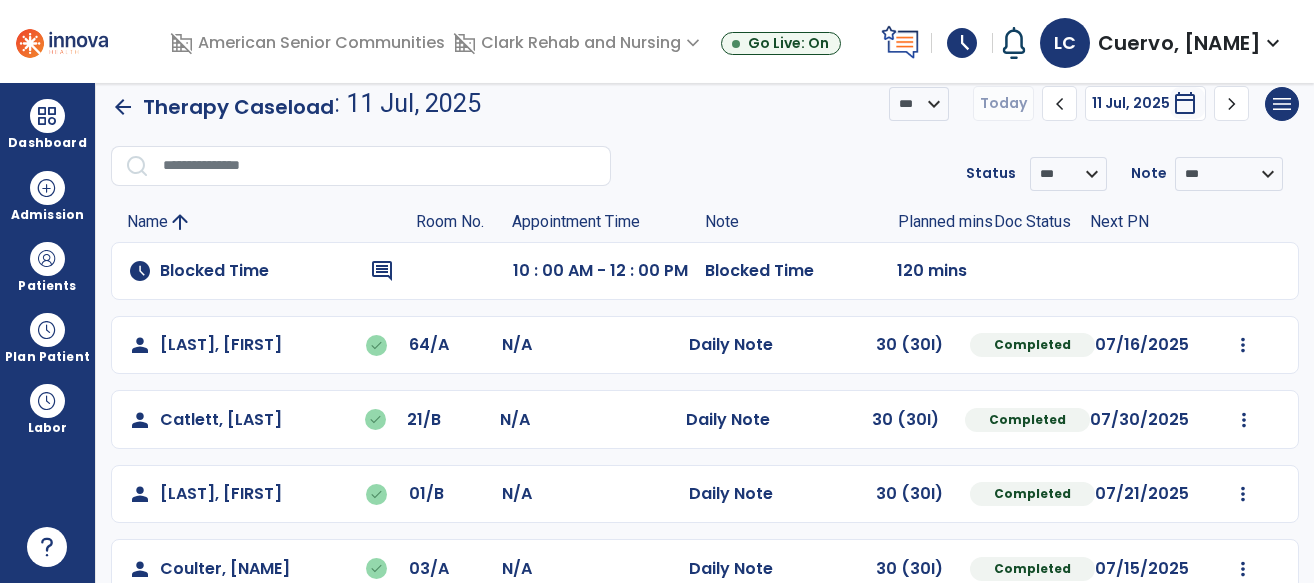scroll, scrollTop: 0, scrollLeft: 0, axis: both 